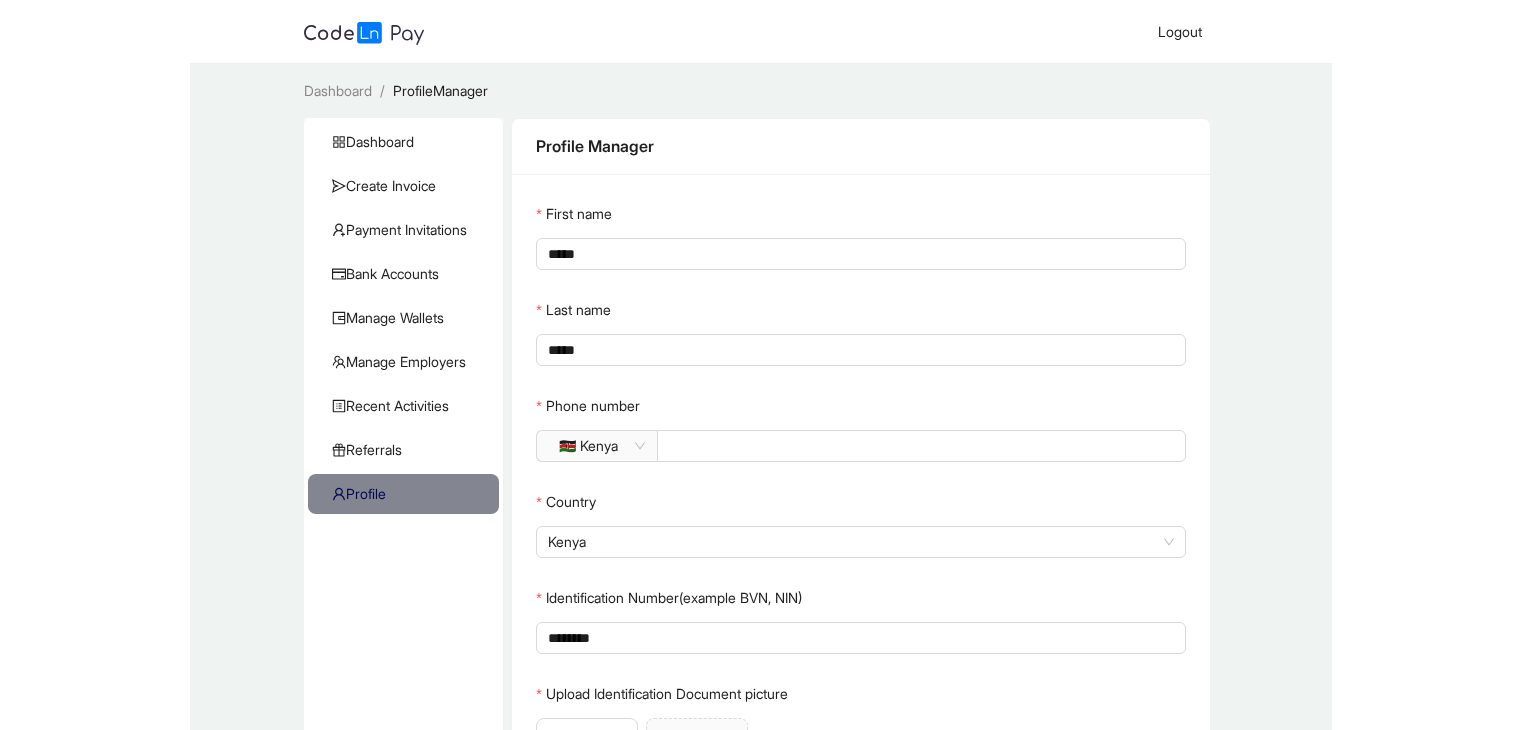 scroll, scrollTop: 272, scrollLeft: 0, axis: vertical 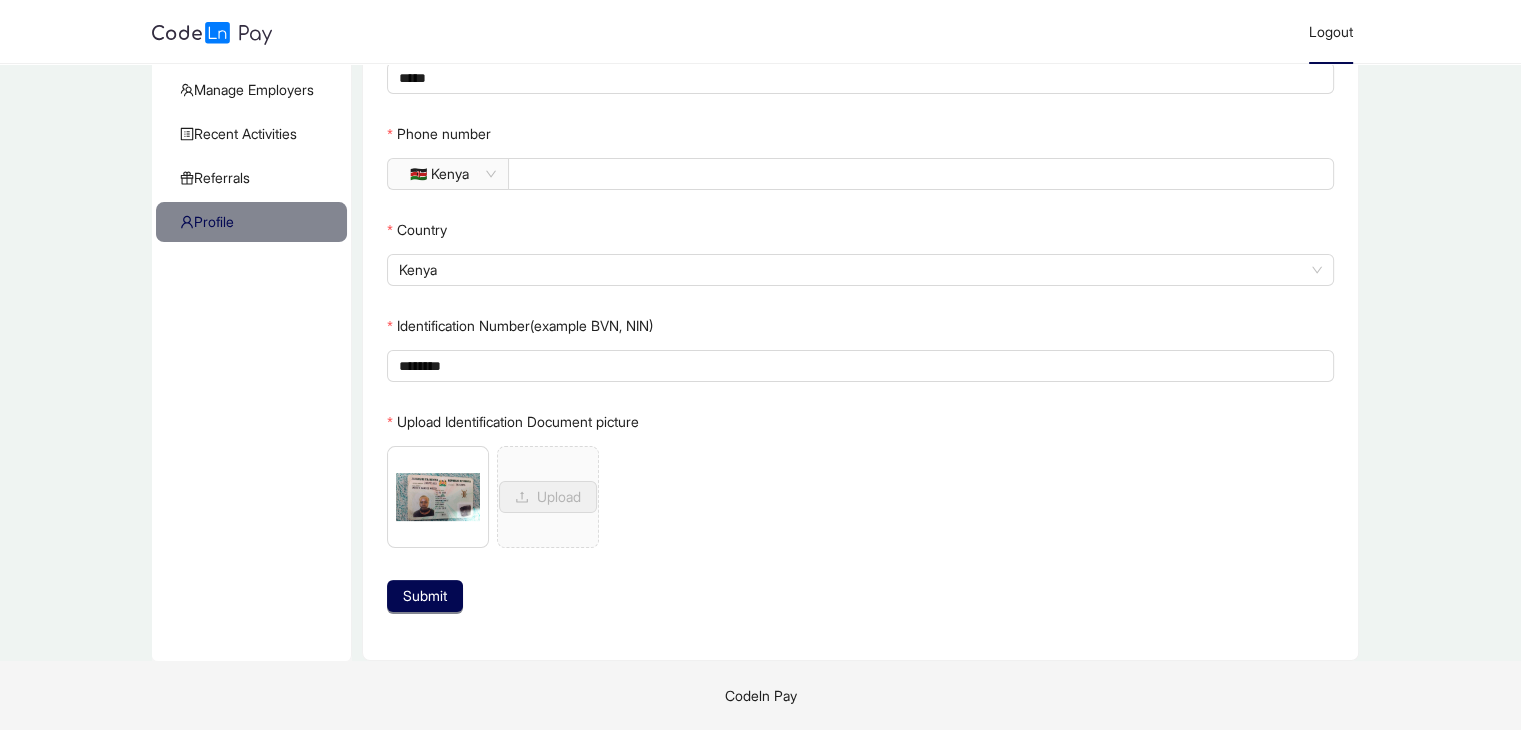 click on "Logout" 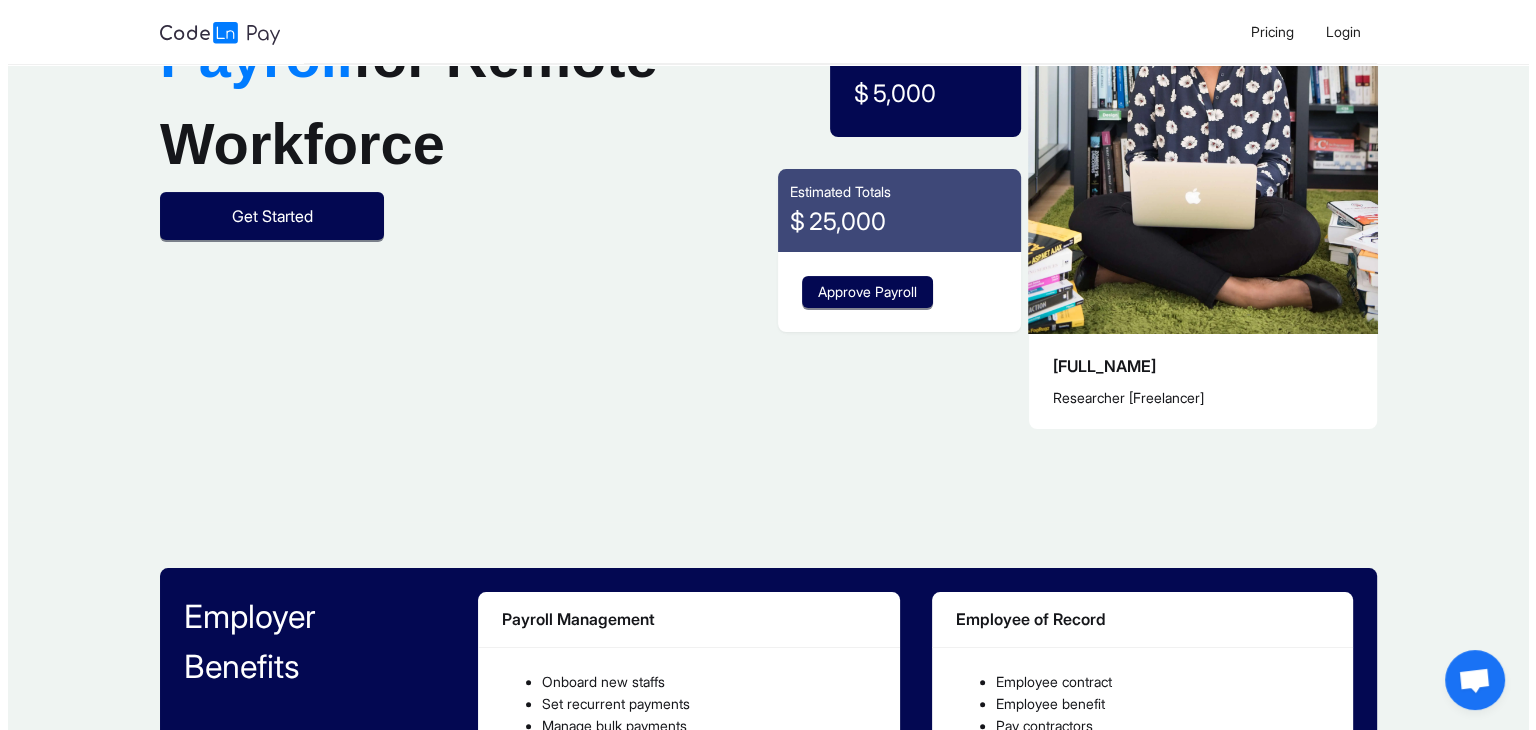 scroll, scrollTop: 0, scrollLeft: 0, axis: both 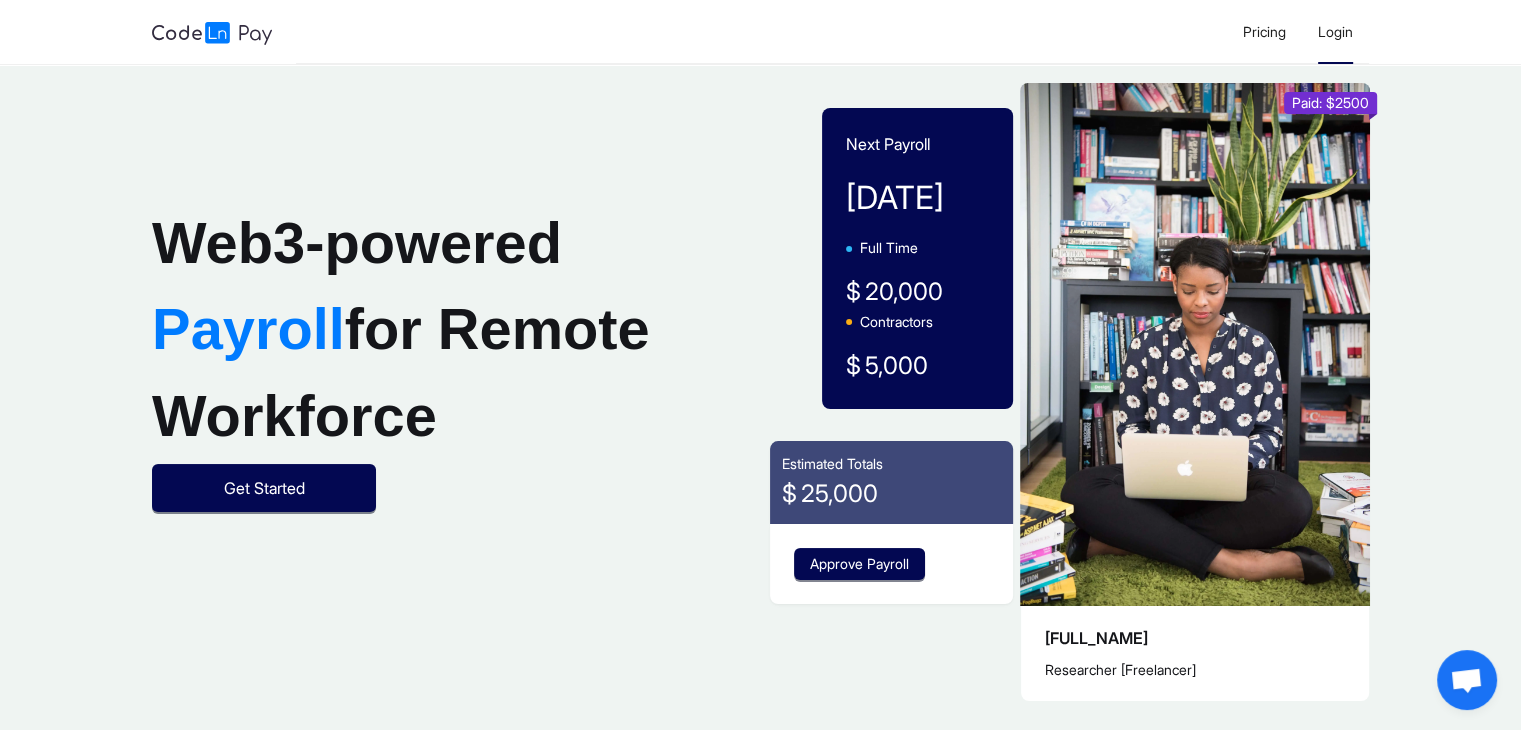 click on "Login" 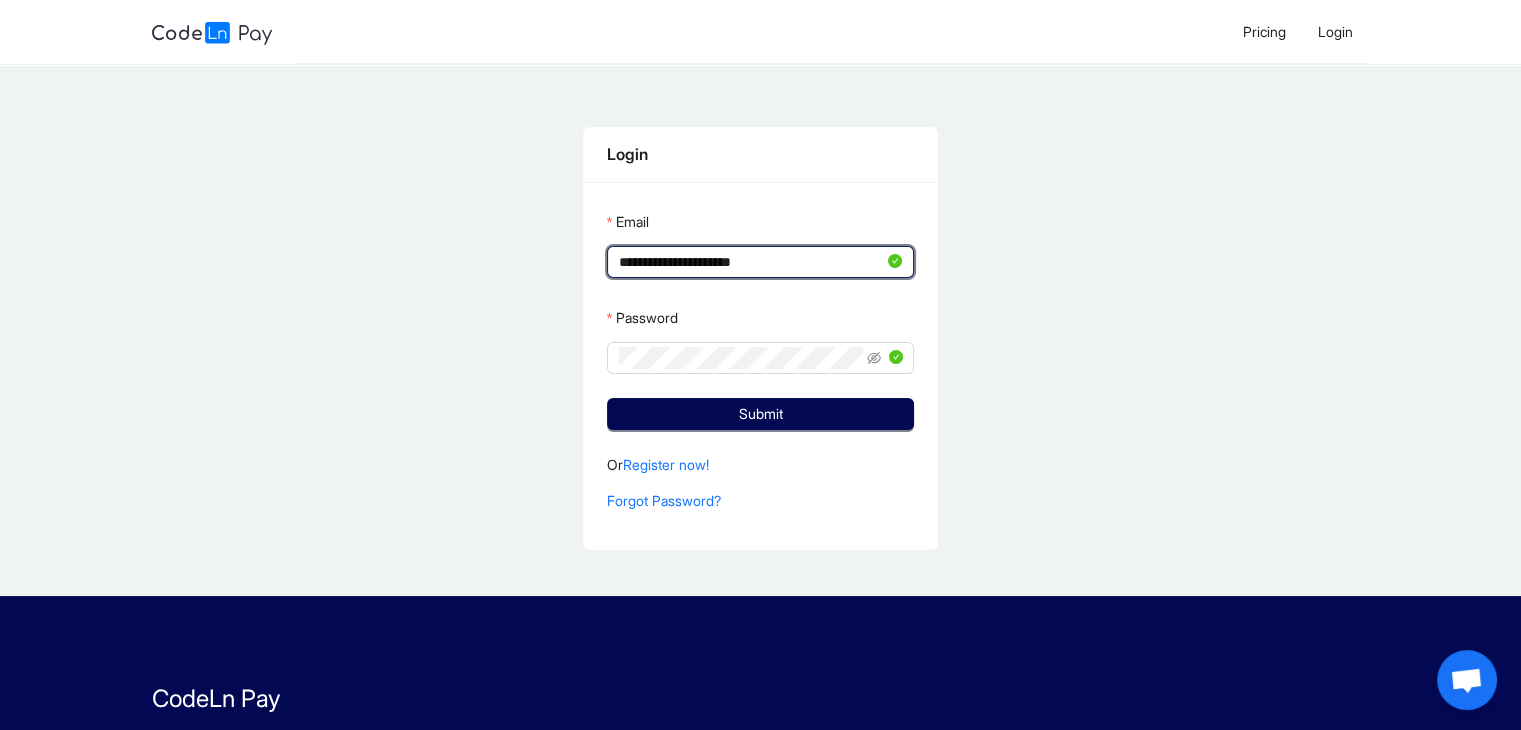 click on "**********" at bounding box center (751, 262) 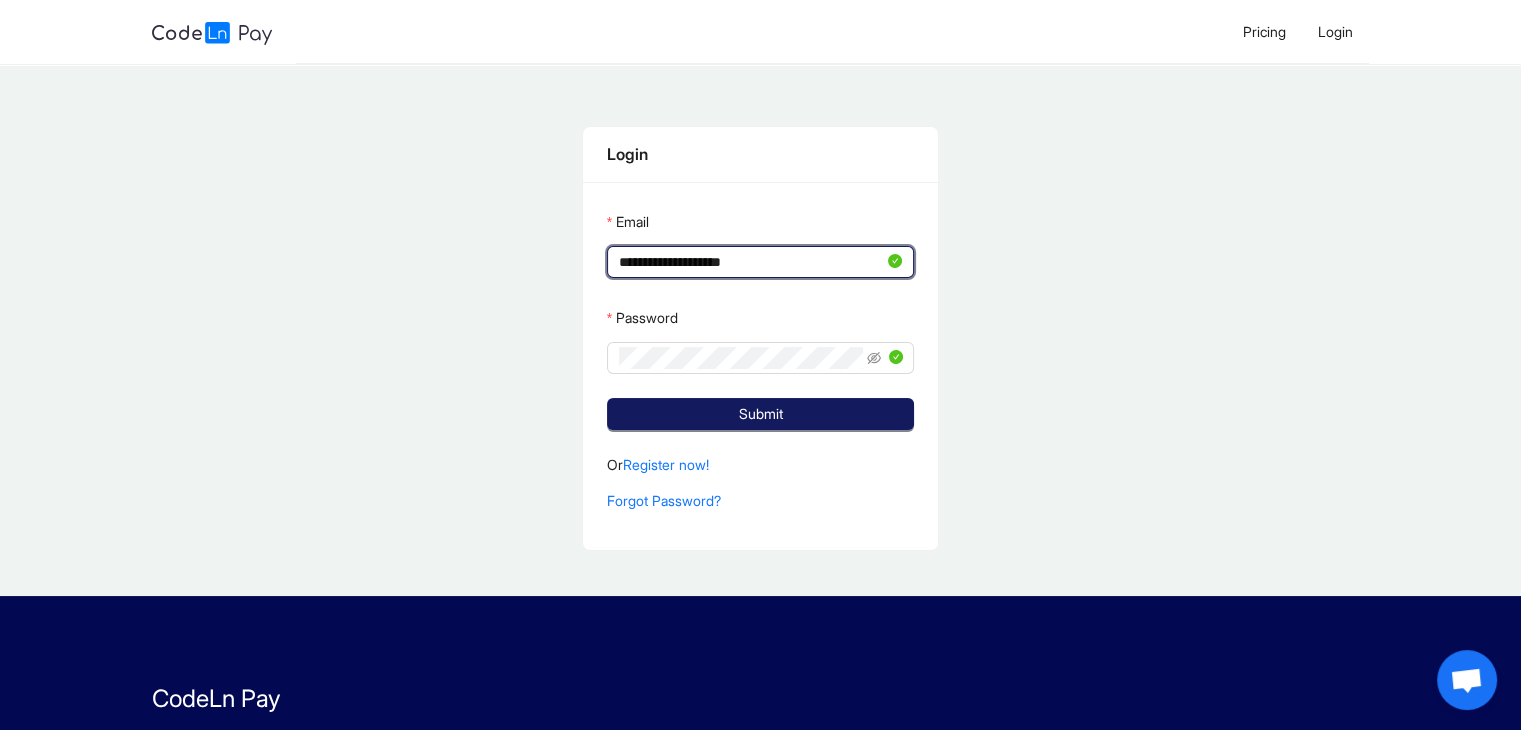 type on "**********" 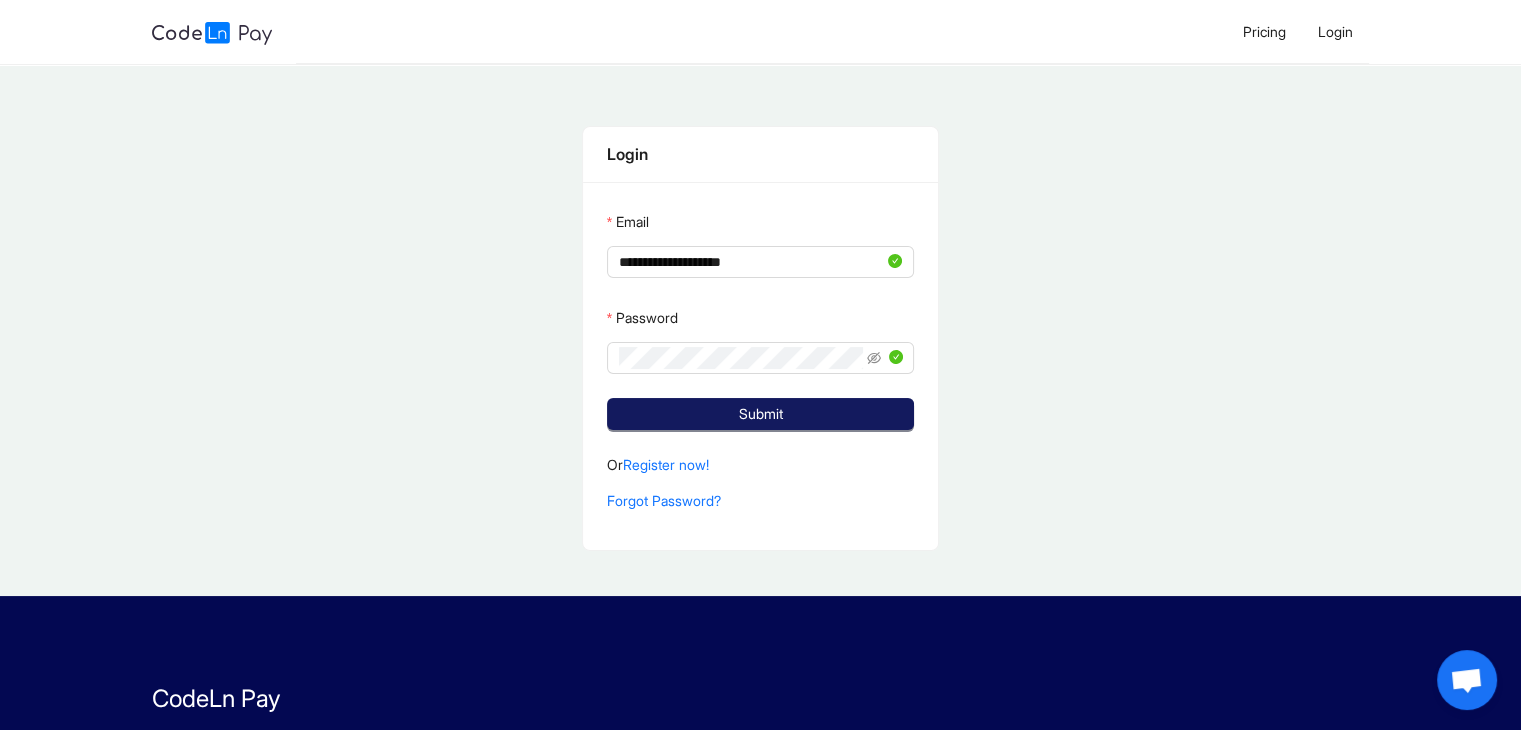 click on "Submit" 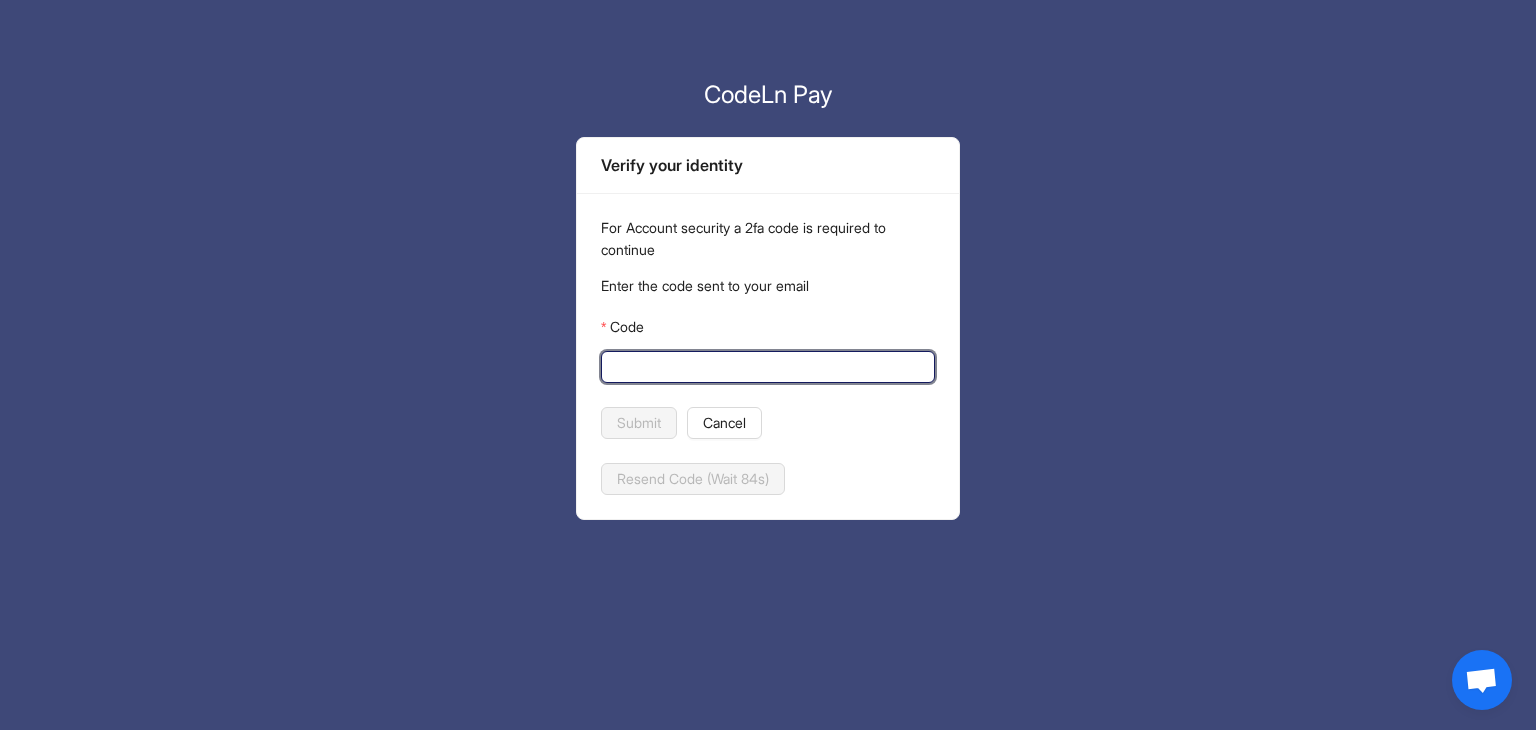 click on "Code" at bounding box center [766, 367] 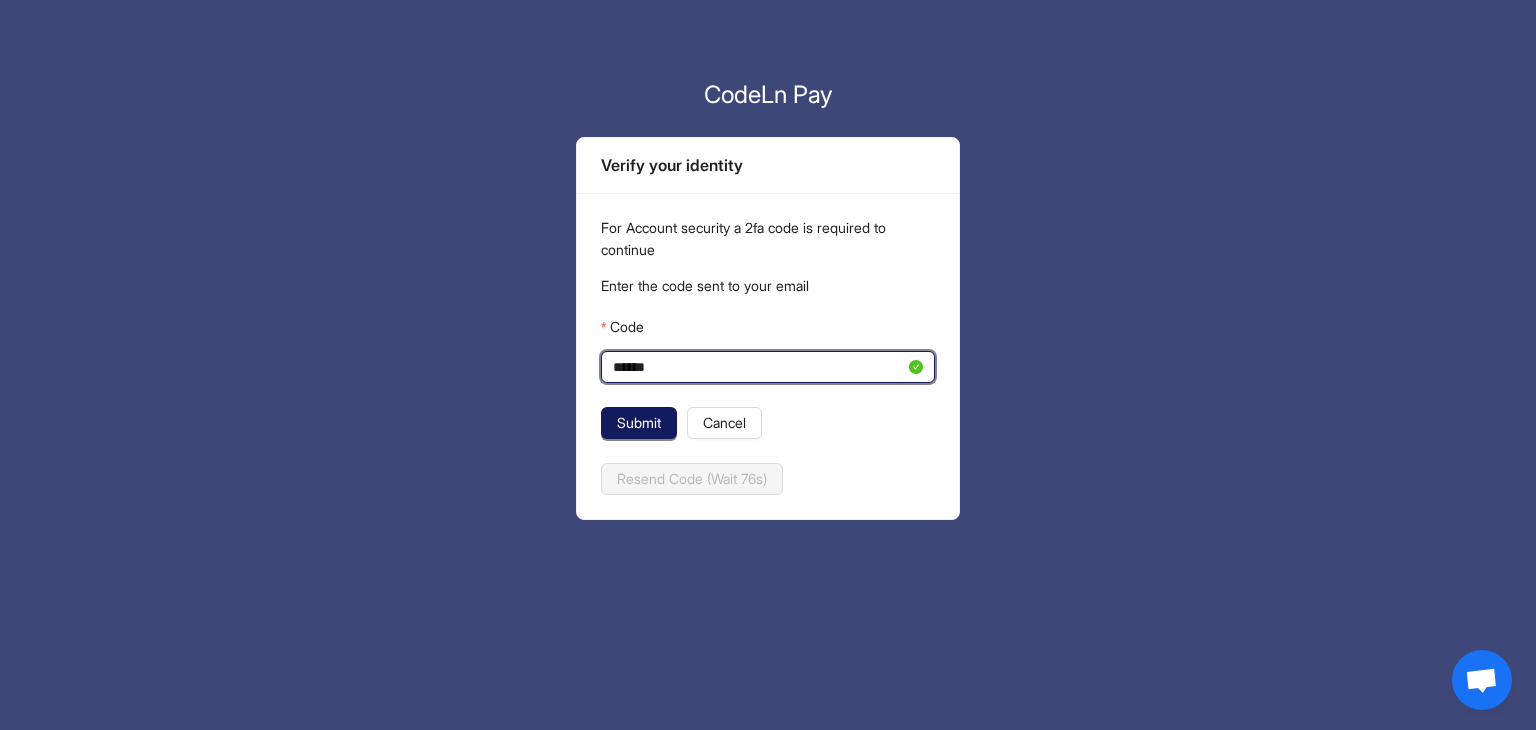 type on "******" 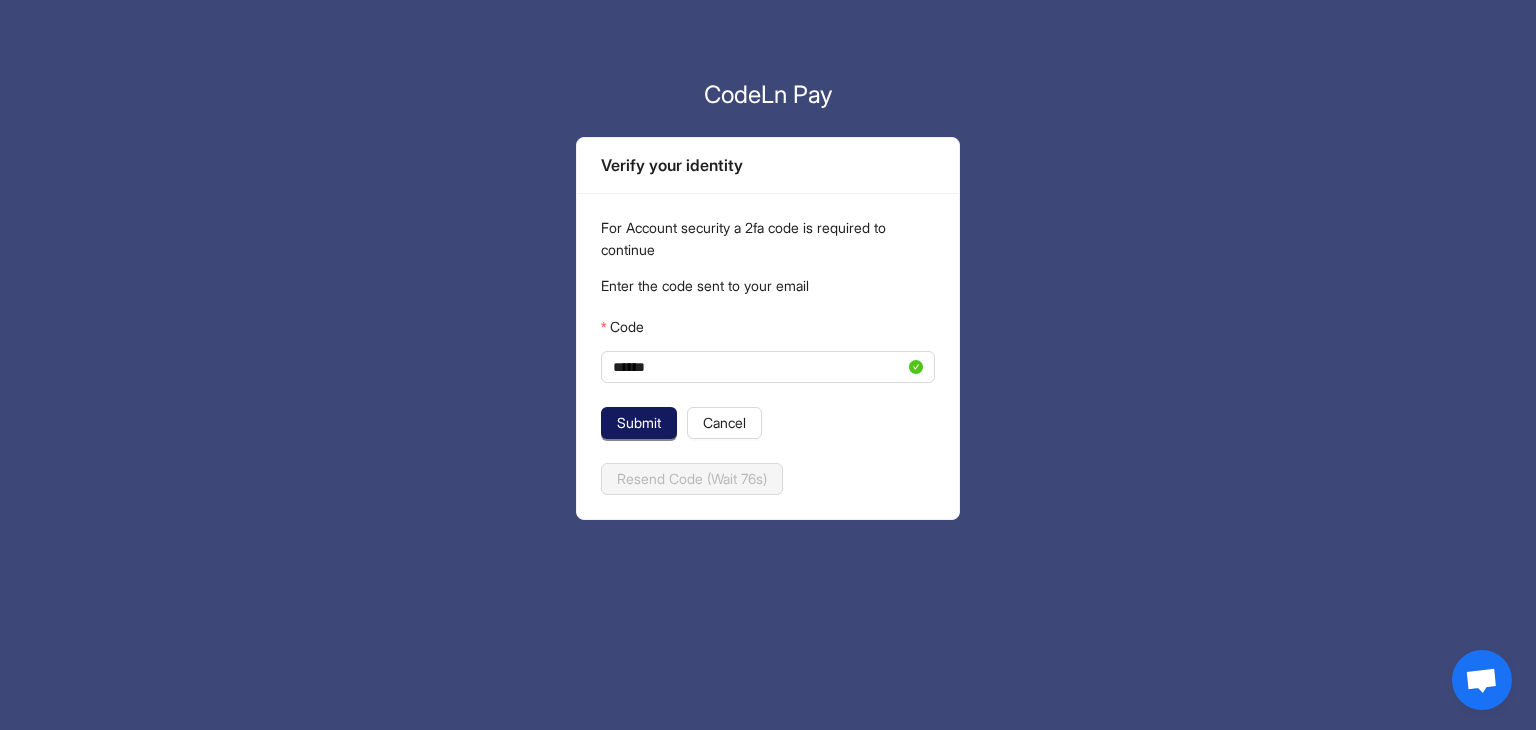 click on "Submit" 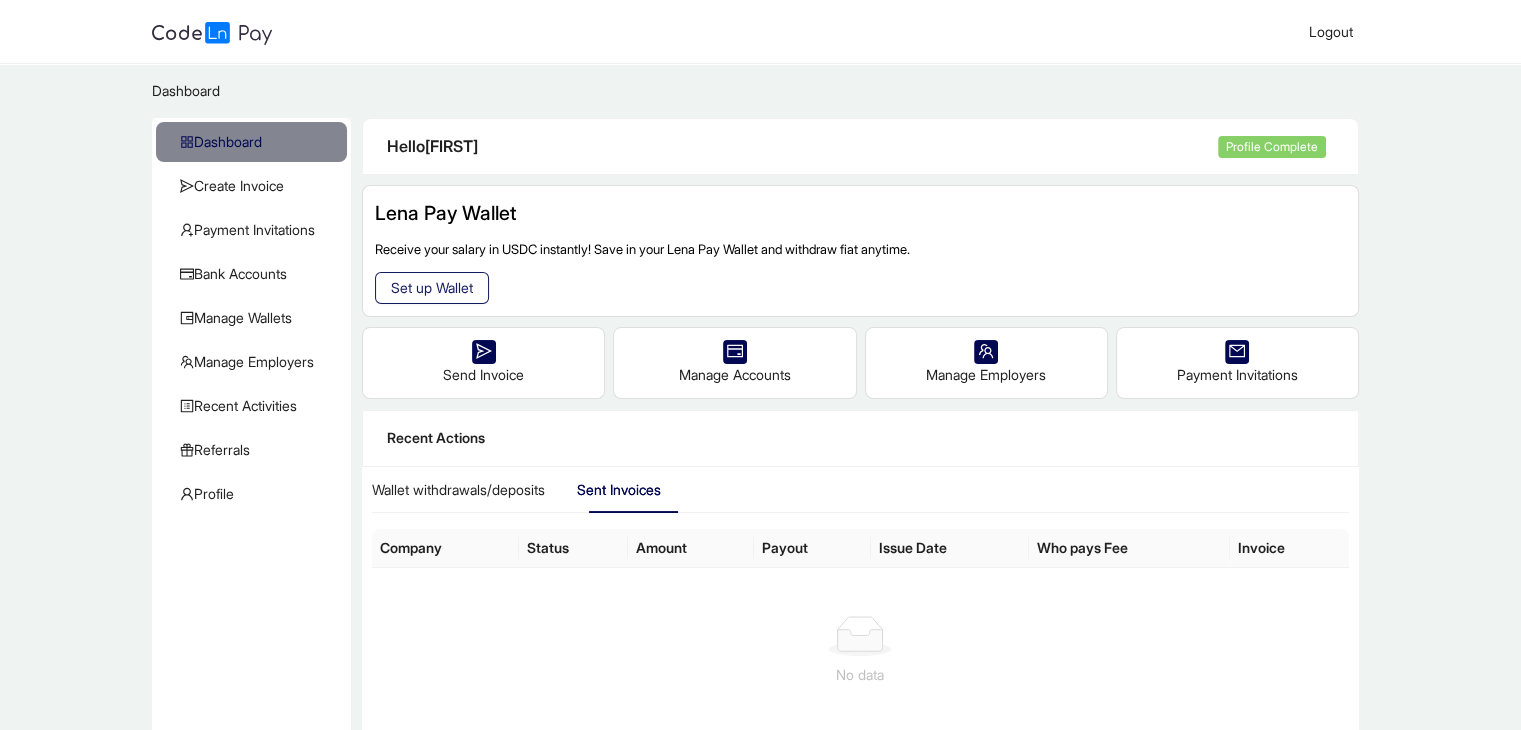 click on "Set up Wallet" 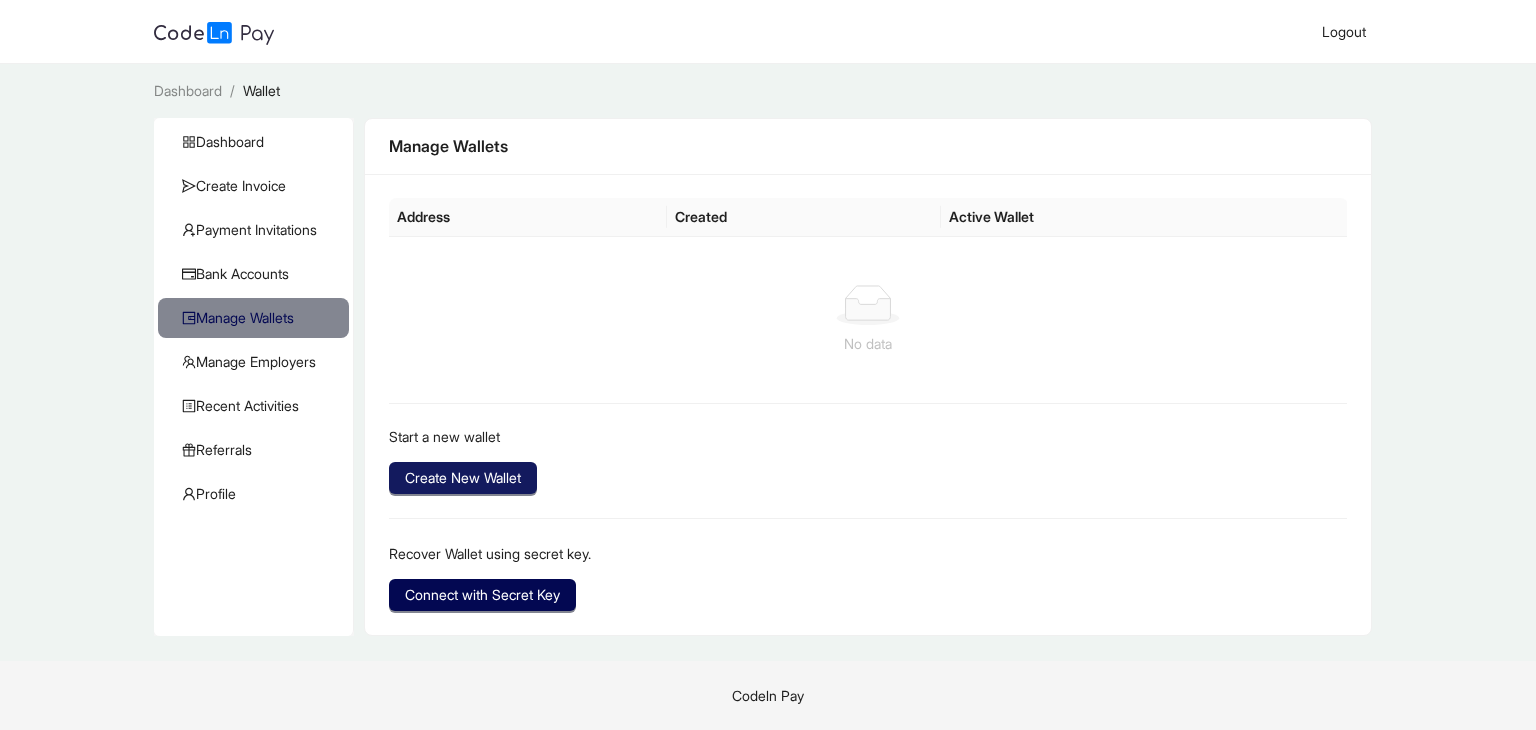 click on "Create New Wallet" 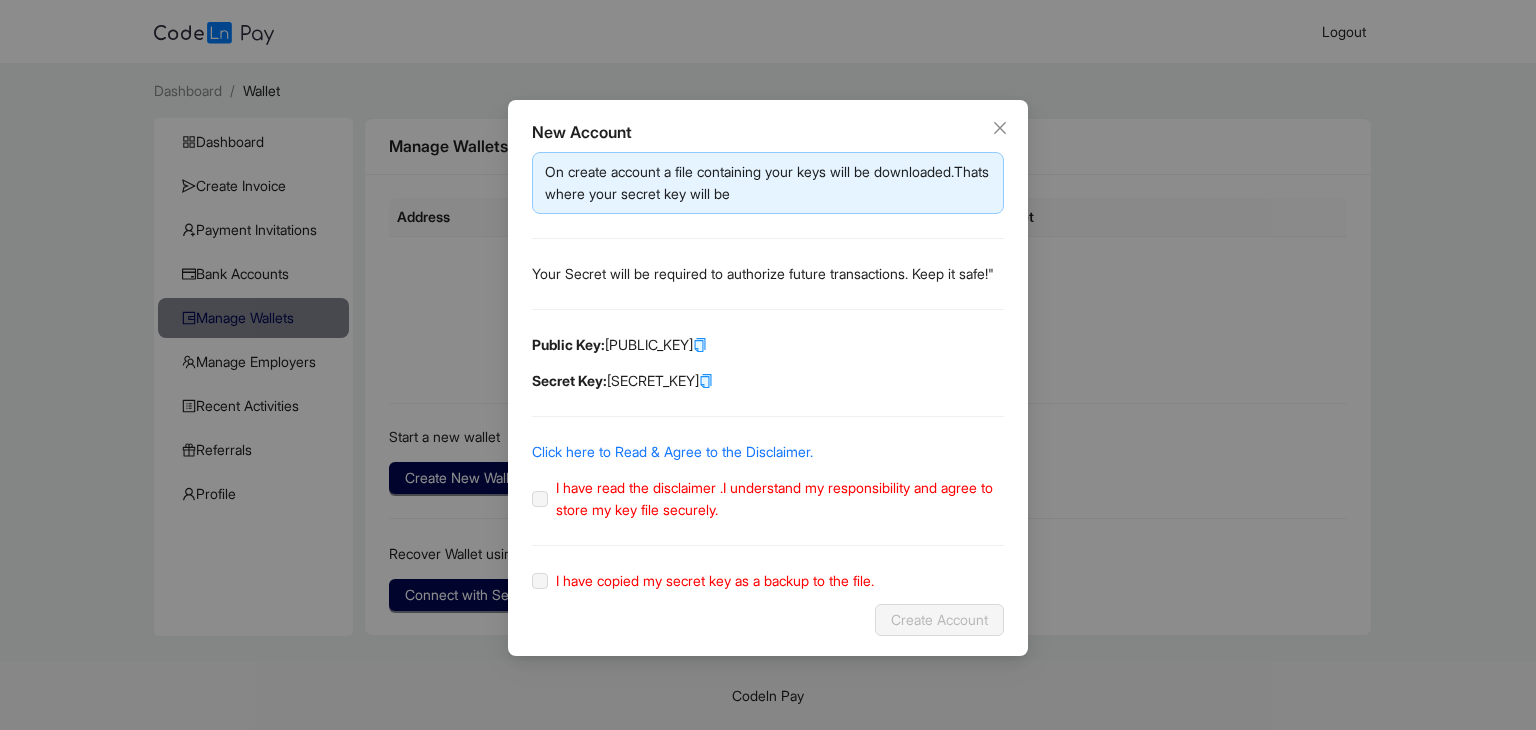 click 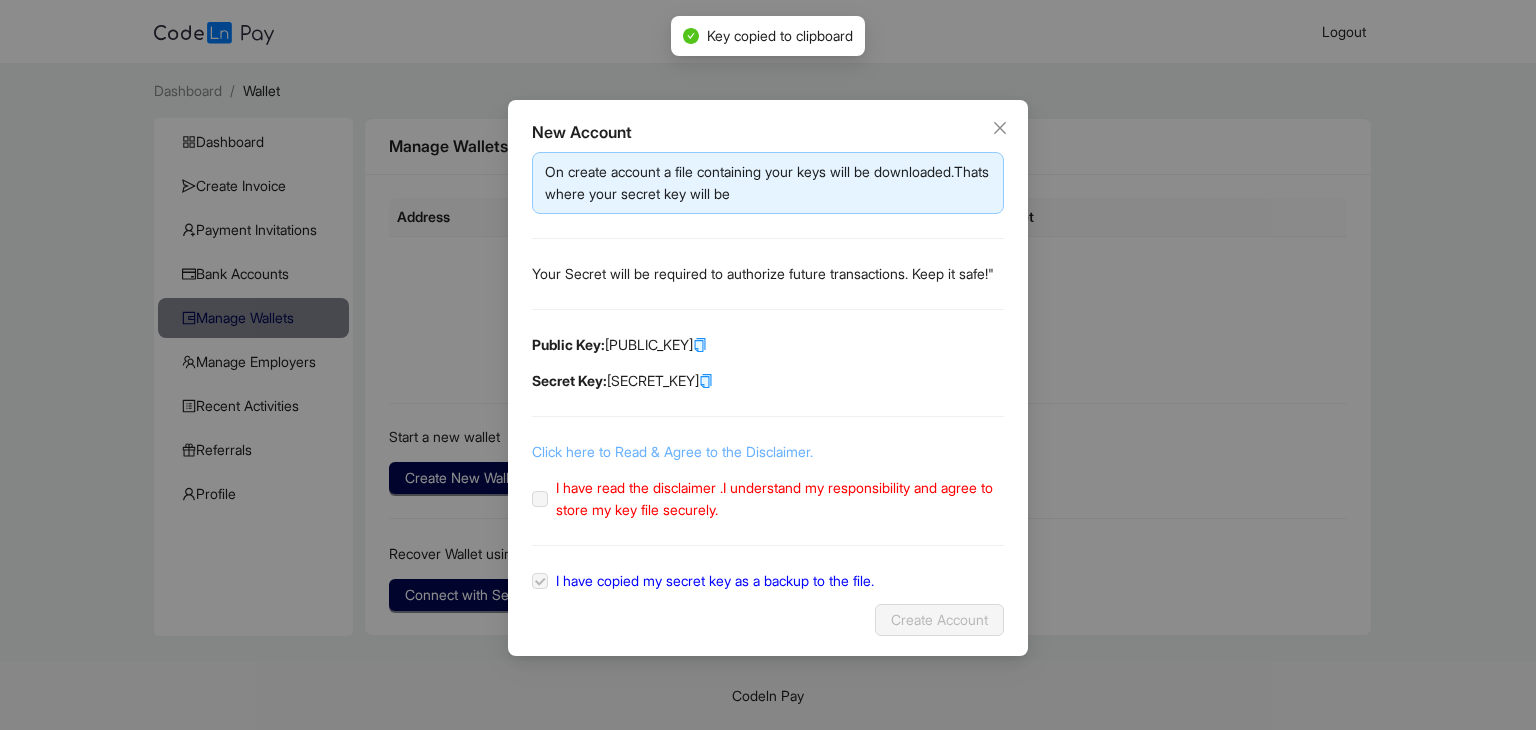 click on "Click here to Read & Agree to the Disclaimer." at bounding box center (672, 451) 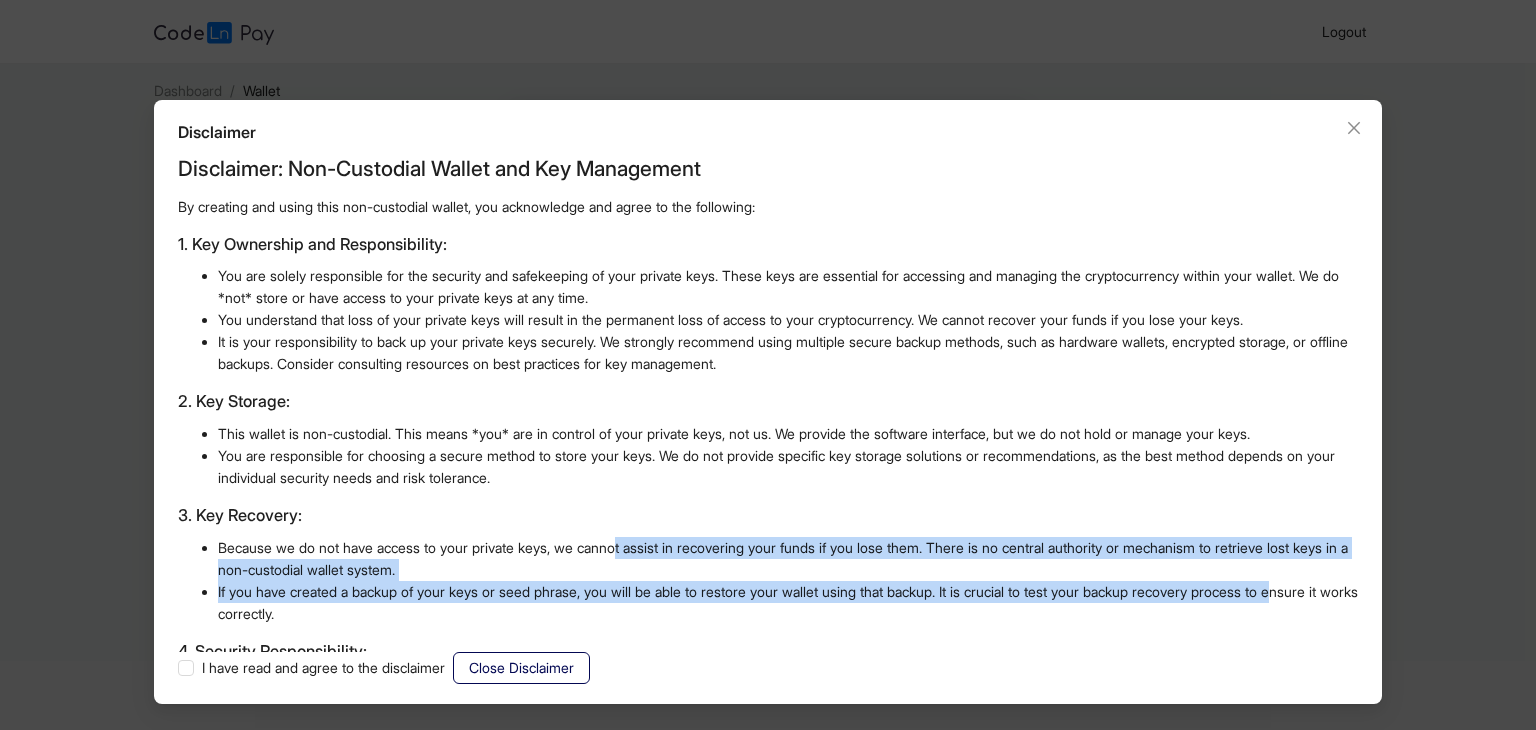 drag, startPoint x: 631, startPoint y: 533, endPoint x: 96, endPoint y: 621, distance: 542.1891 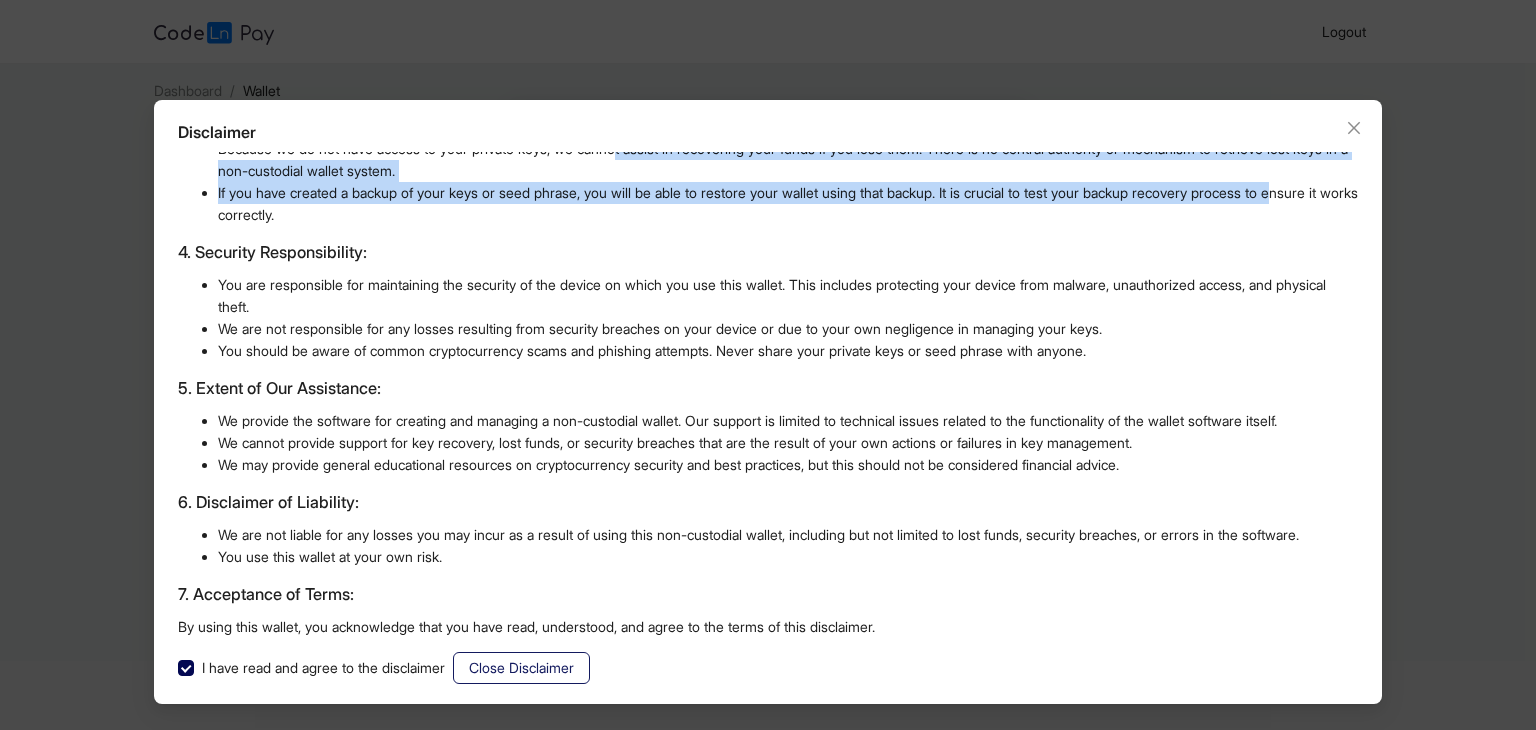 click on "Close Disclaimer" 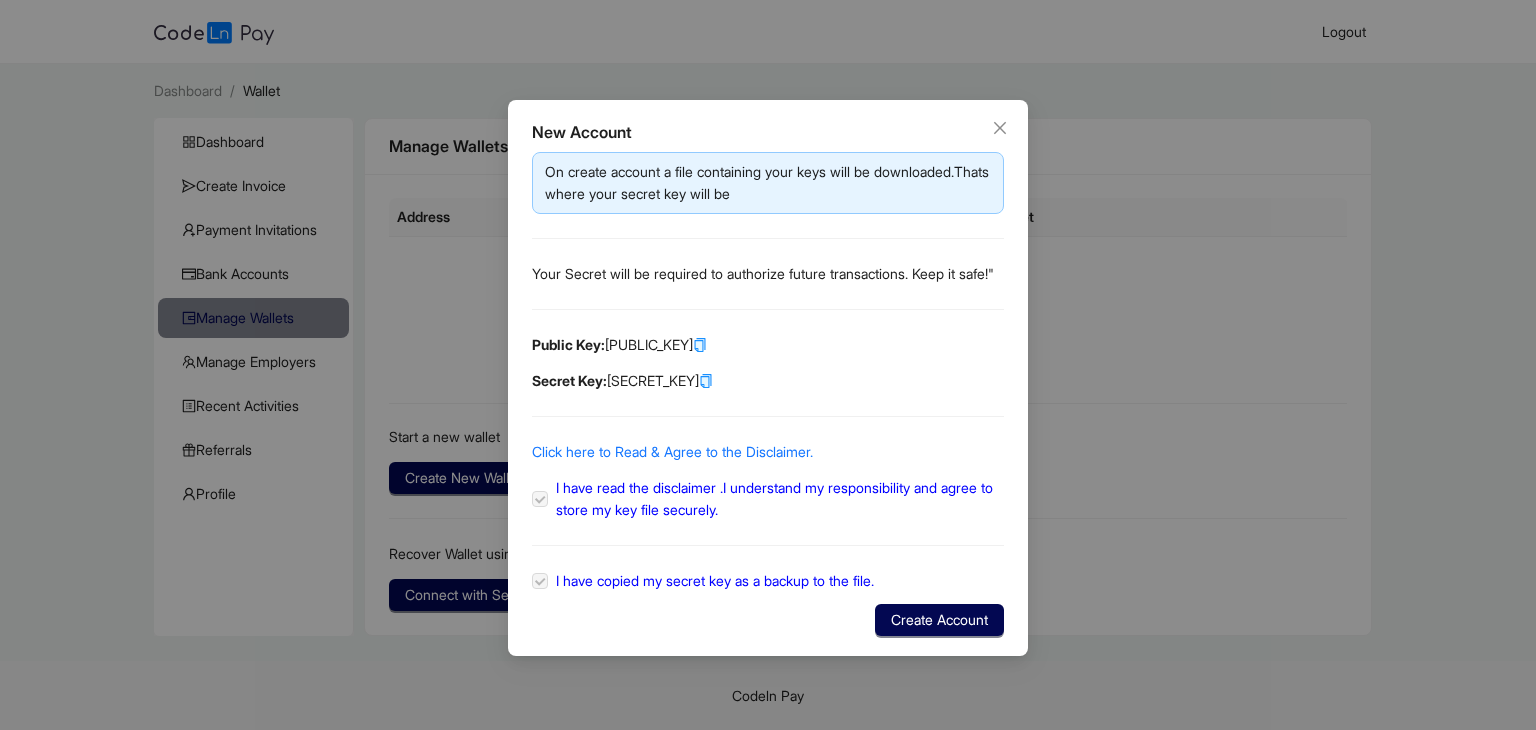 click on "Secret Key:  [SECRET_KEY]" 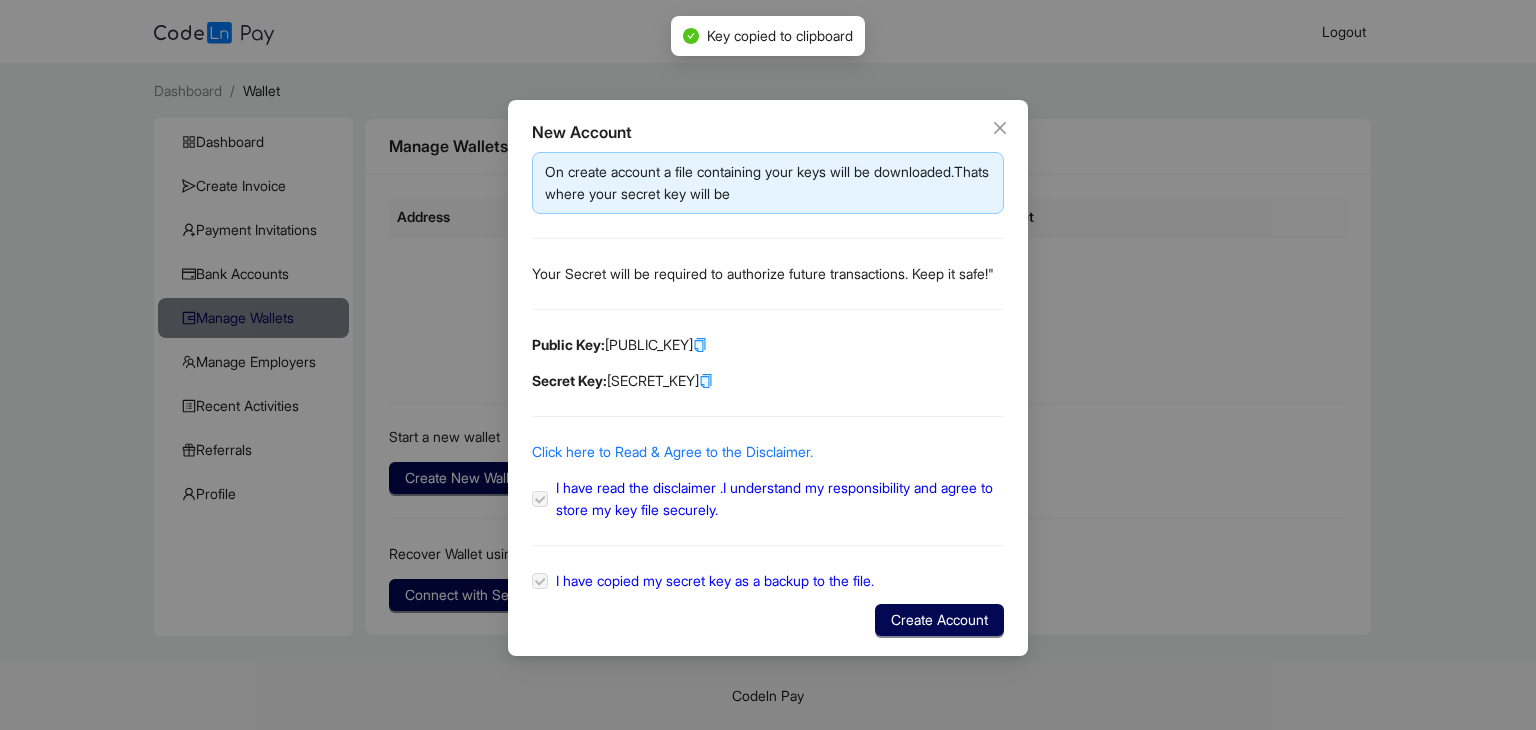 click 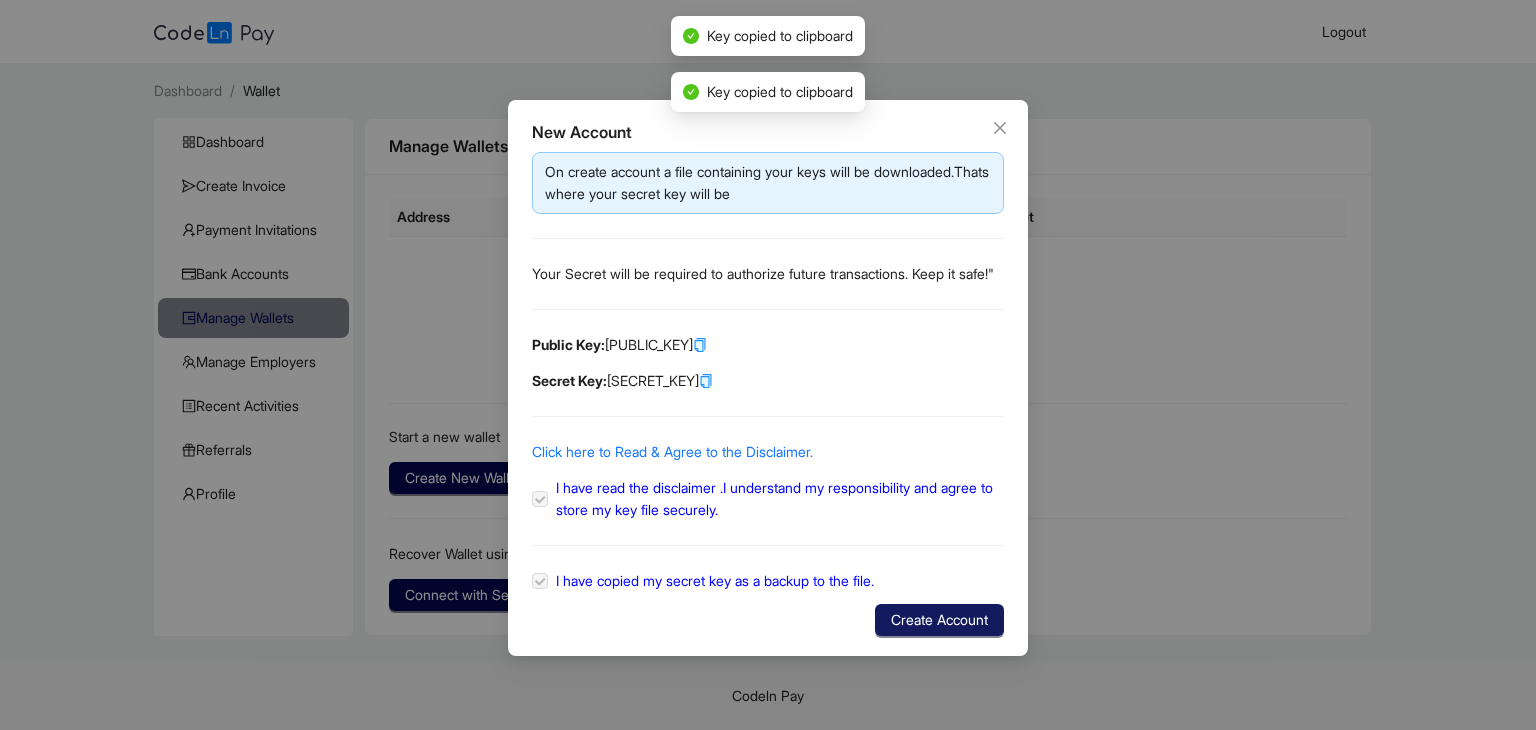 click on "Create Account" 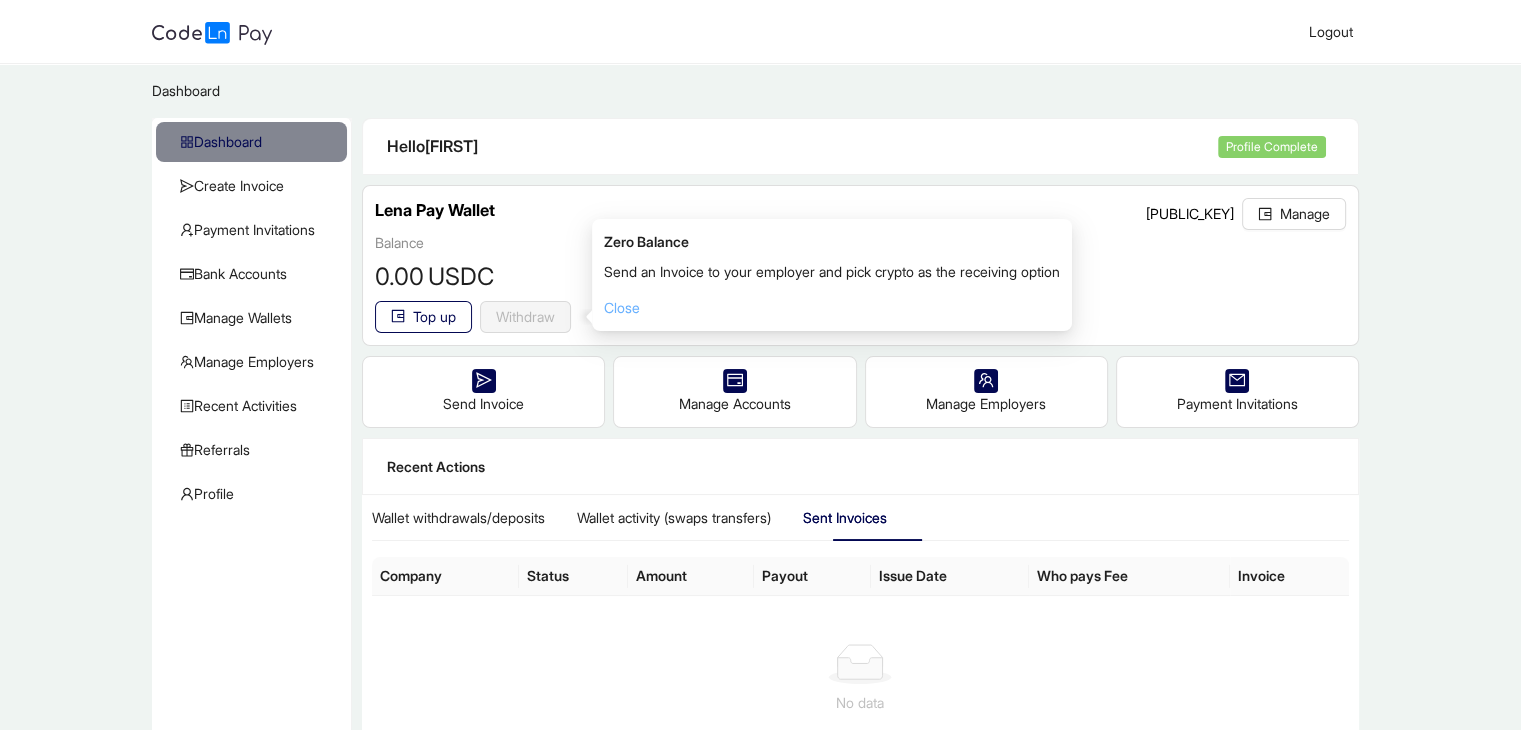 click on "Close" 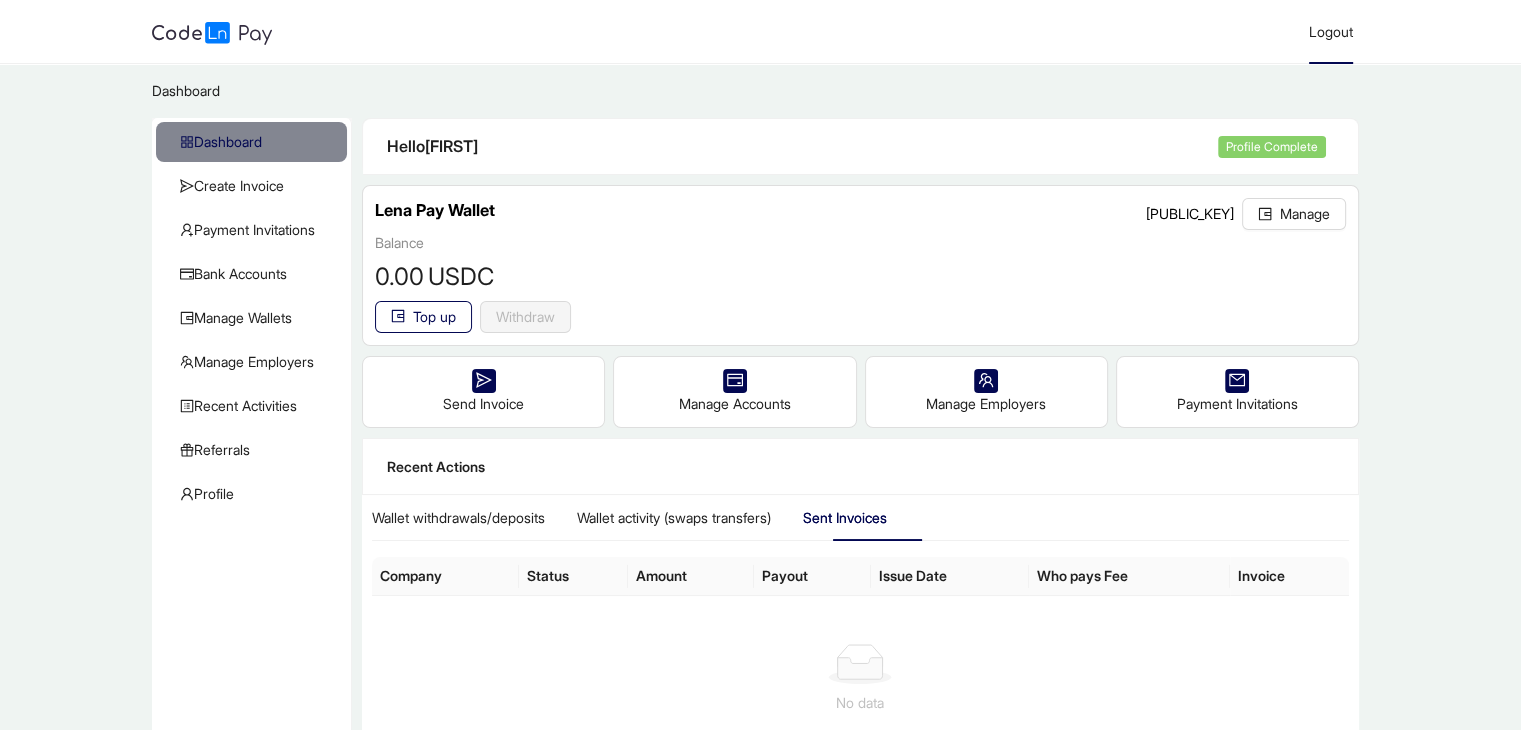 click on "Logout" 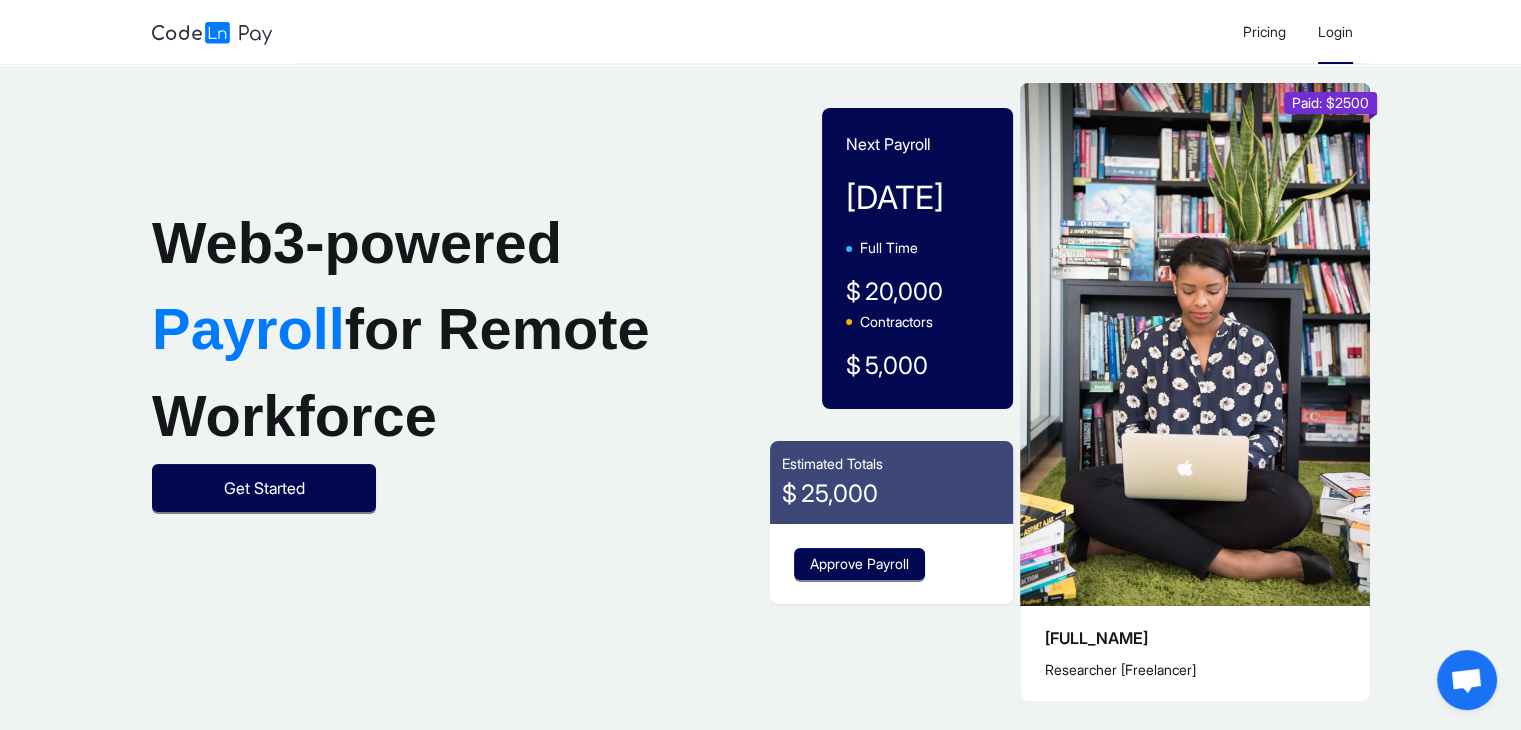 click on "Login" 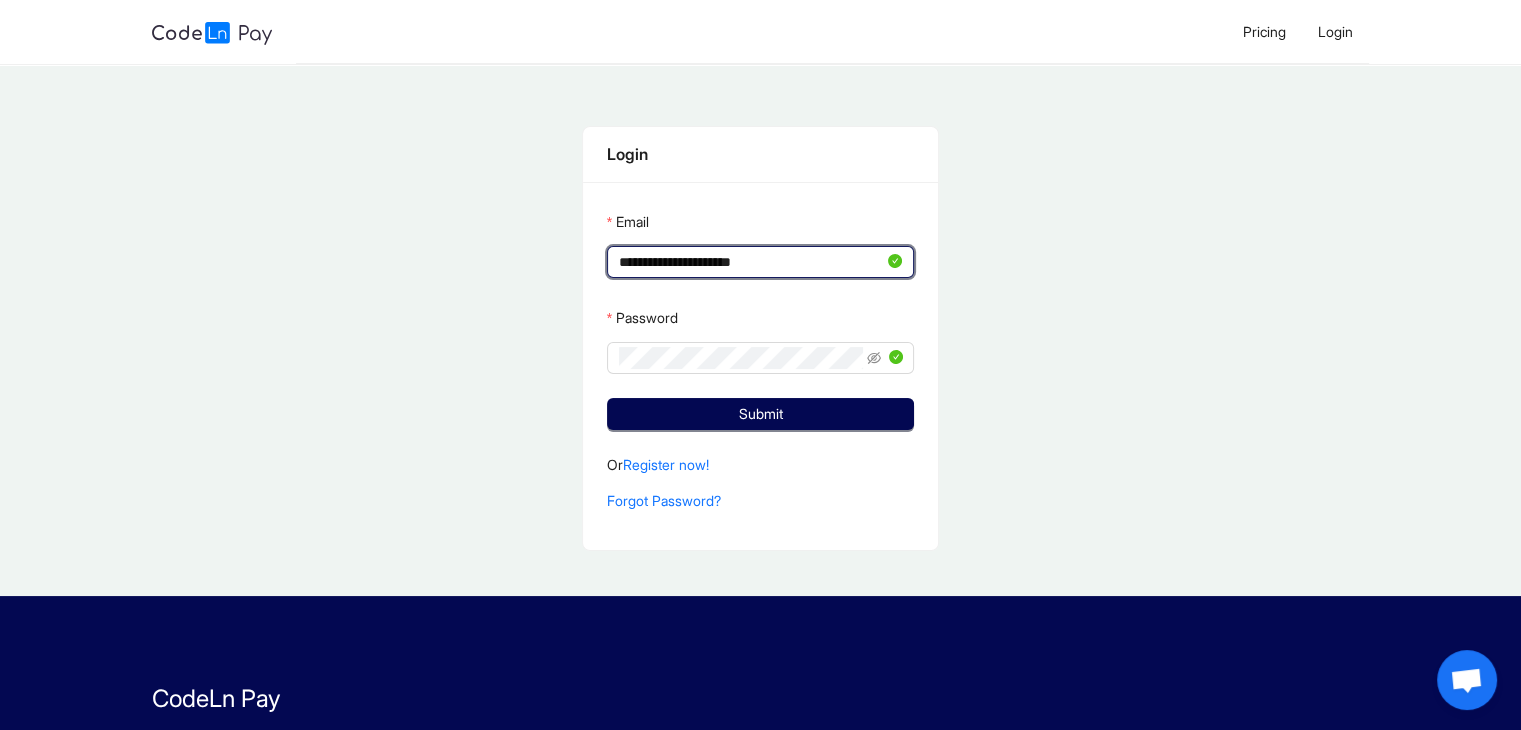 click on "**********" at bounding box center [751, 262] 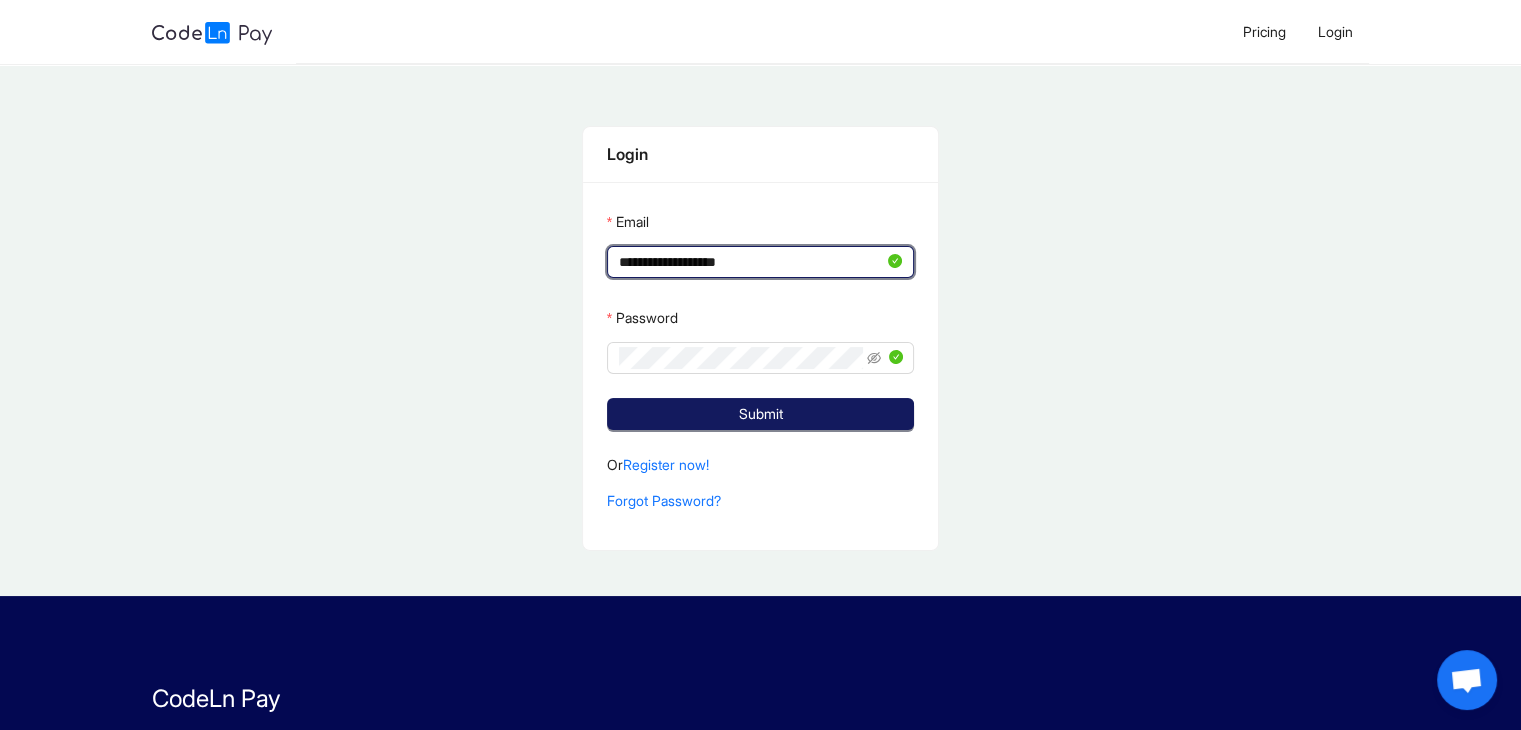 type on "**********" 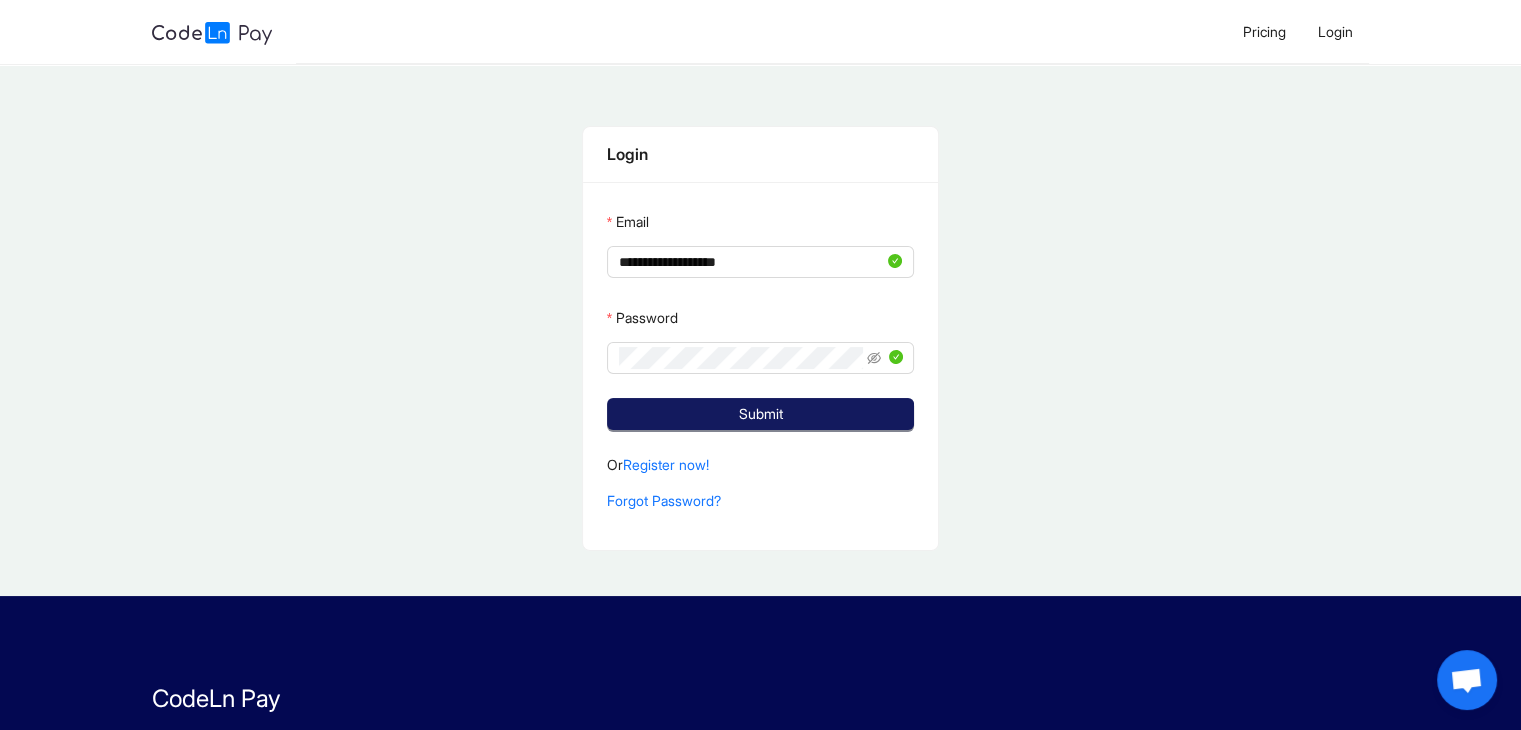 click on "Submit" 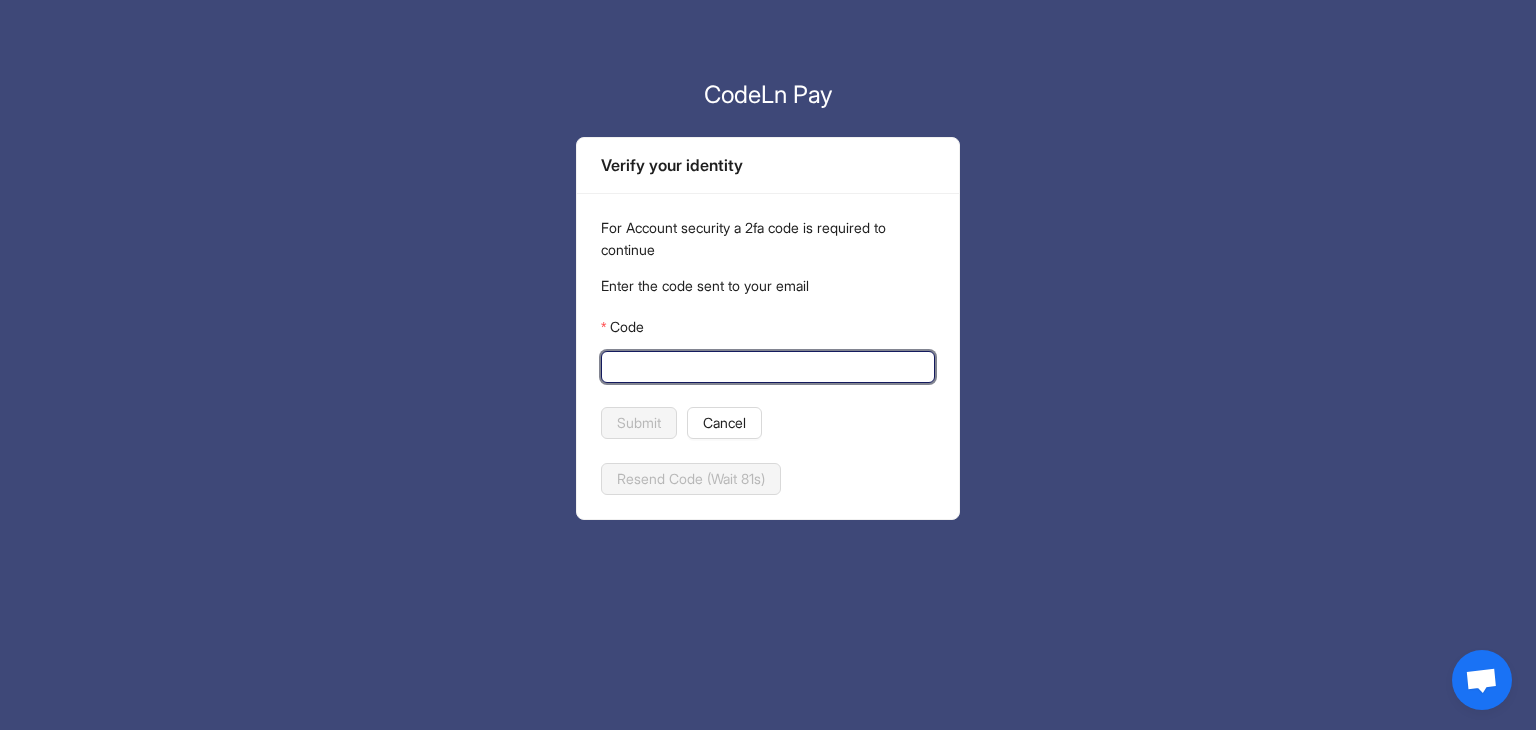 click on "Code" at bounding box center (766, 367) 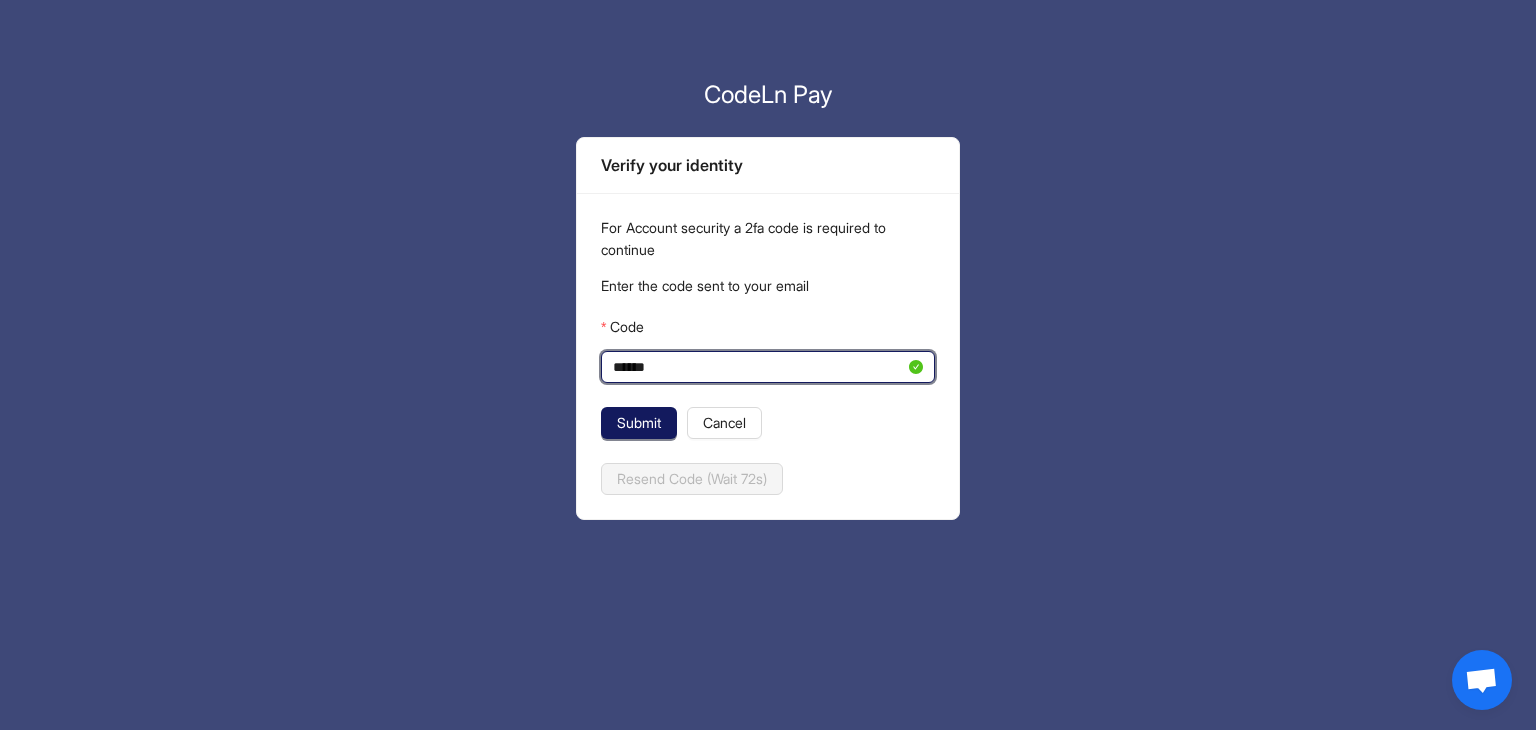 type on "******" 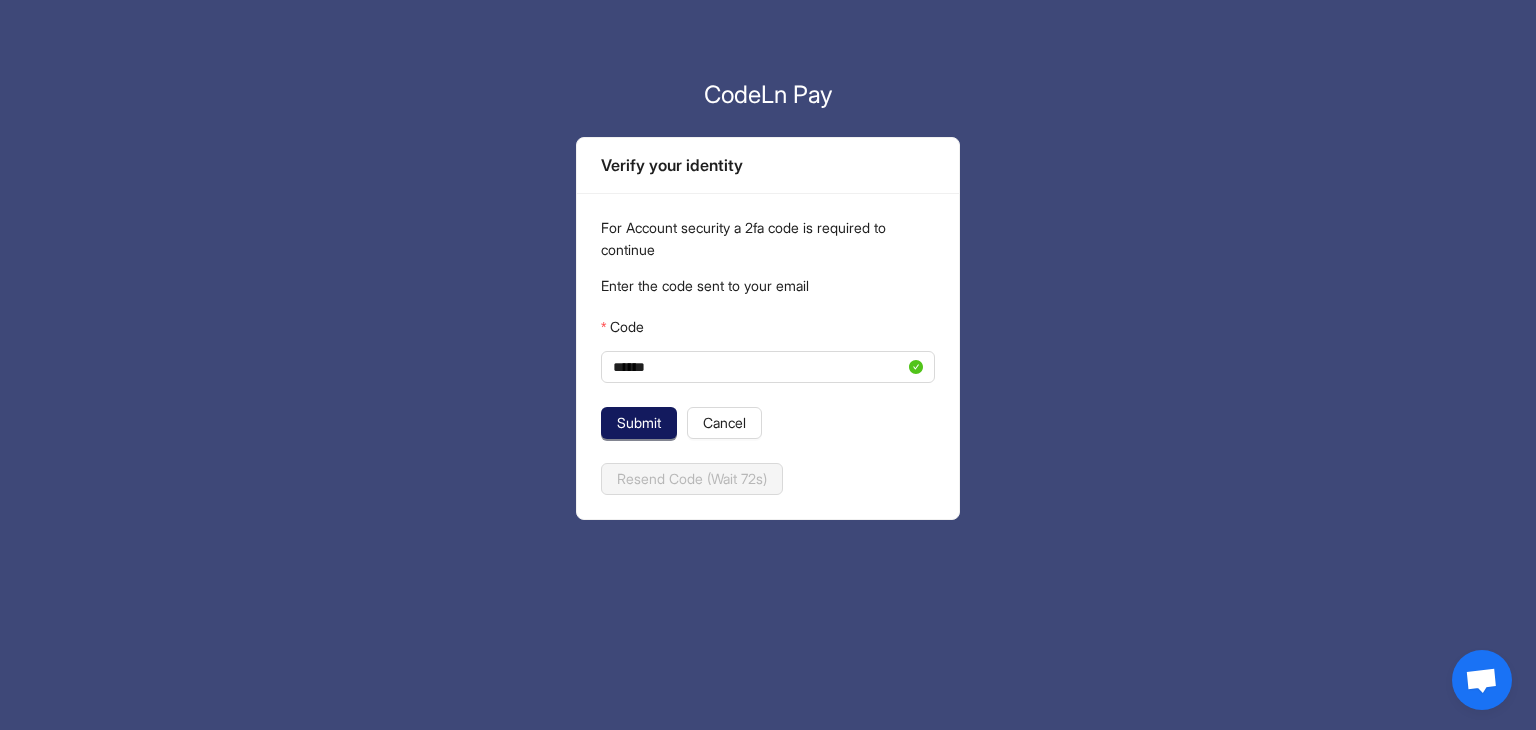 click on "Submit" 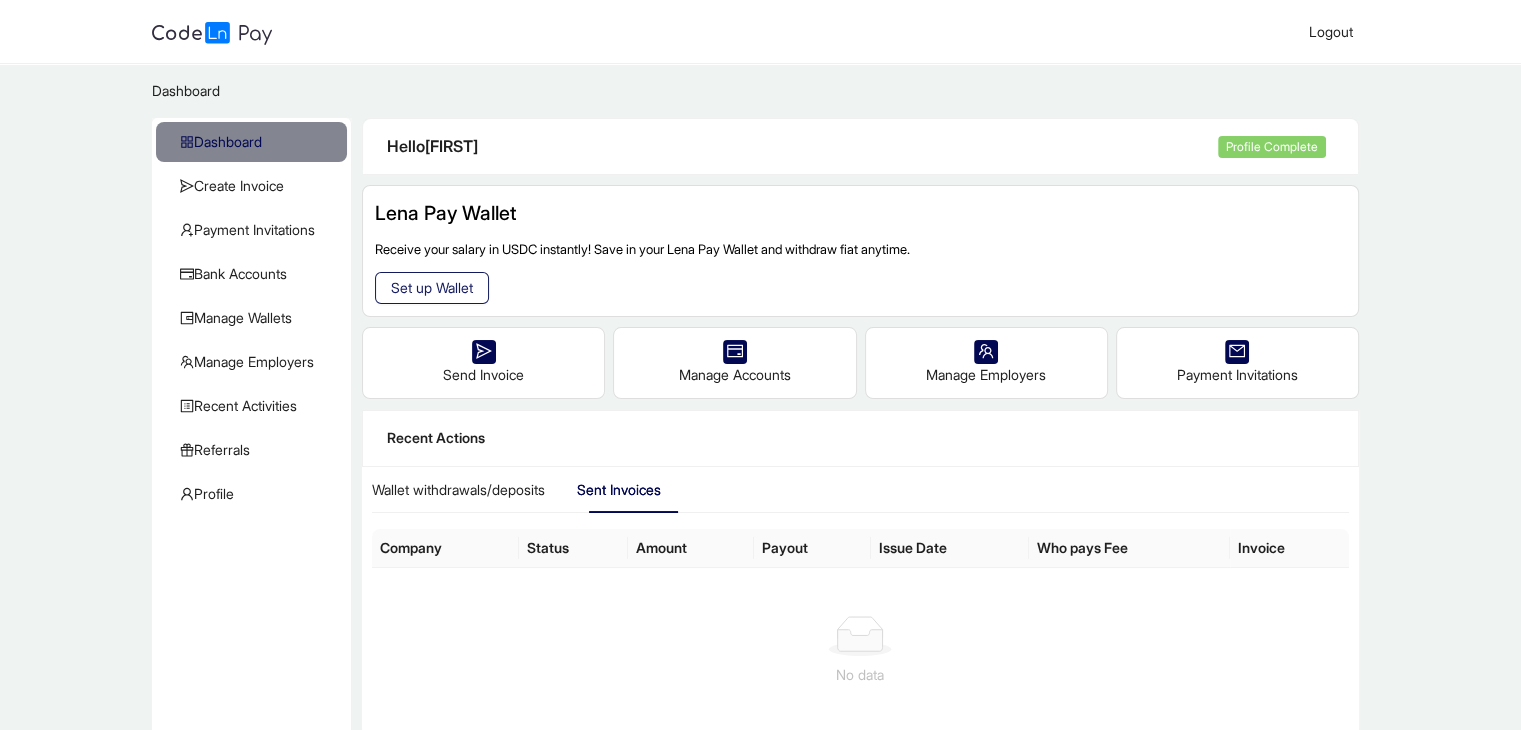 click on "Set up Wallet" 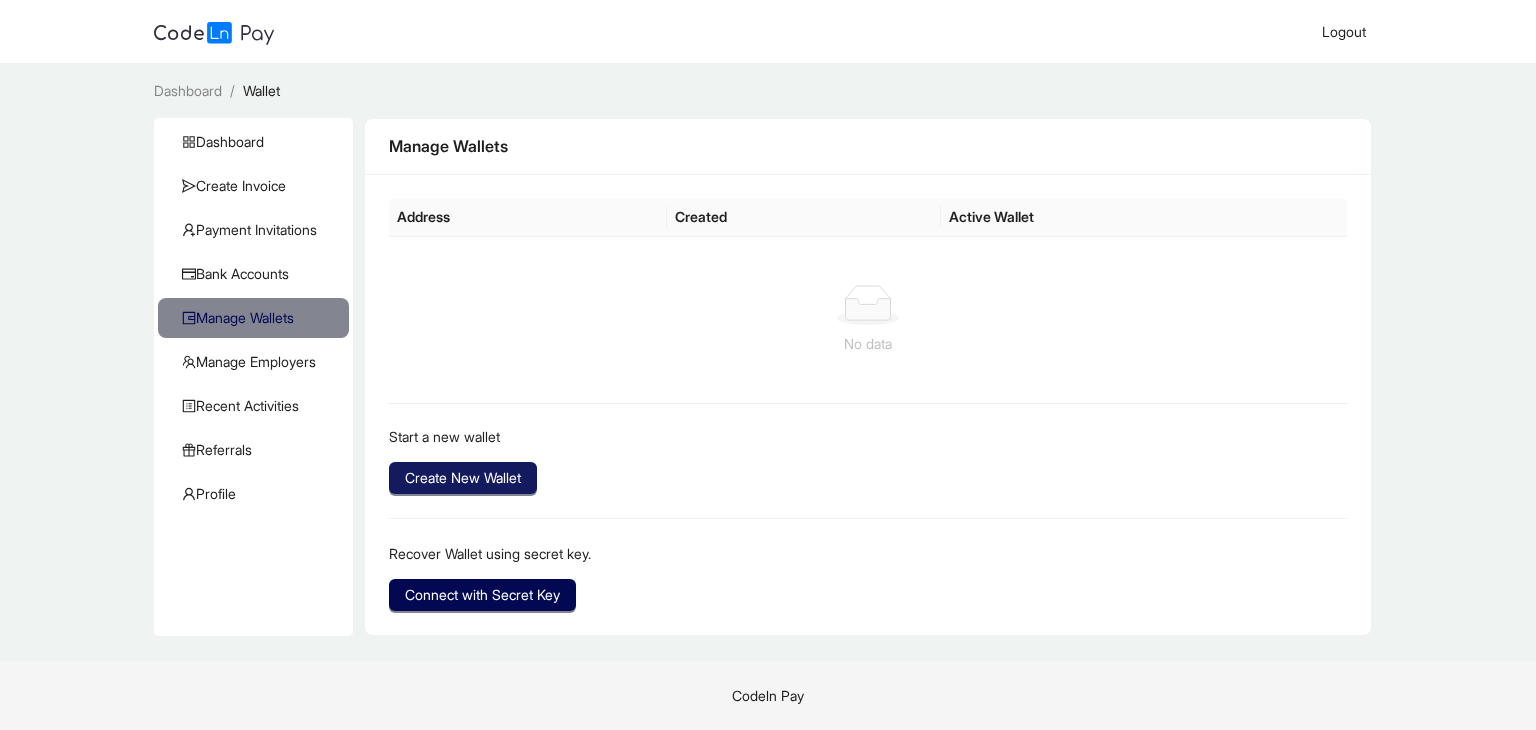 click on "Create New Wallet" at bounding box center [463, 478] 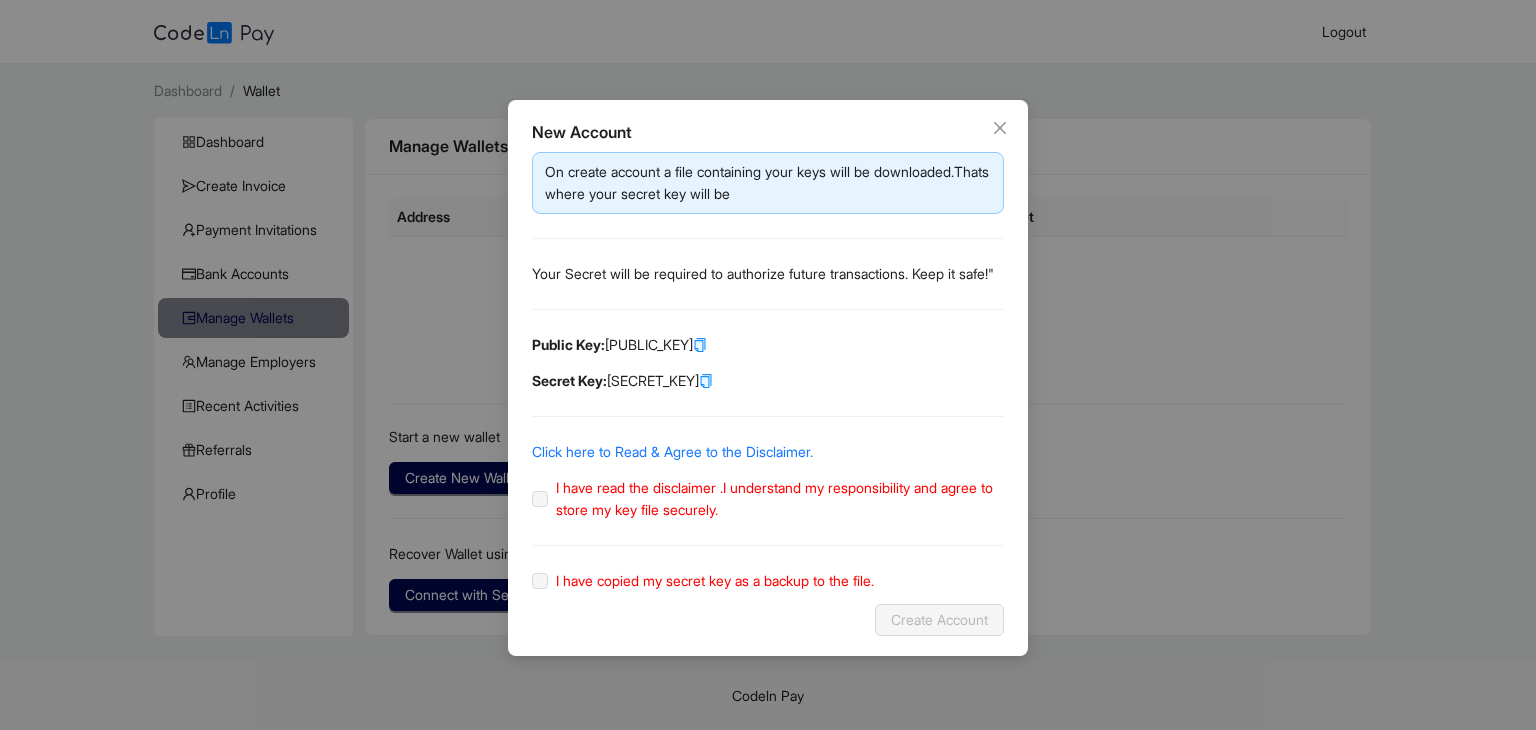 click 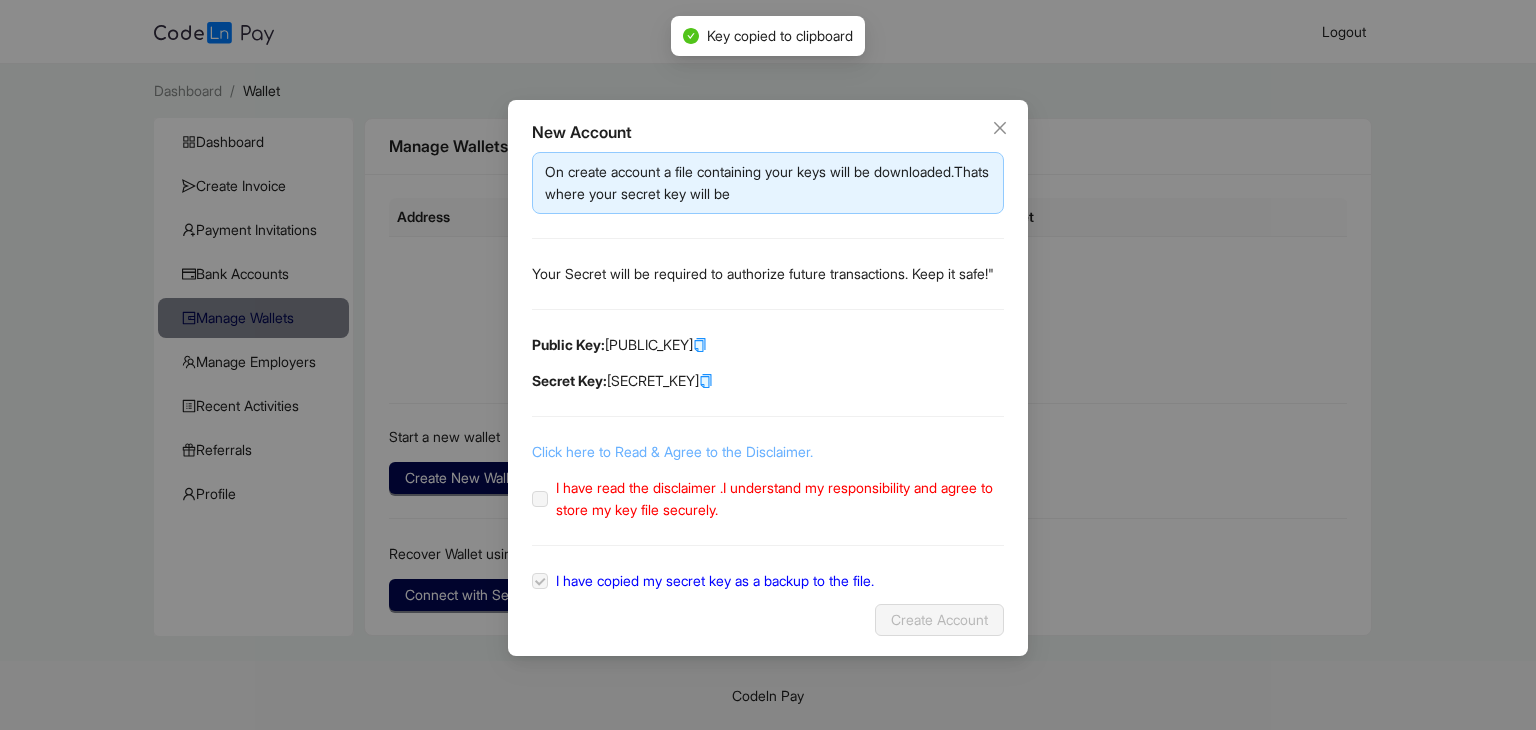 click on "Click here to Read & Agree to the Disclaimer." at bounding box center (672, 451) 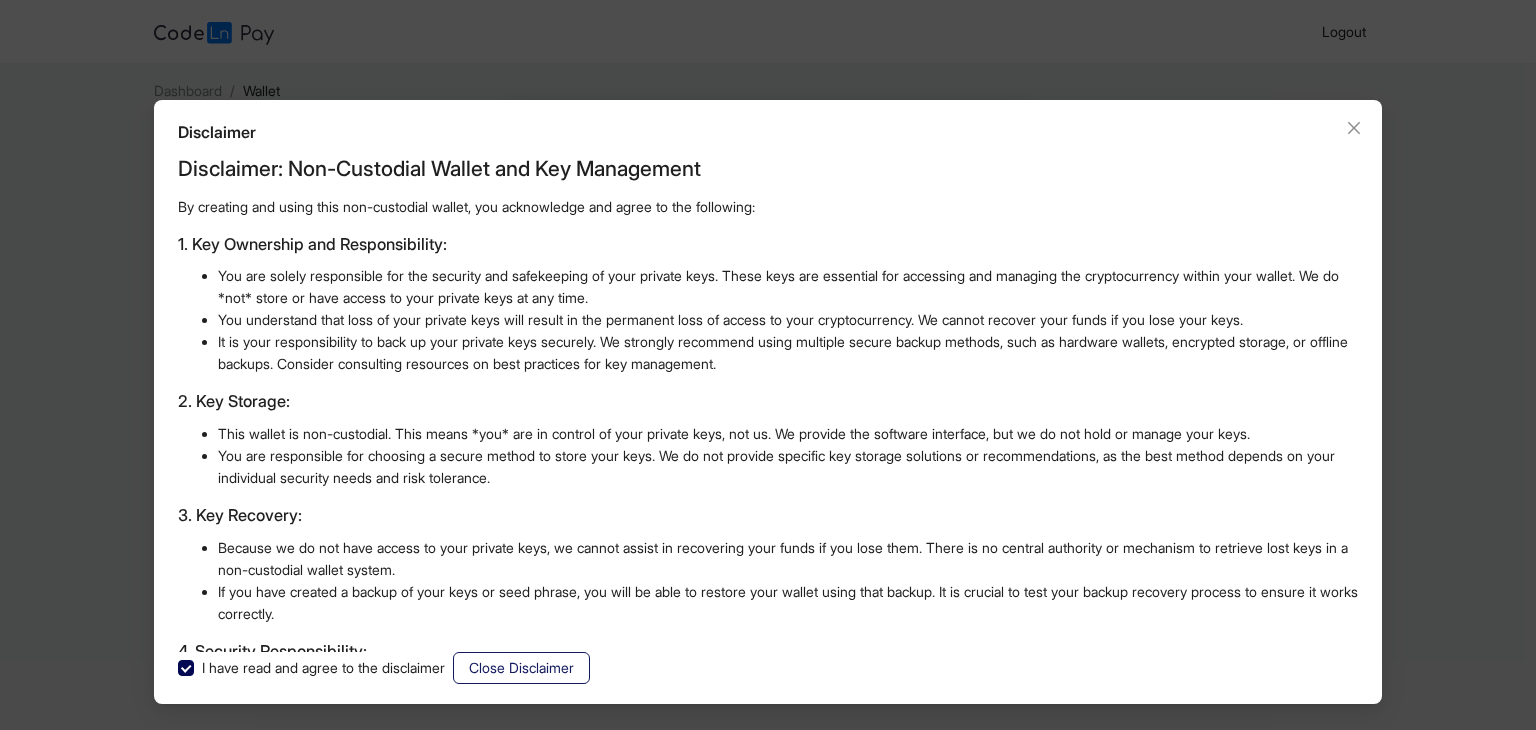 click on "Close Disclaimer" 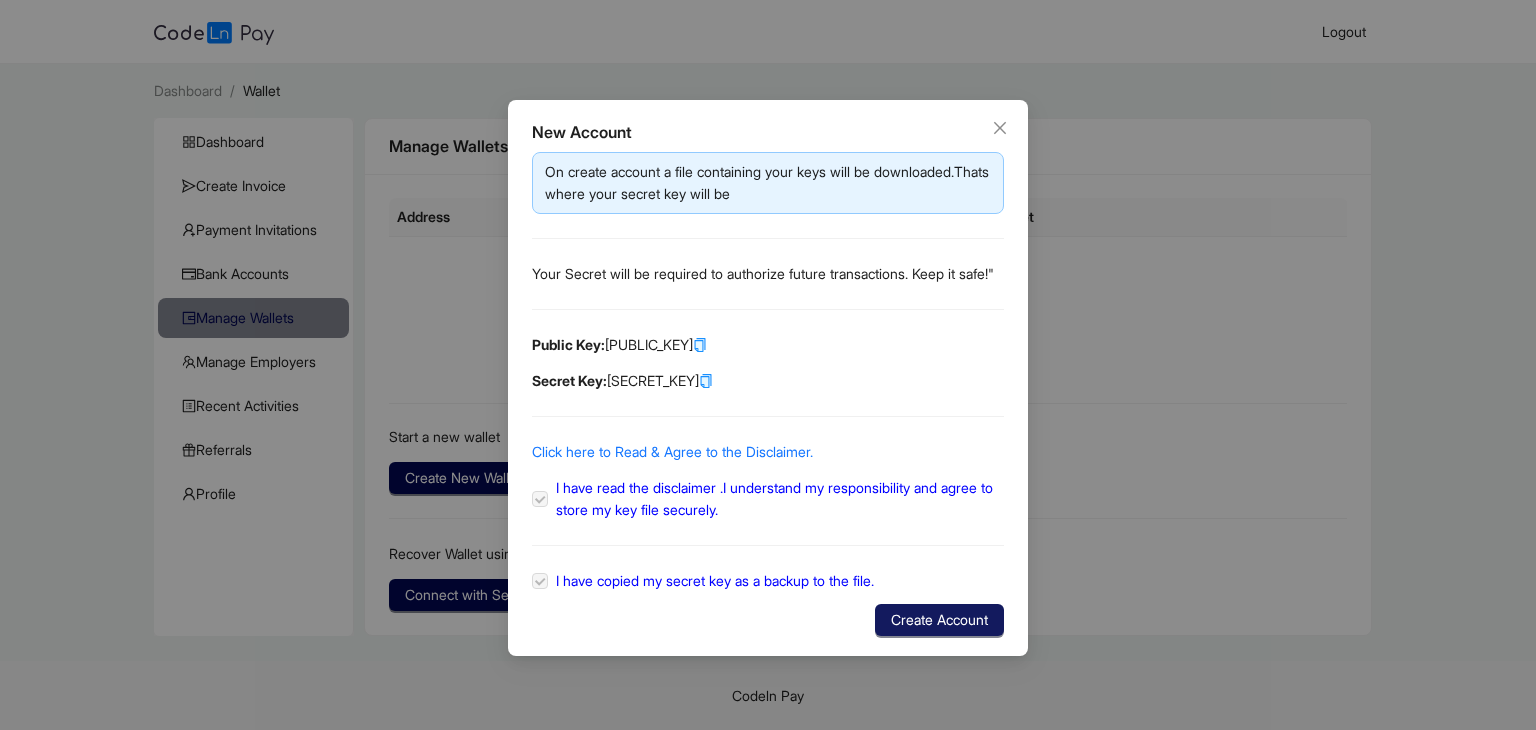 click on "Create Account" 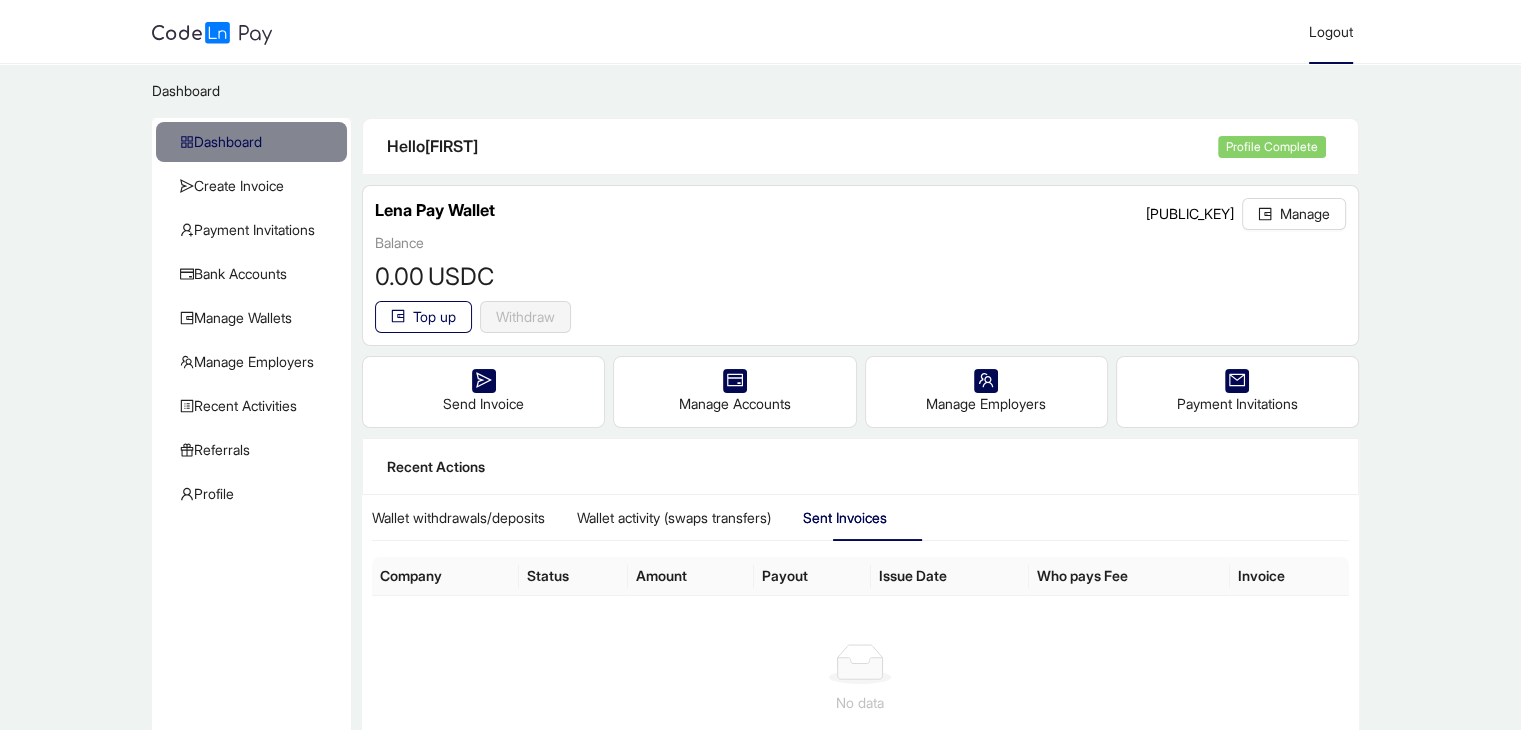 click on "Logout" 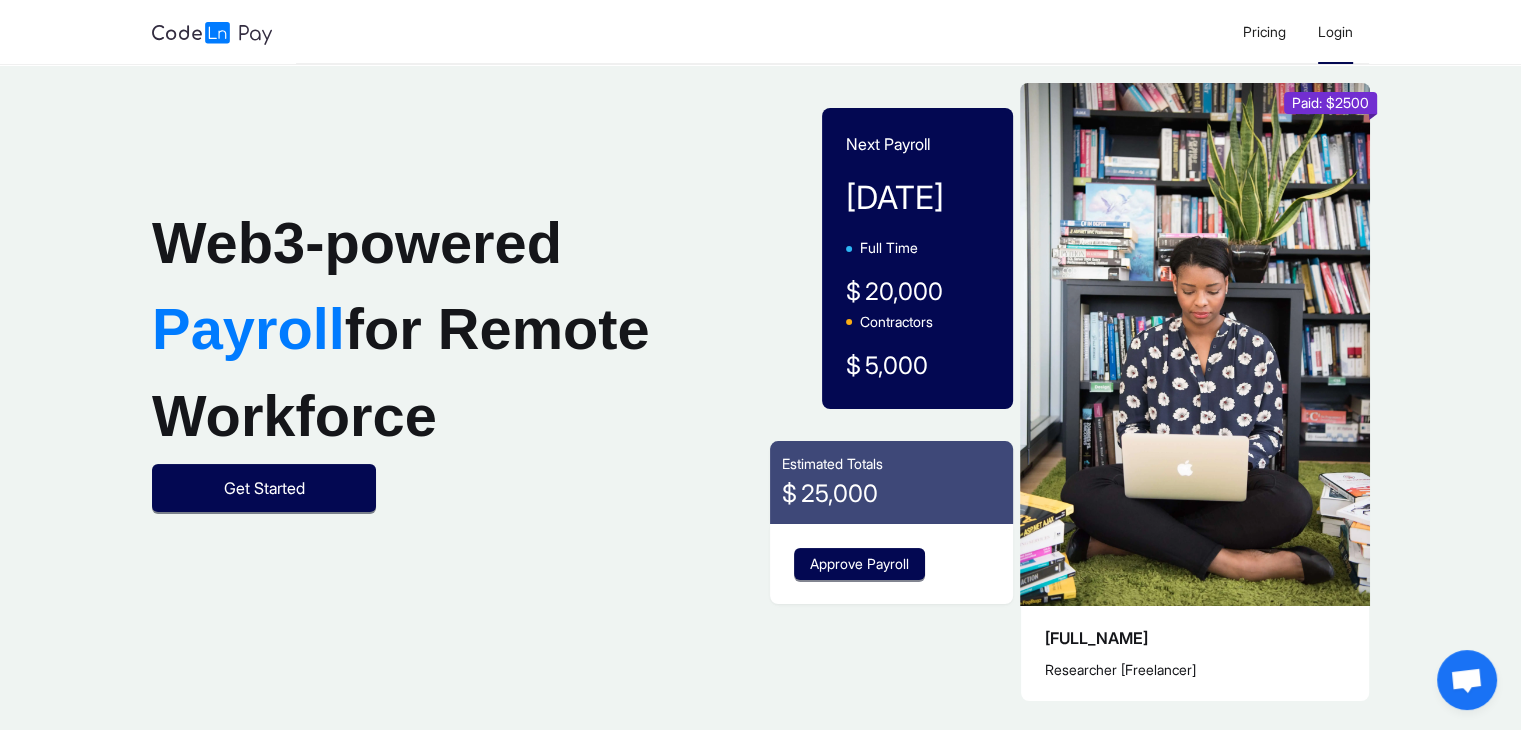 click on "Login" 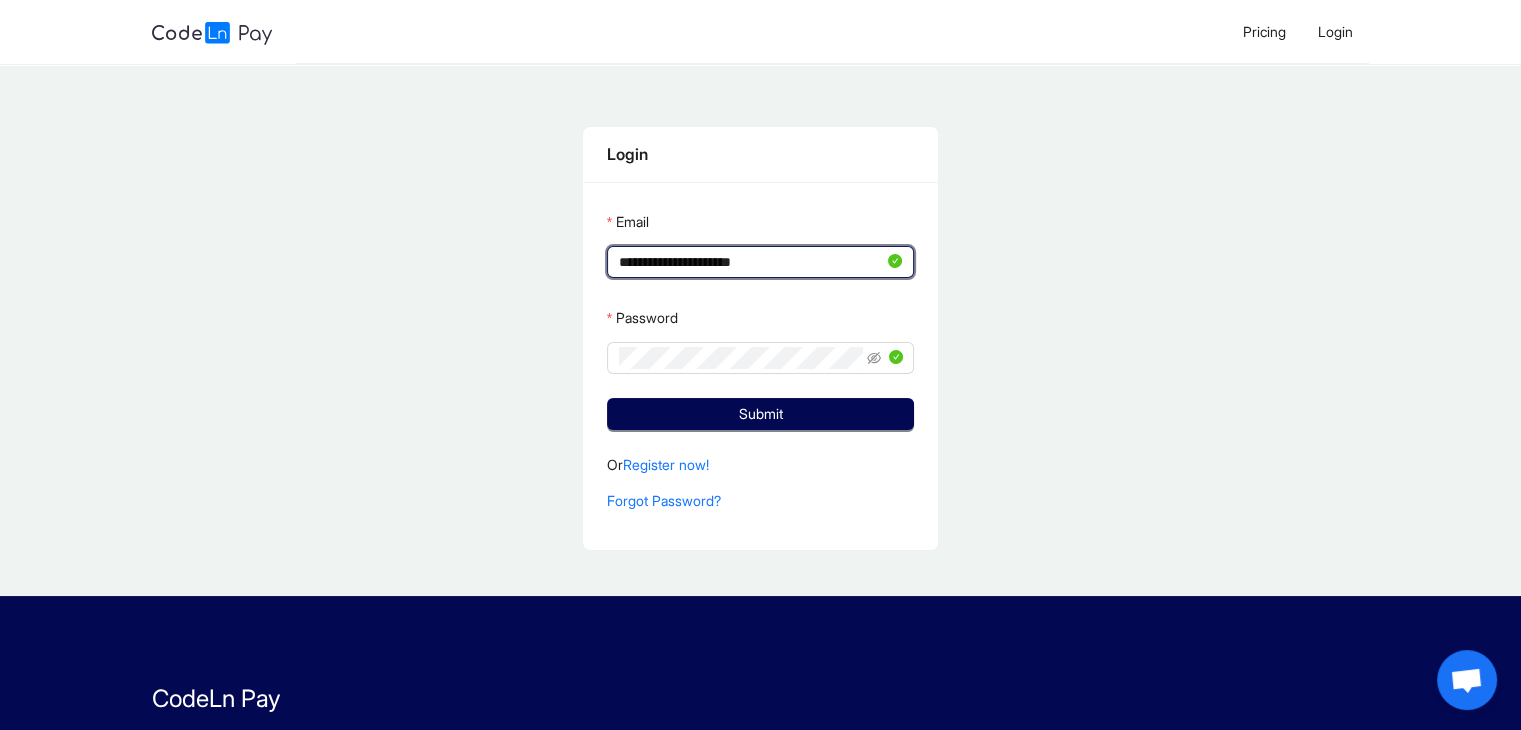 click on "**********" at bounding box center (751, 262) 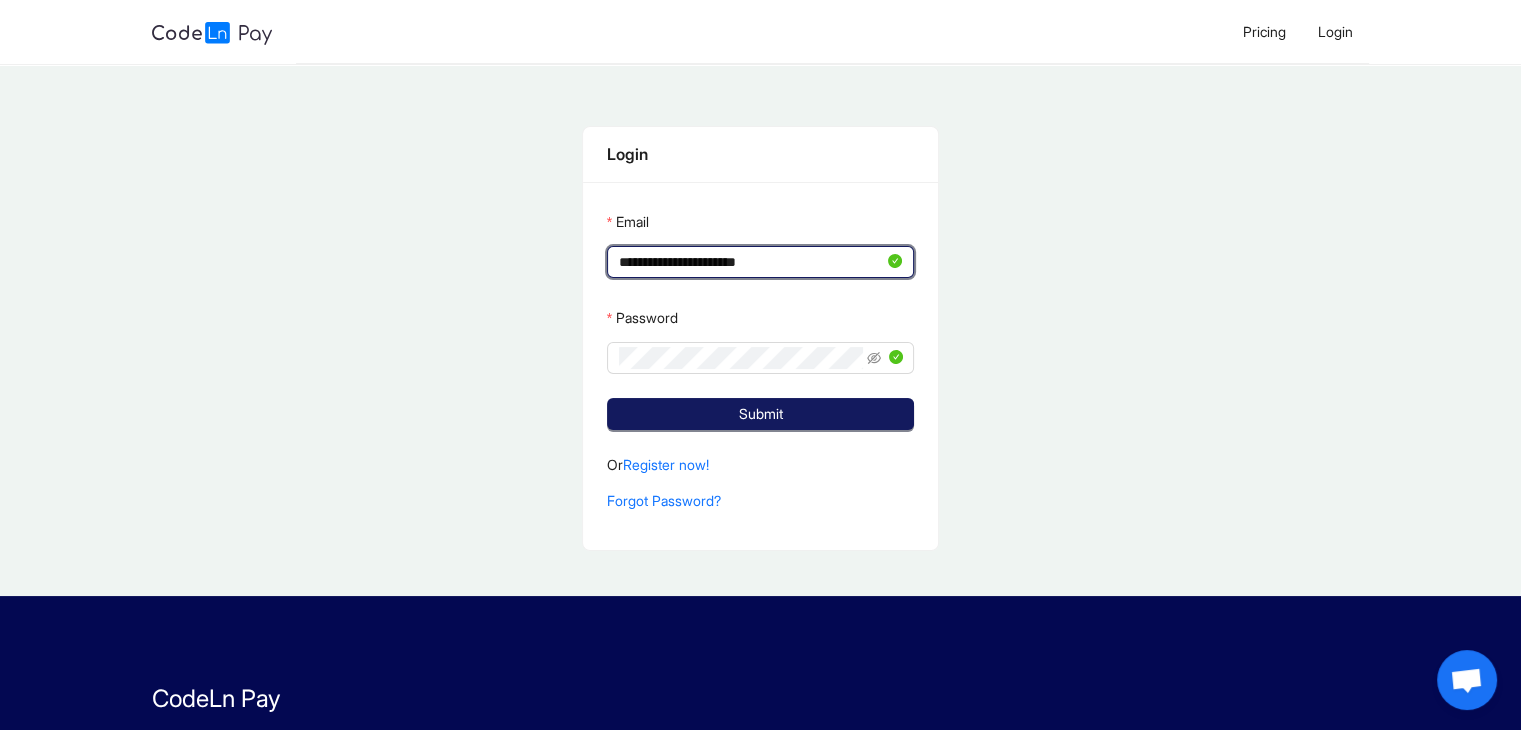 type on "**********" 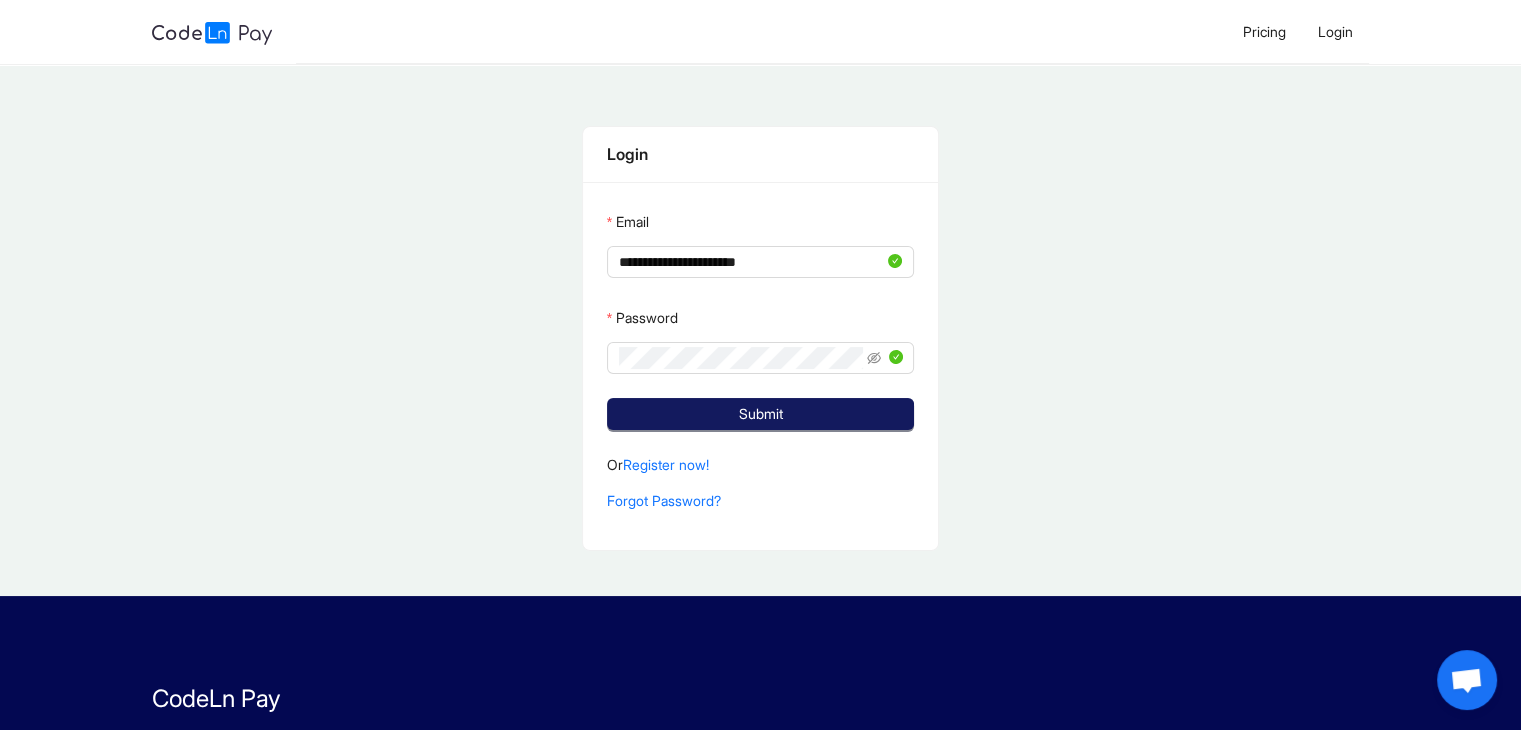 click on "Submit" 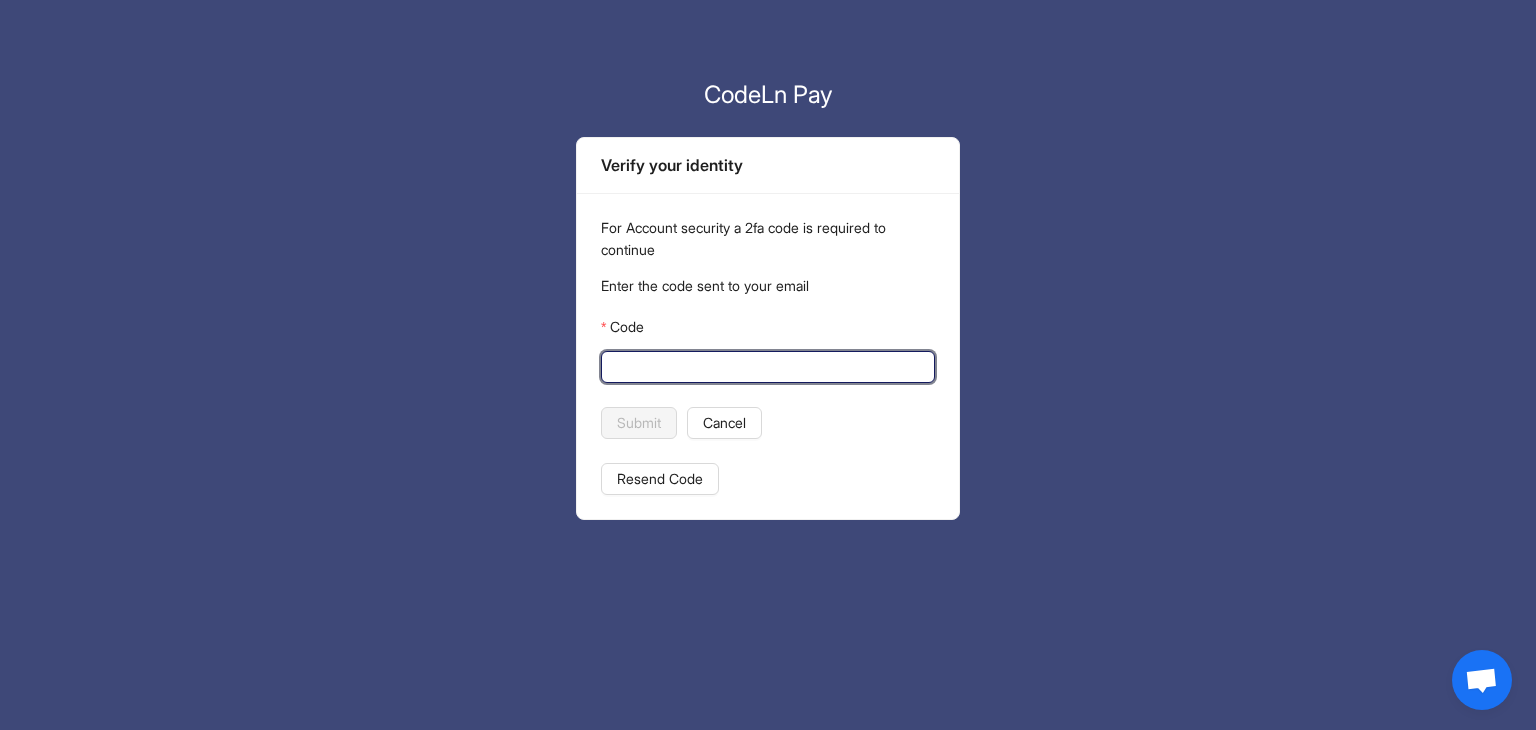 click on "Code" at bounding box center [766, 367] 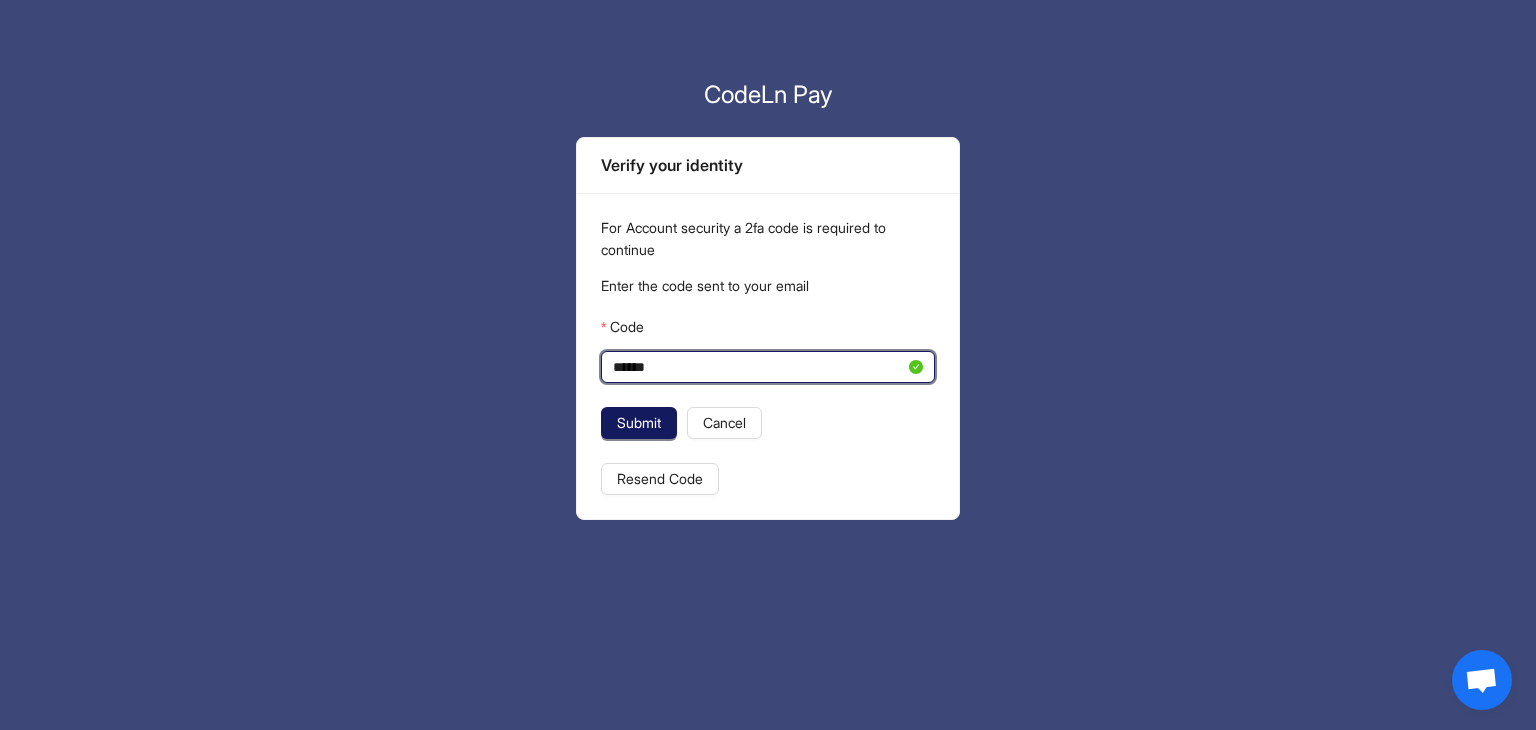type on "******" 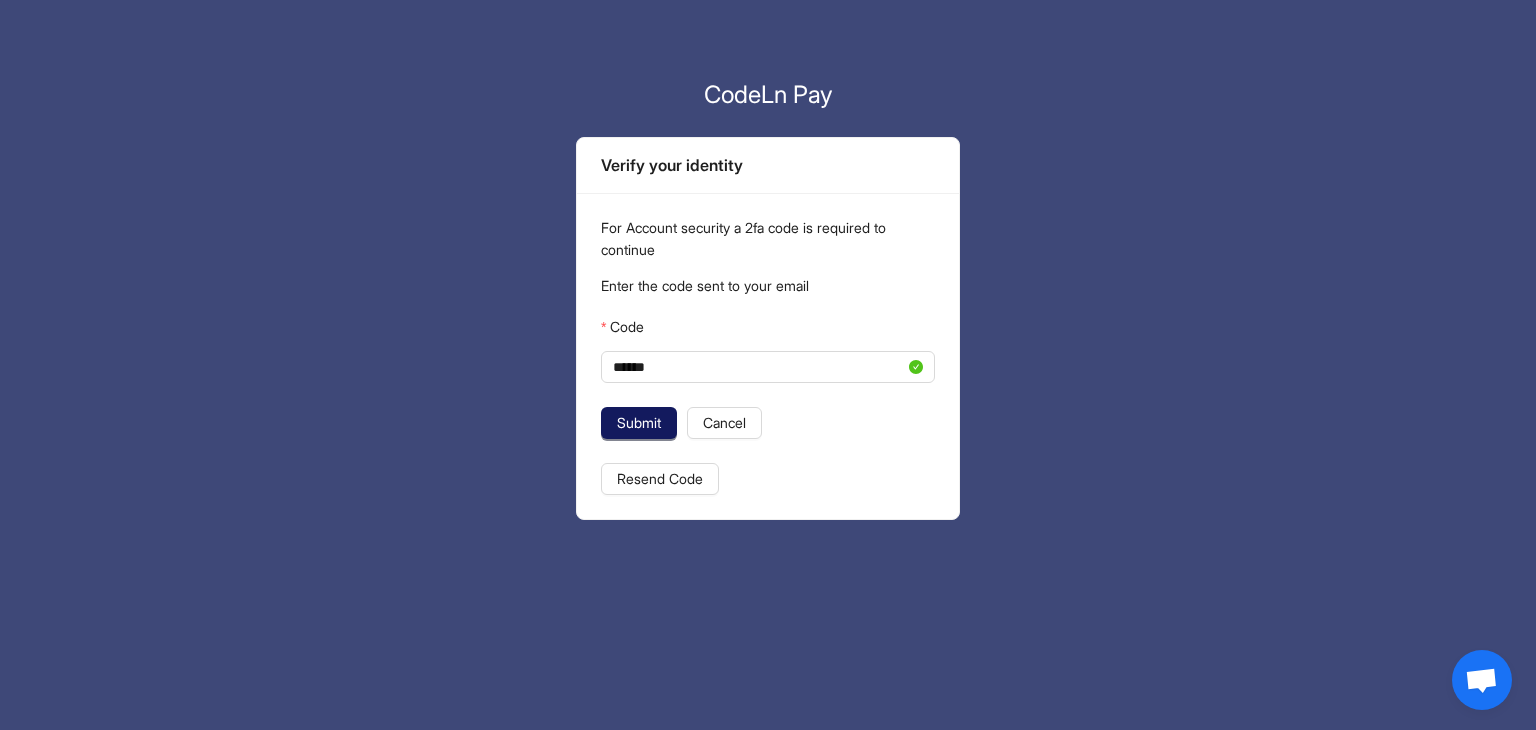 click on "Submit" 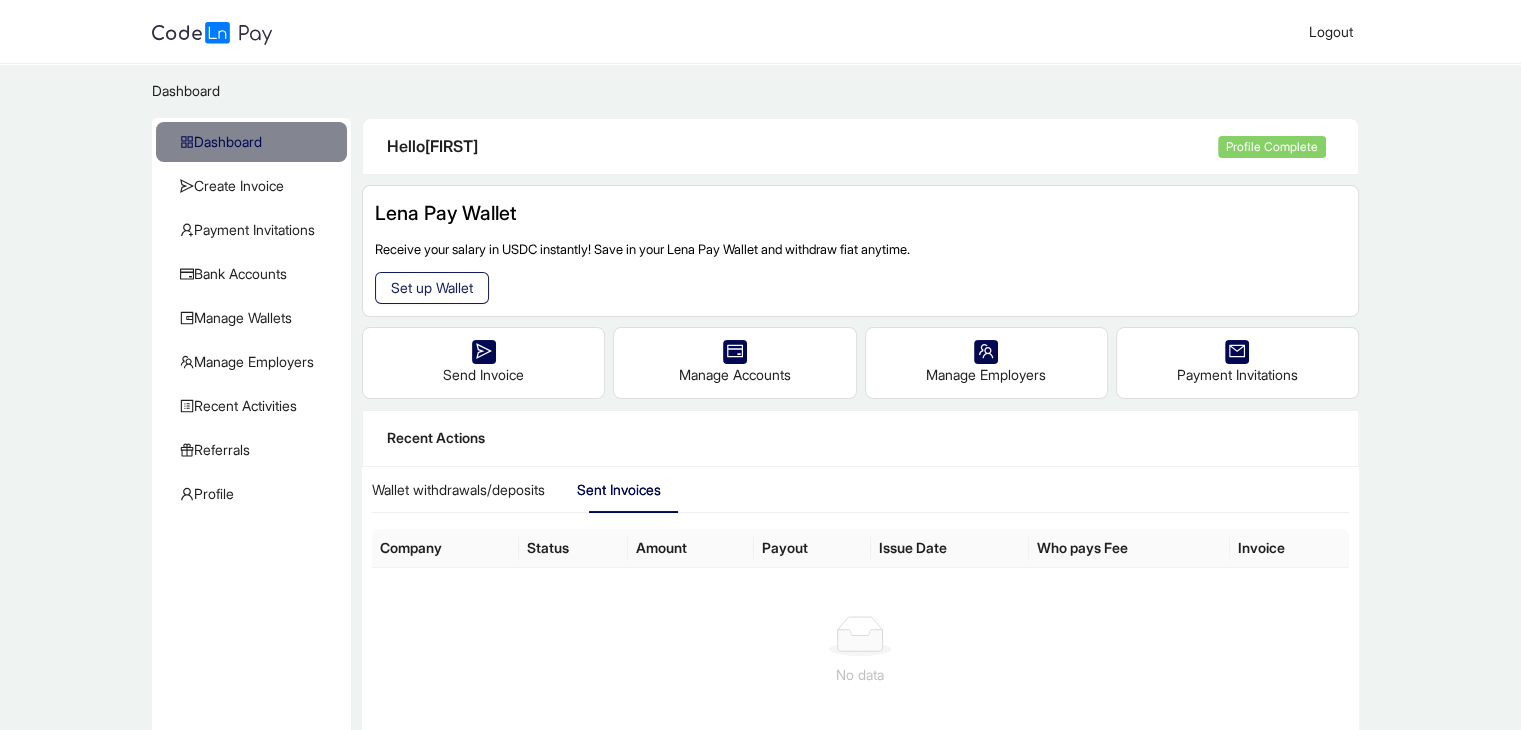 click on "Set up Wallet" 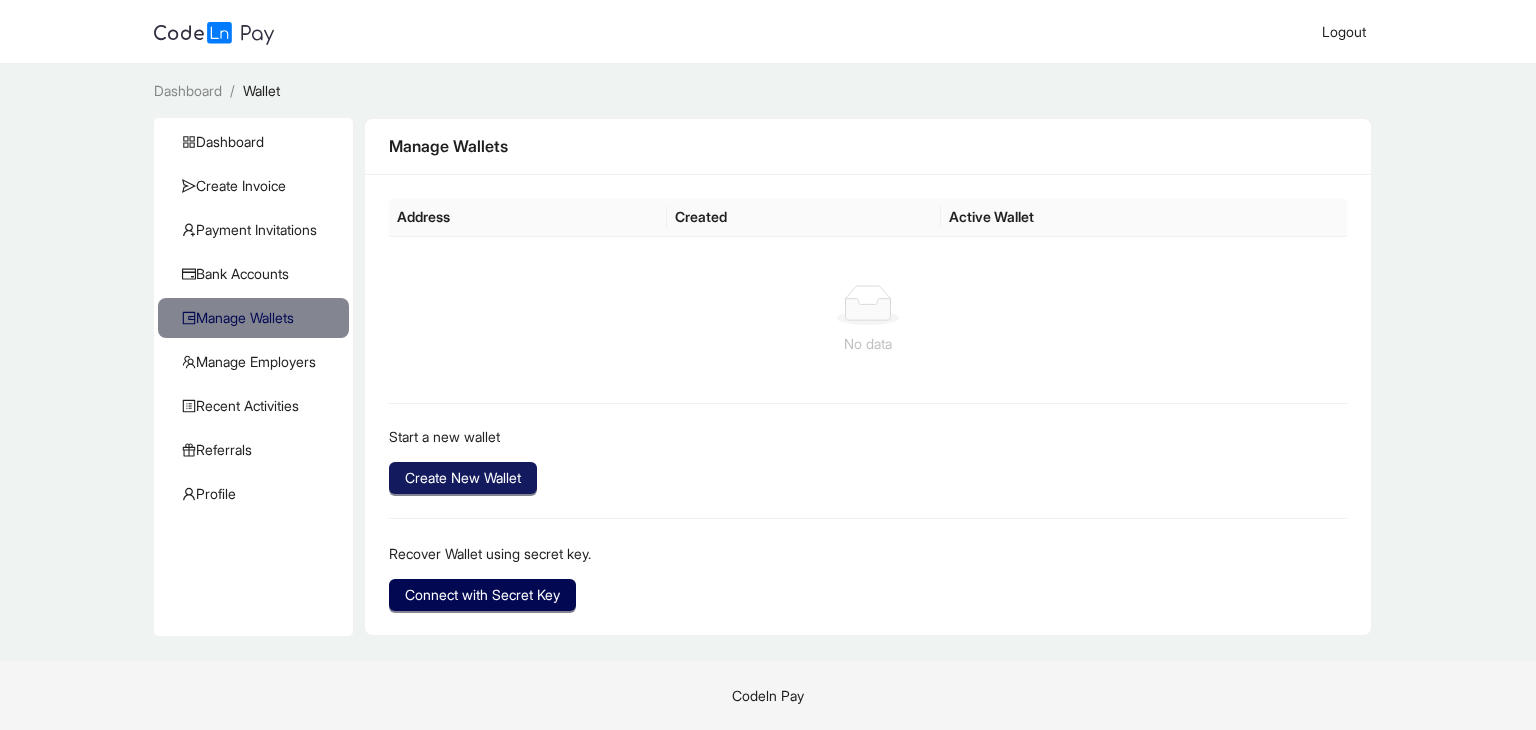 click on "Create New Wallet" 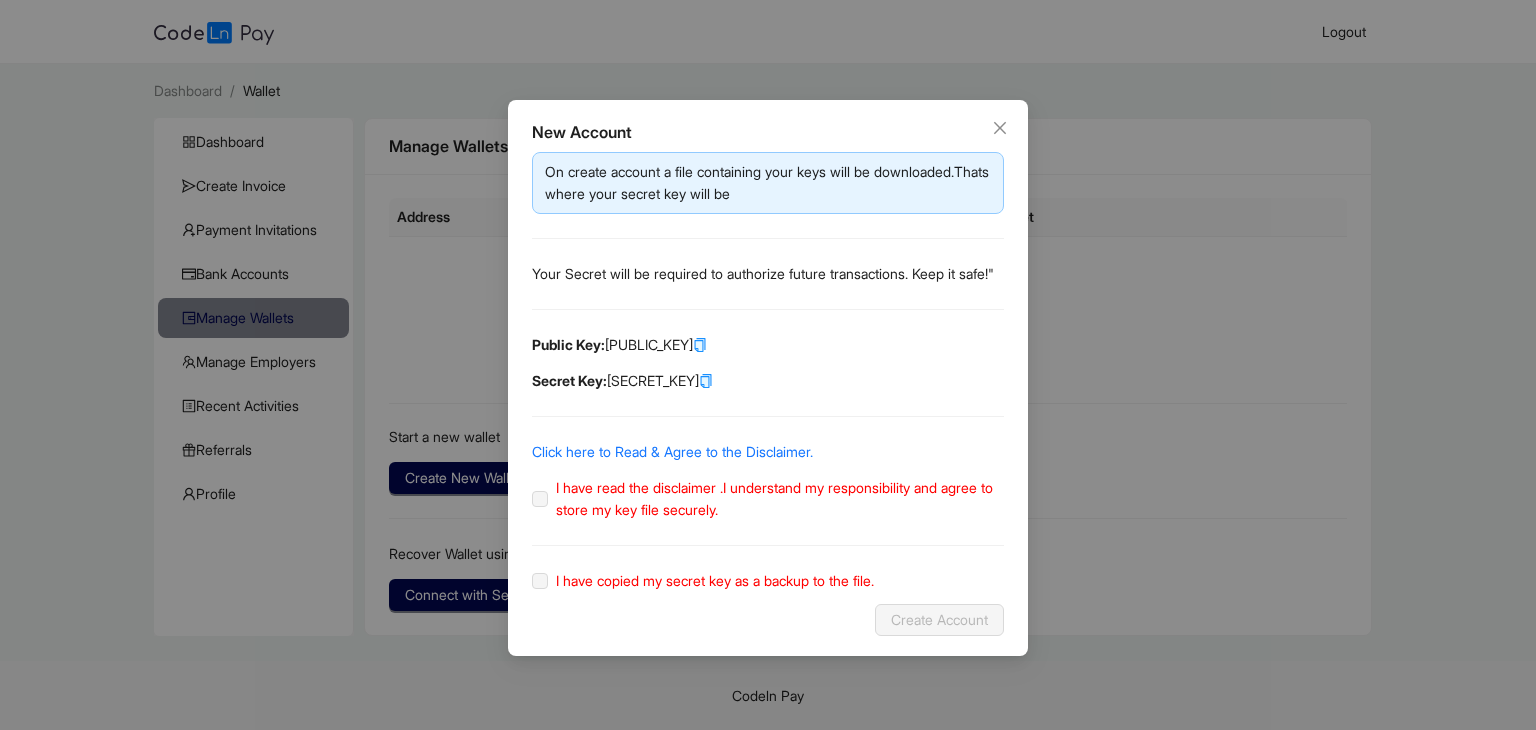 click 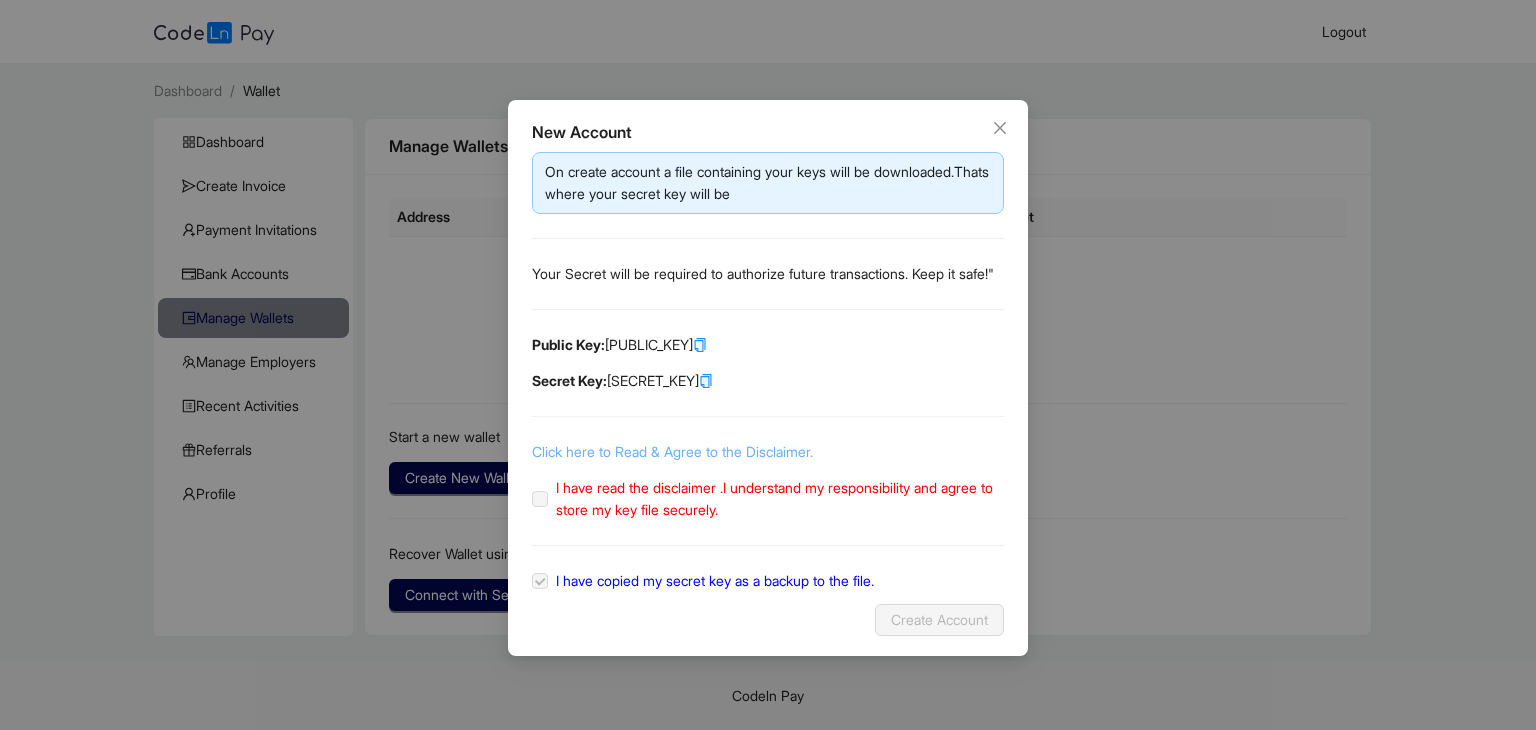 click on "Click here to Read & Agree to the Disclaimer." at bounding box center (672, 451) 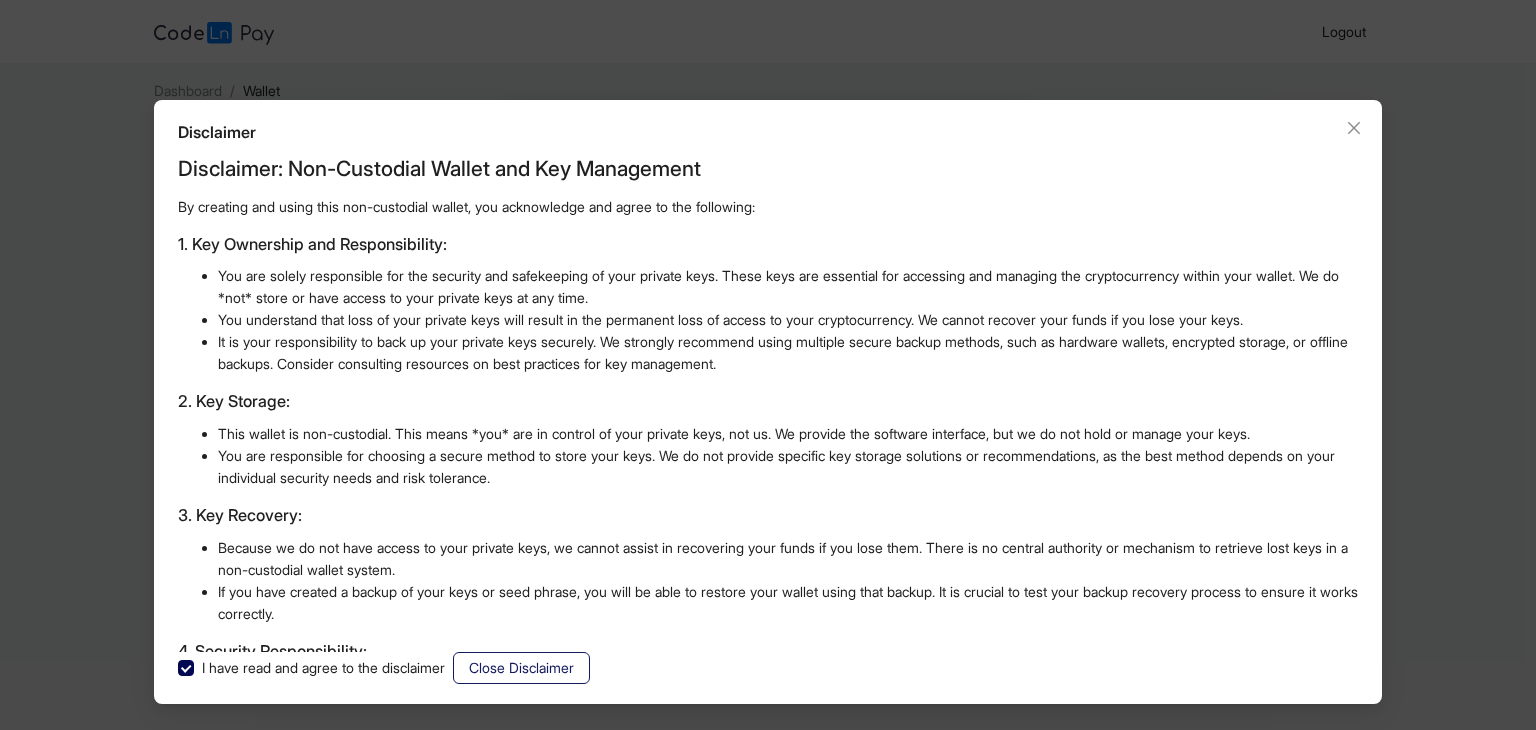 click on "Close Disclaimer" 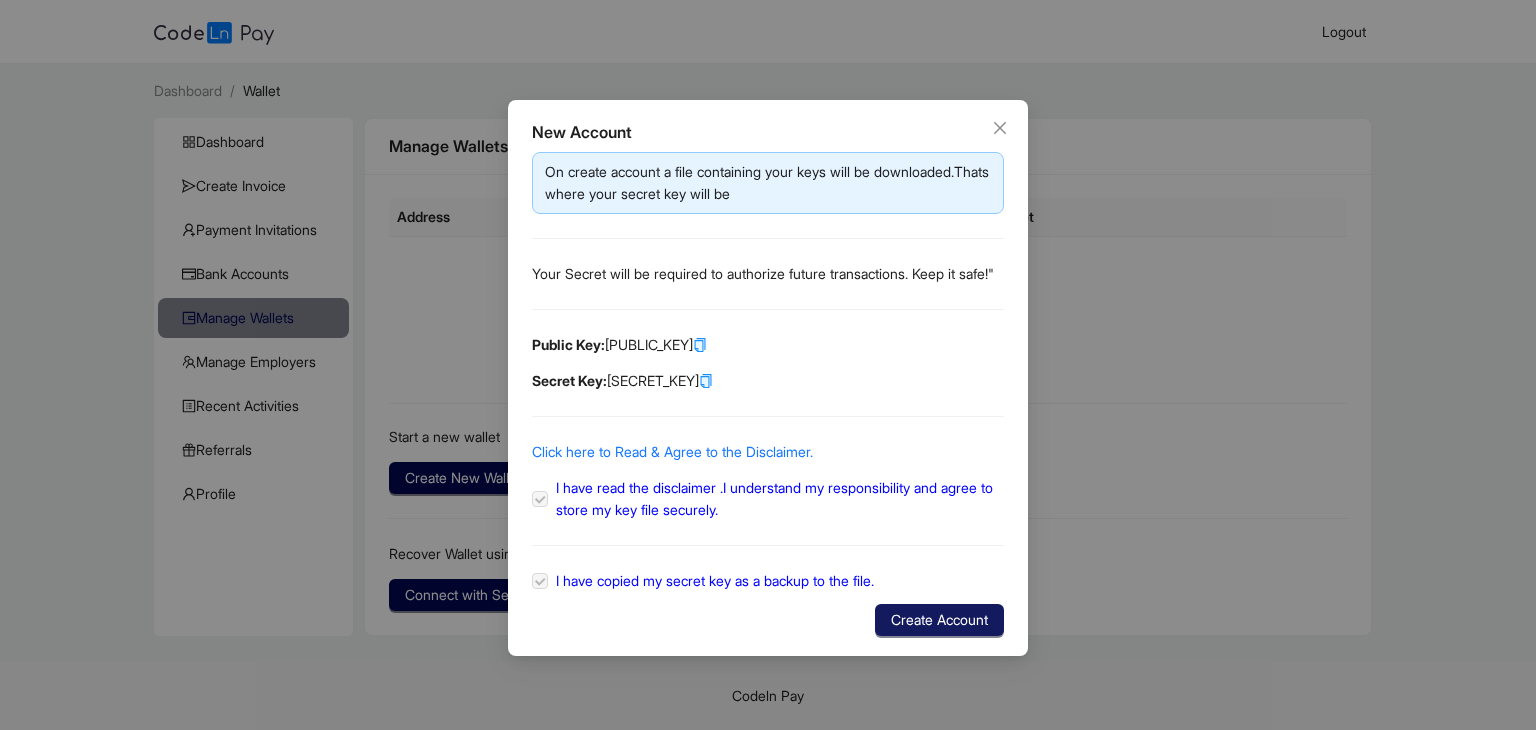 click on "Create Account" 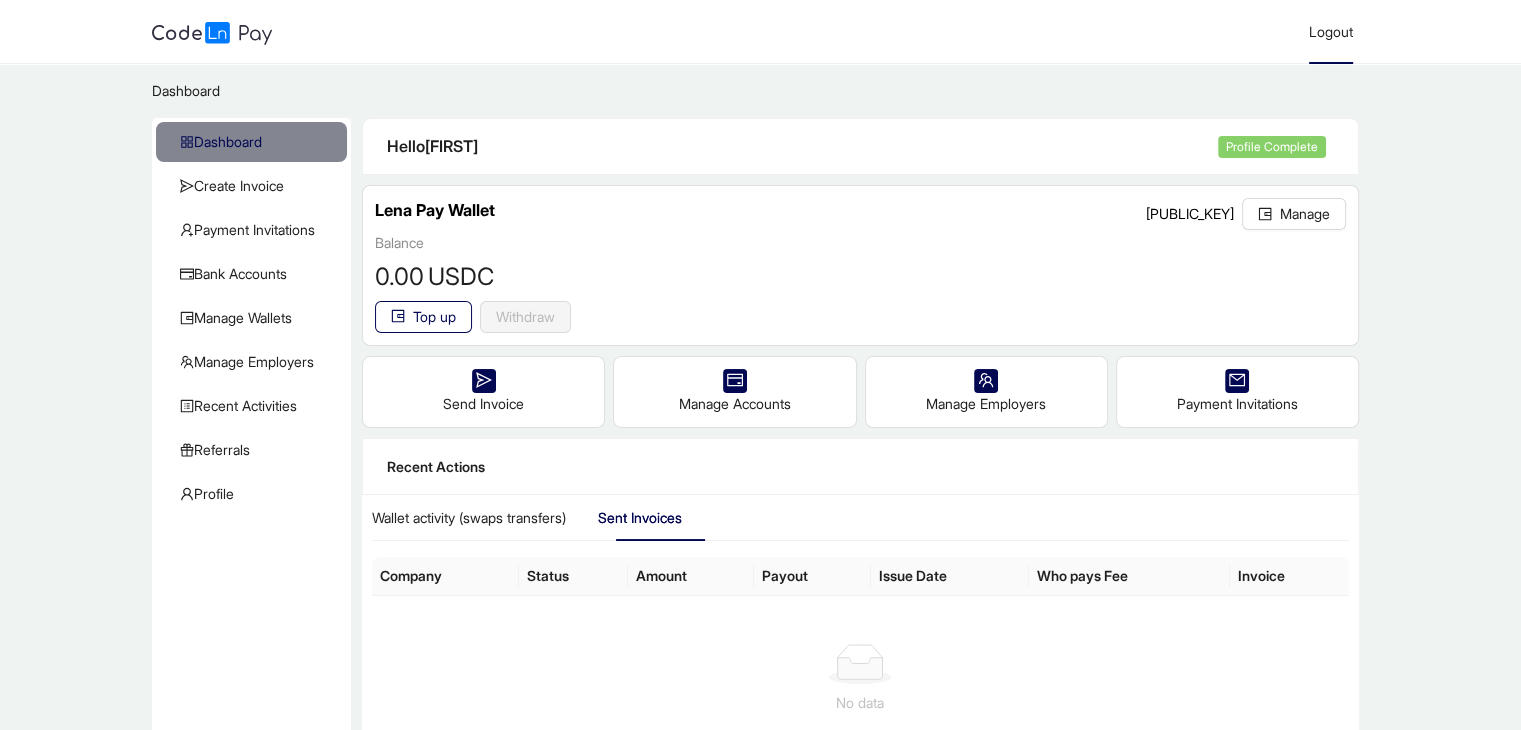 click on "Logout" 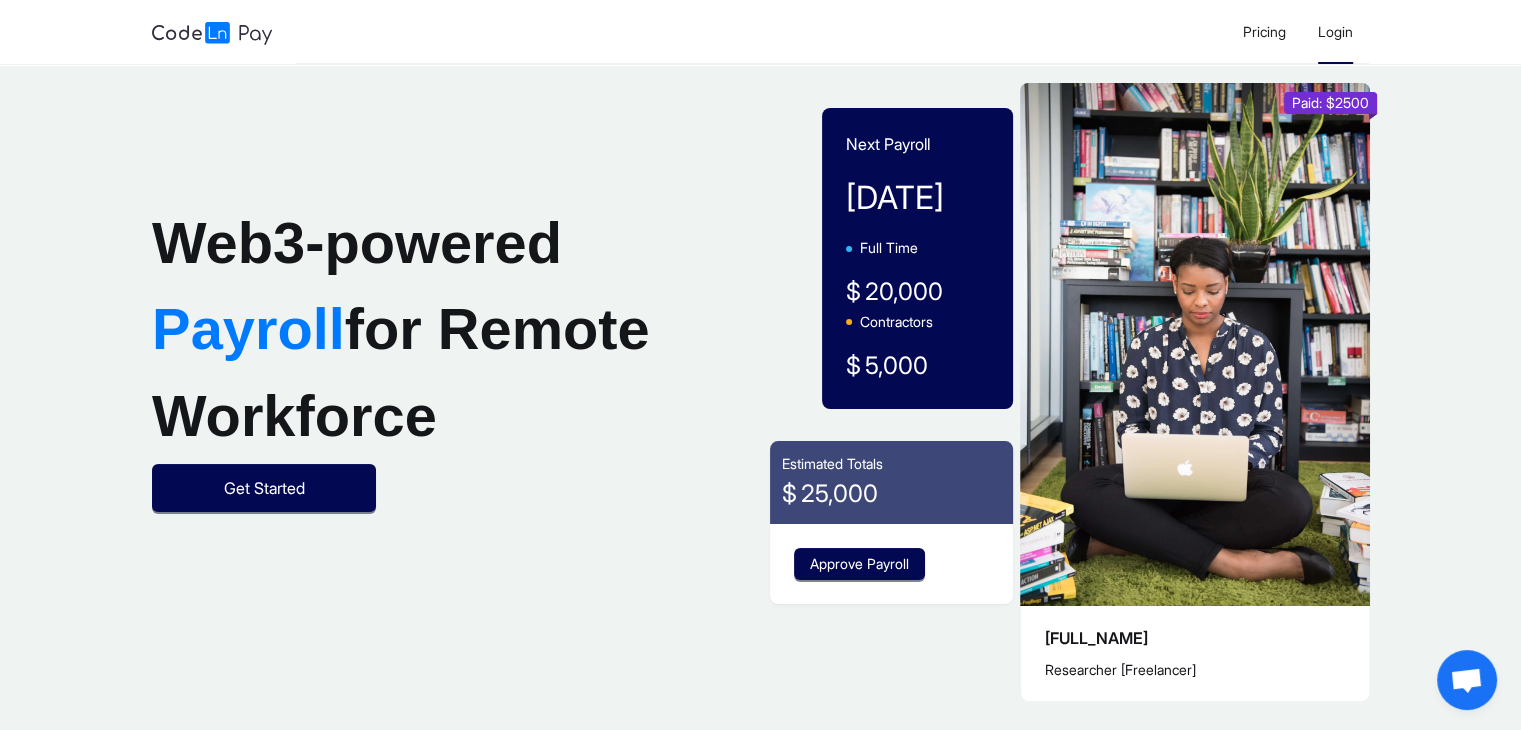 click on "Login" 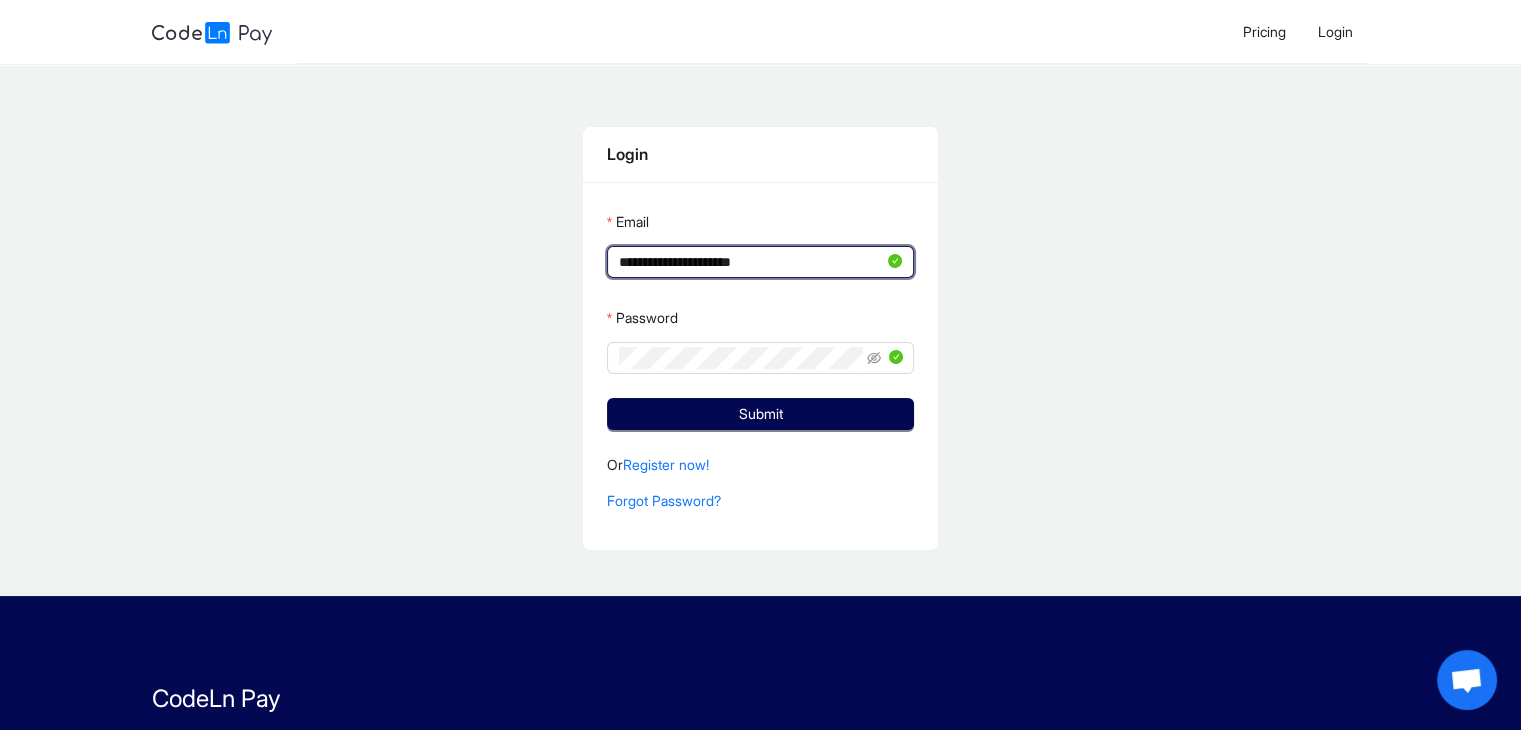 click on "**********" at bounding box center (751, 262) 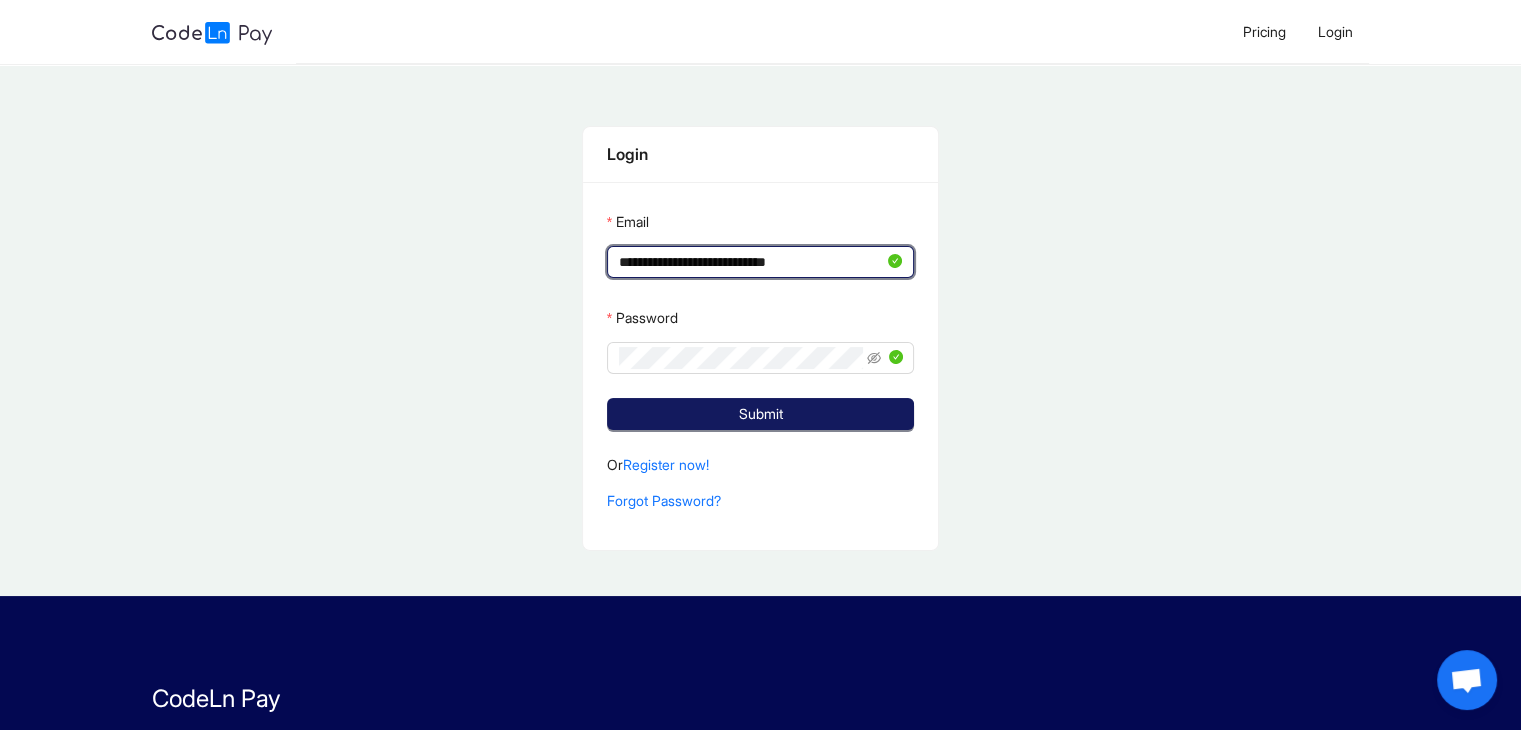 type on "**********" 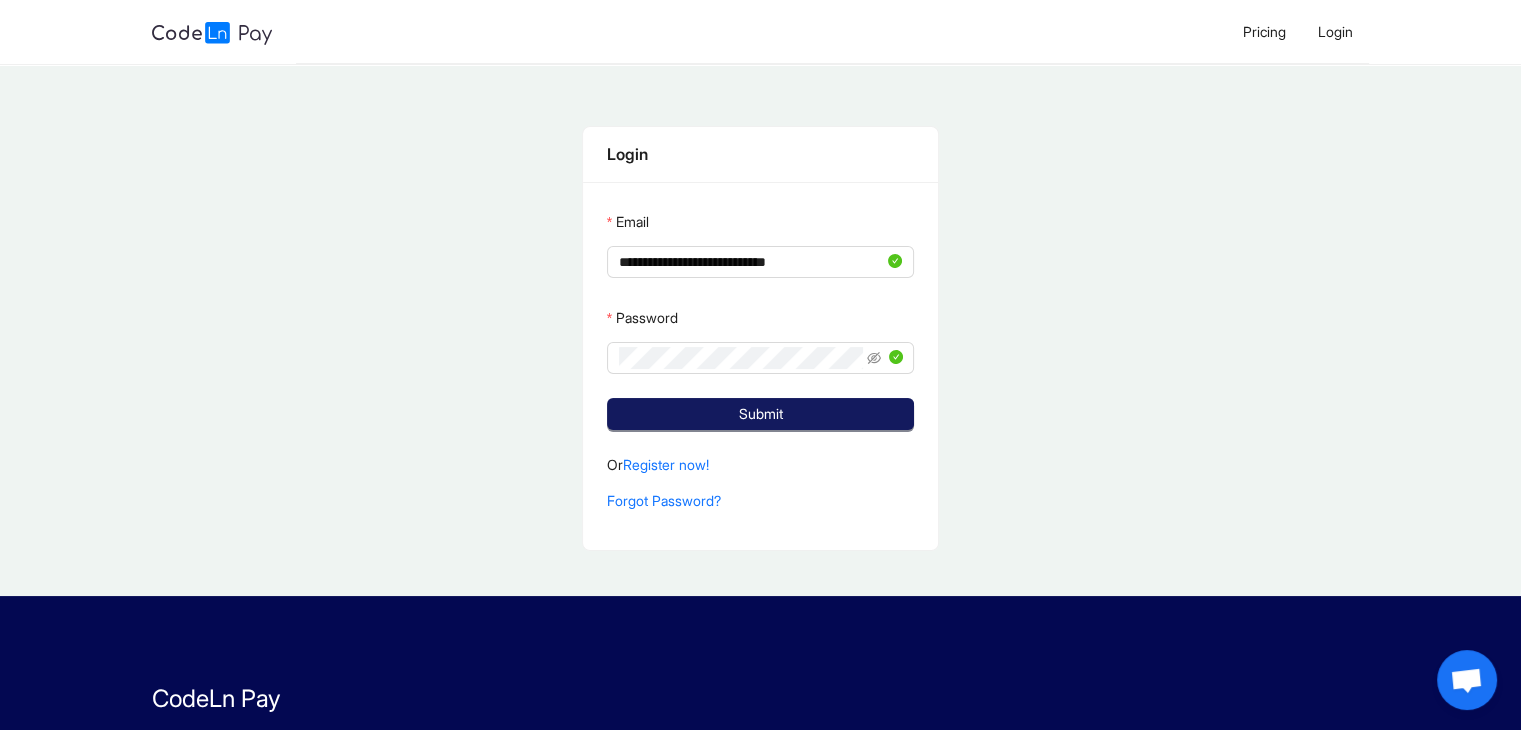click on "Submit" 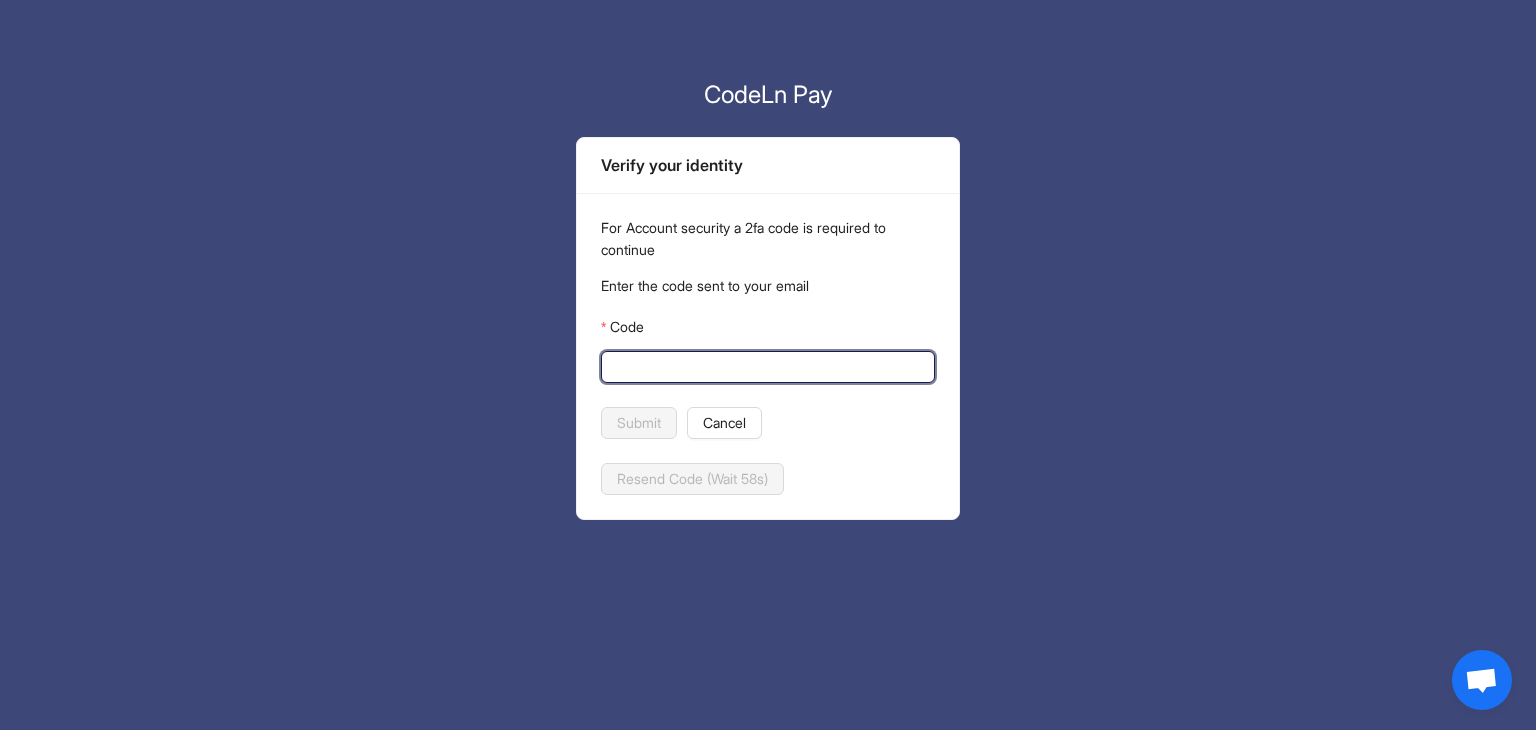 click on "Code" at bounding box center [766, 367] 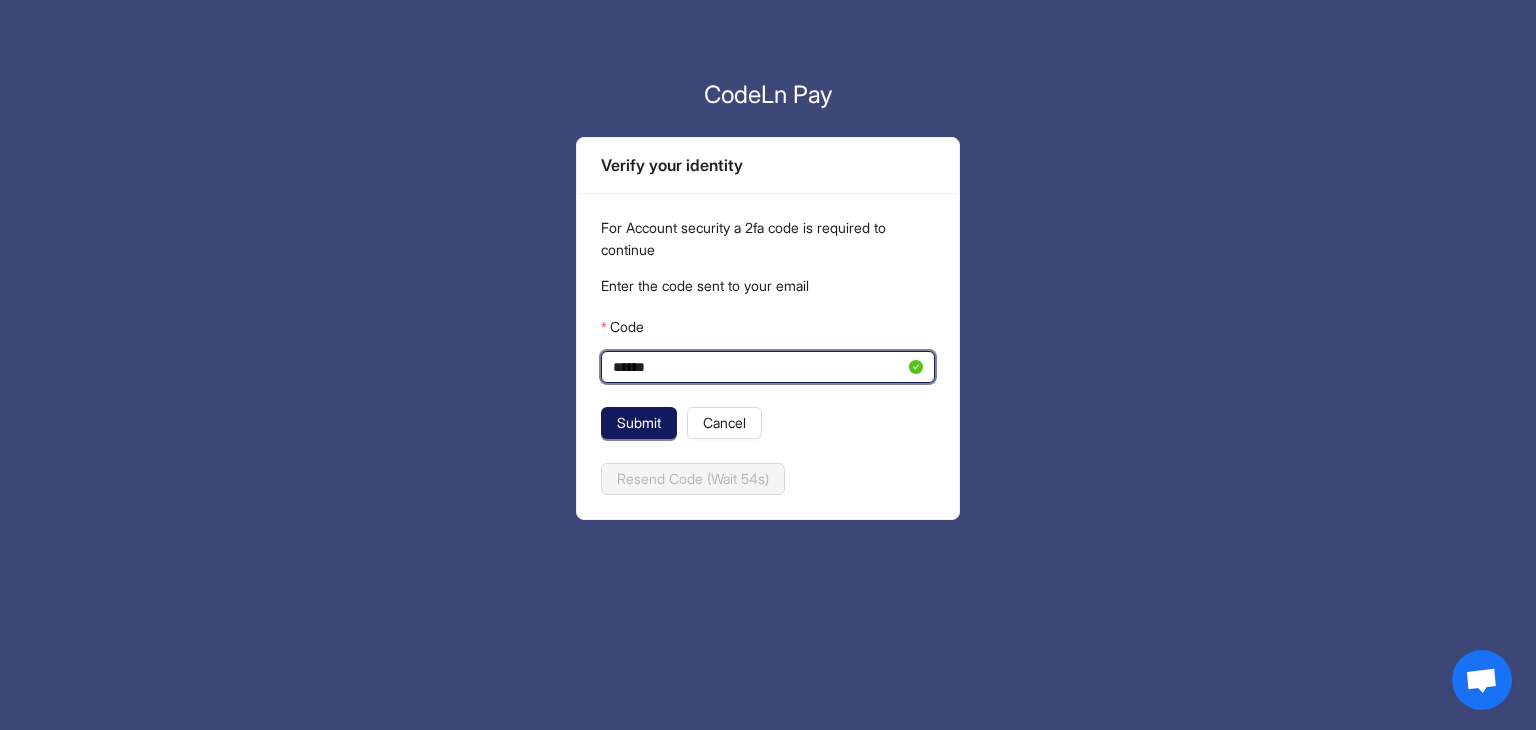 type on "******" 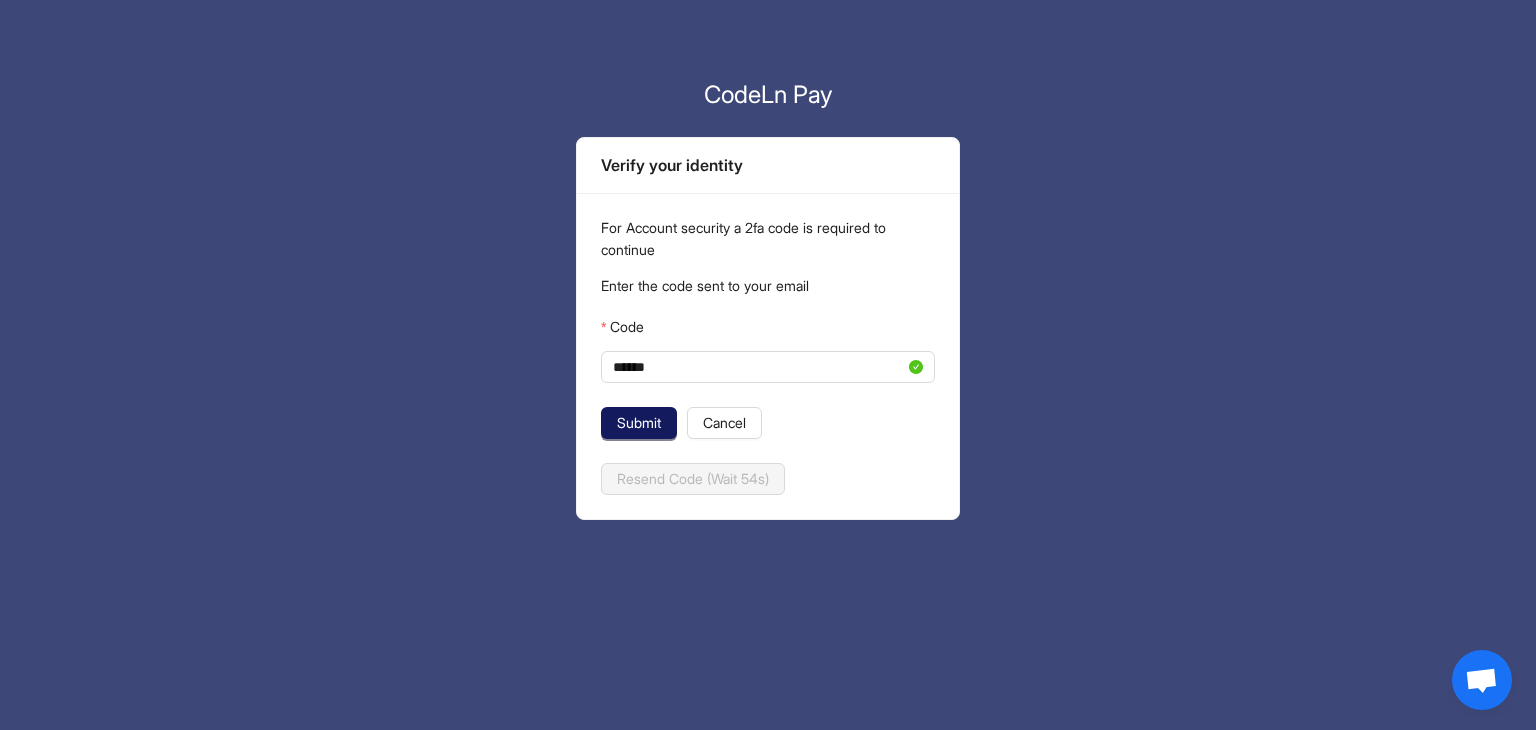 click on "Submit" 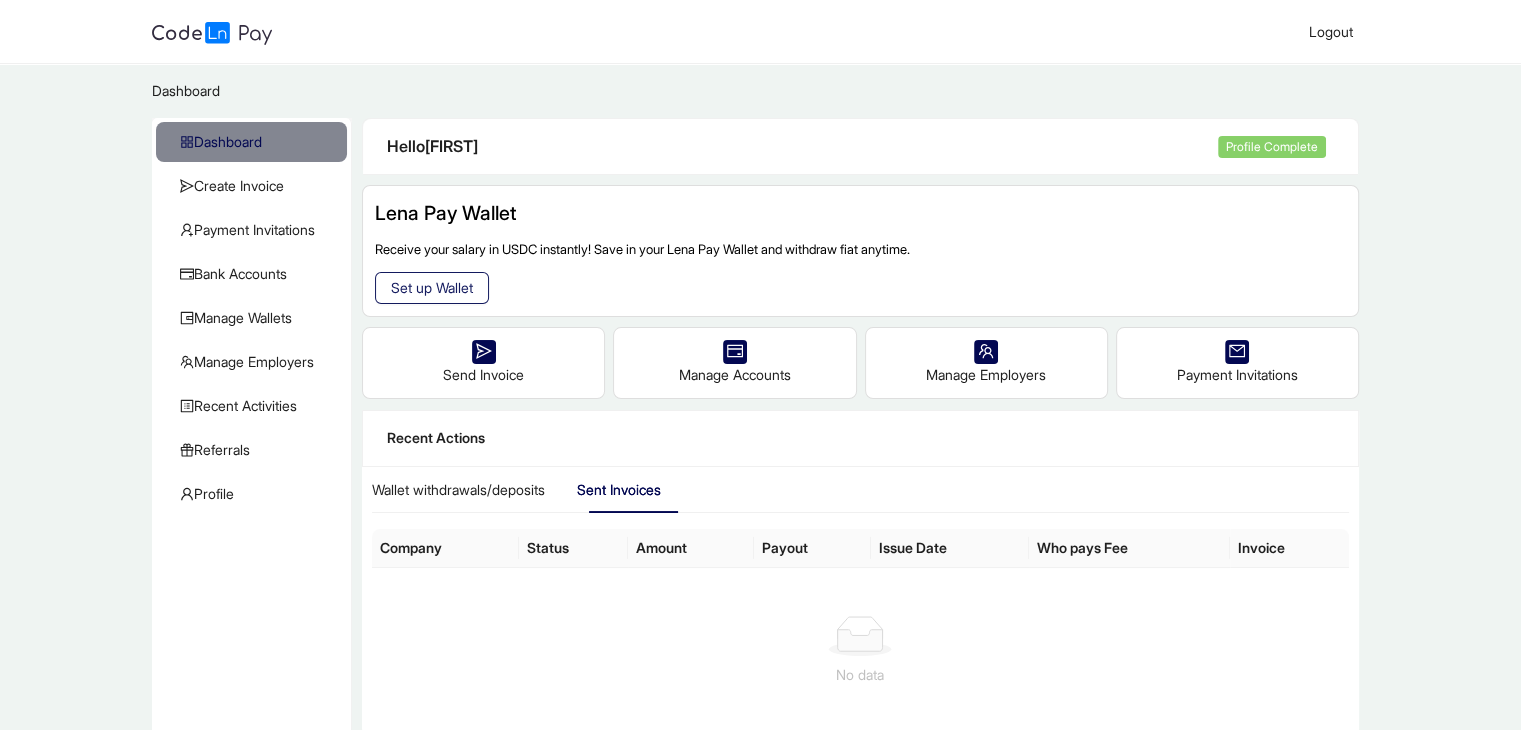 click on "Set up Wallet" 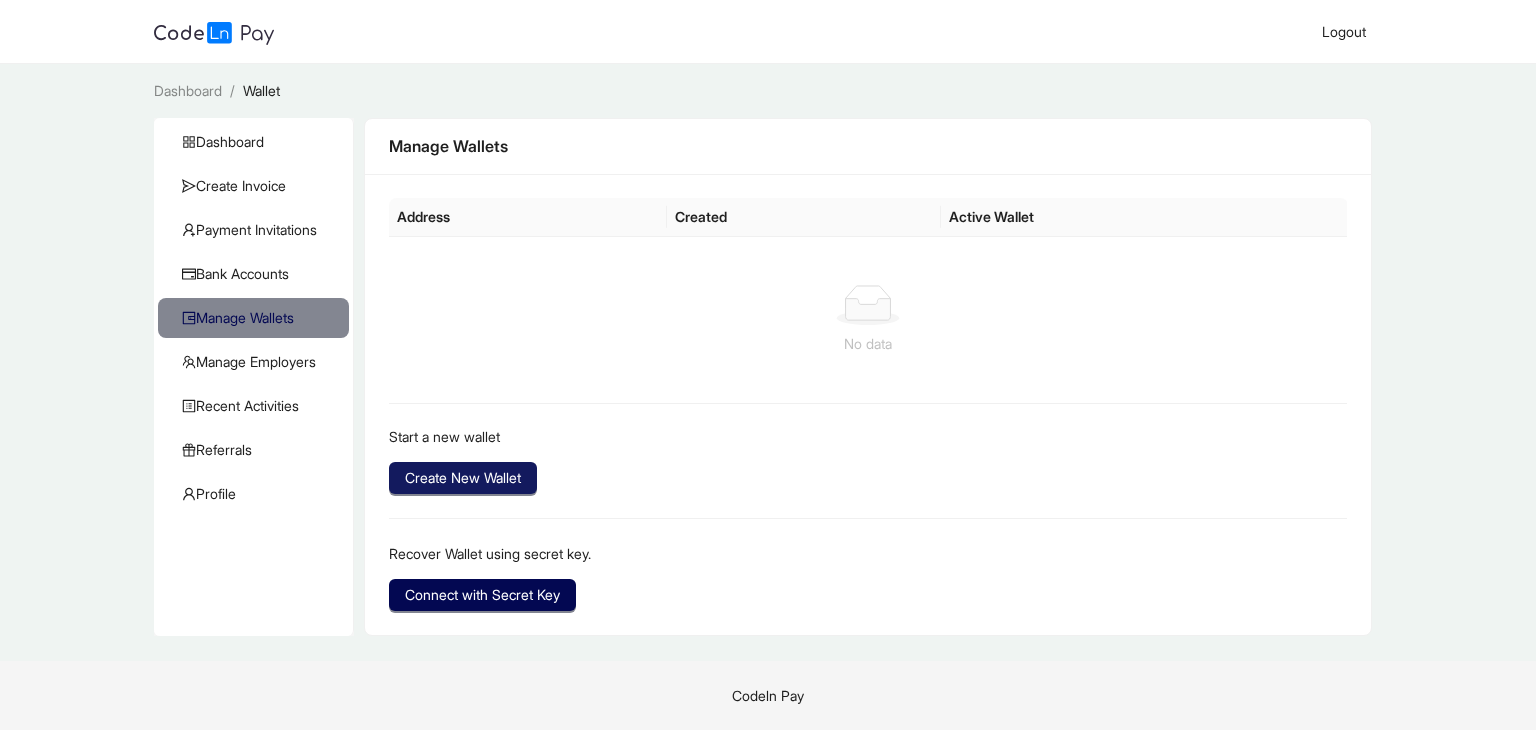 click on "Create New Wallet" 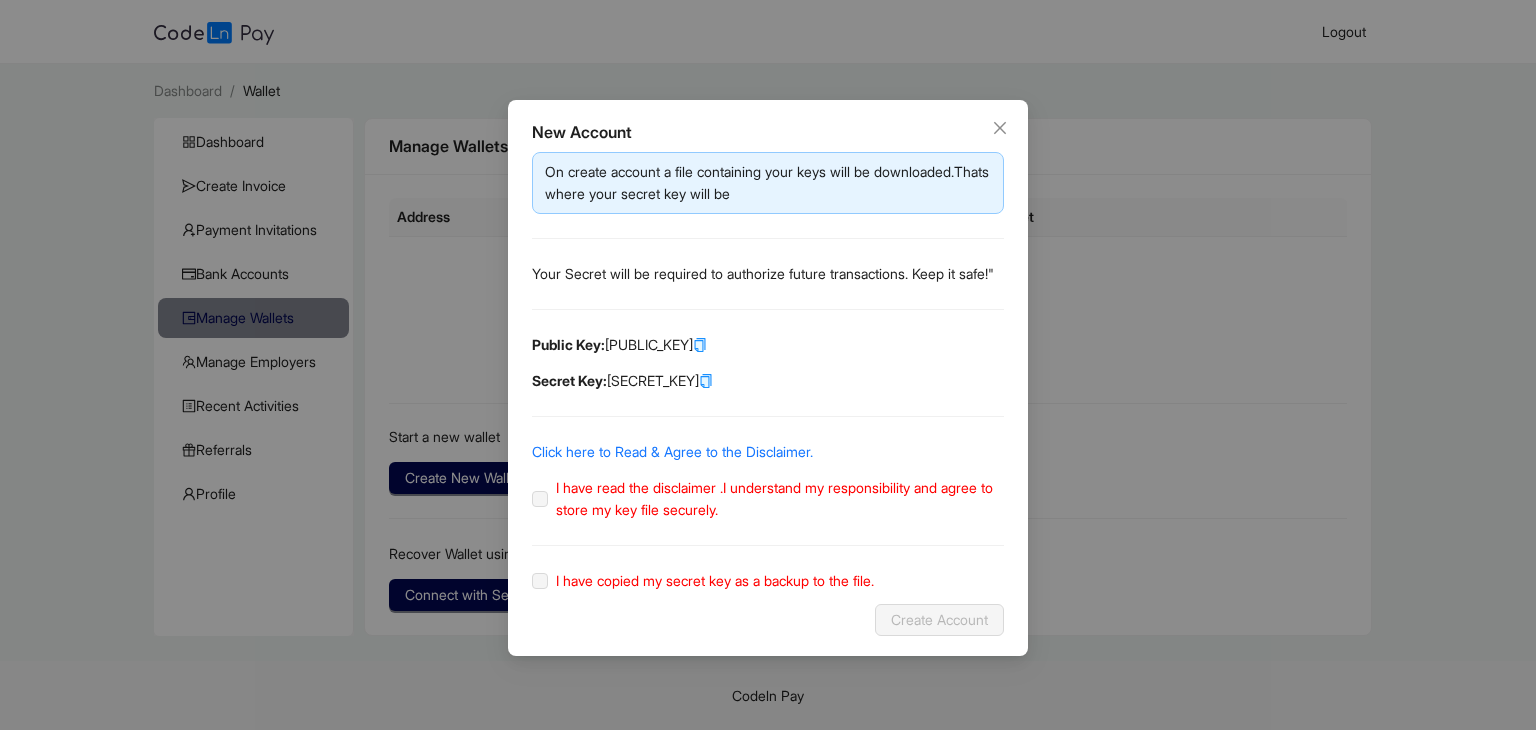 click 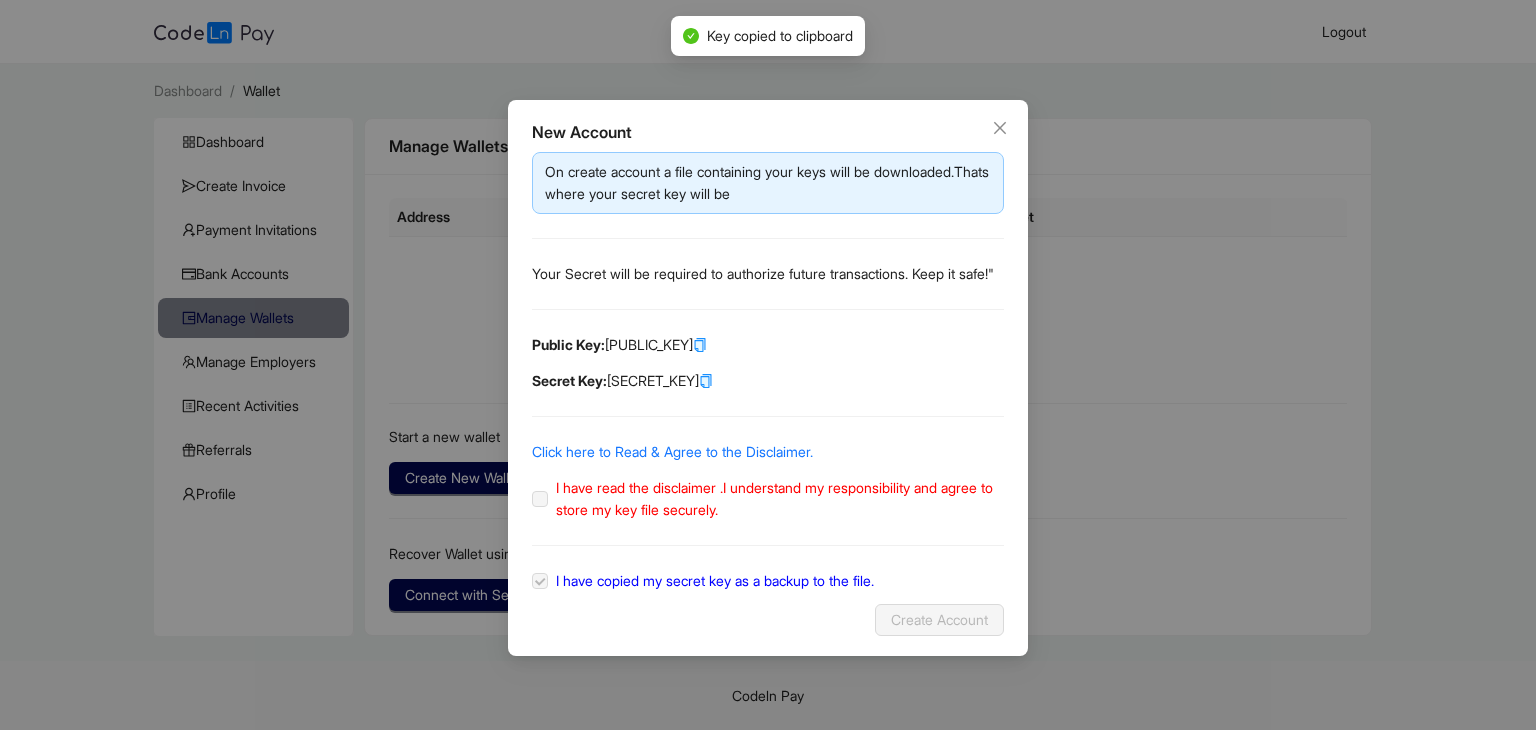 click on "Click here to Read & Agree to the Disclaimer." 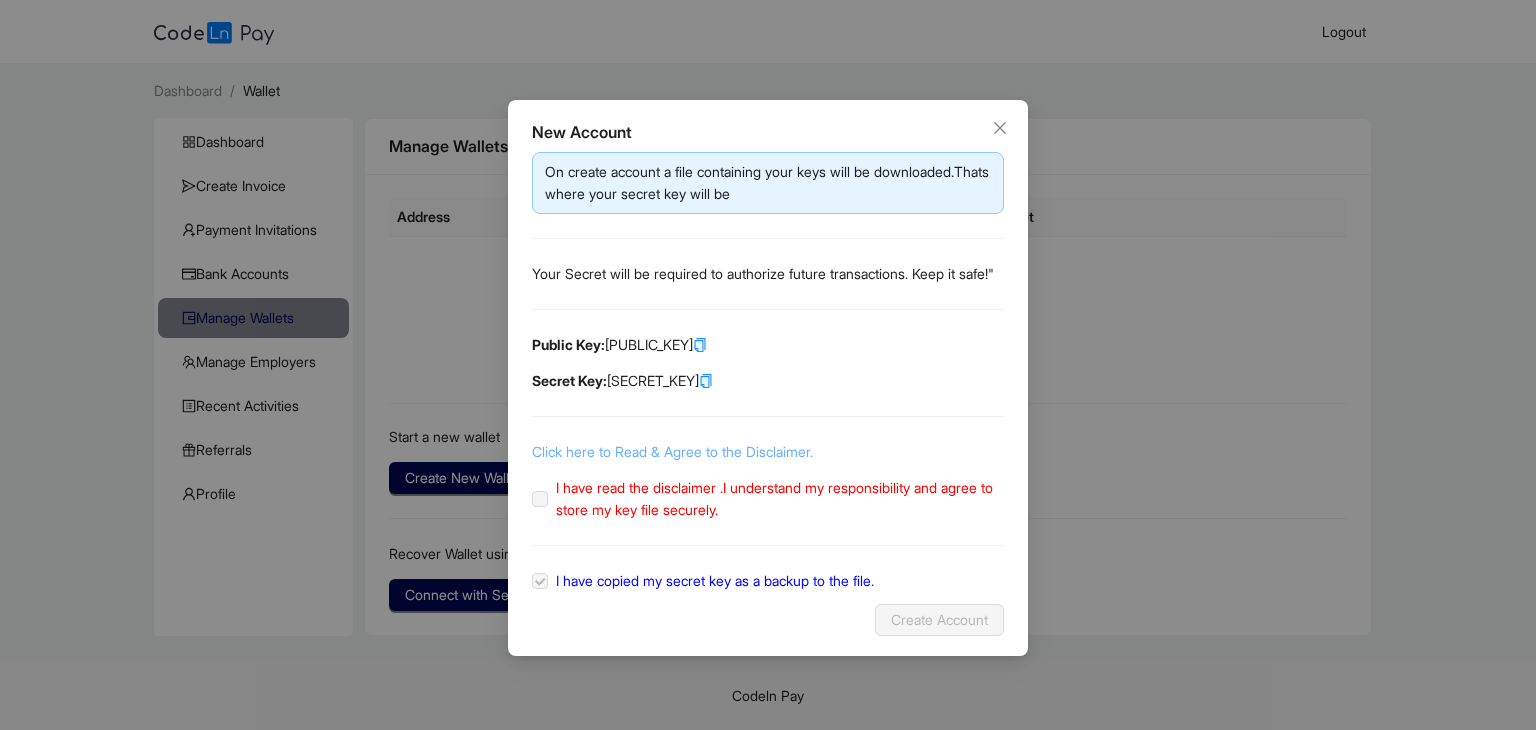 click on "Click here to Read & Agree to the Disclaimer." at bounding box center (672, 451) 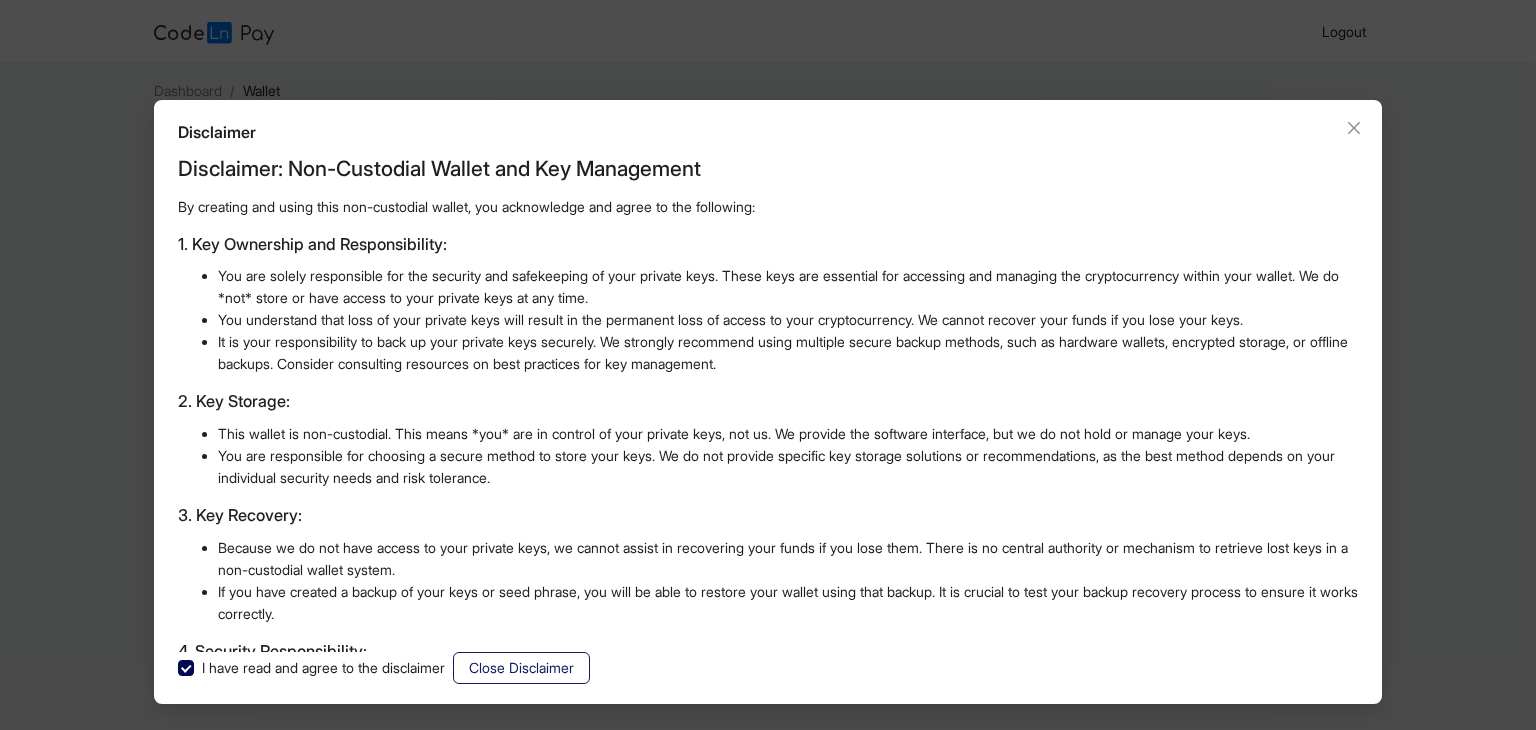 click on "Close Disclaimer" 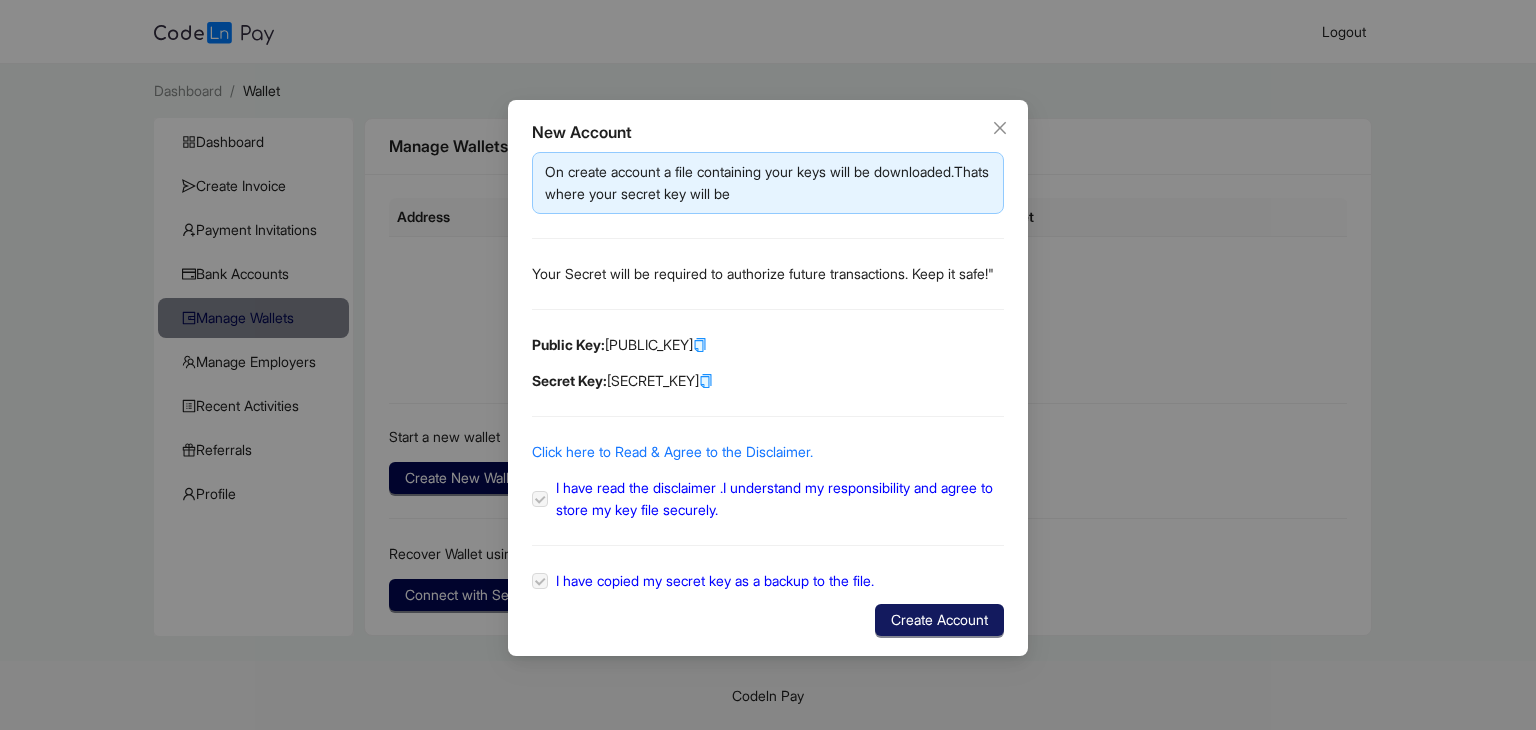 click on "Create Account" 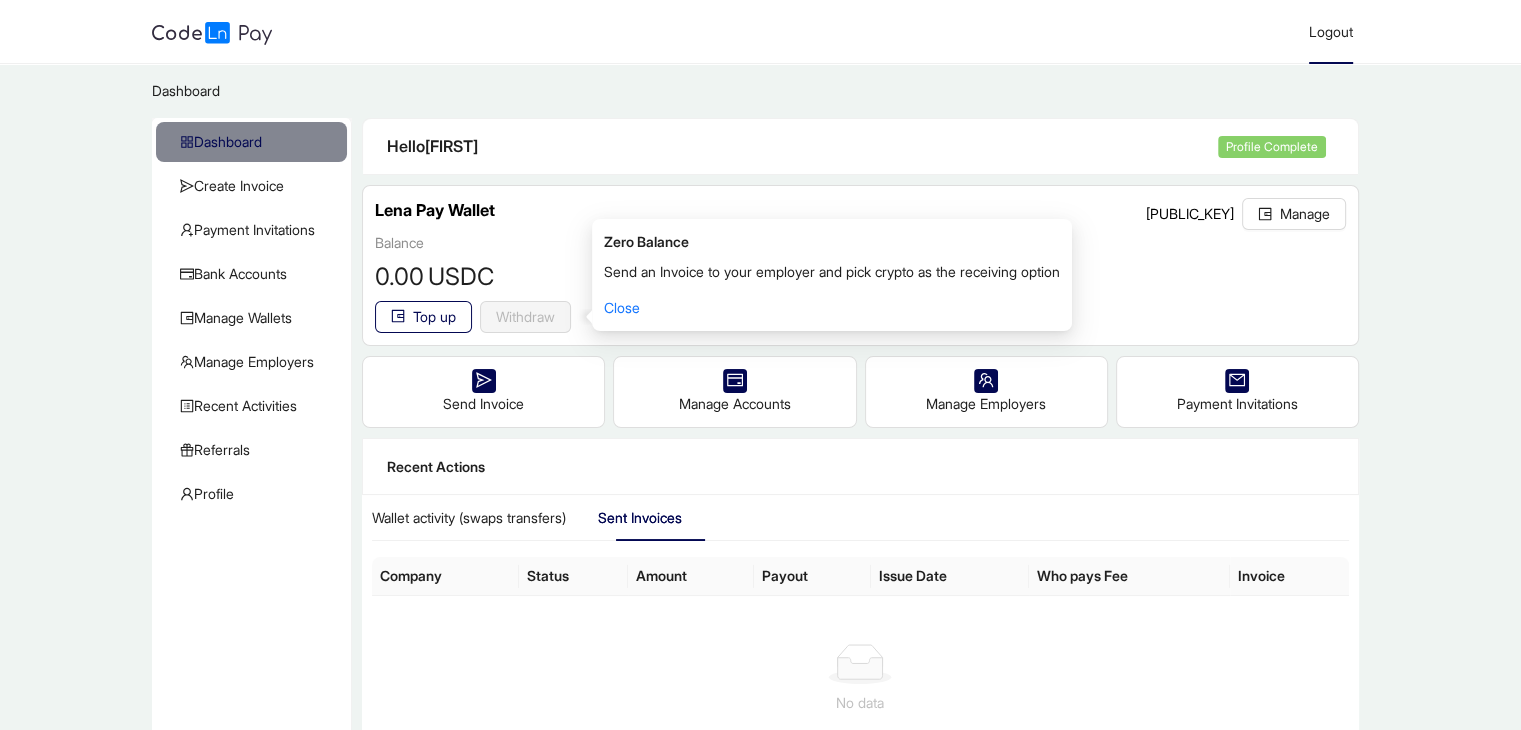 click on "Logout" 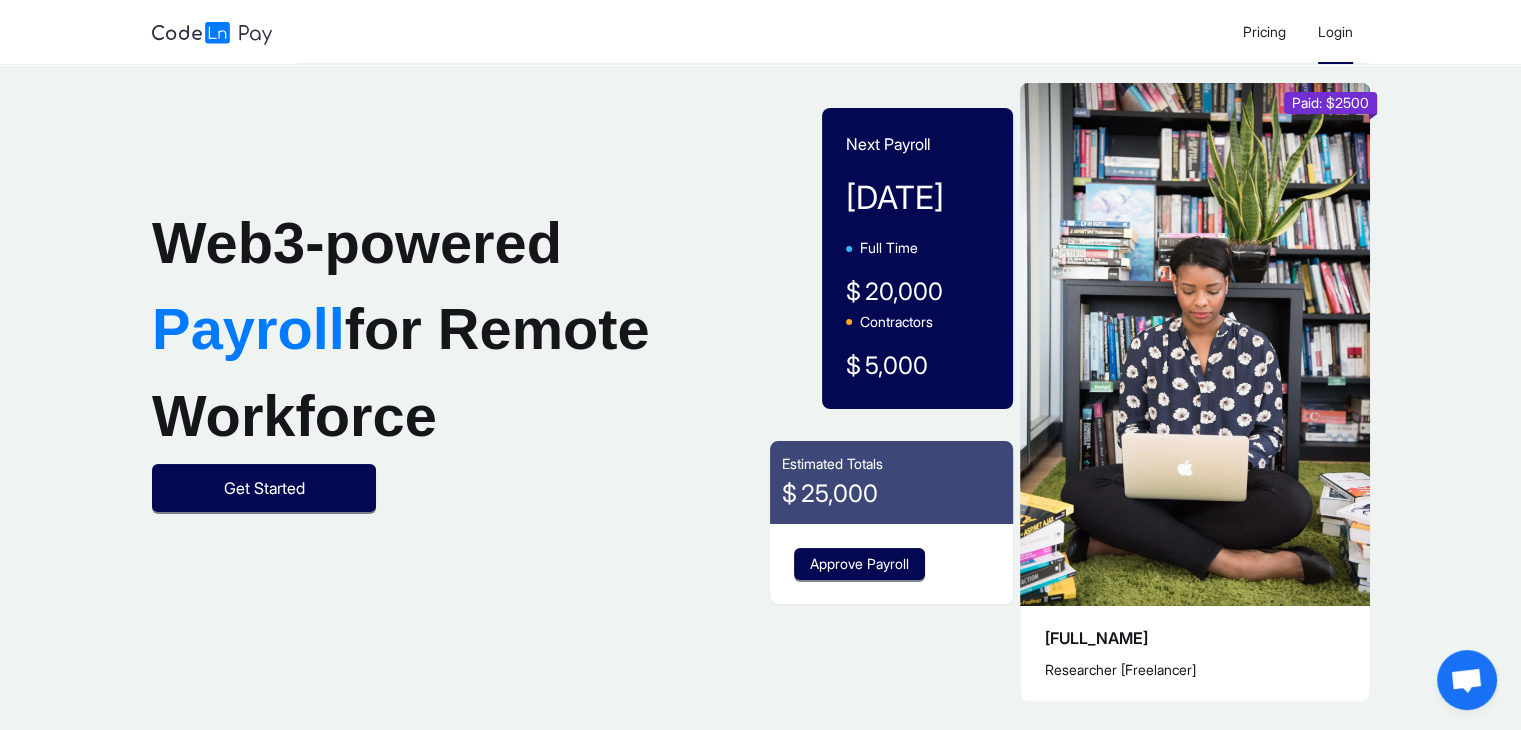 click on "Login" 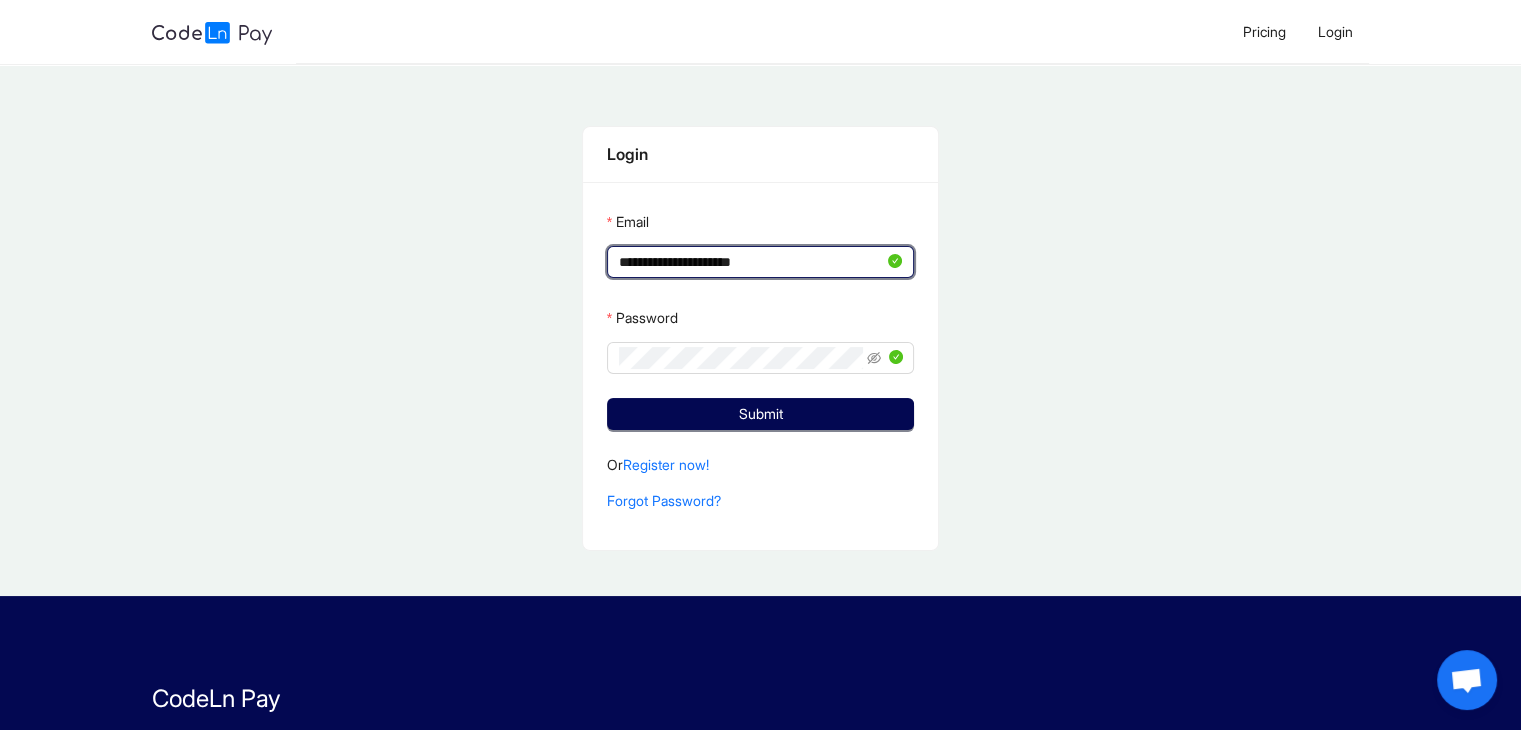 click on "**********" at bounding box center [751, 262] 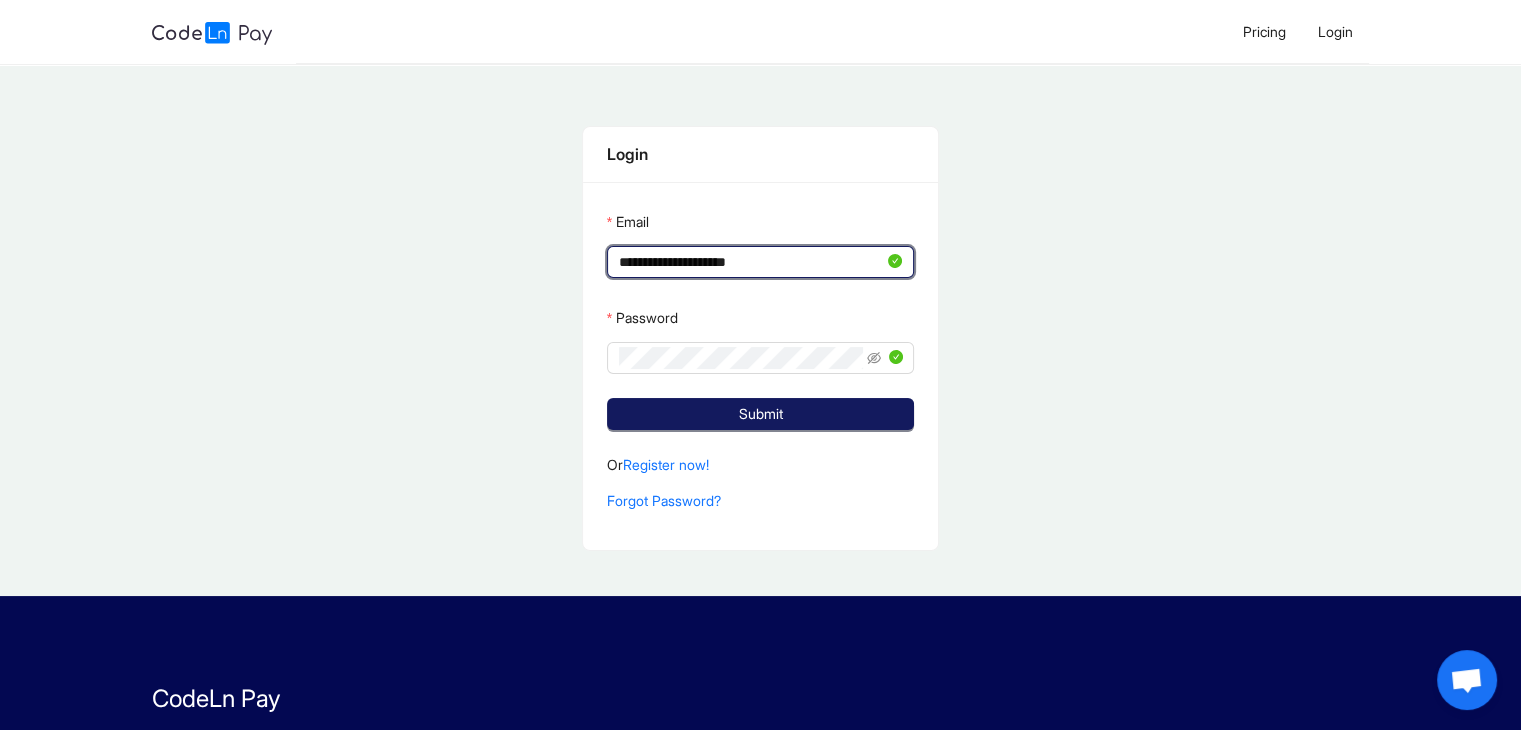 type on "**********" 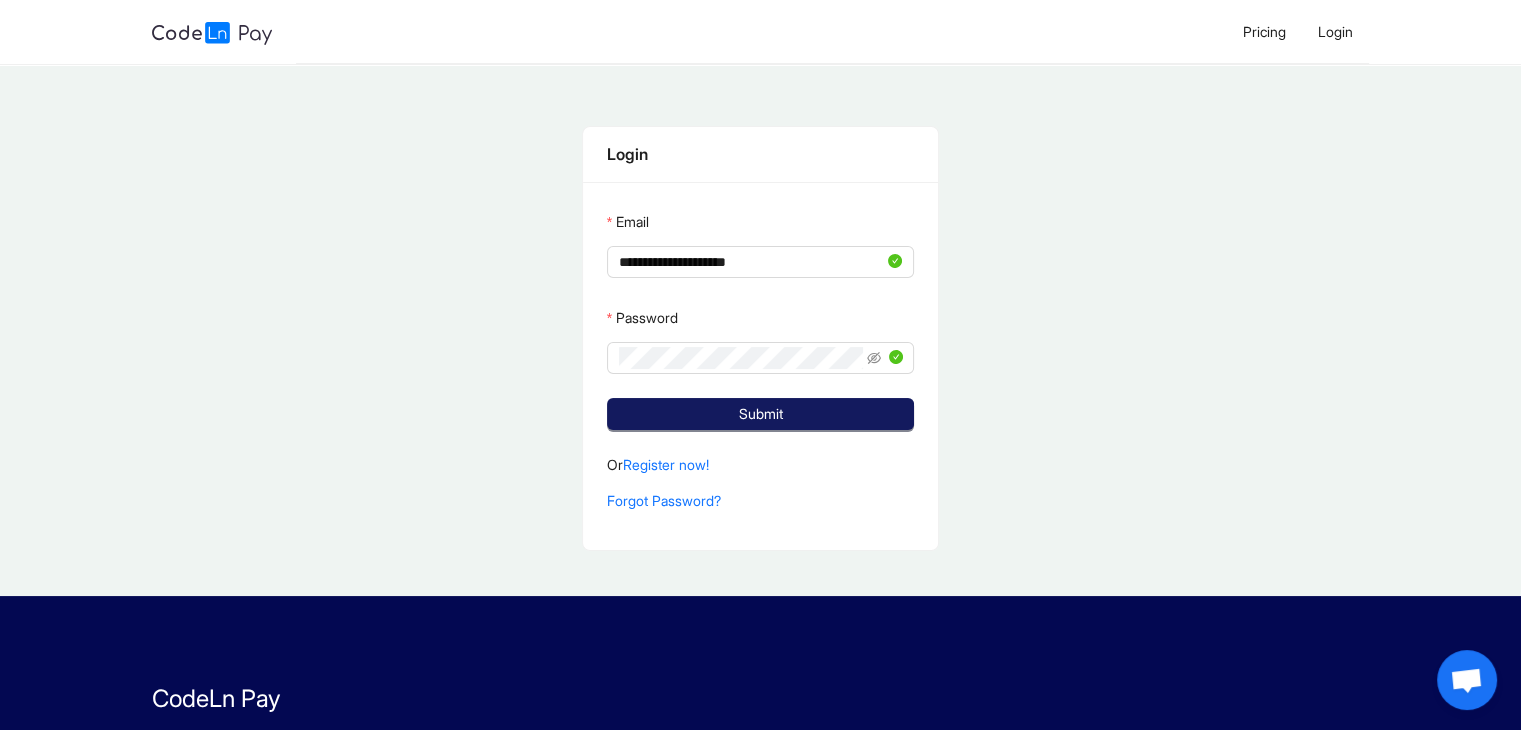click on "Submit" 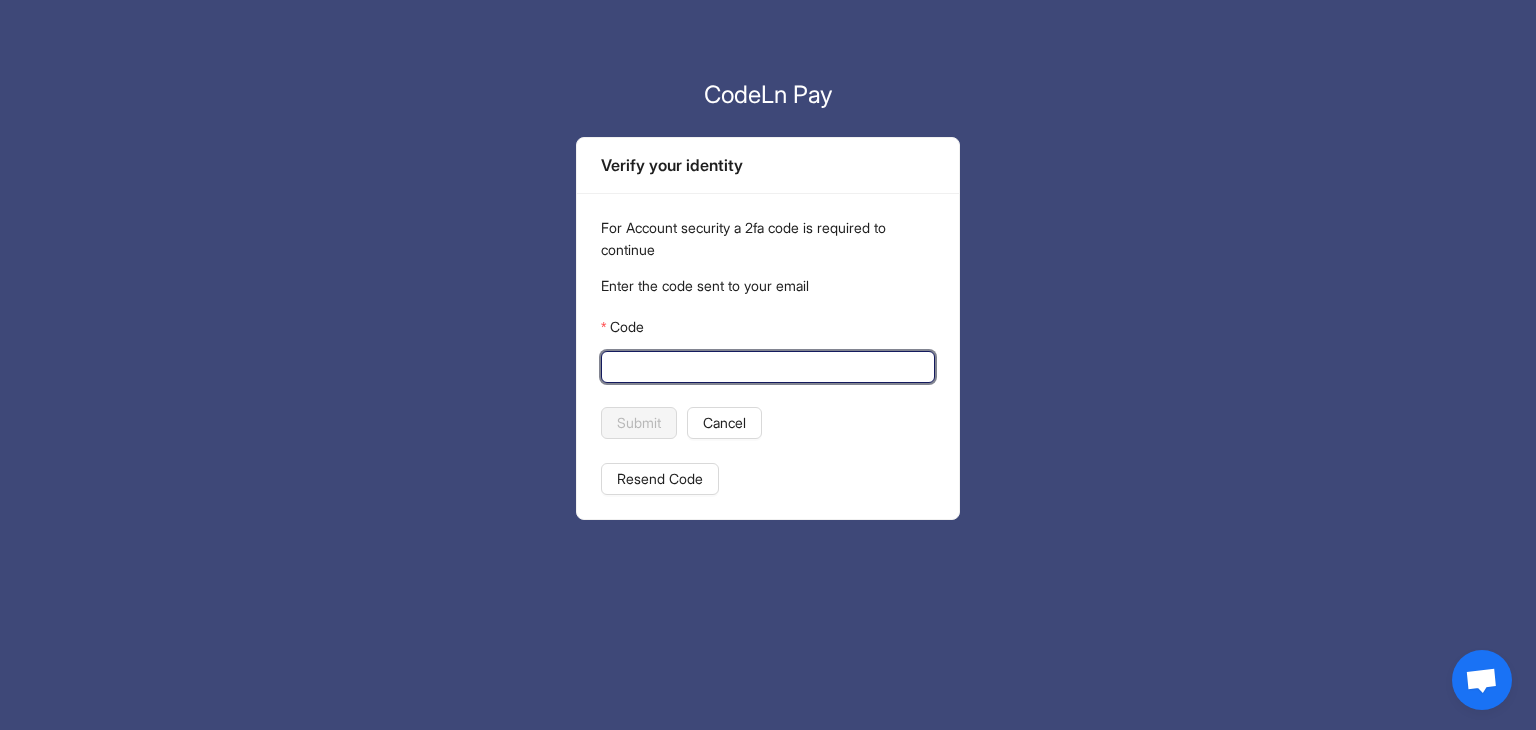 click on "Code" at bounding box center (766, 367) 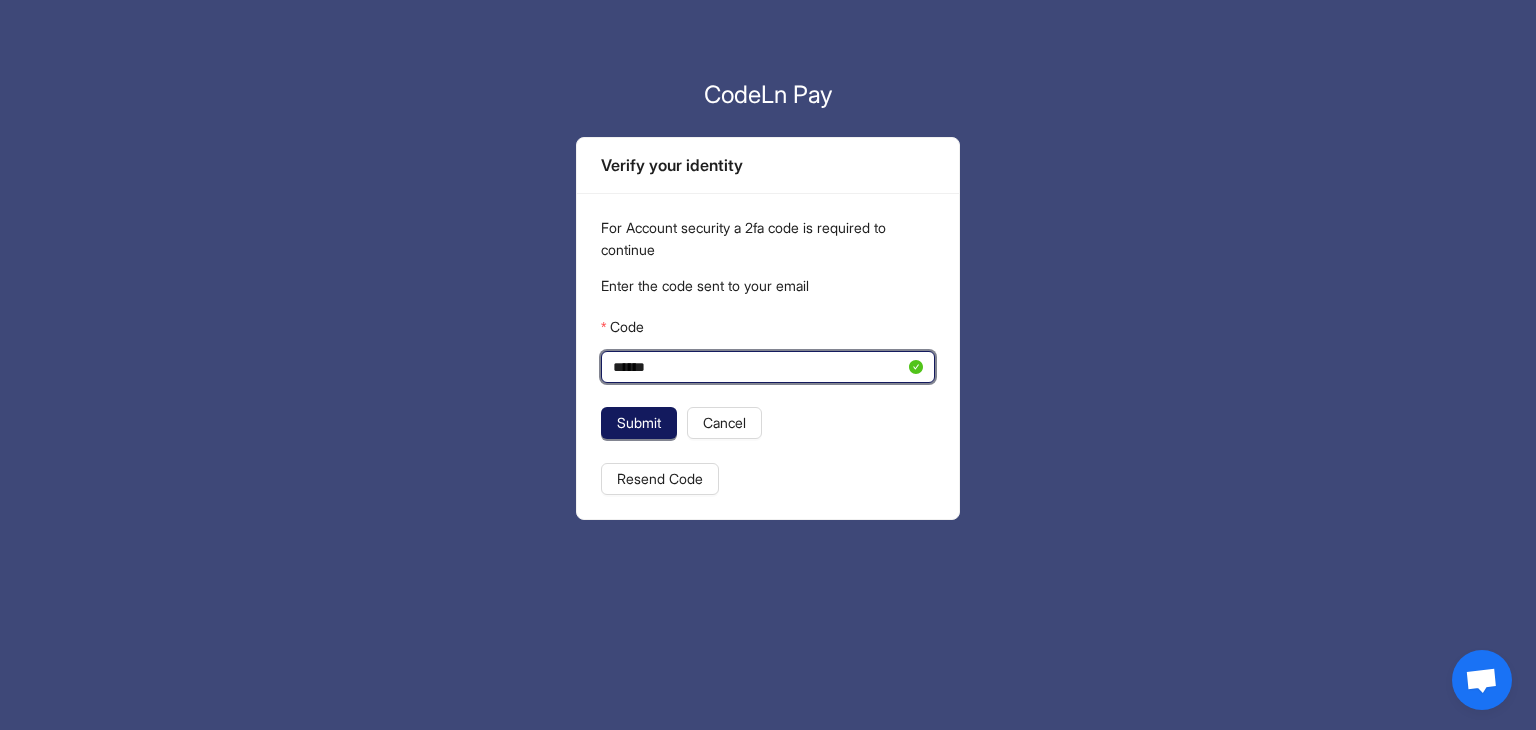 type on "******" 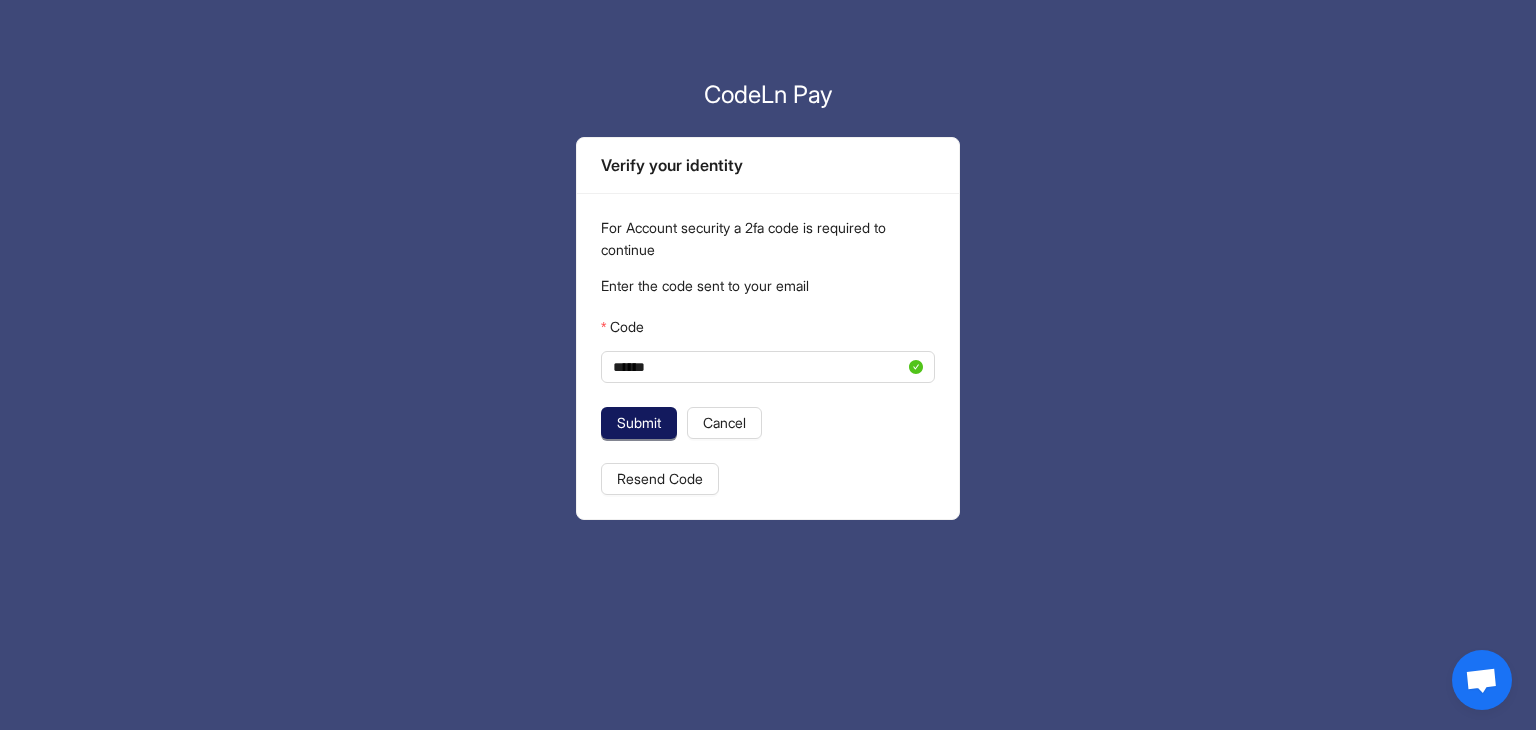 click on "Submit" 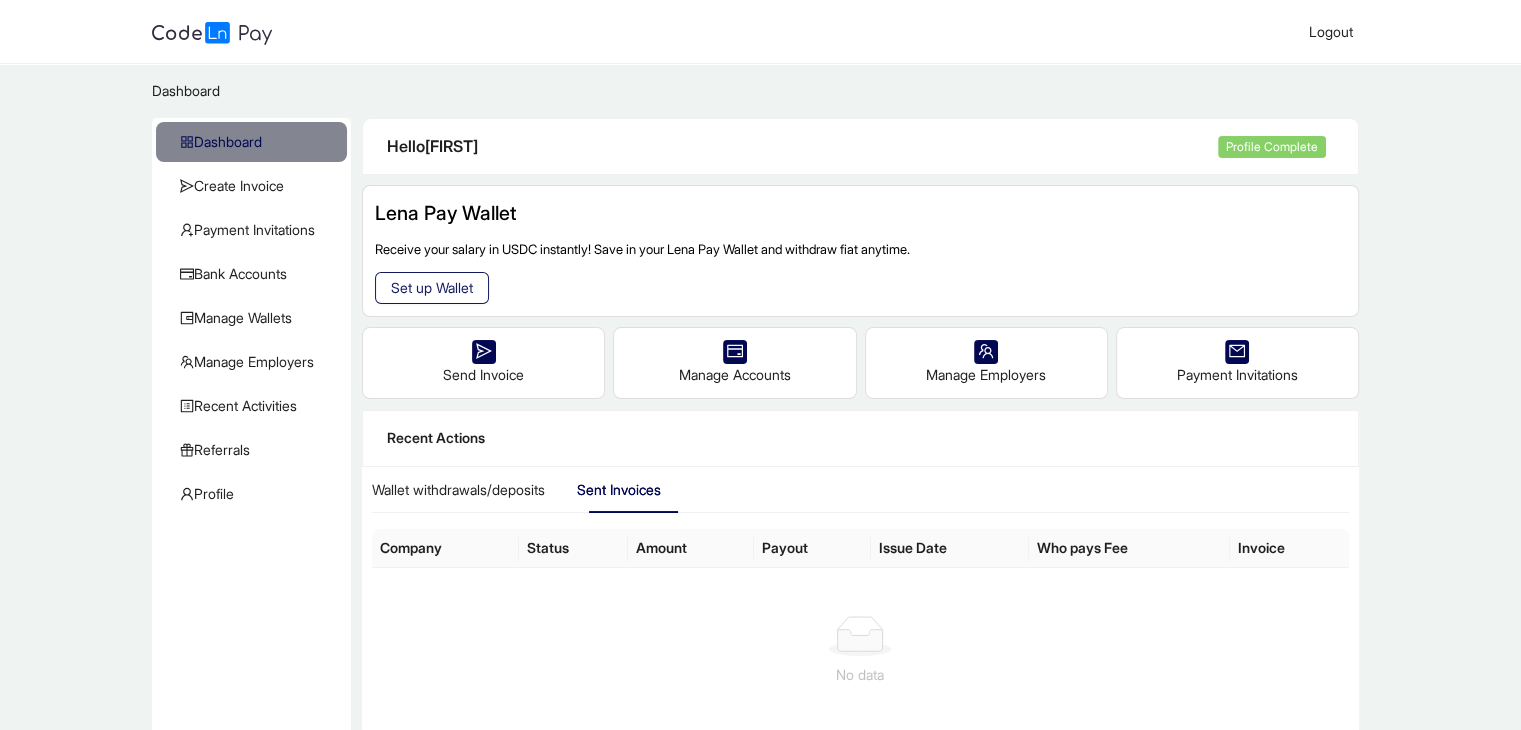 click on "Set up Wallet" 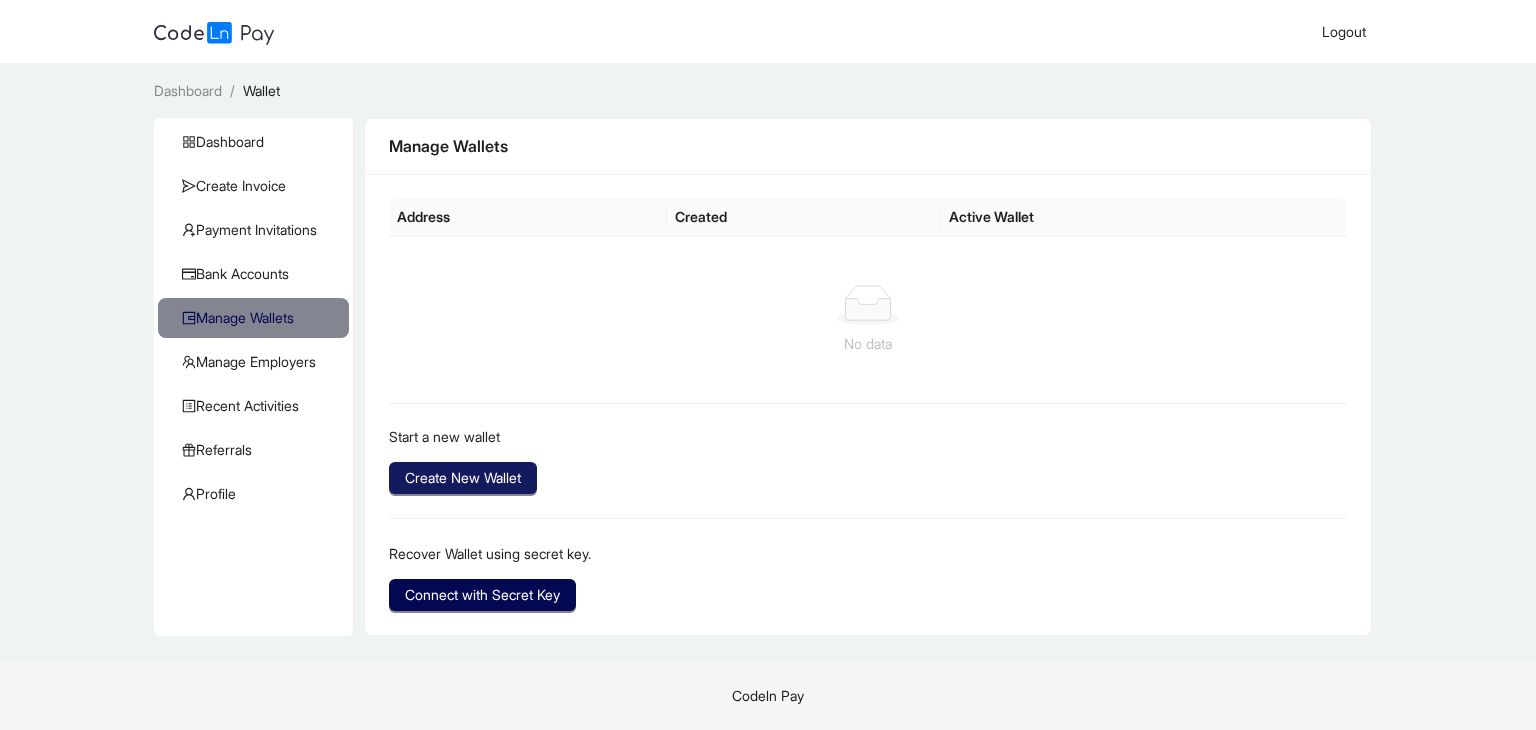 click on "Create New Wallet" 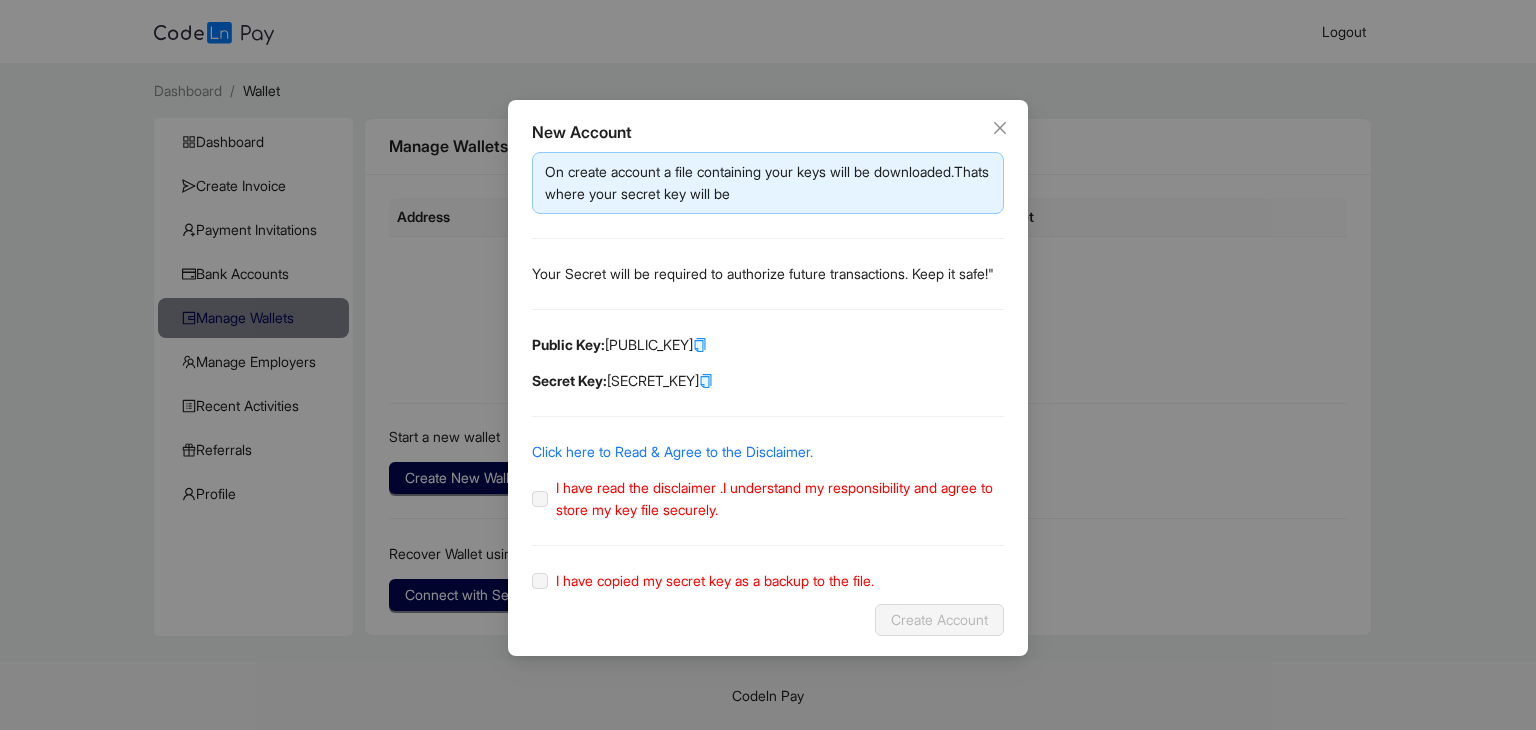 click 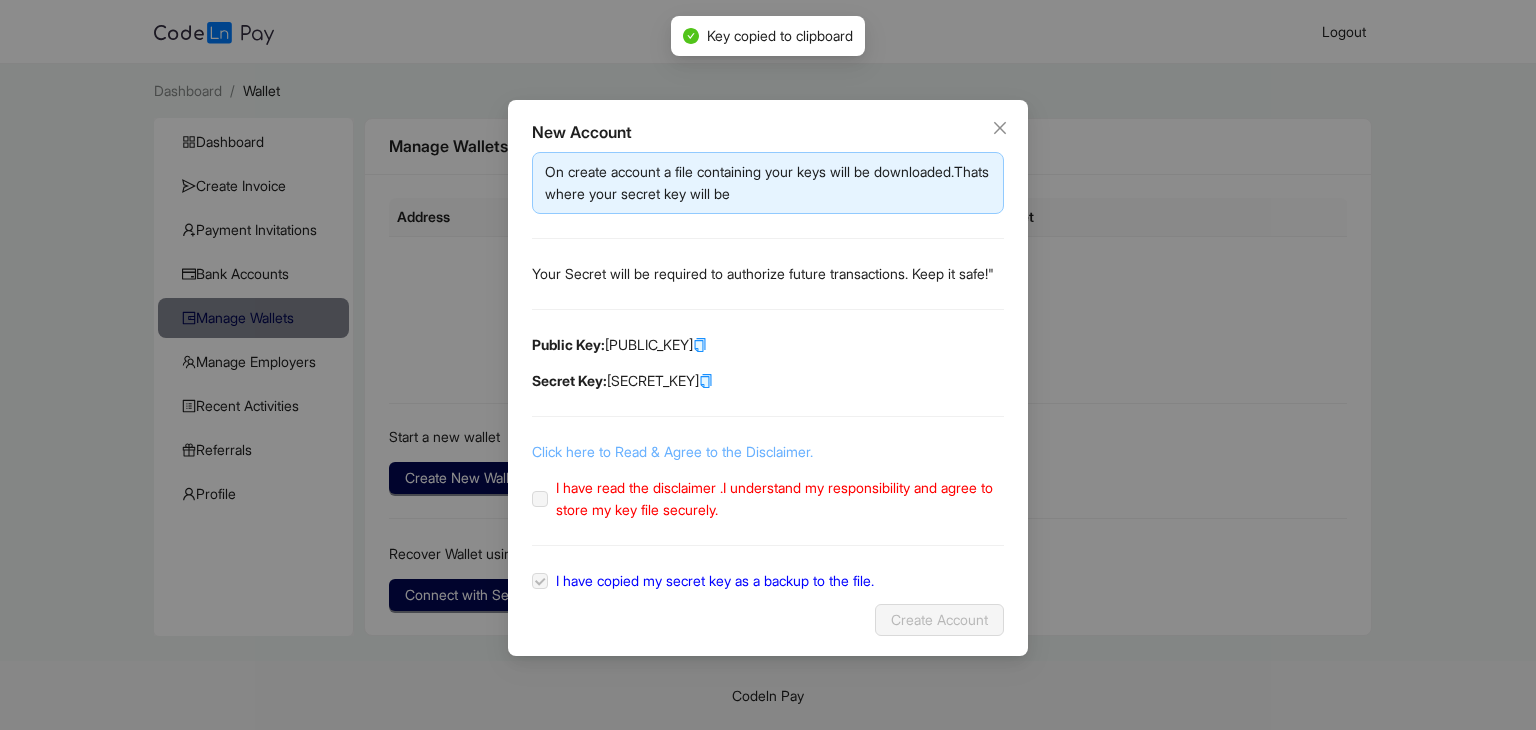 click on "Click here to Read & Agree to the Disclaimer." at bounding box center [672, 451] 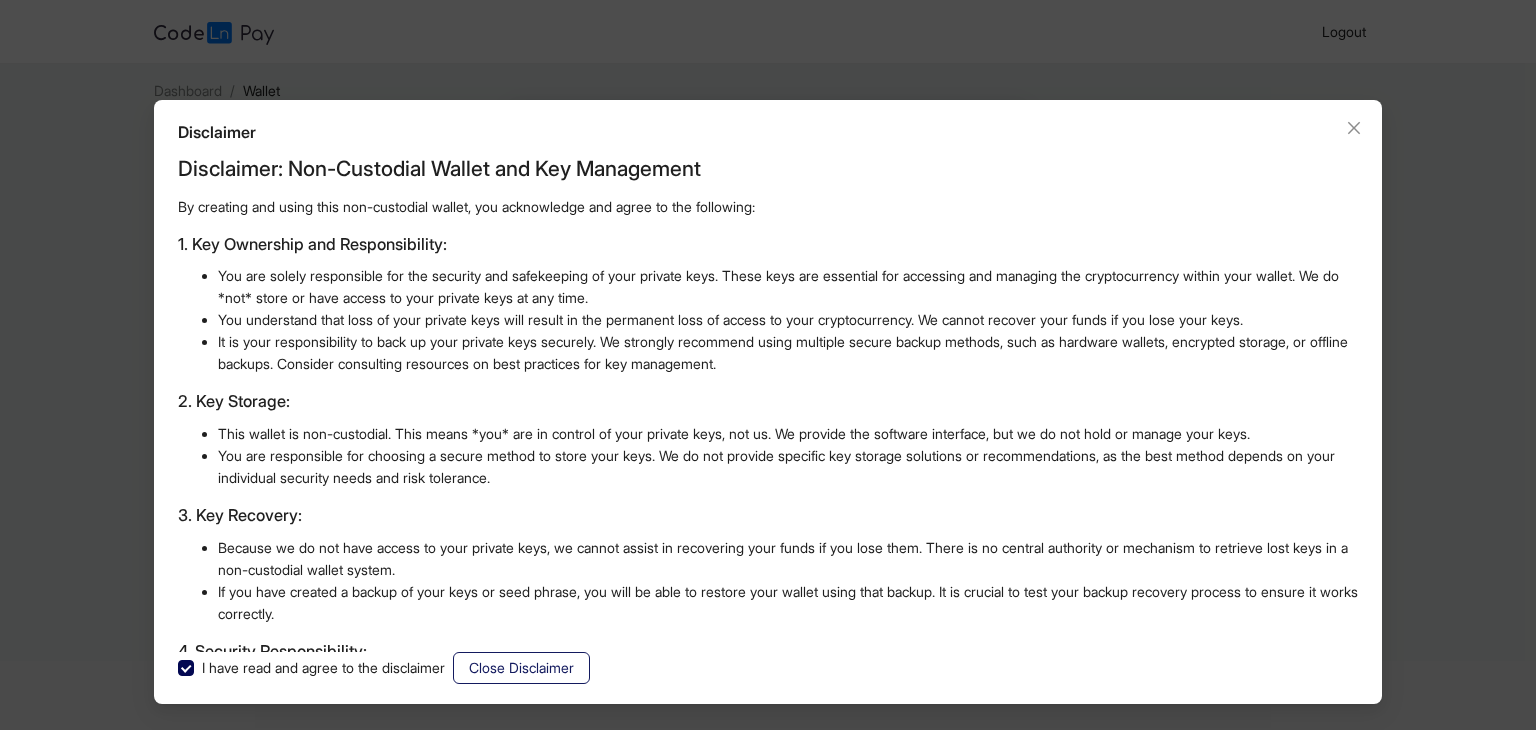 click on "Close Disclaimer" 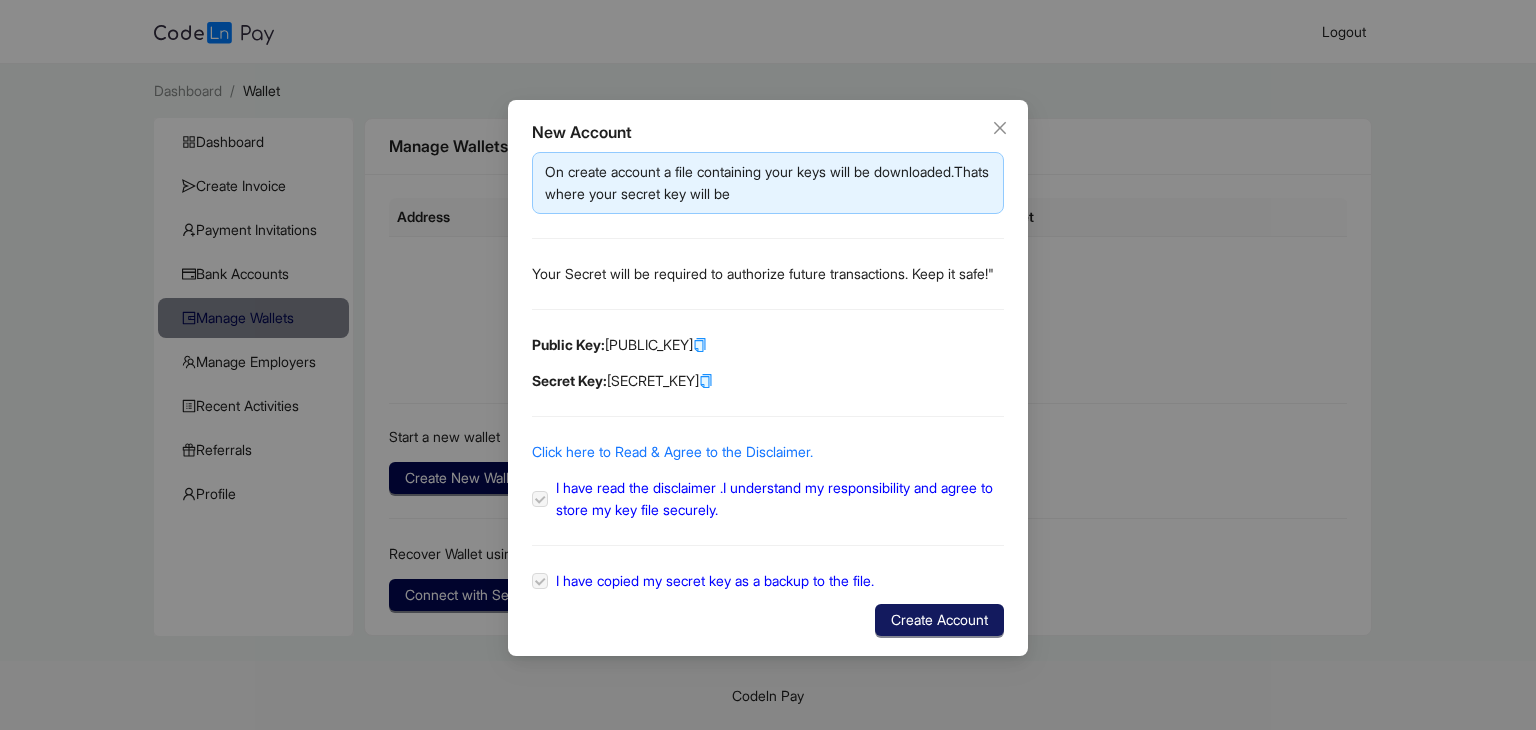 click on "Create Account" 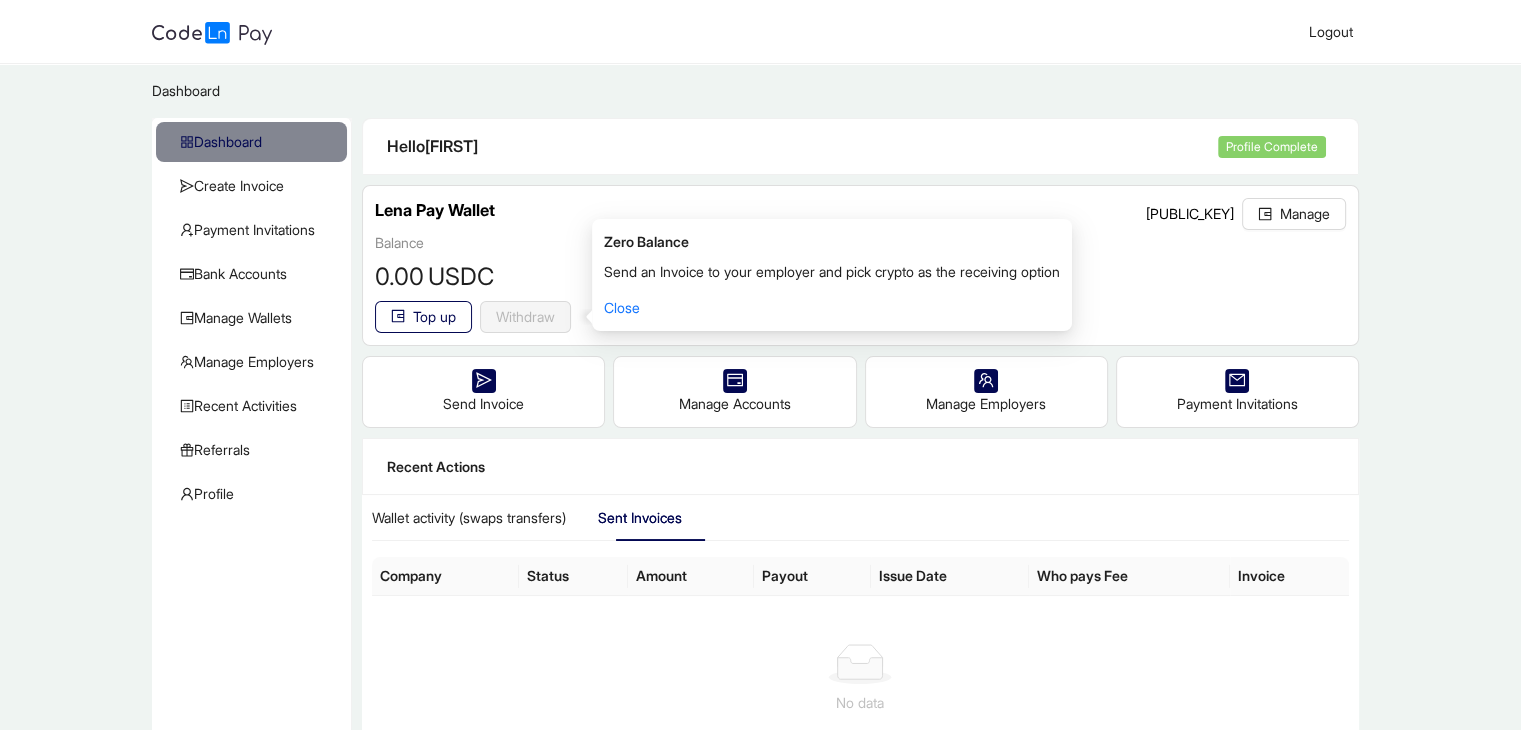 click on "Balance 0 .00 USDC Top up Withdraw reset" at bounding box center (860, 282) 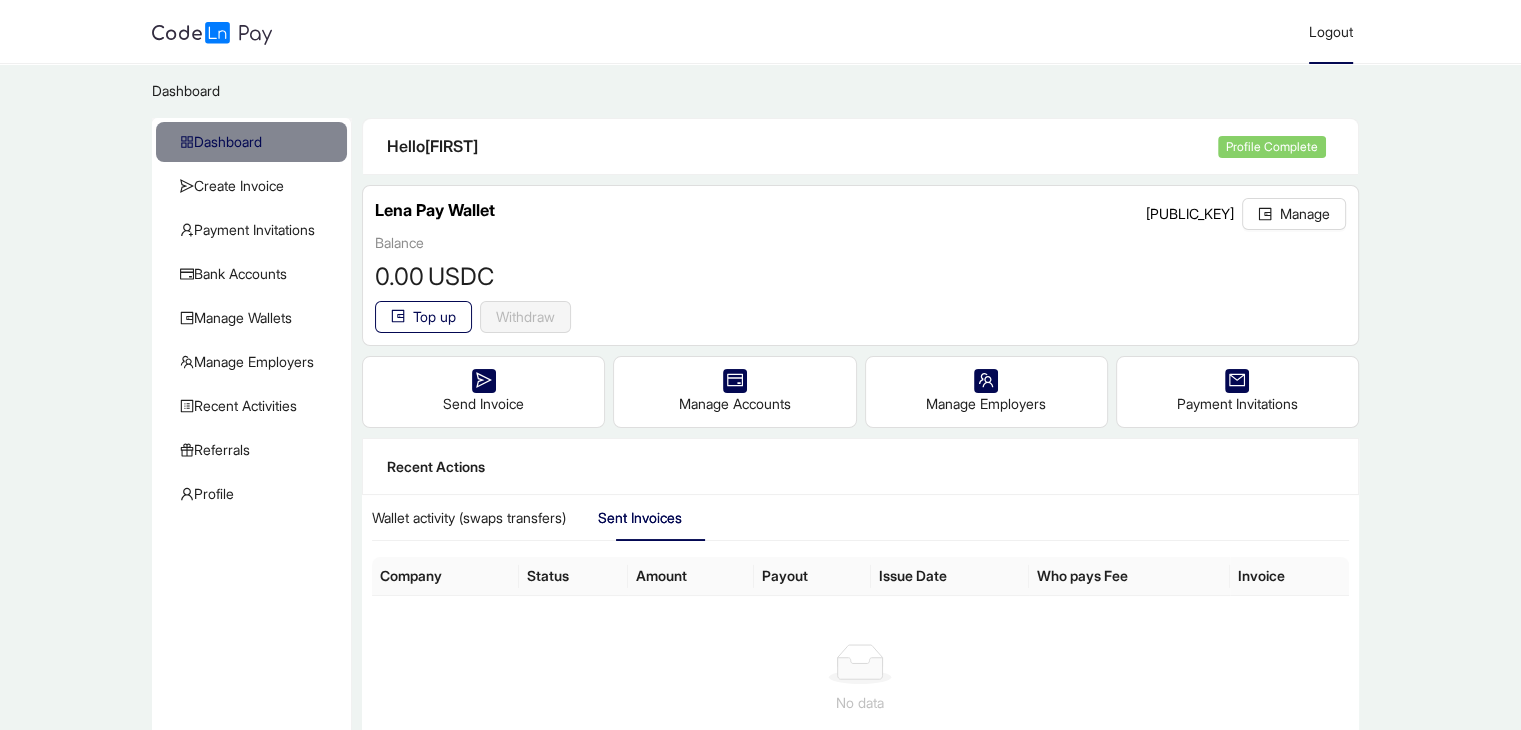 click on "Logout" 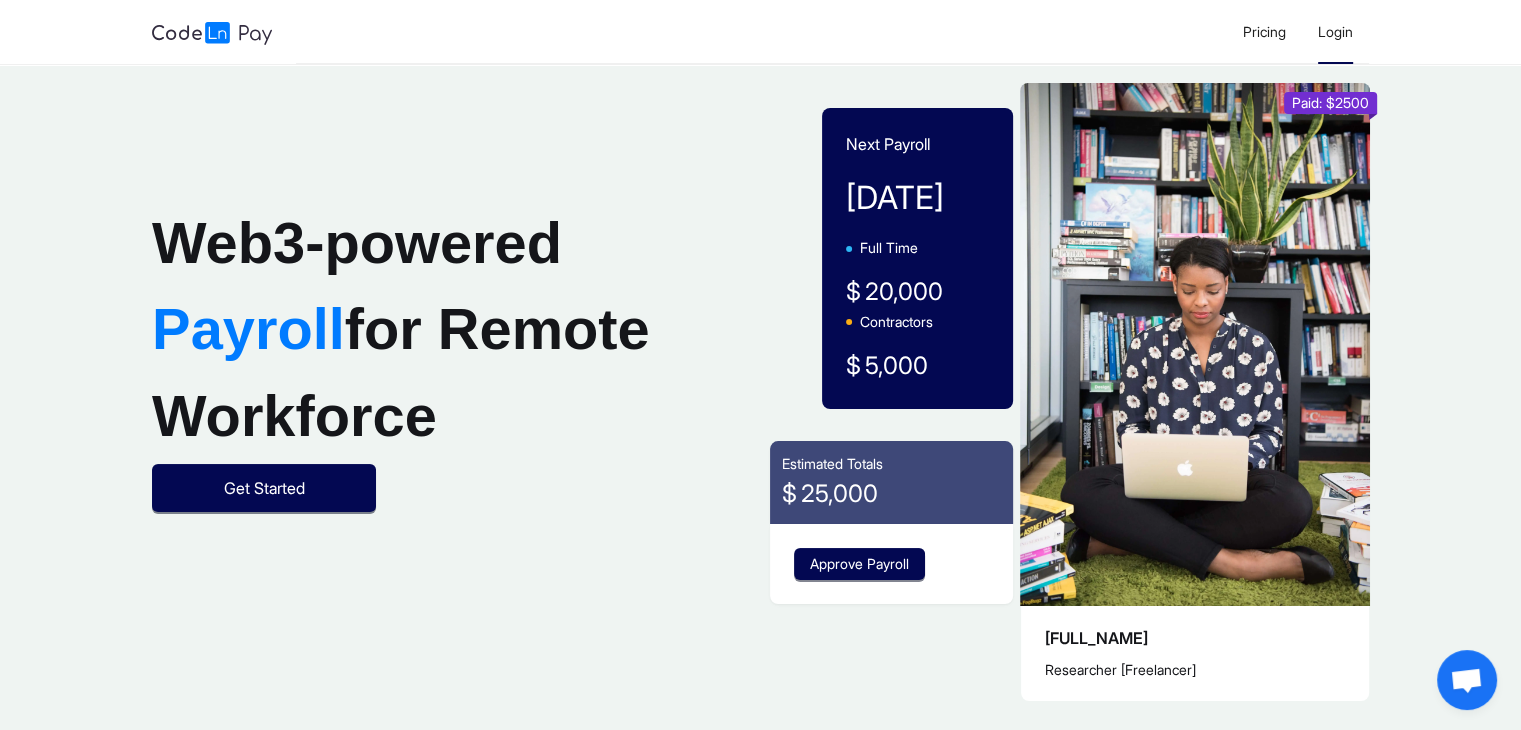 click on "Login" 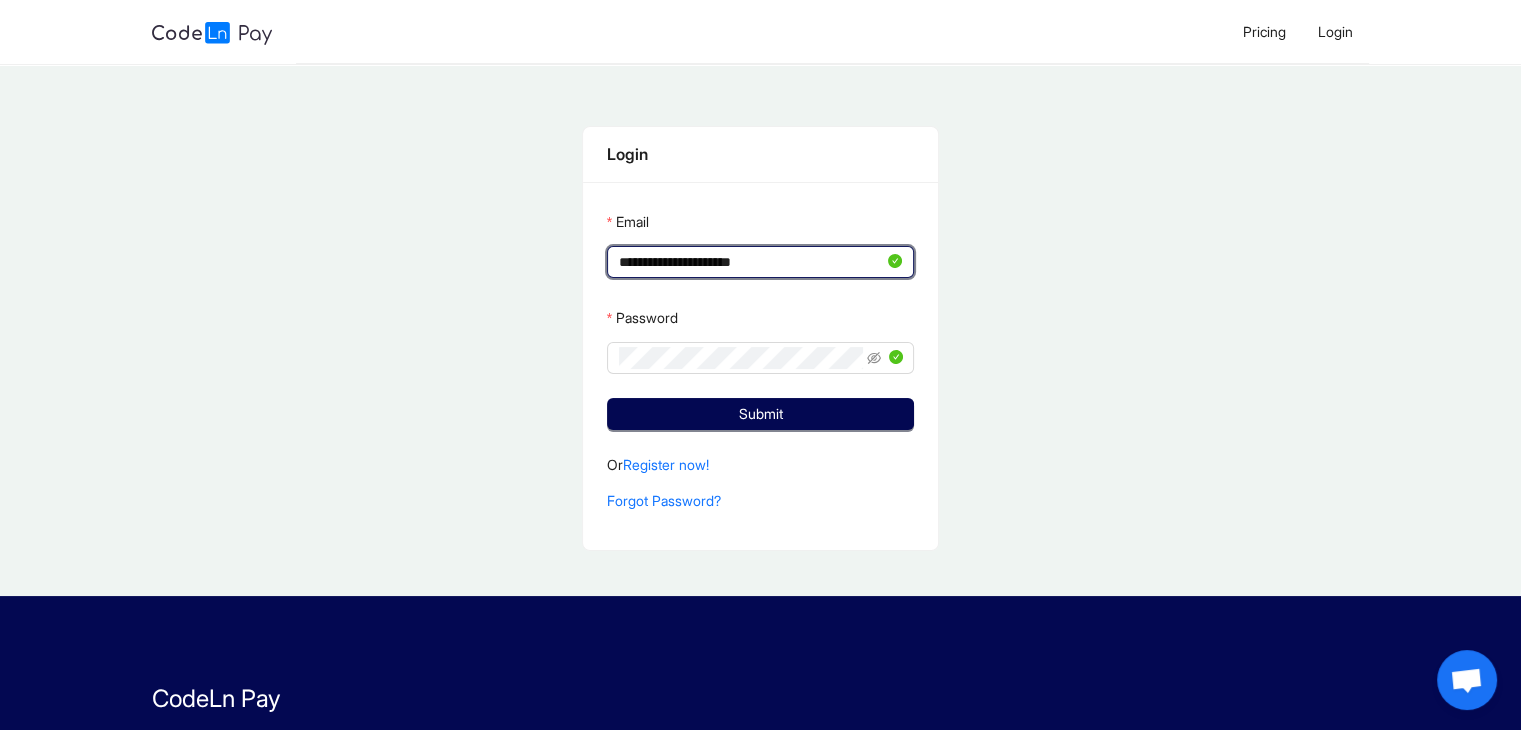 click on "**********" at bounding box center [751, 262] 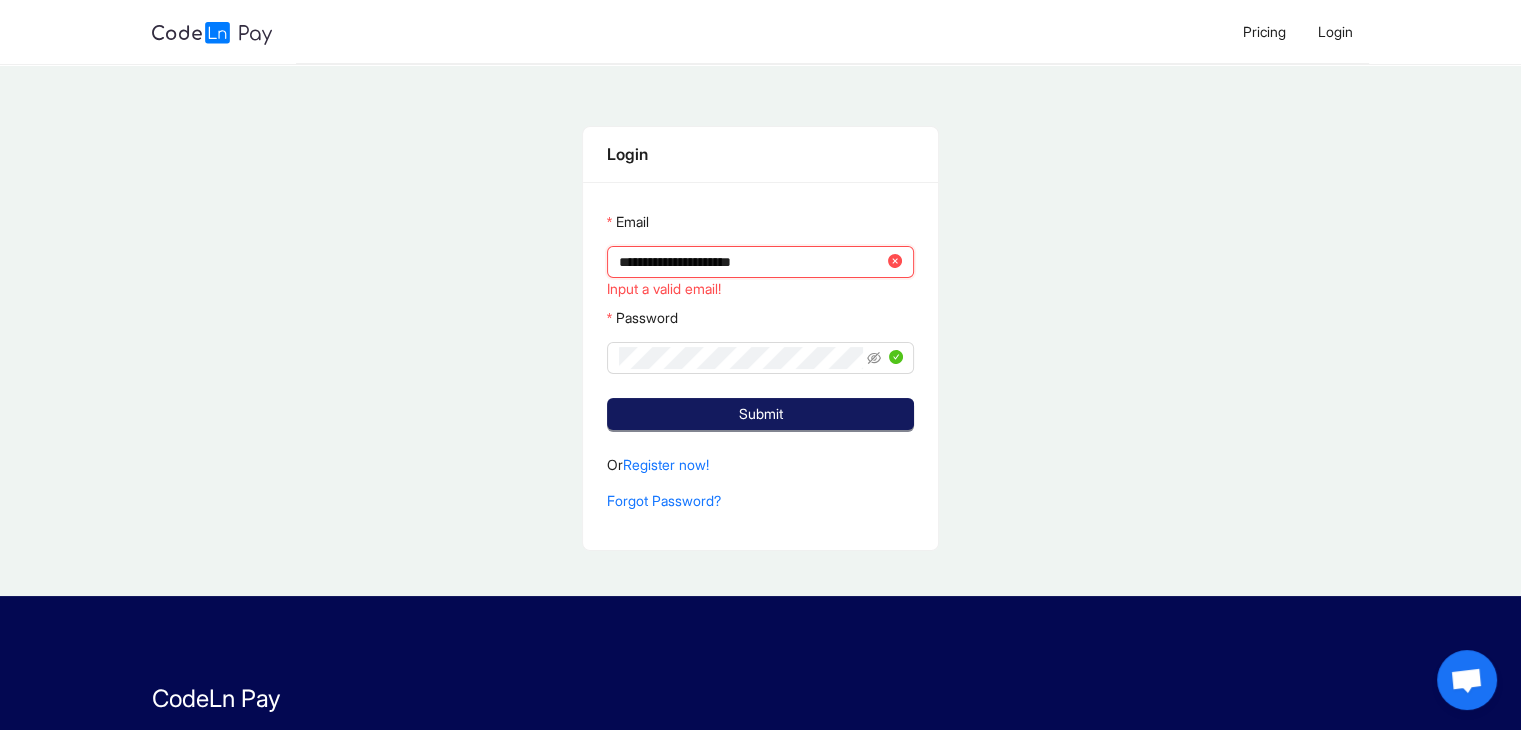 type on "**********" 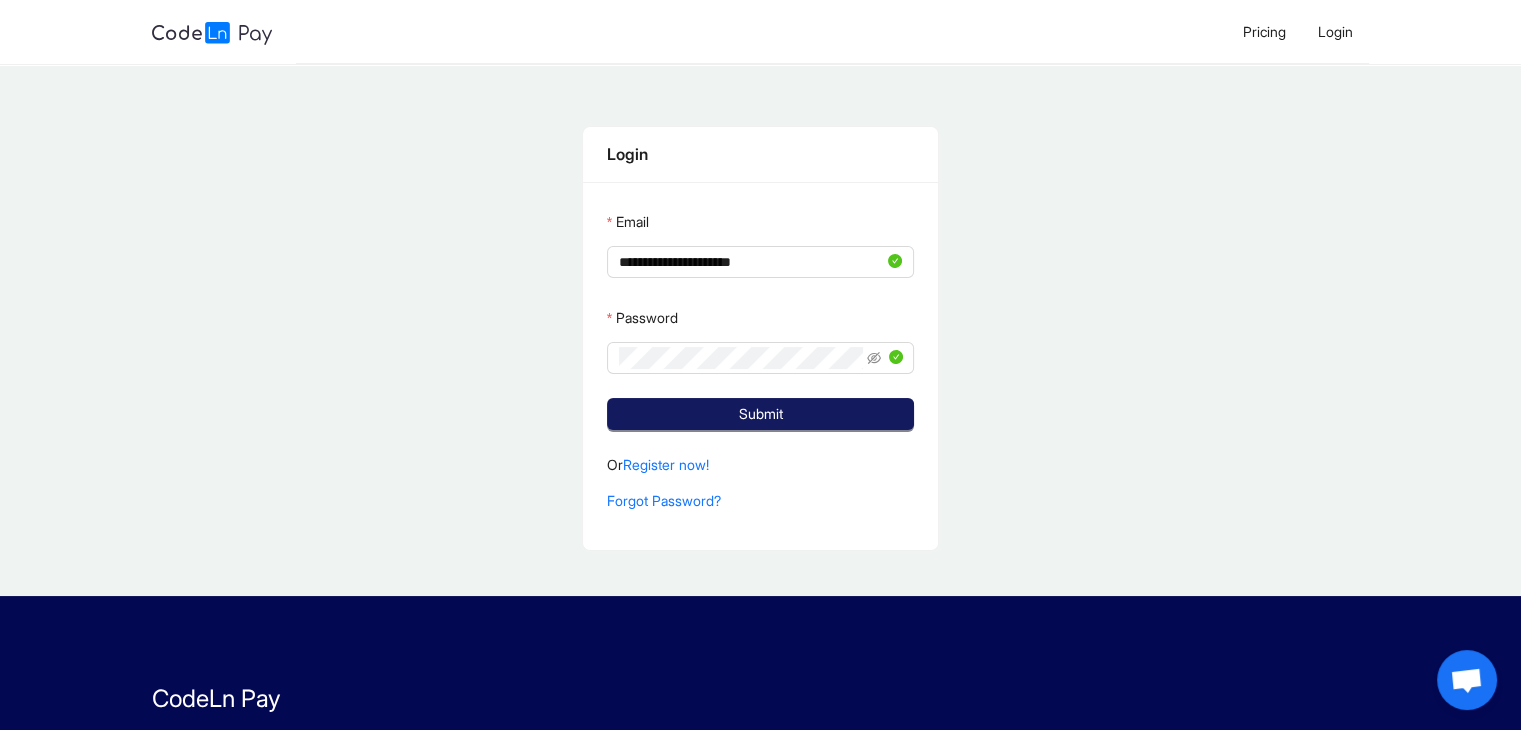 click on "Submit" 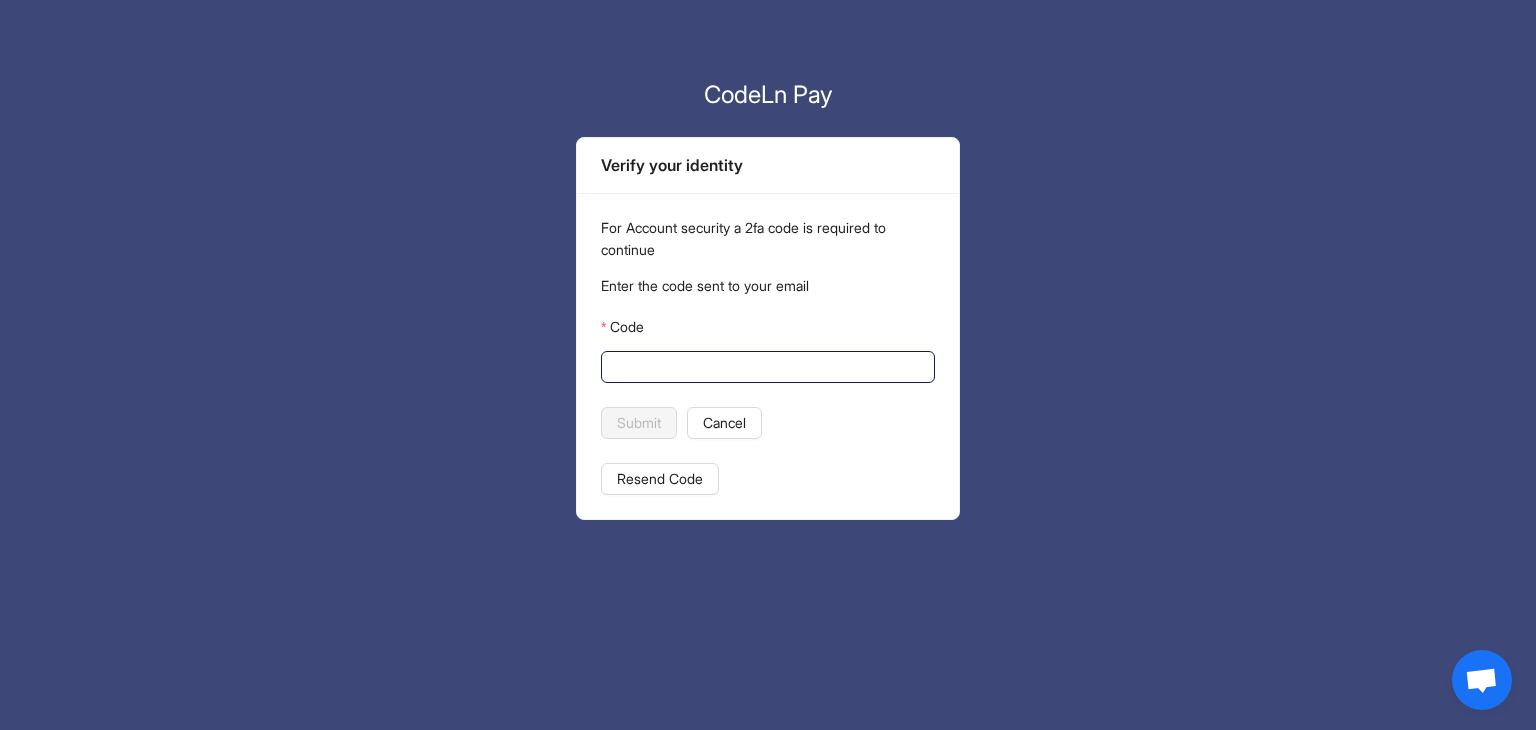 click on "Code" at bounding box center (766, 367) 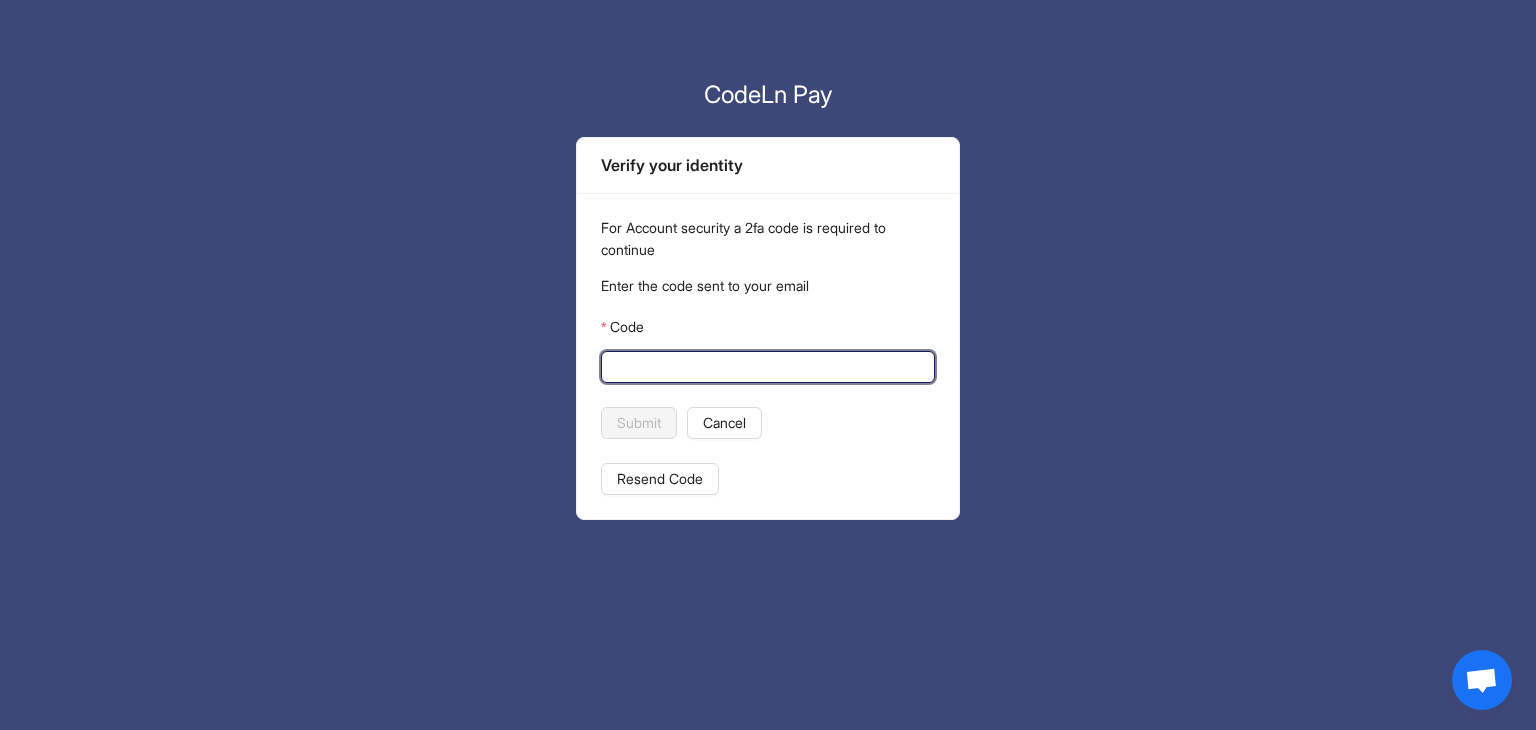 paste on "******" 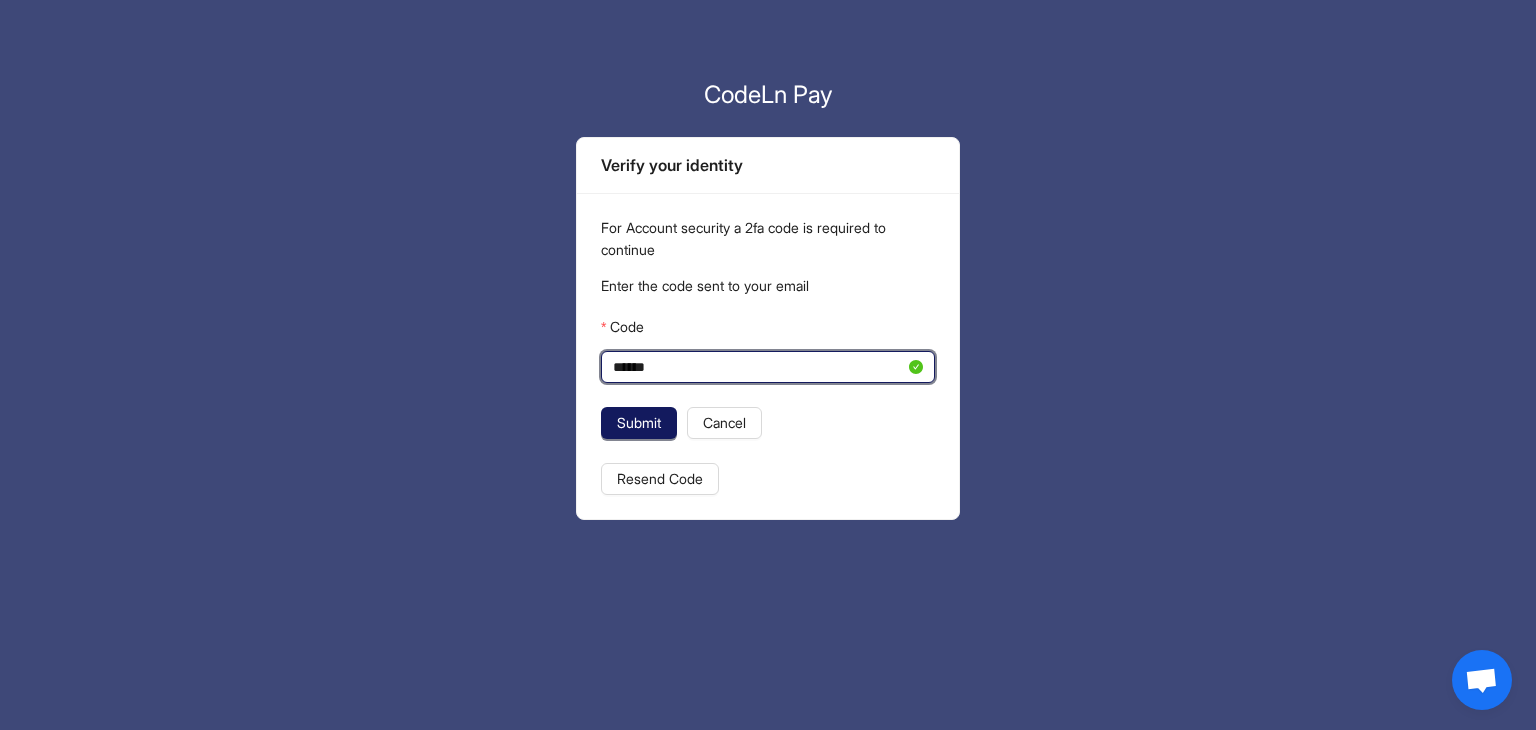 type on "******" 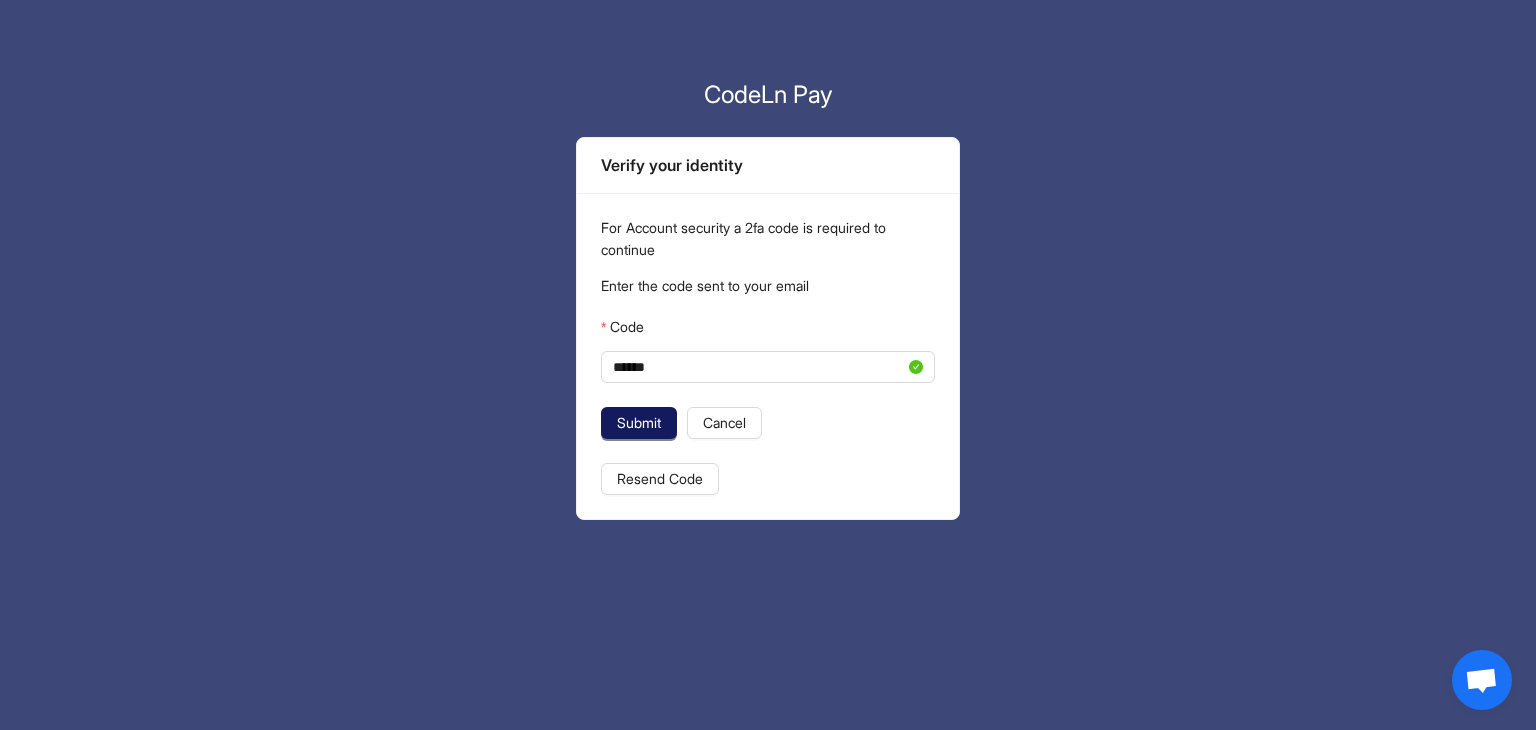click on "Submit" 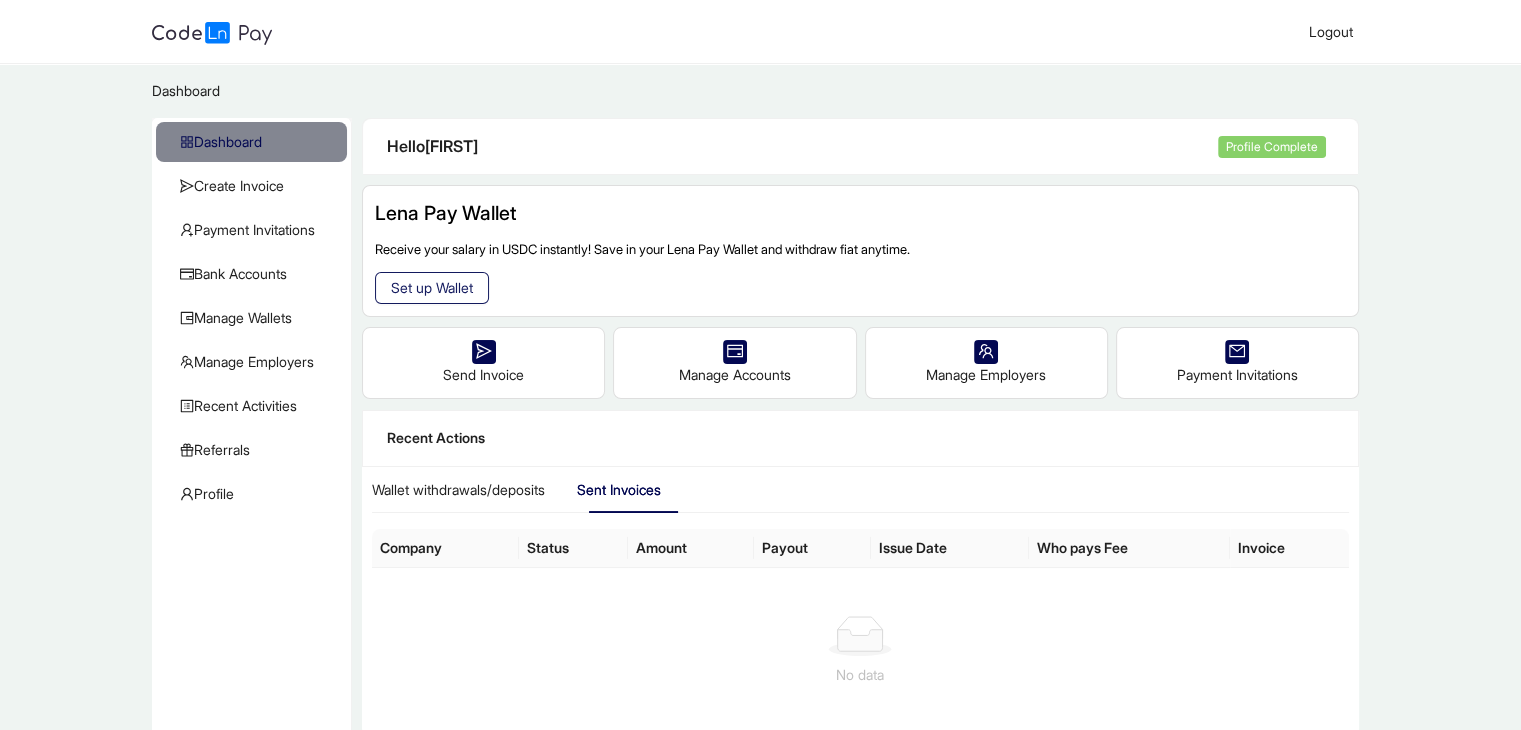 click on "Set up Wallet" 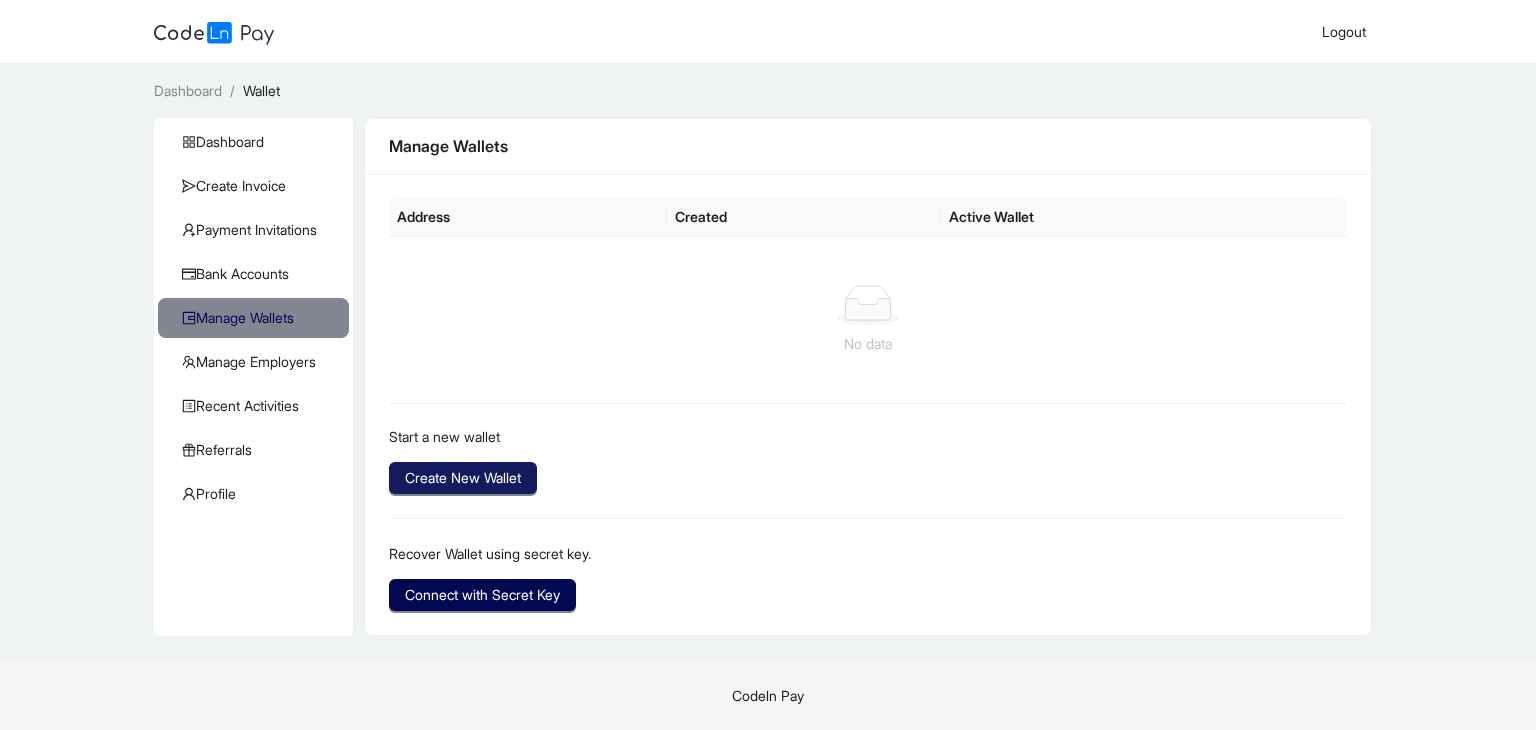 click on "Create New Wallet" 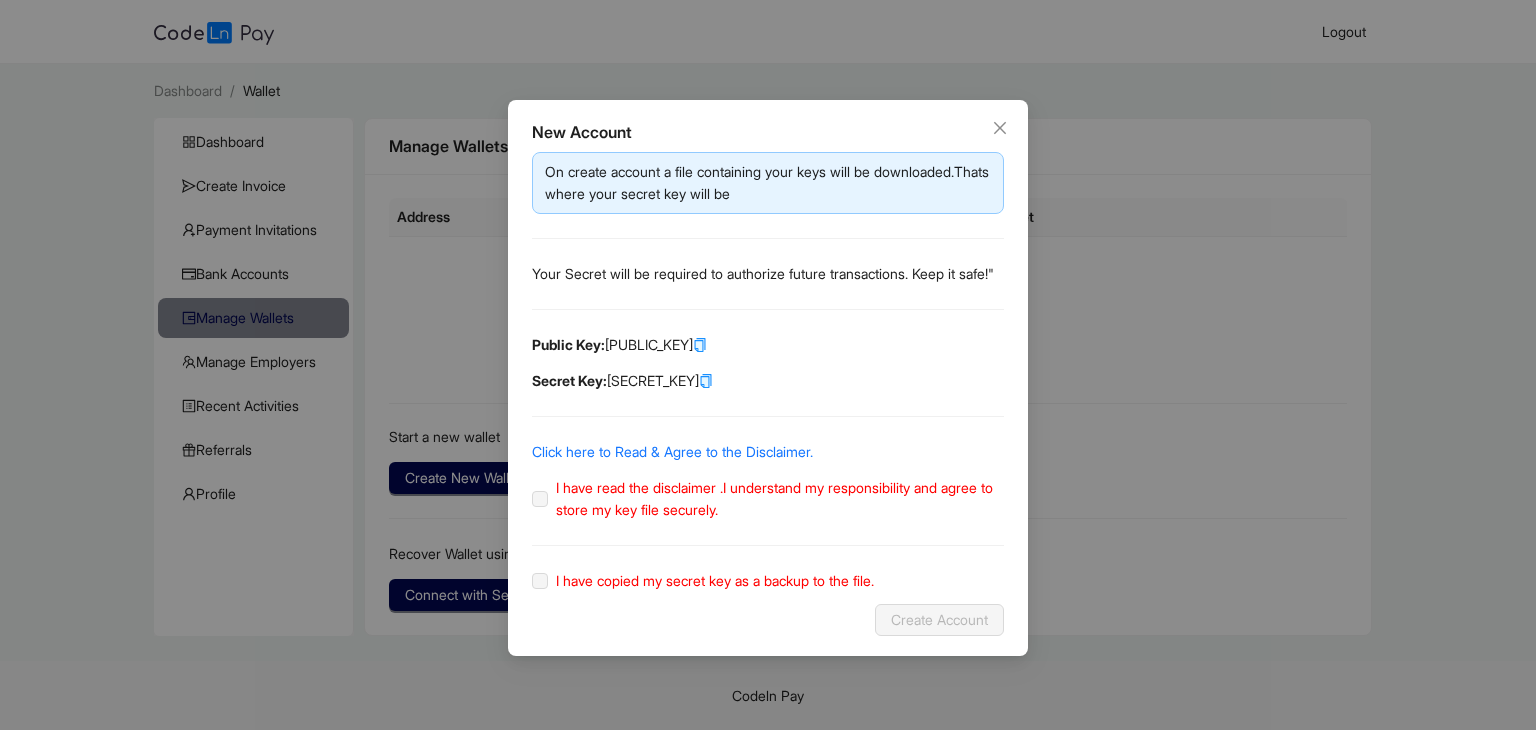 click 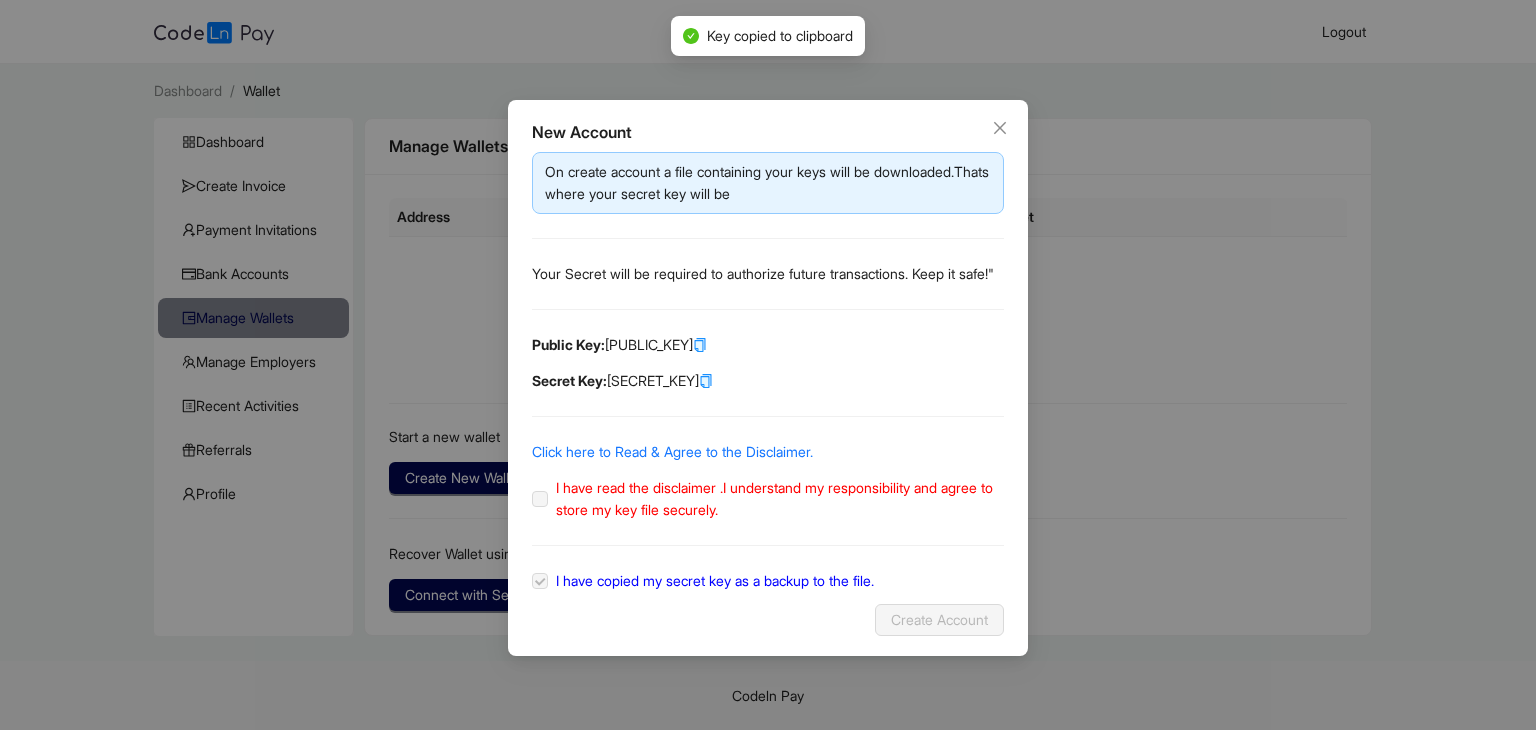 click 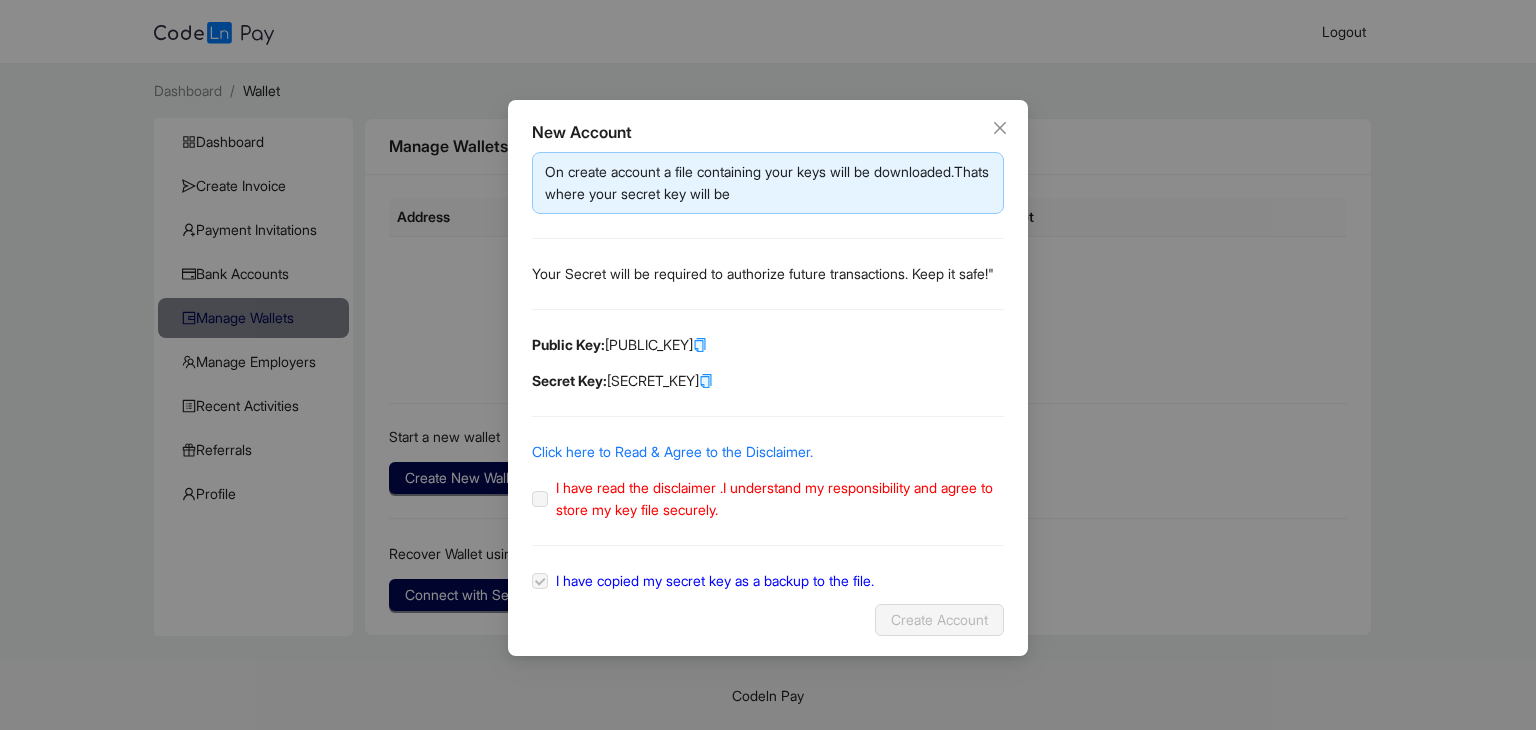 click on "I have read the disclaimer .I understand my responsibility and agree to store my key file securely." 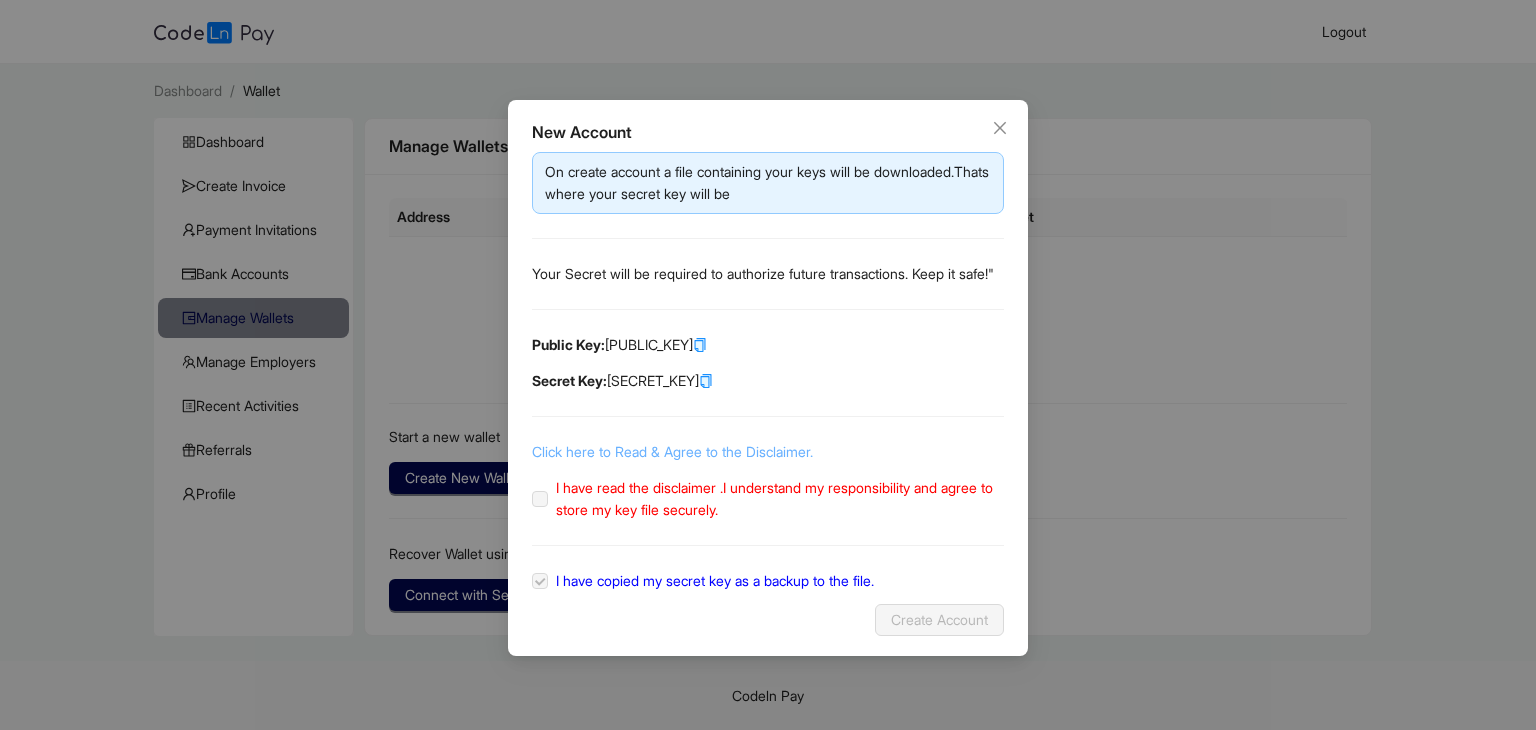 click on "Click here to Read & Agree to the Disclaimer." at bounding box center (672, 451) 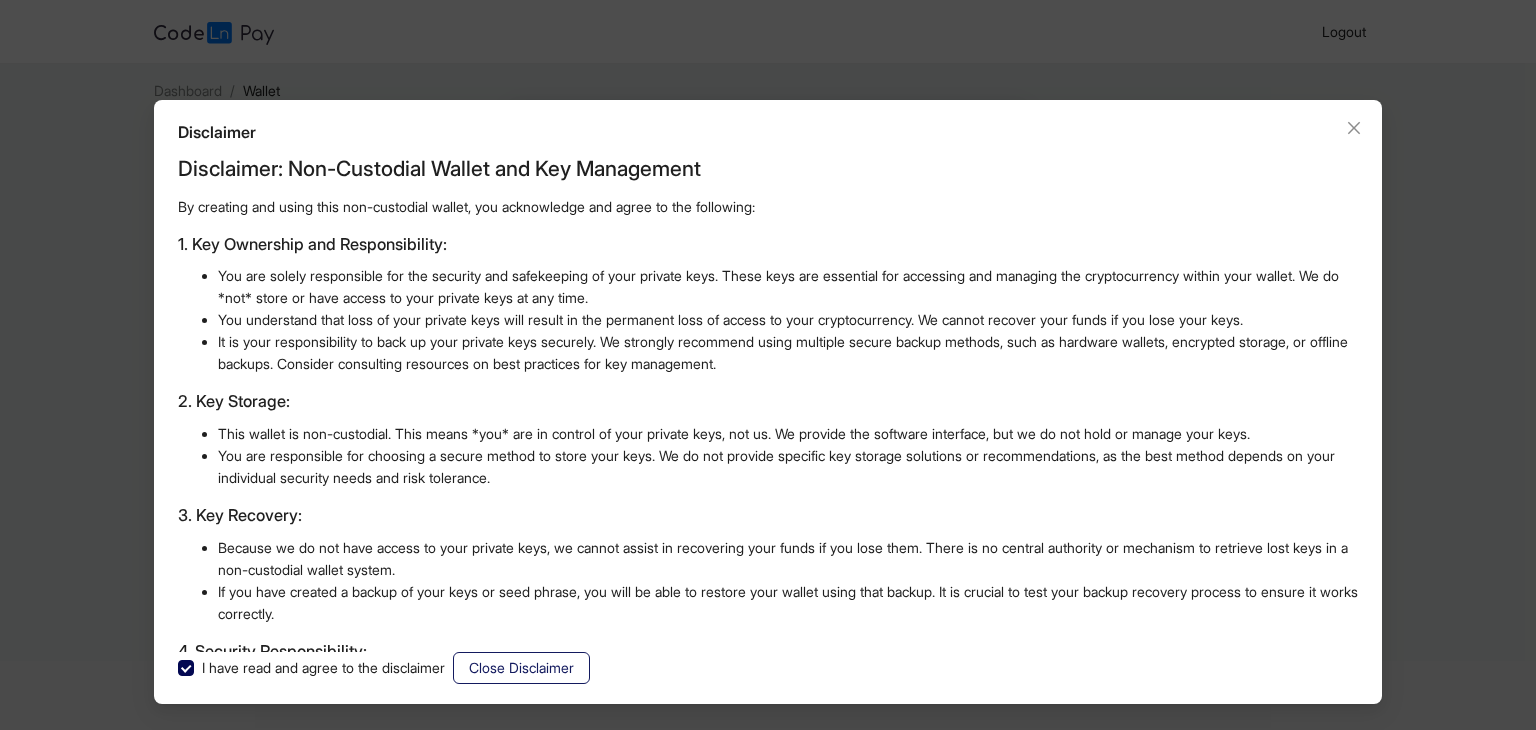 click on "Close Disclaimer" 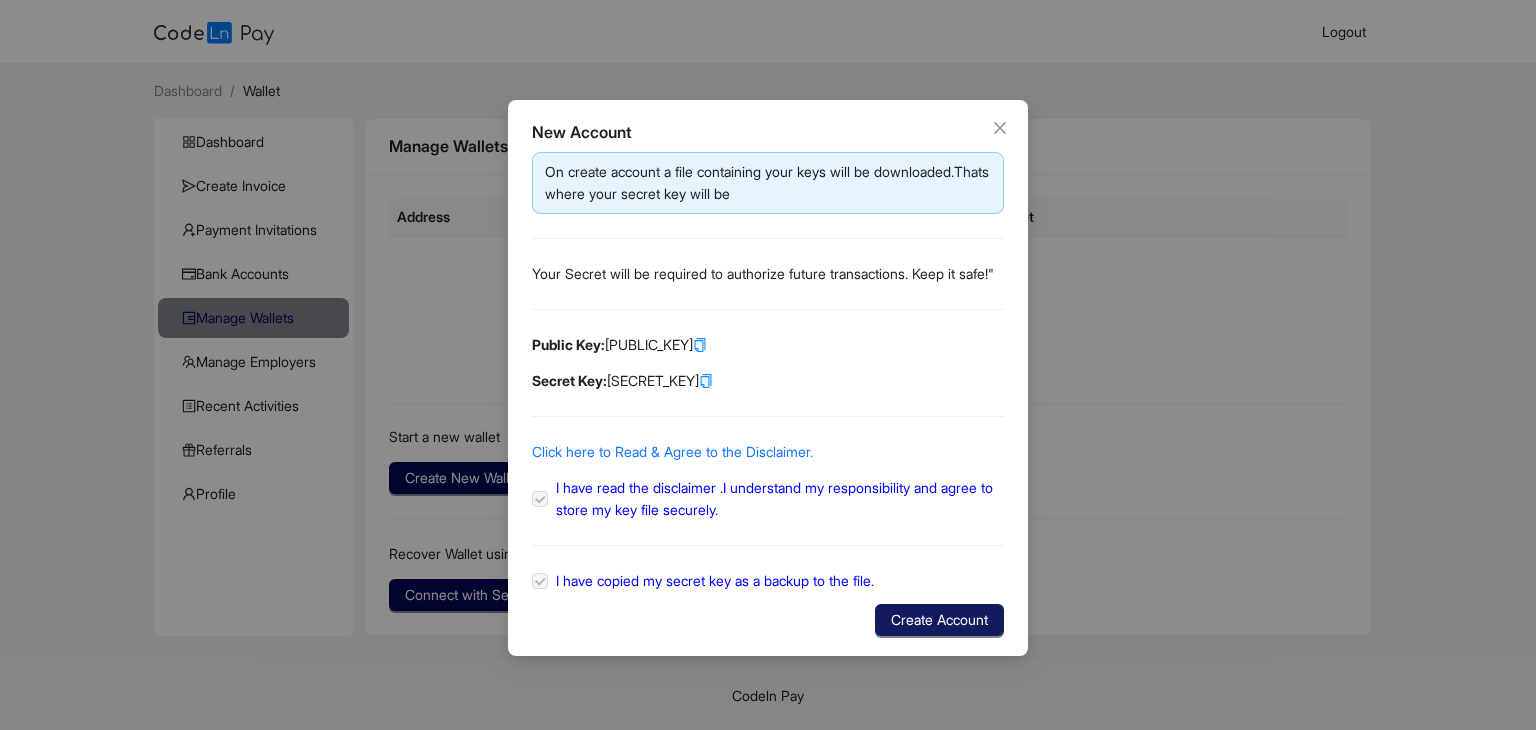 click on "Create Account" 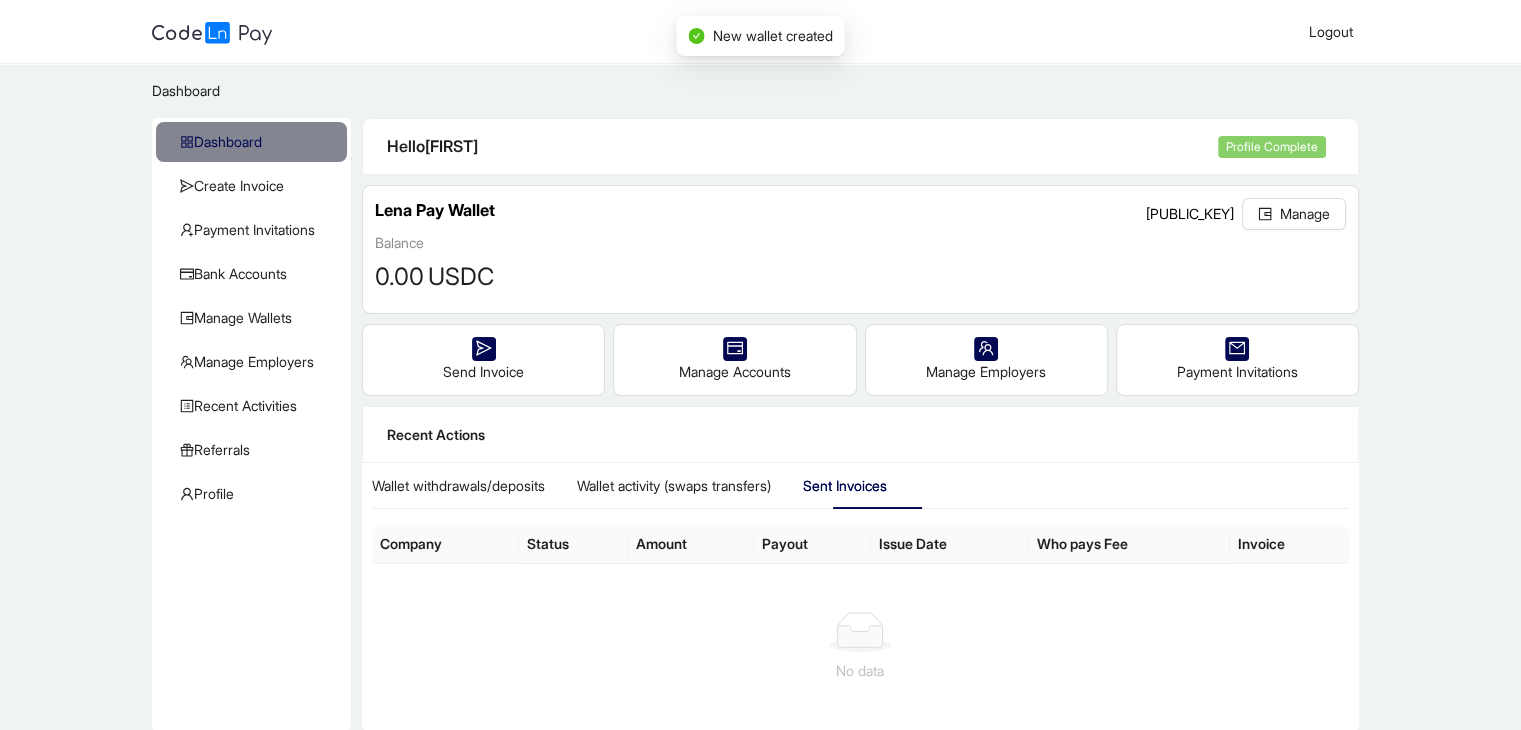 click on "Hello  [FIRST]  Profile Complete" at bounding box center (860, 147) 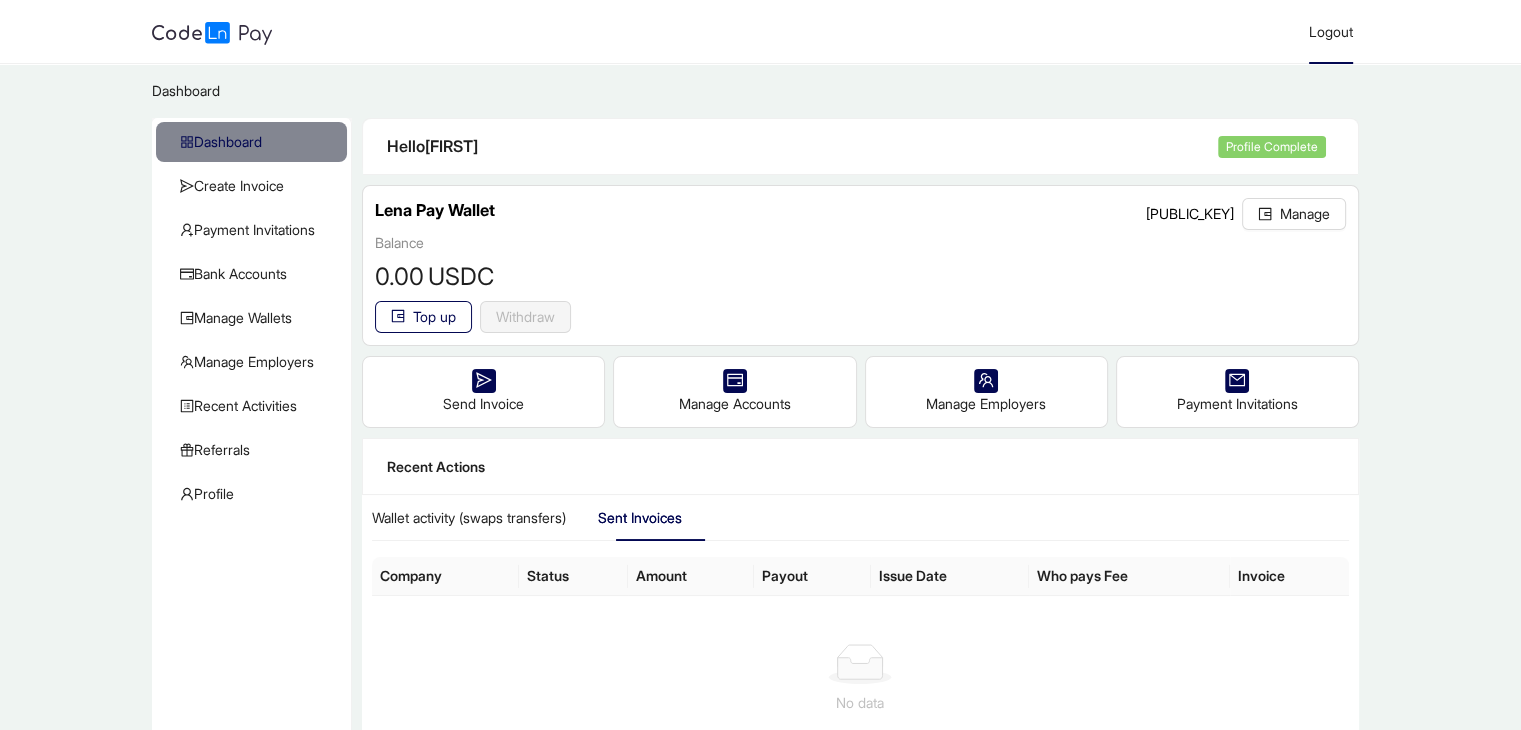 click on "Logout" 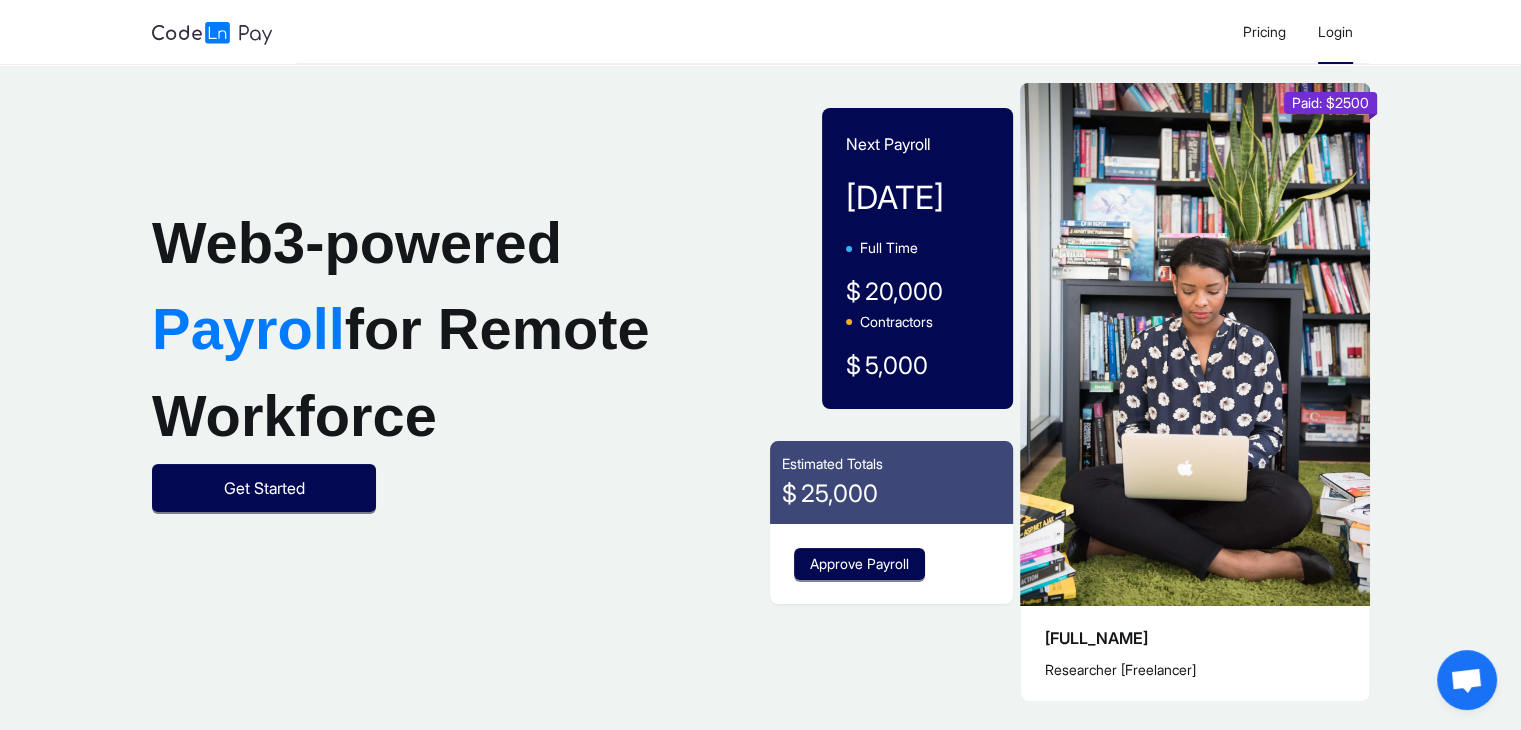 click on "Login" 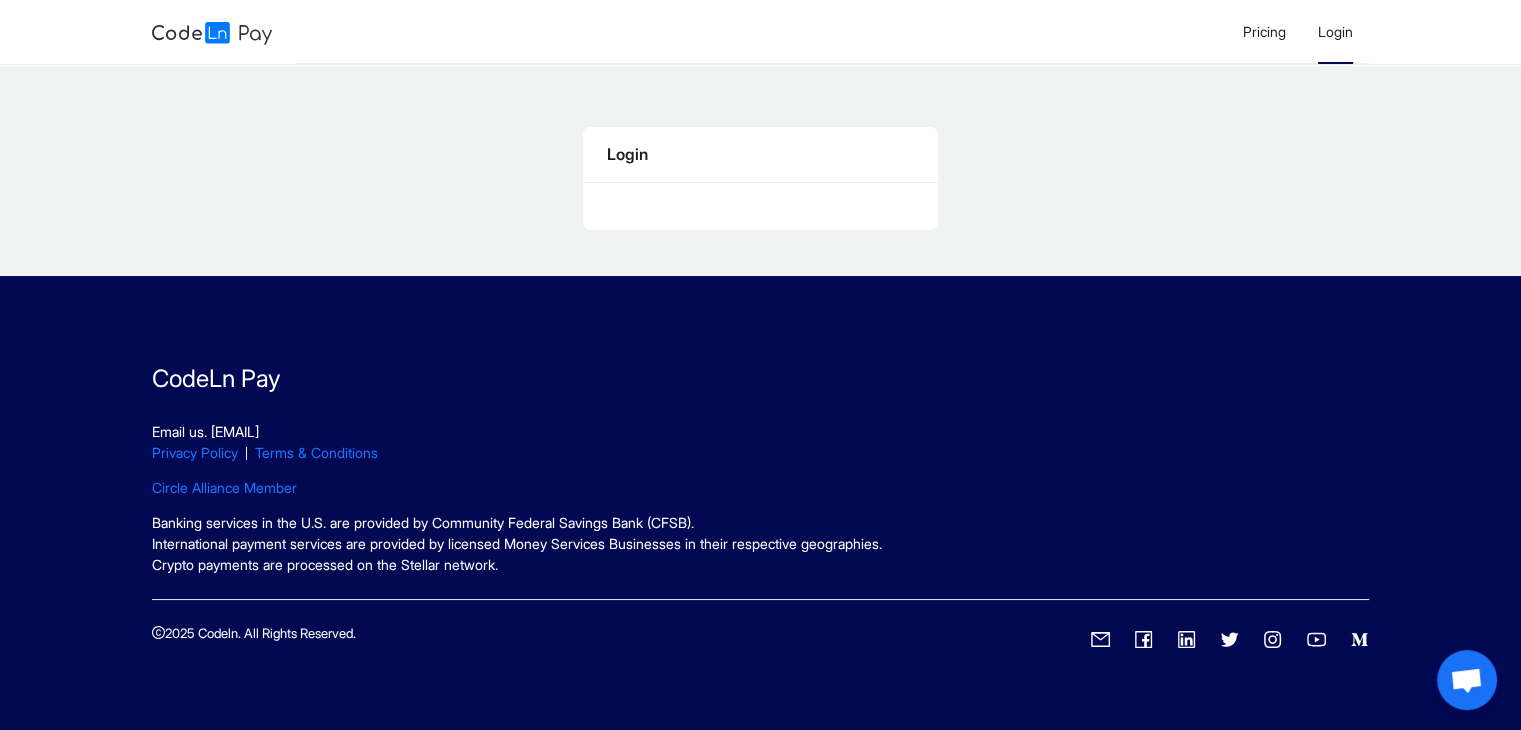 click on "Login" 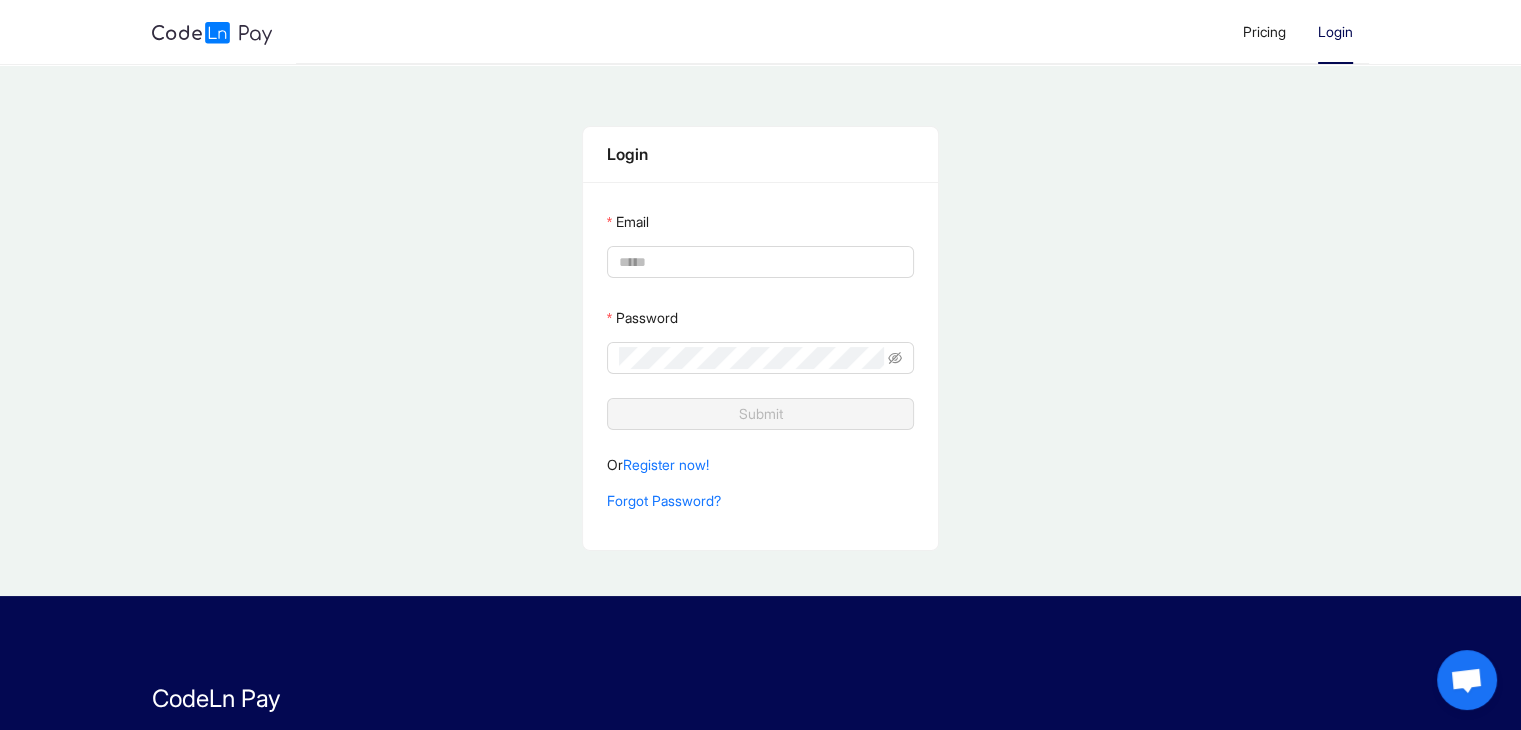 type 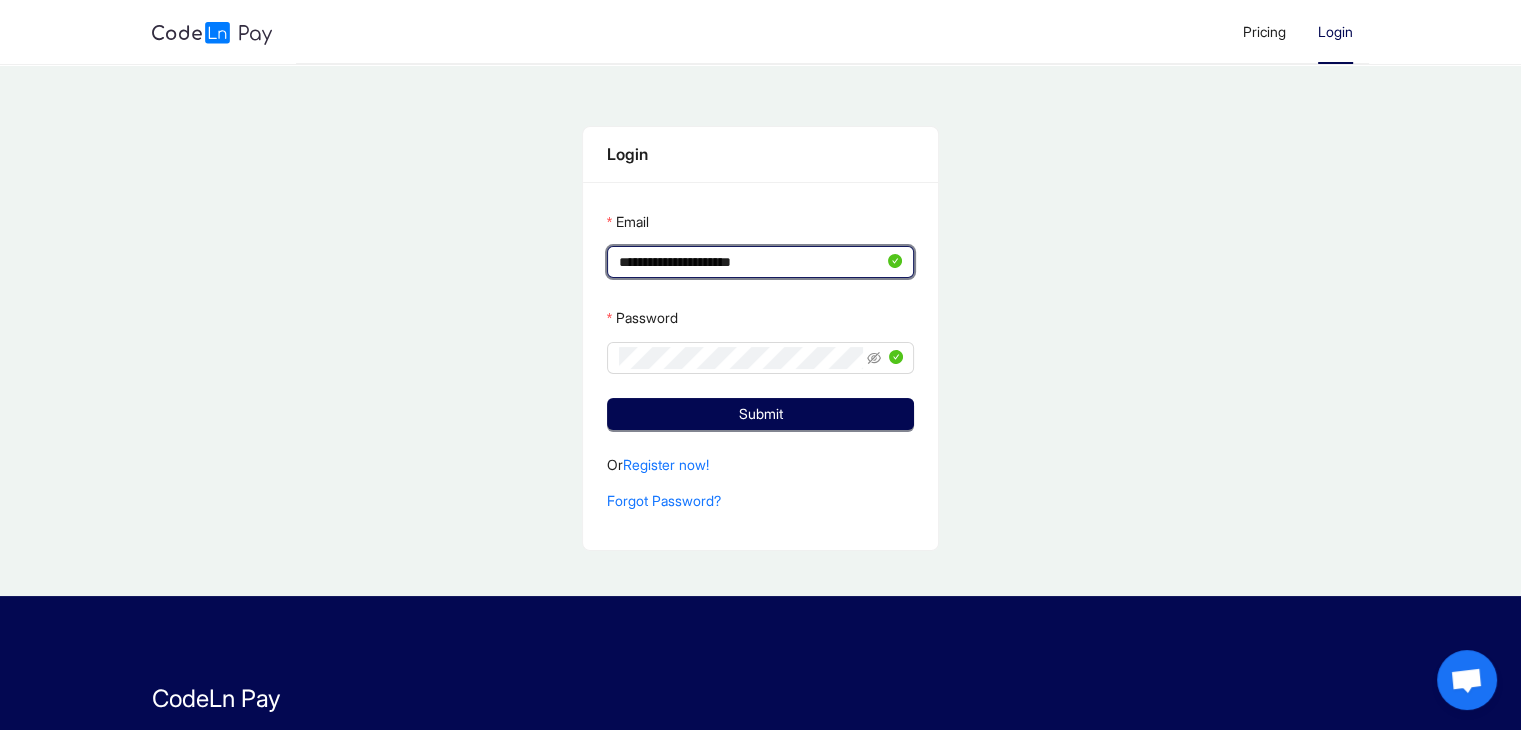 click on "**********" at bounding box center (751, 262) 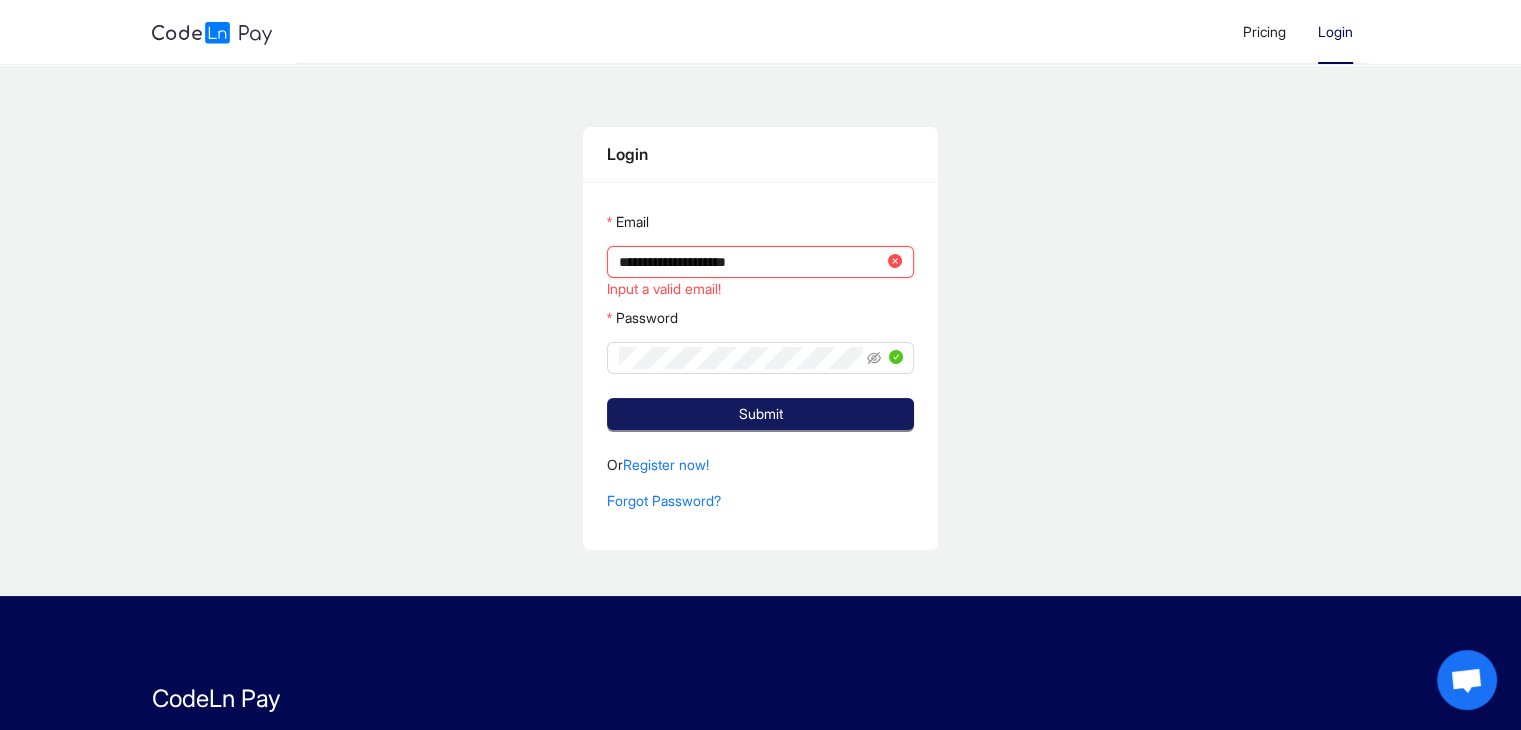 type on "**********" 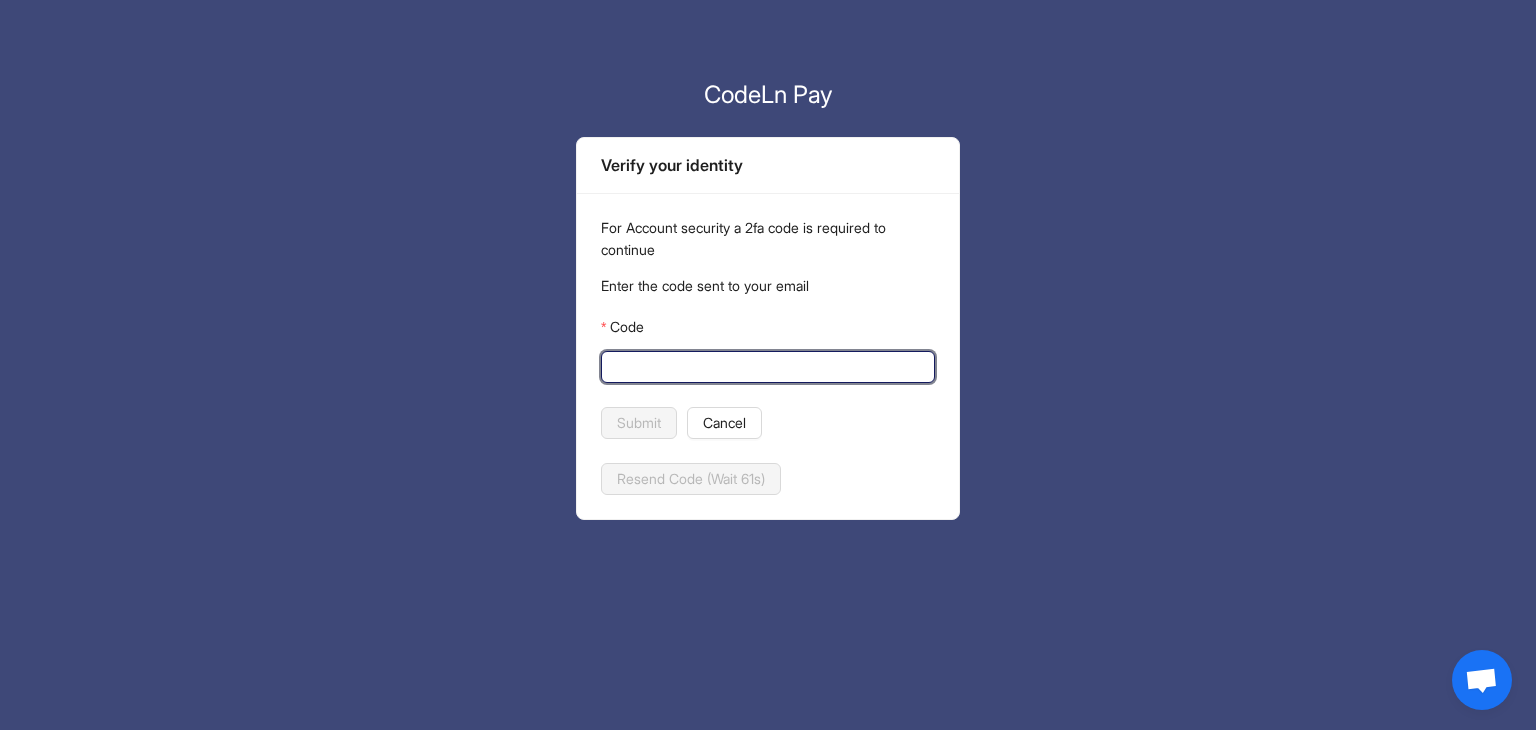 click on "Code" at bounding box center (766, 367) 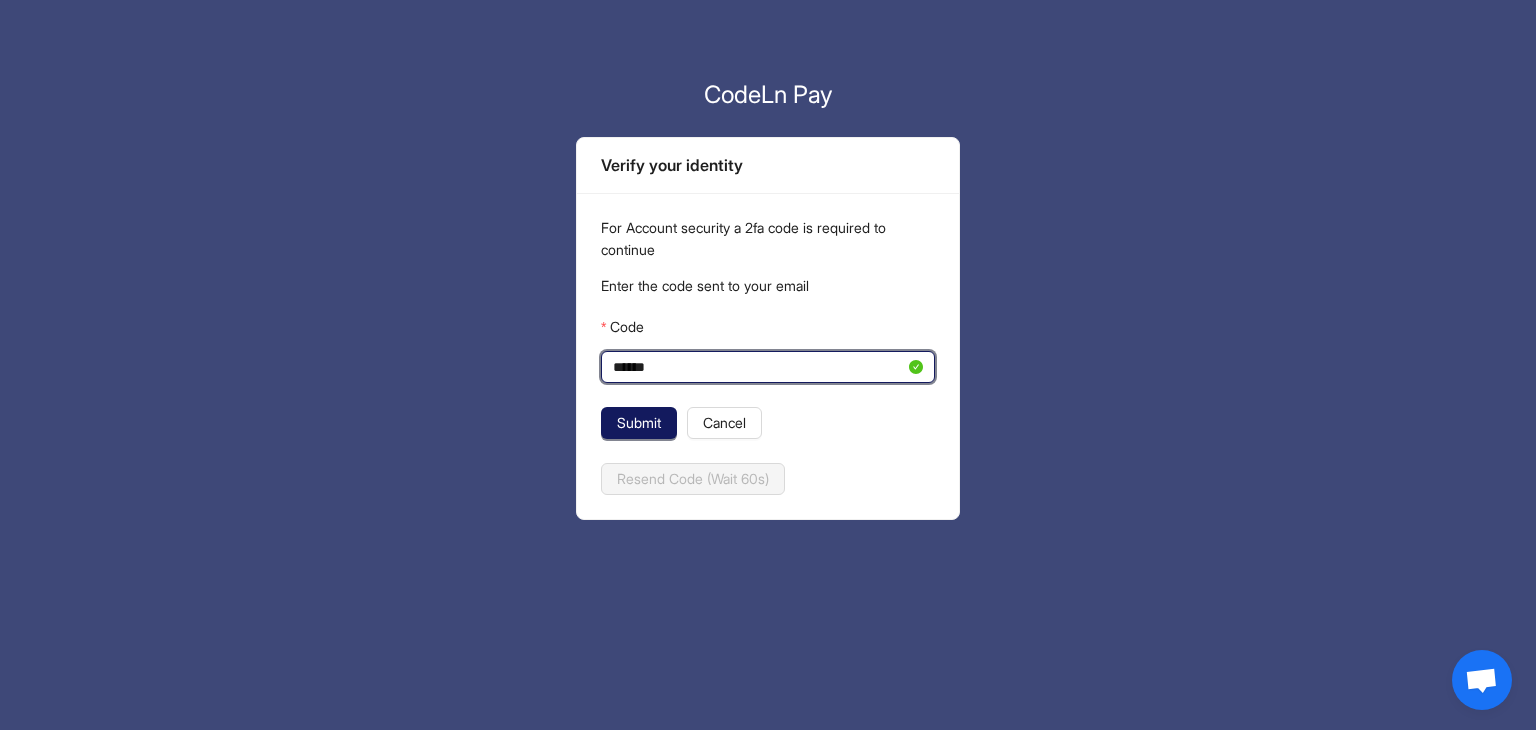 type on "******" 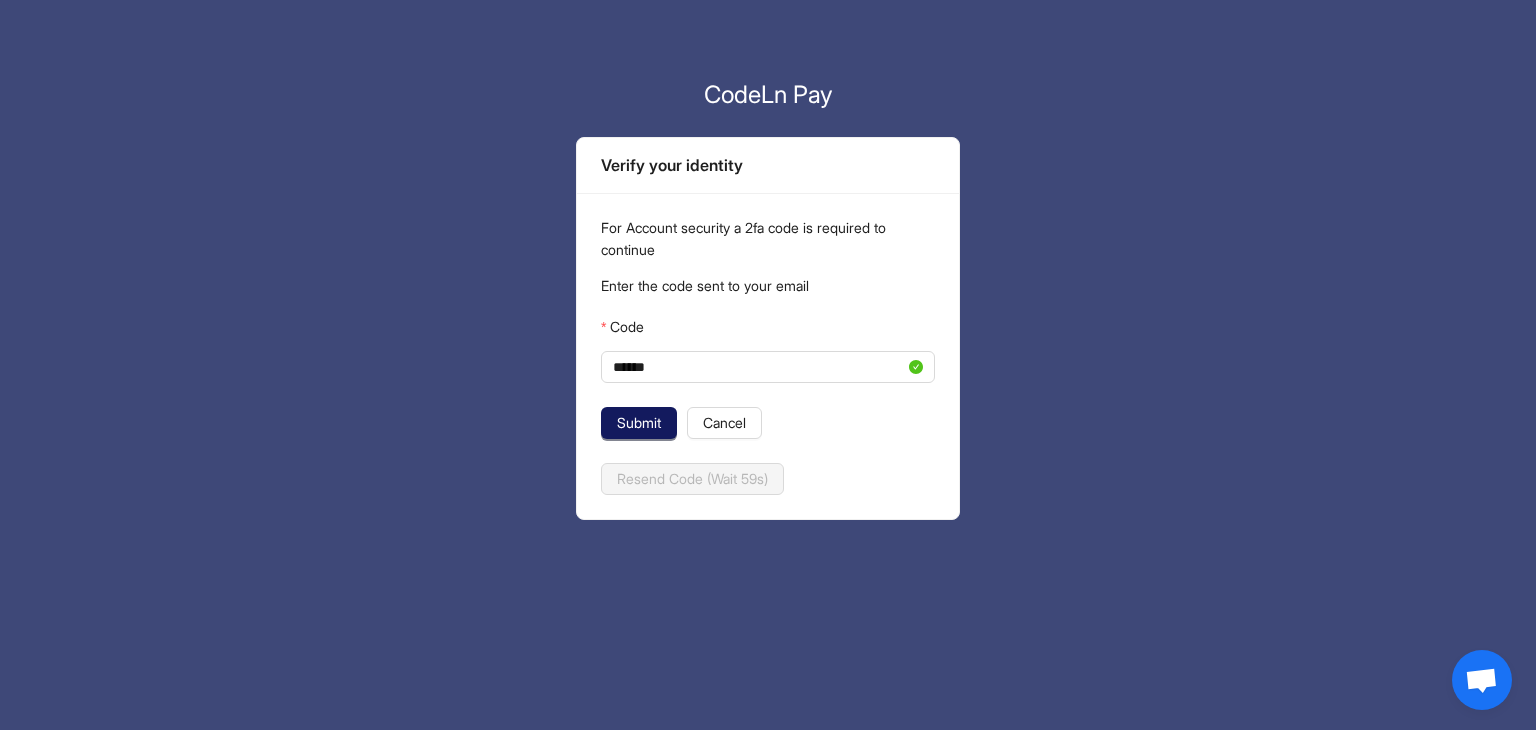 click on "Submit" 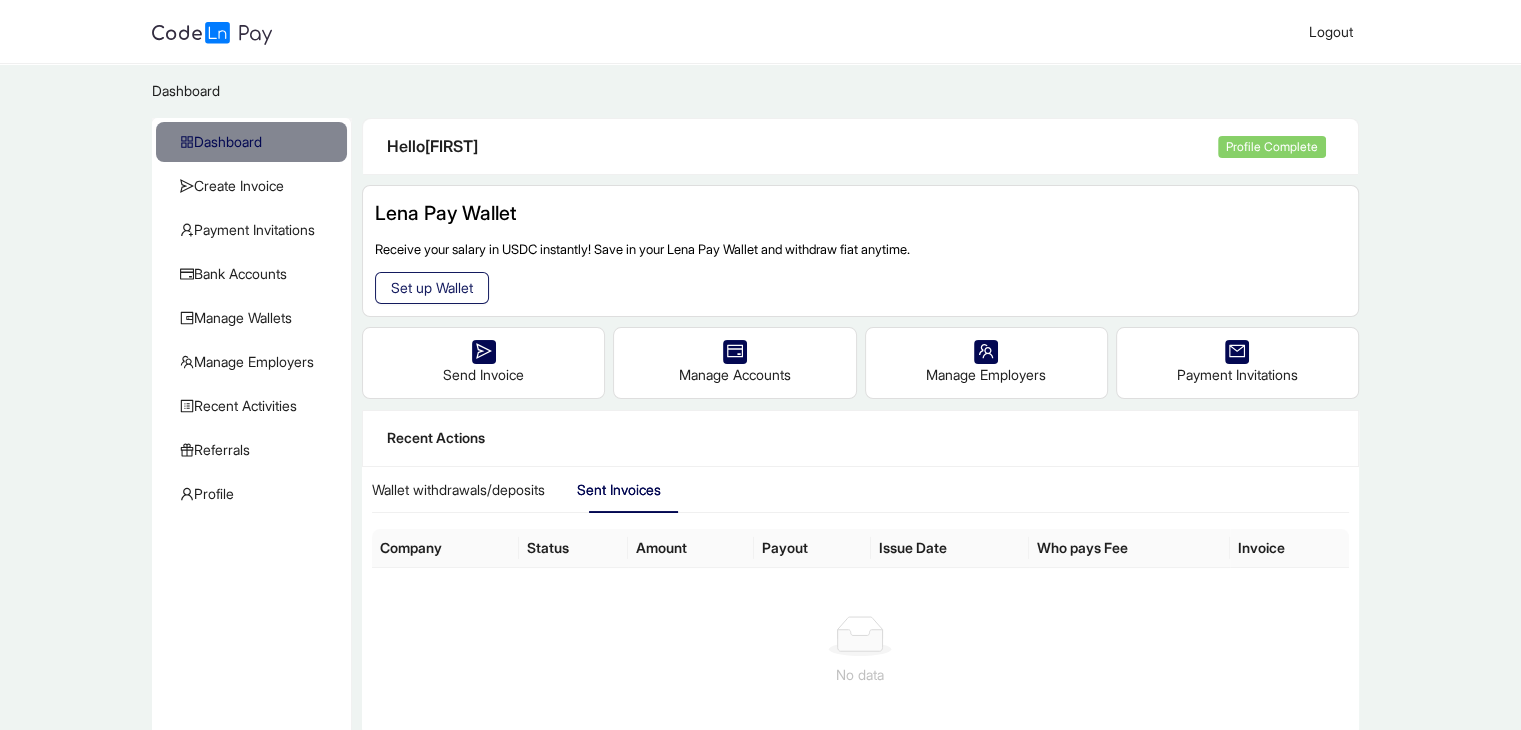 click on "Set up Wallet" 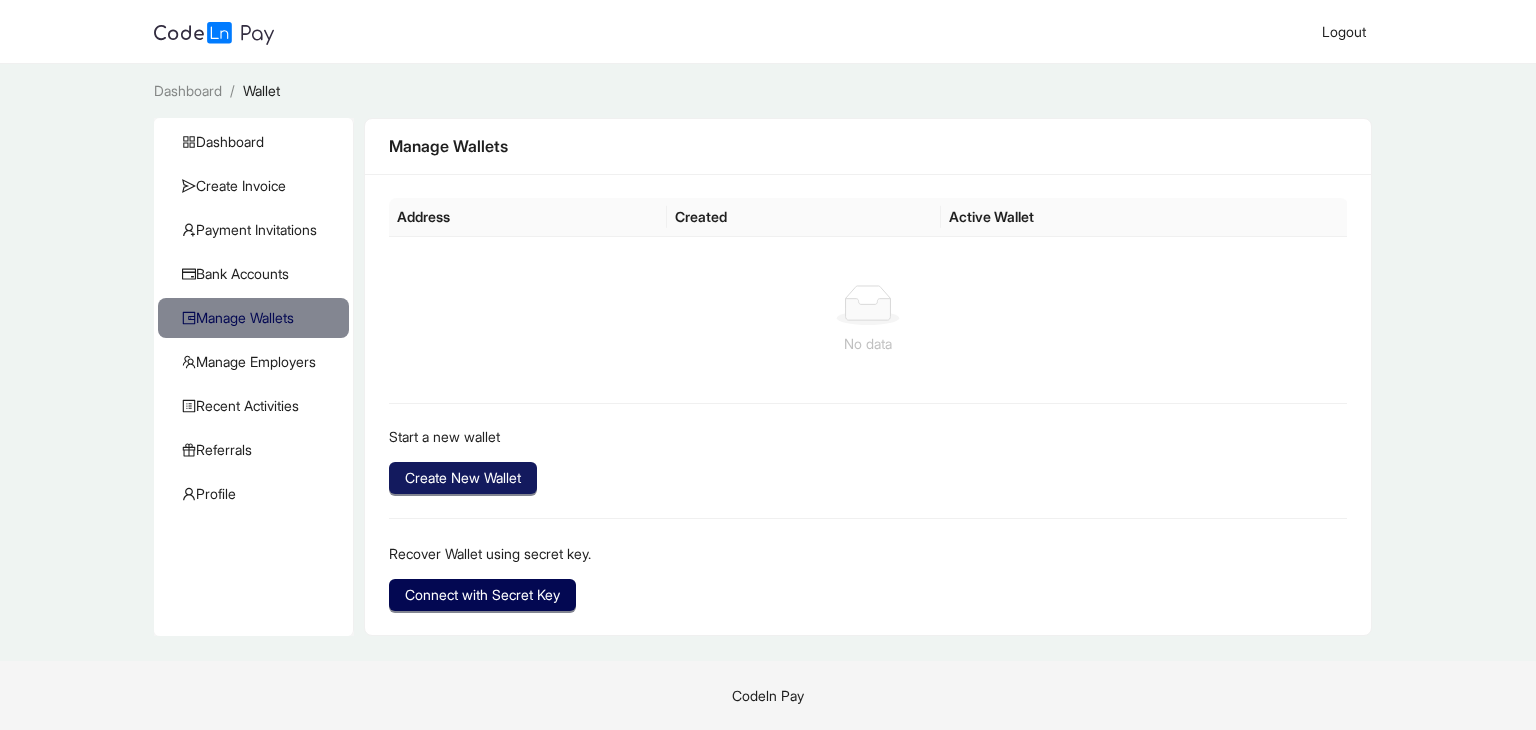 click on "Create New Wallet" 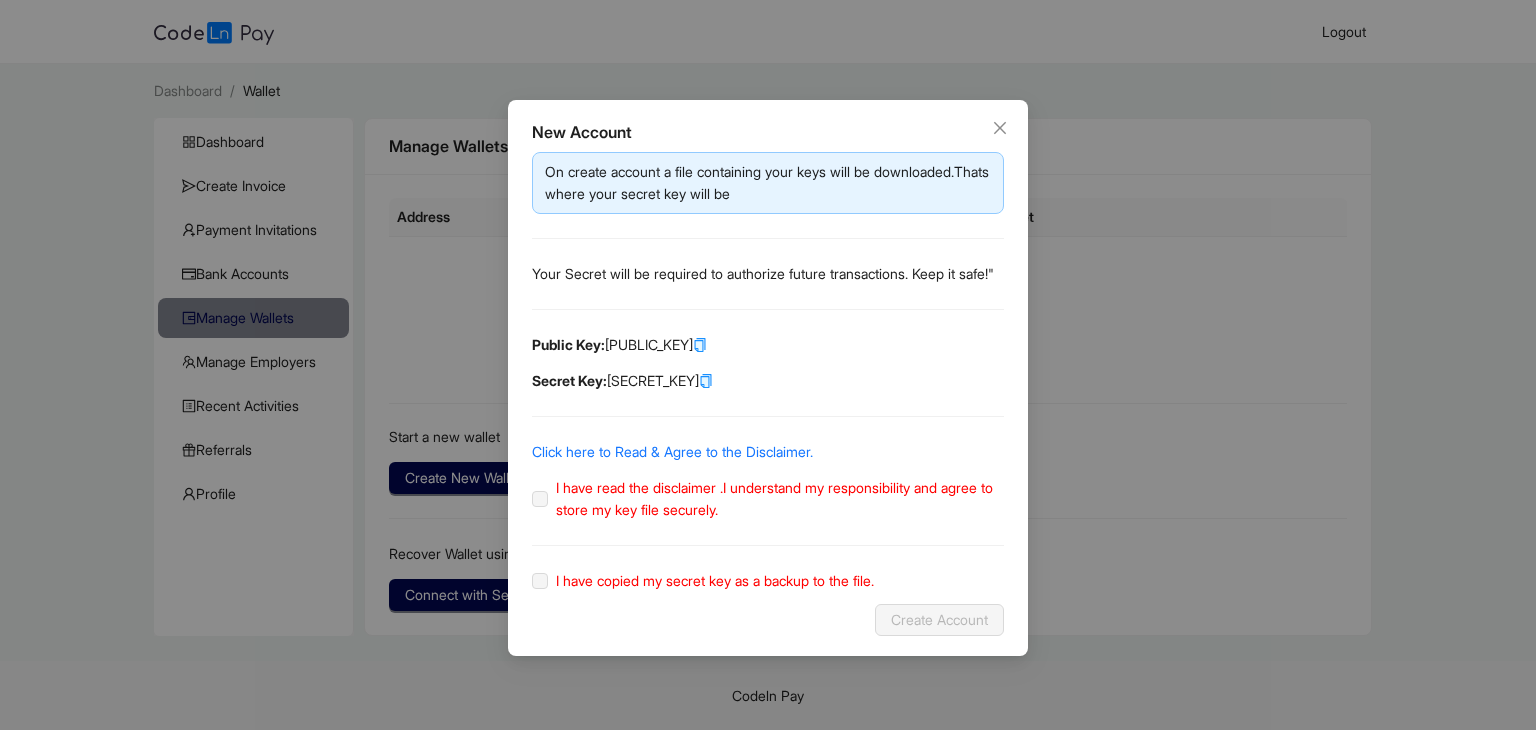 click 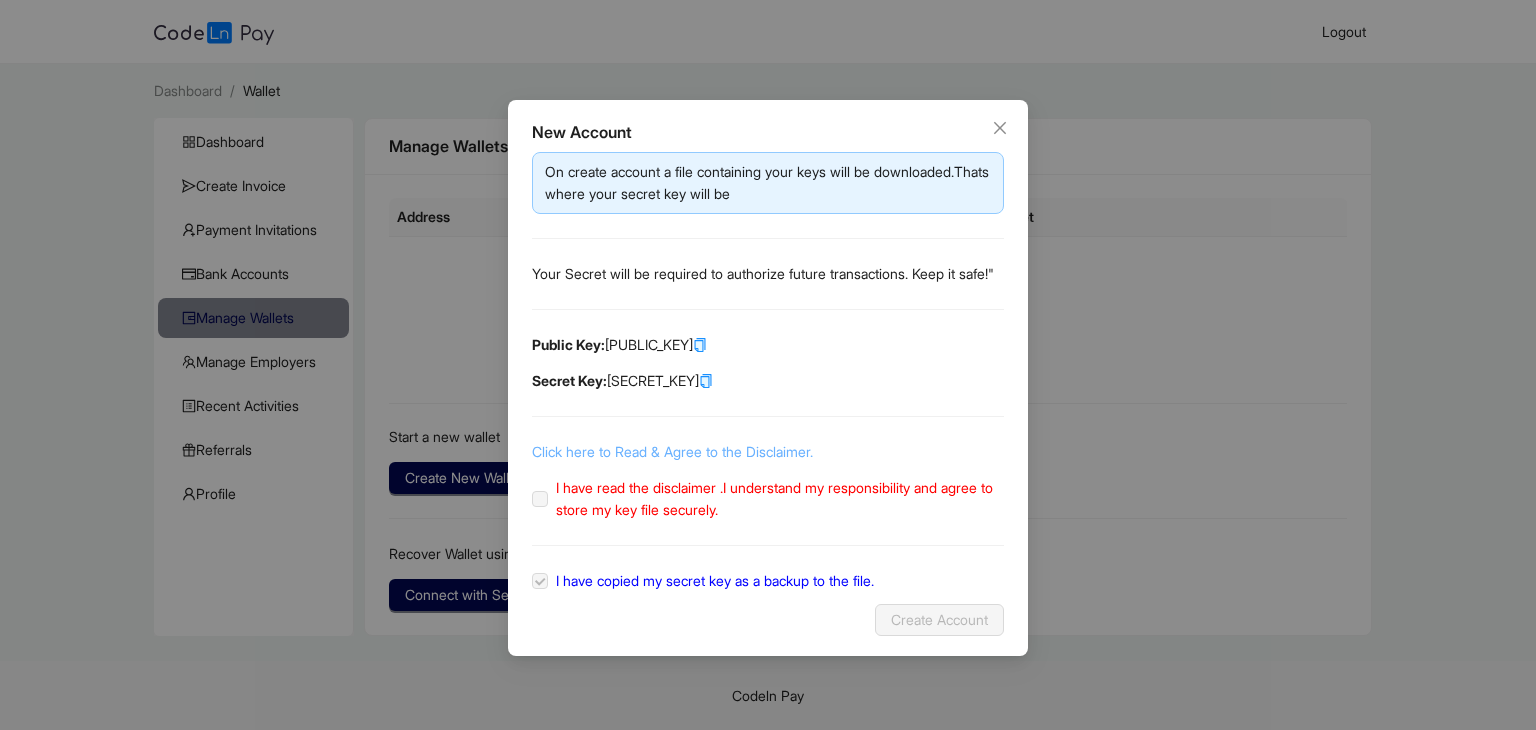 click on "Click here to Read & Agree to the Disclaimer." at bounding box center (672, 451) 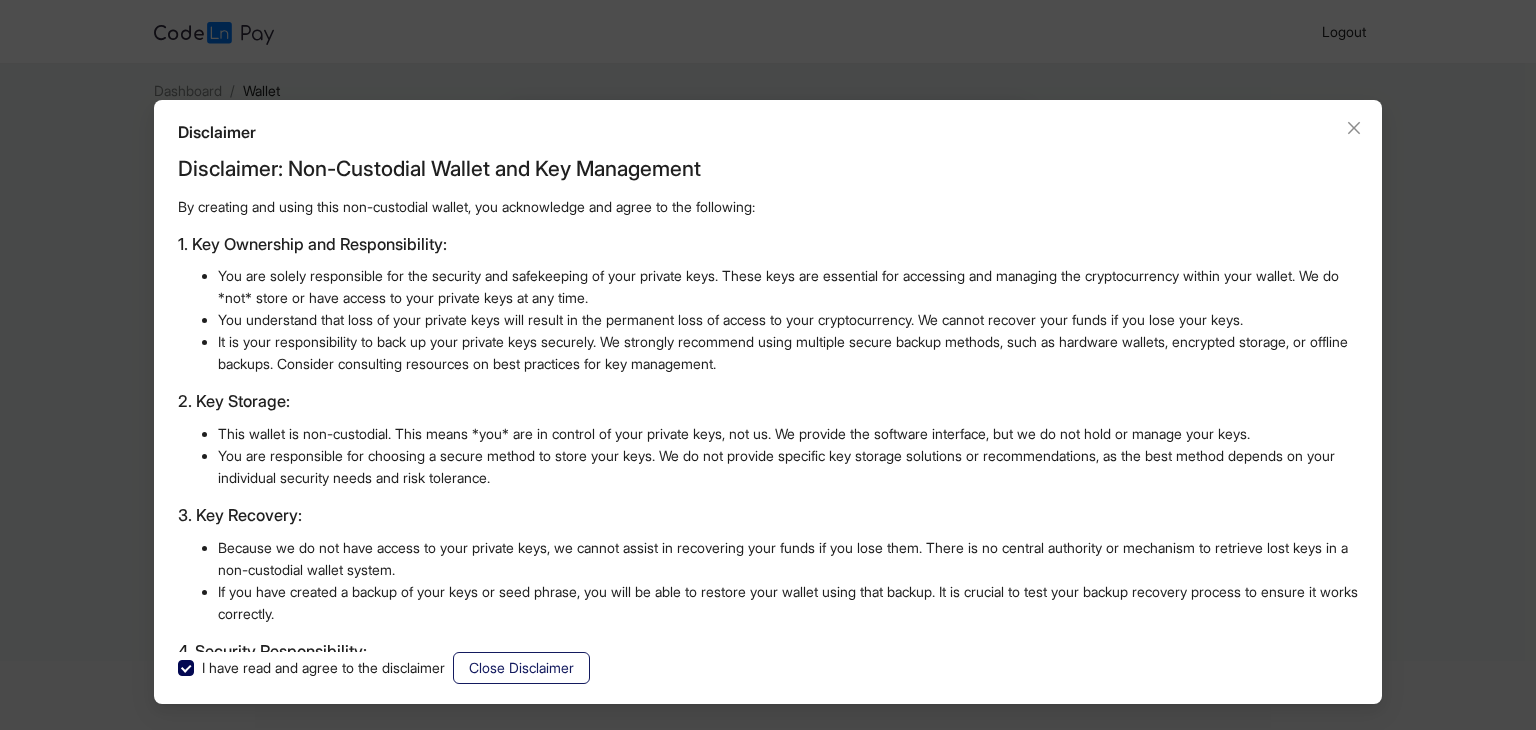 click on "Close Disclaimer" 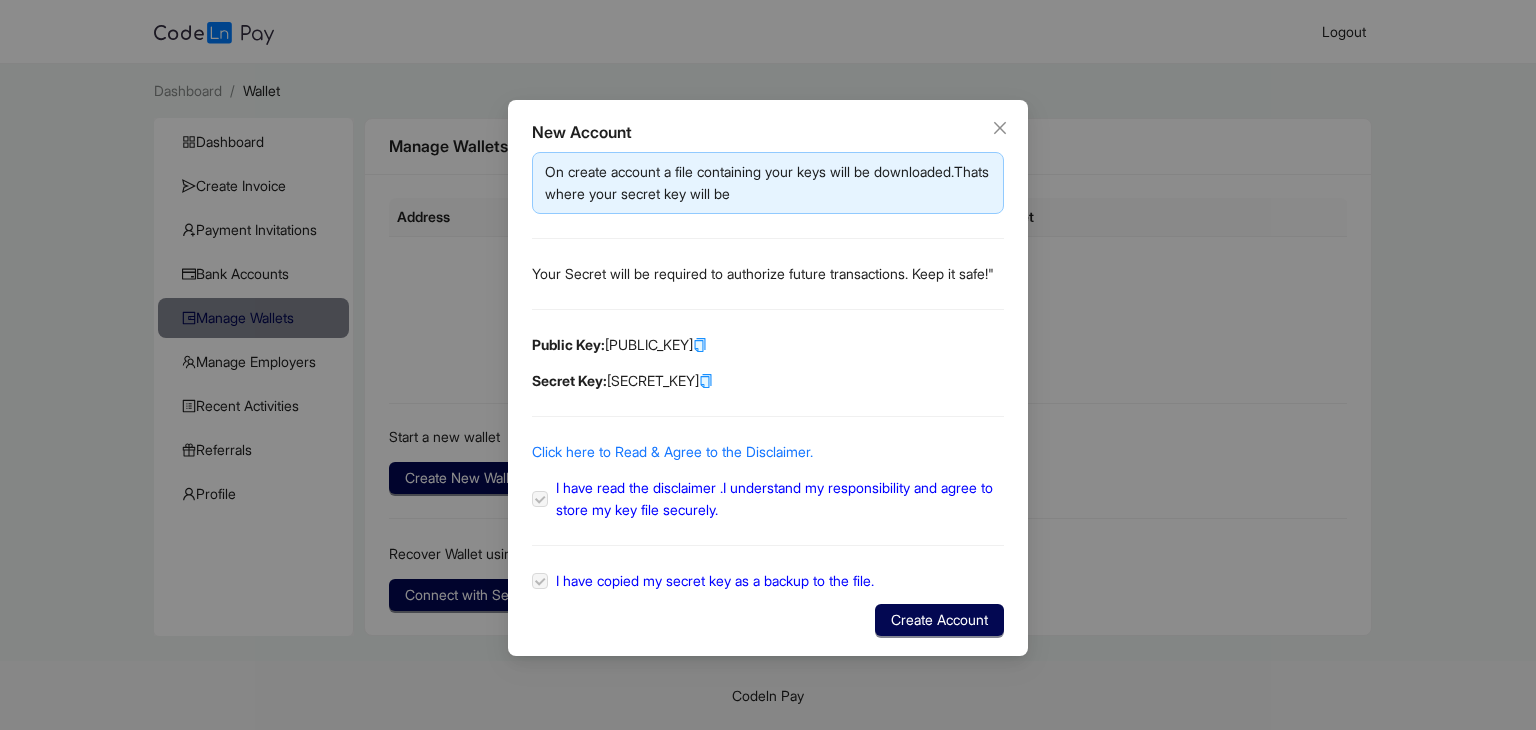 click on "I have read the disclaimer .I understand my responsibility and agree to store my key file securely." 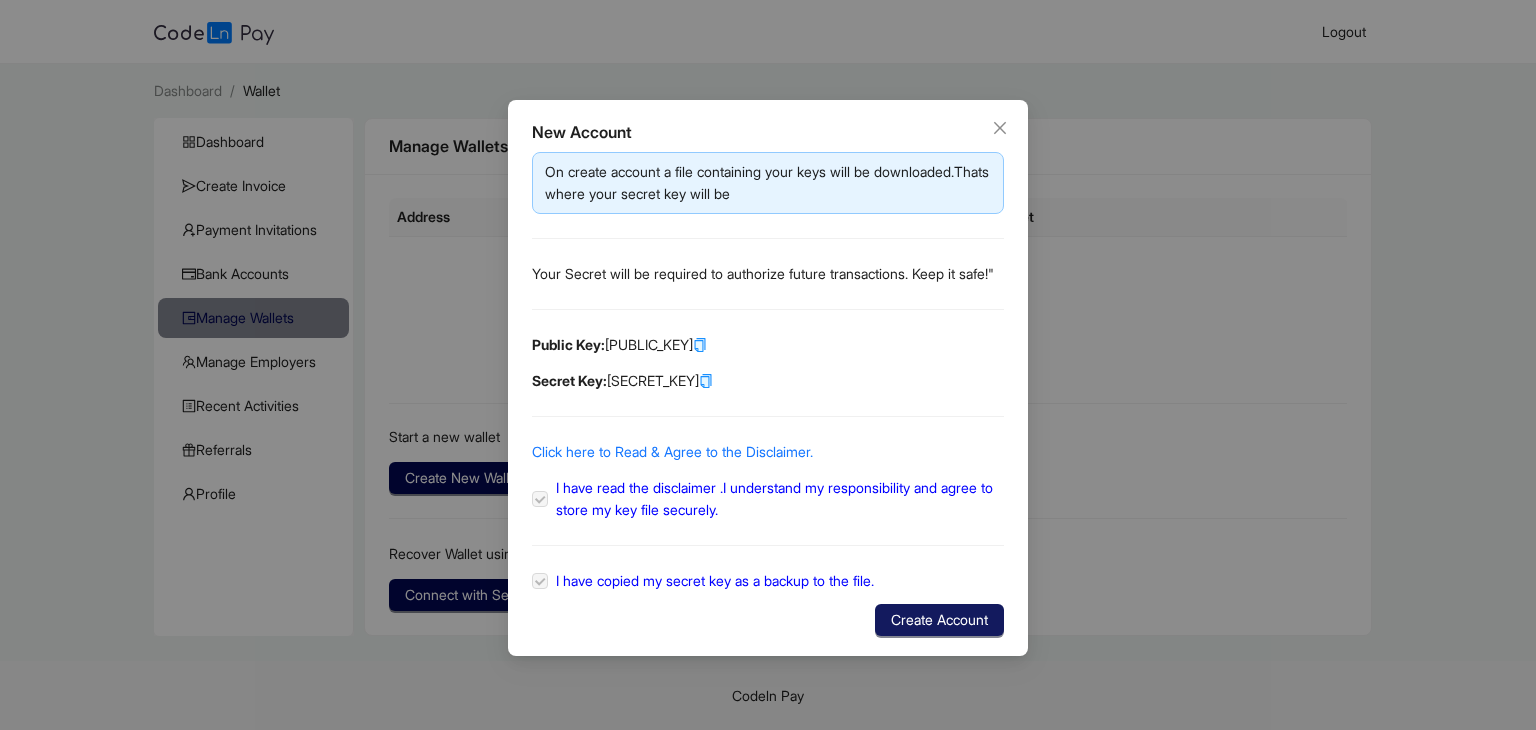 click on "Create Account" 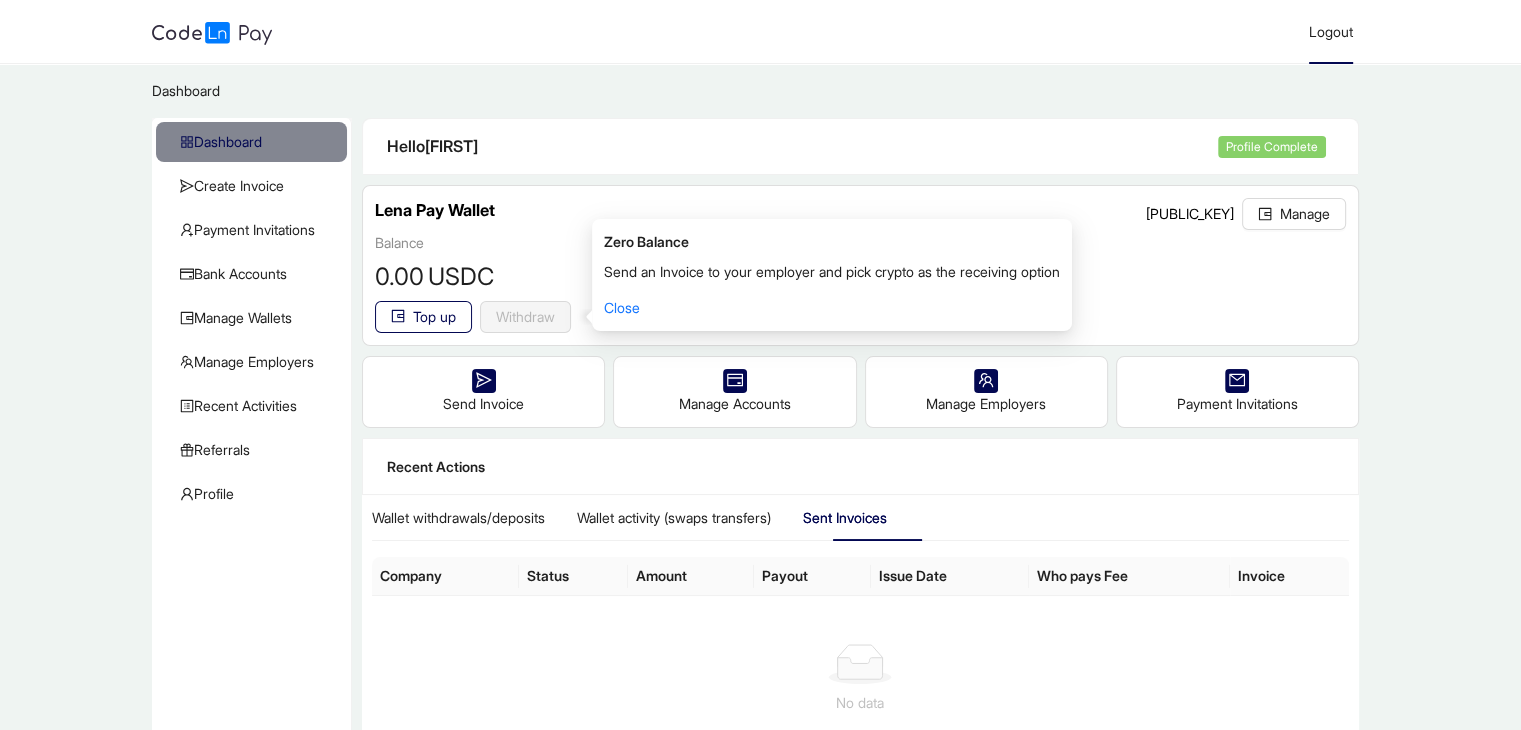 click on "Logout" 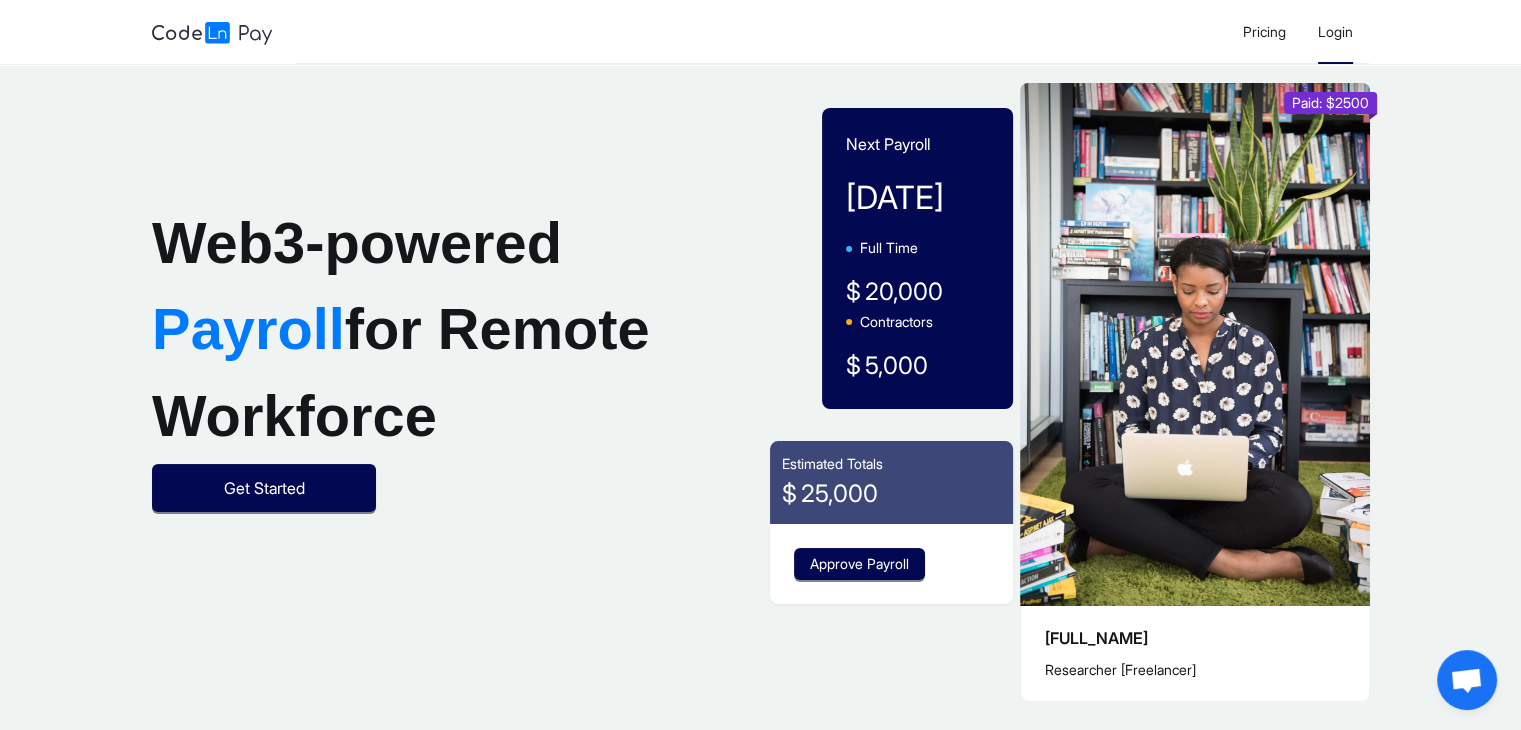 click on "Login" 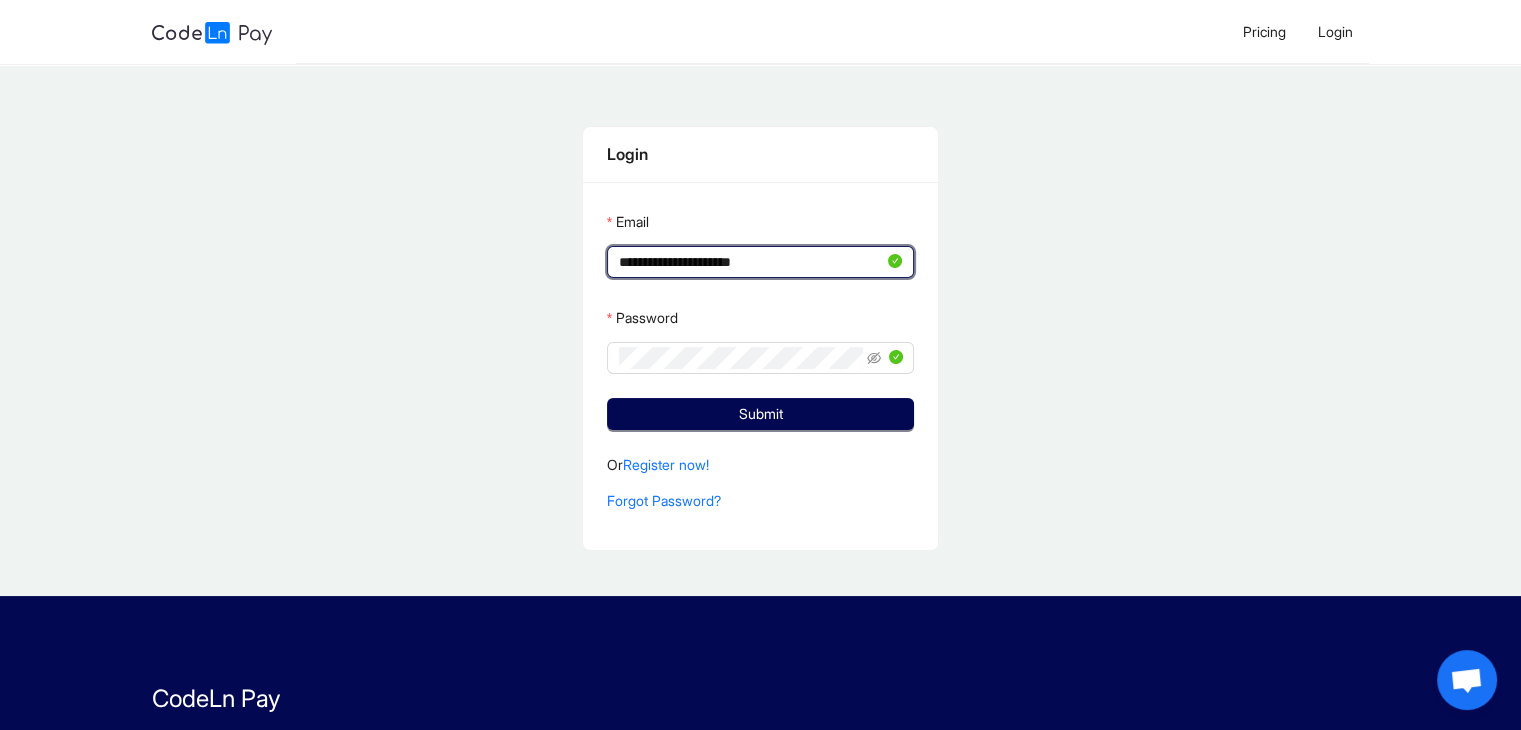 click on "**********" at bounding box center (751, 262) 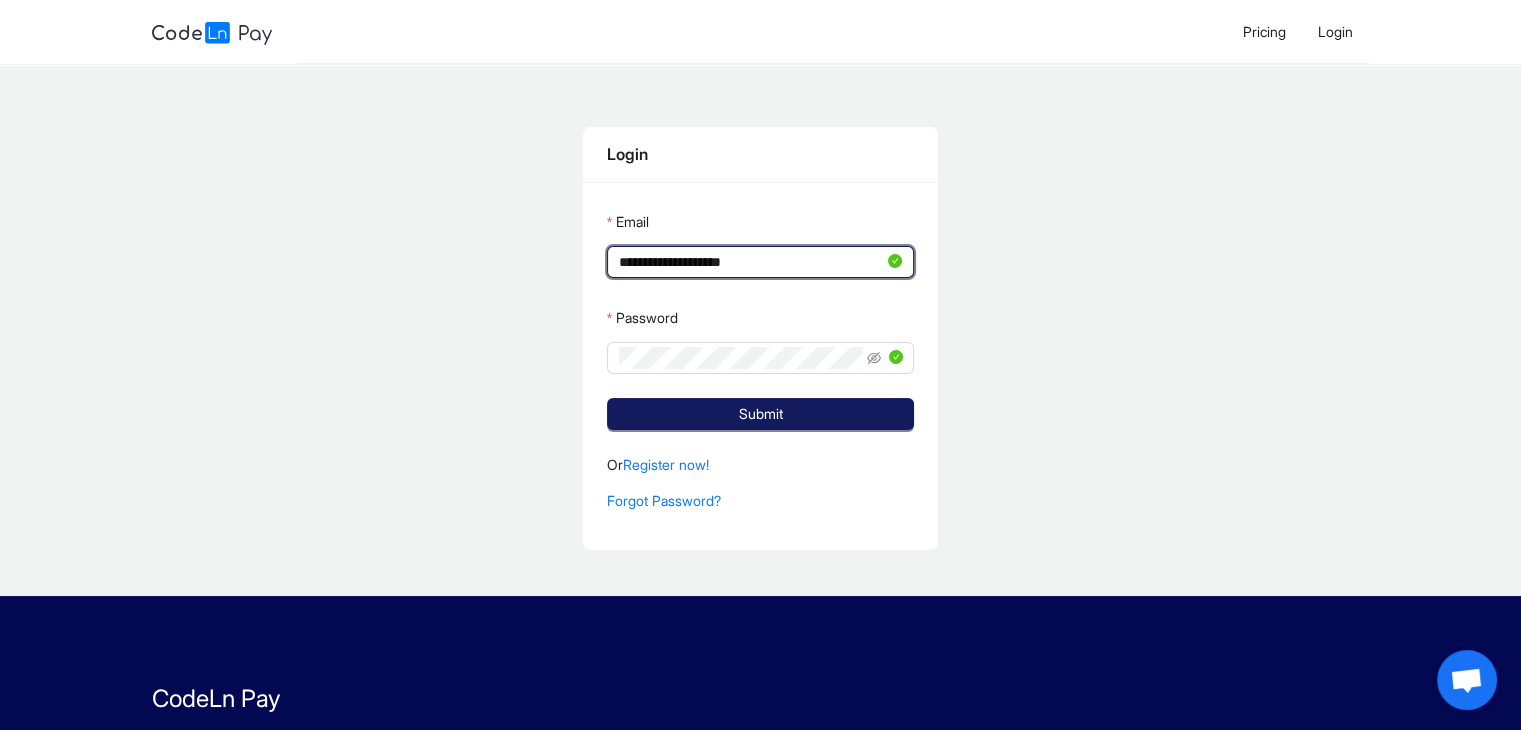 type on "**********" 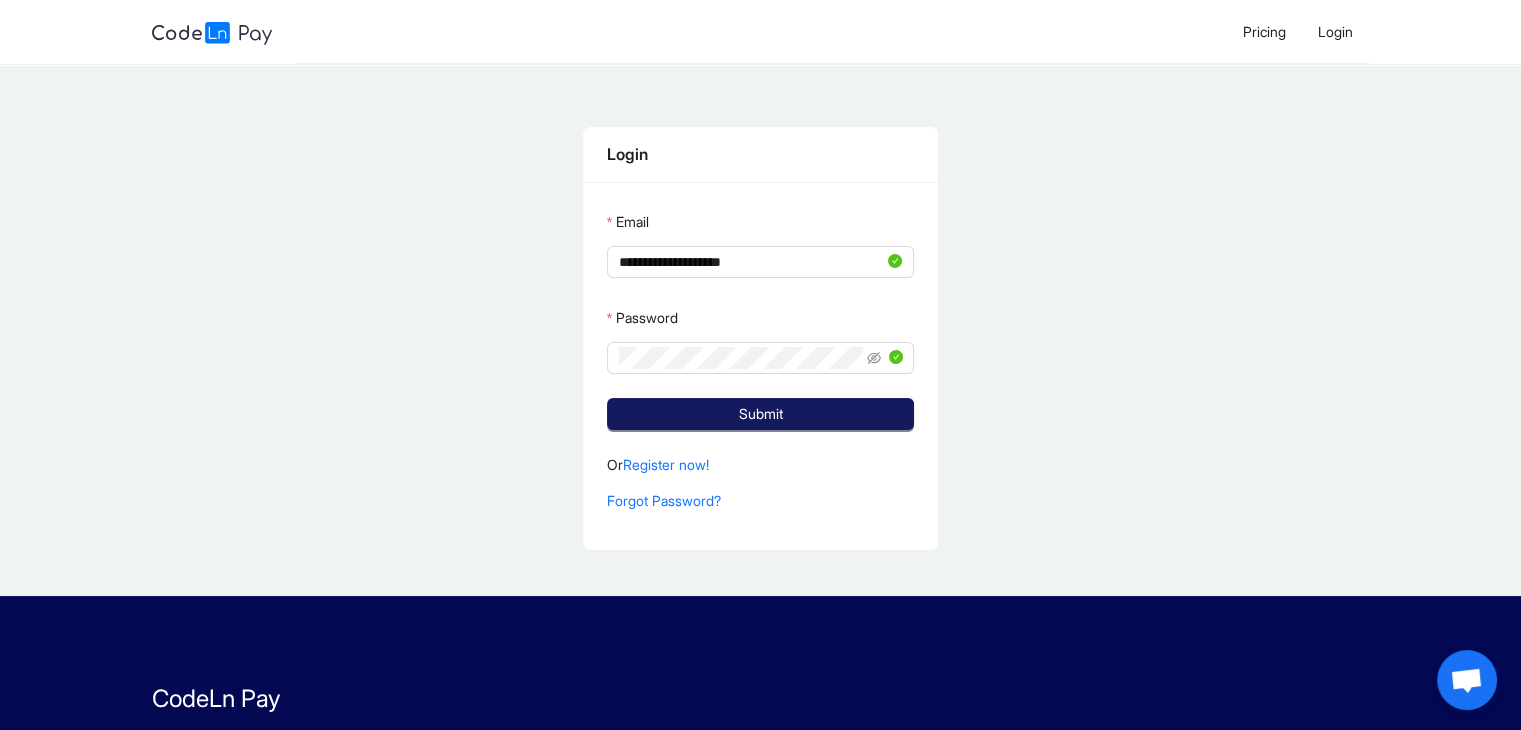 click on "Submit" 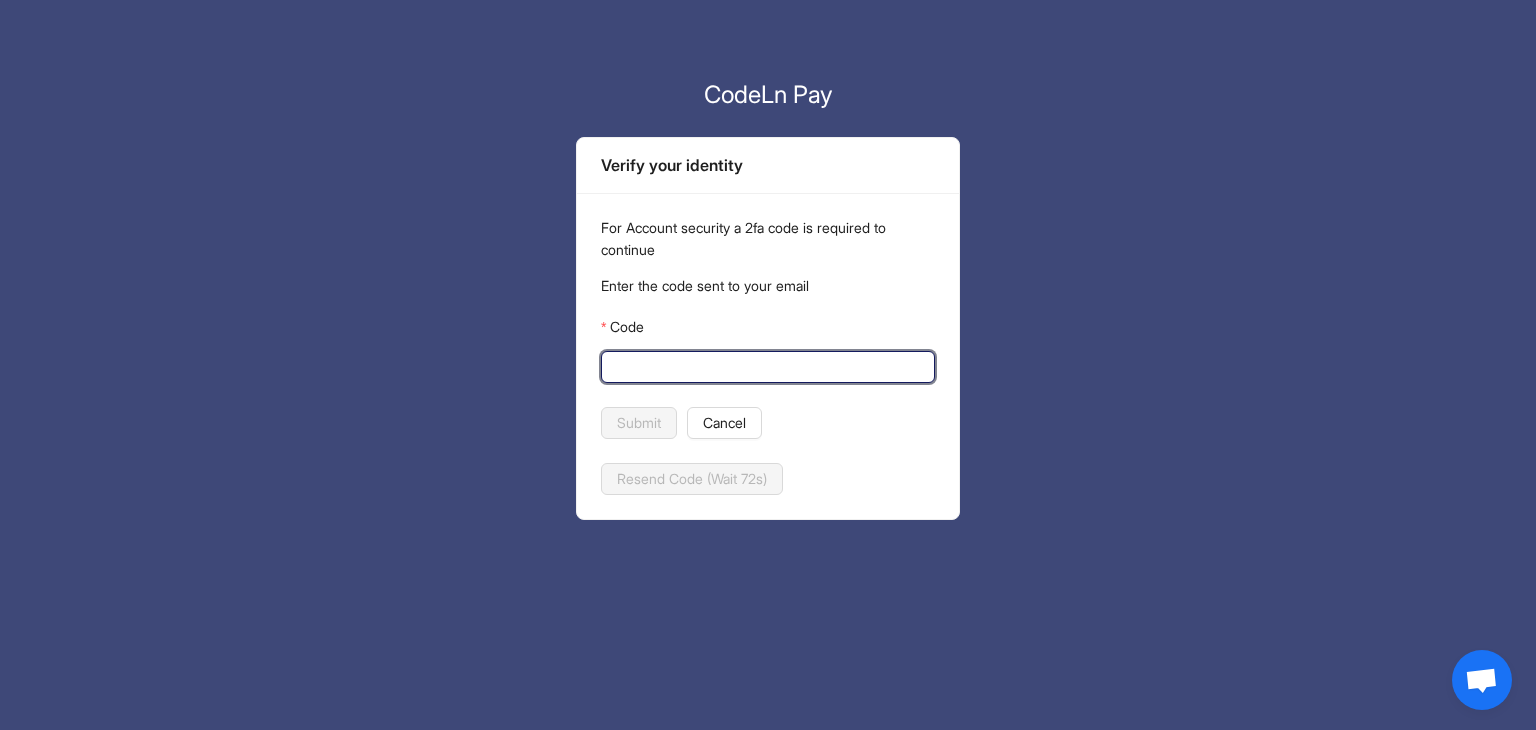 click on "Code" at bounding box center (766, 367) 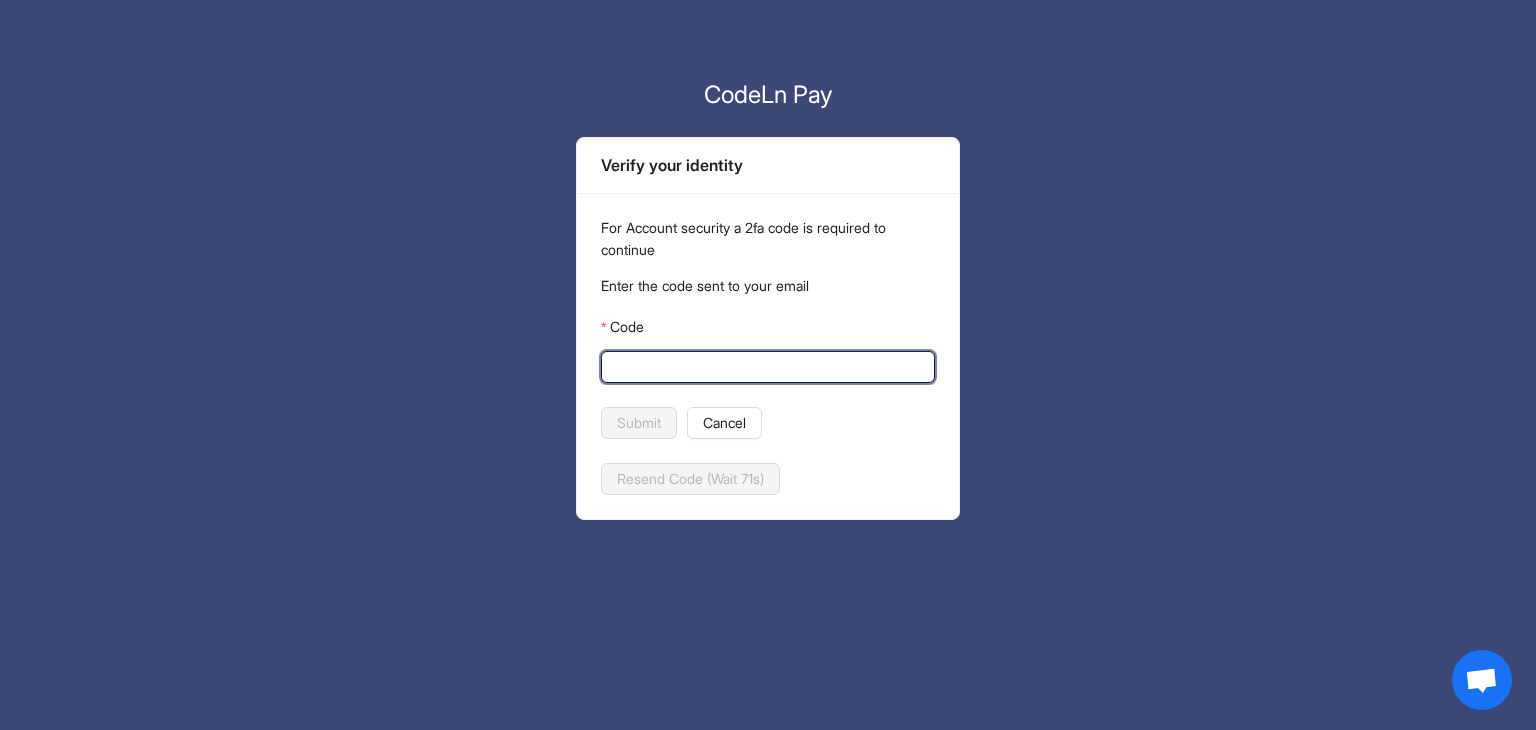 paste on "******" 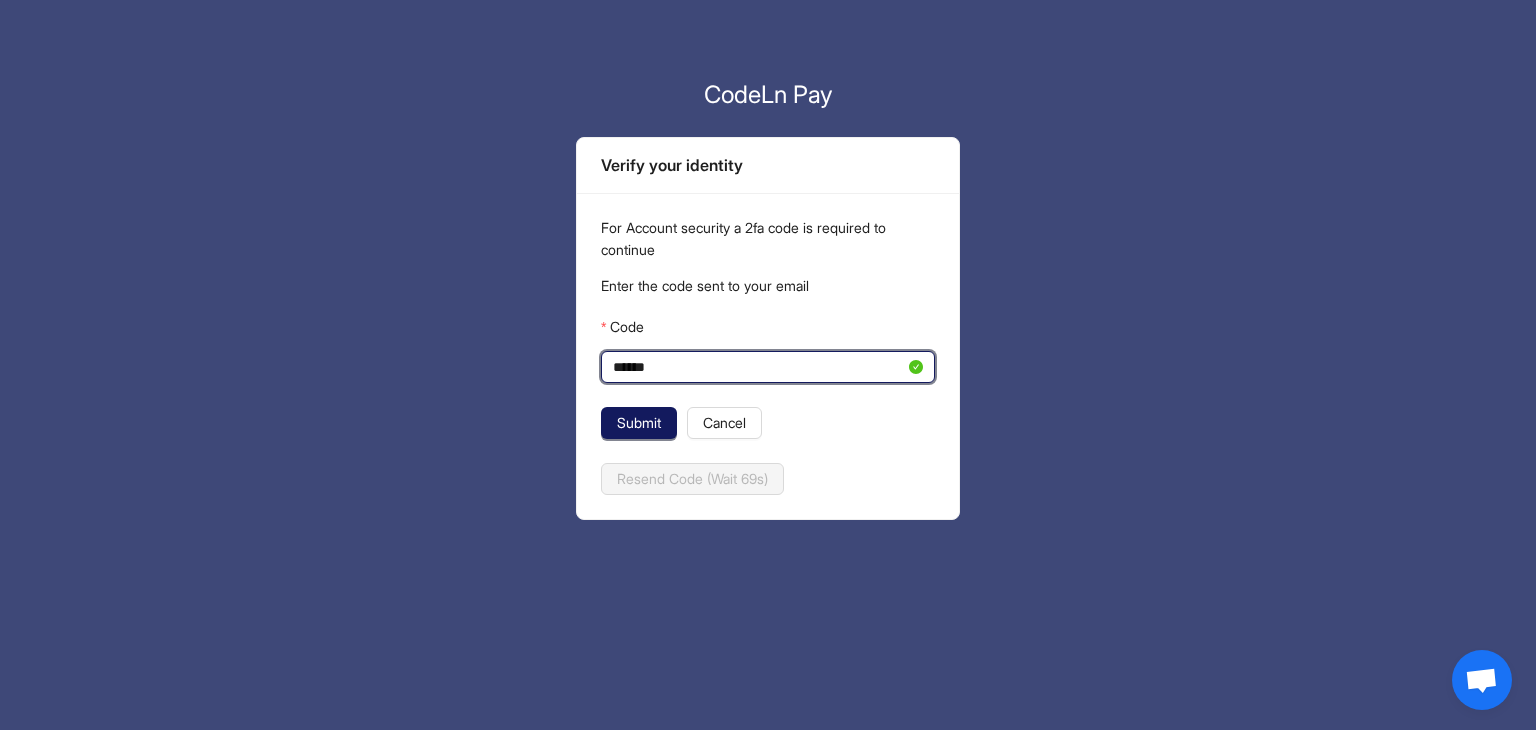 type on "******" 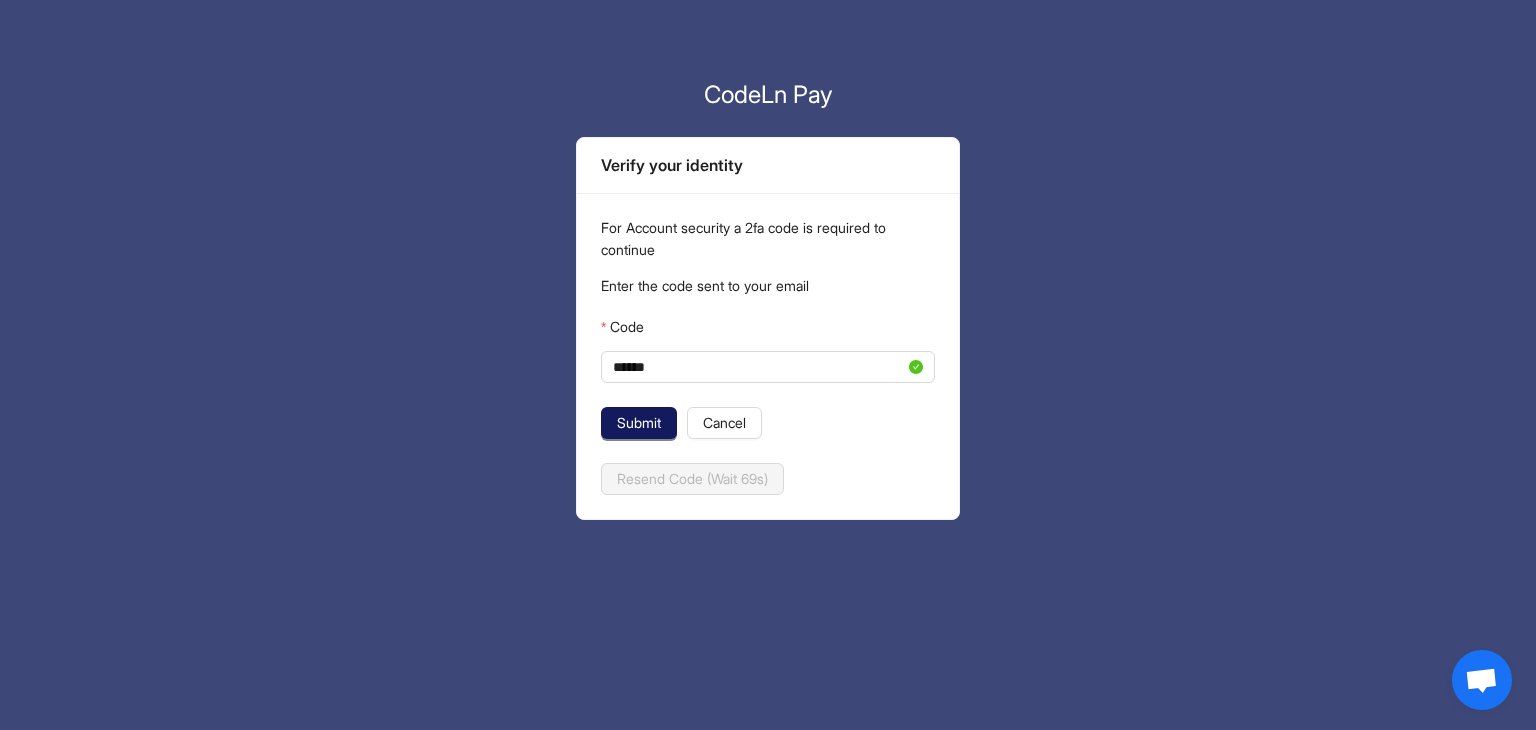 click on "Submit" 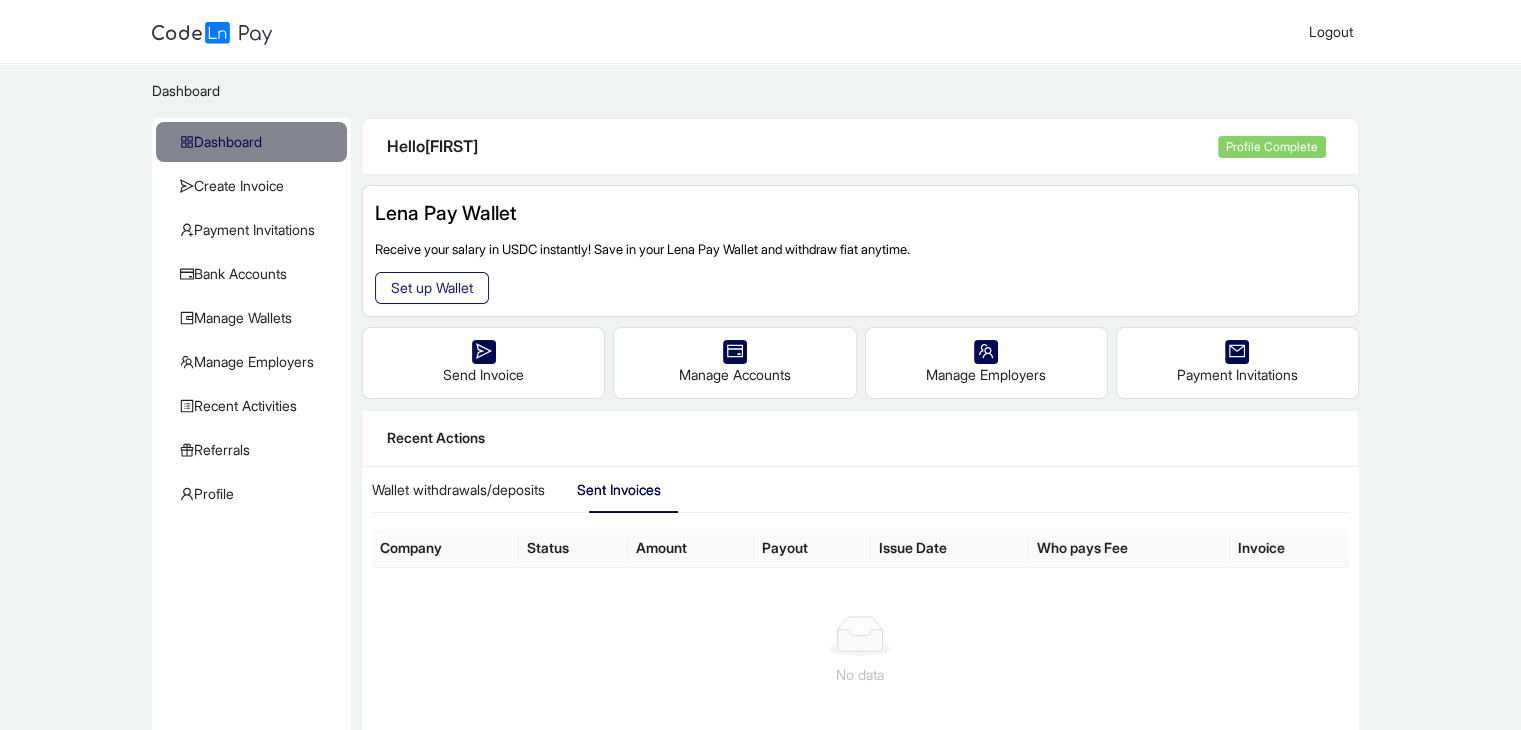 click on "Set up Wallet" 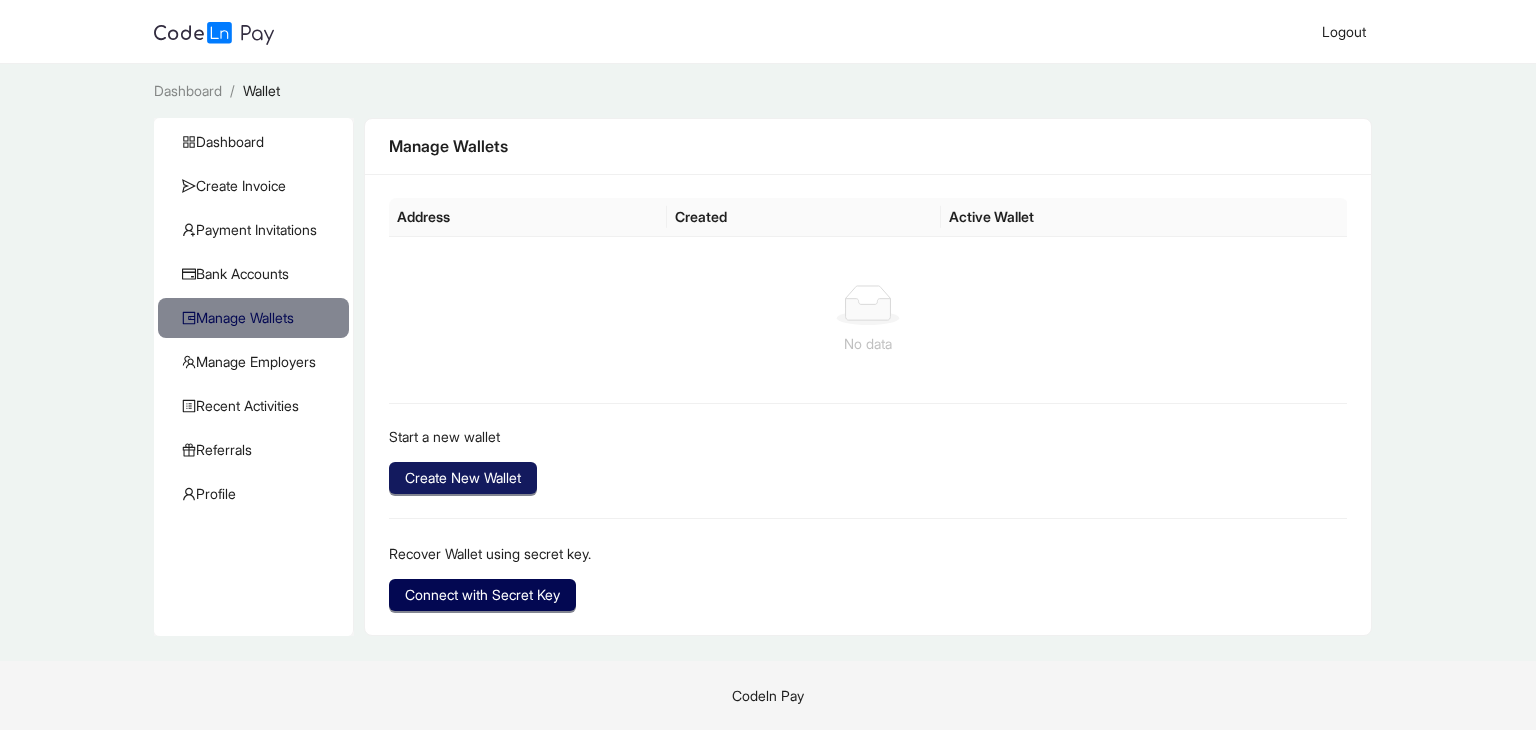 click on "Create New Wallet" 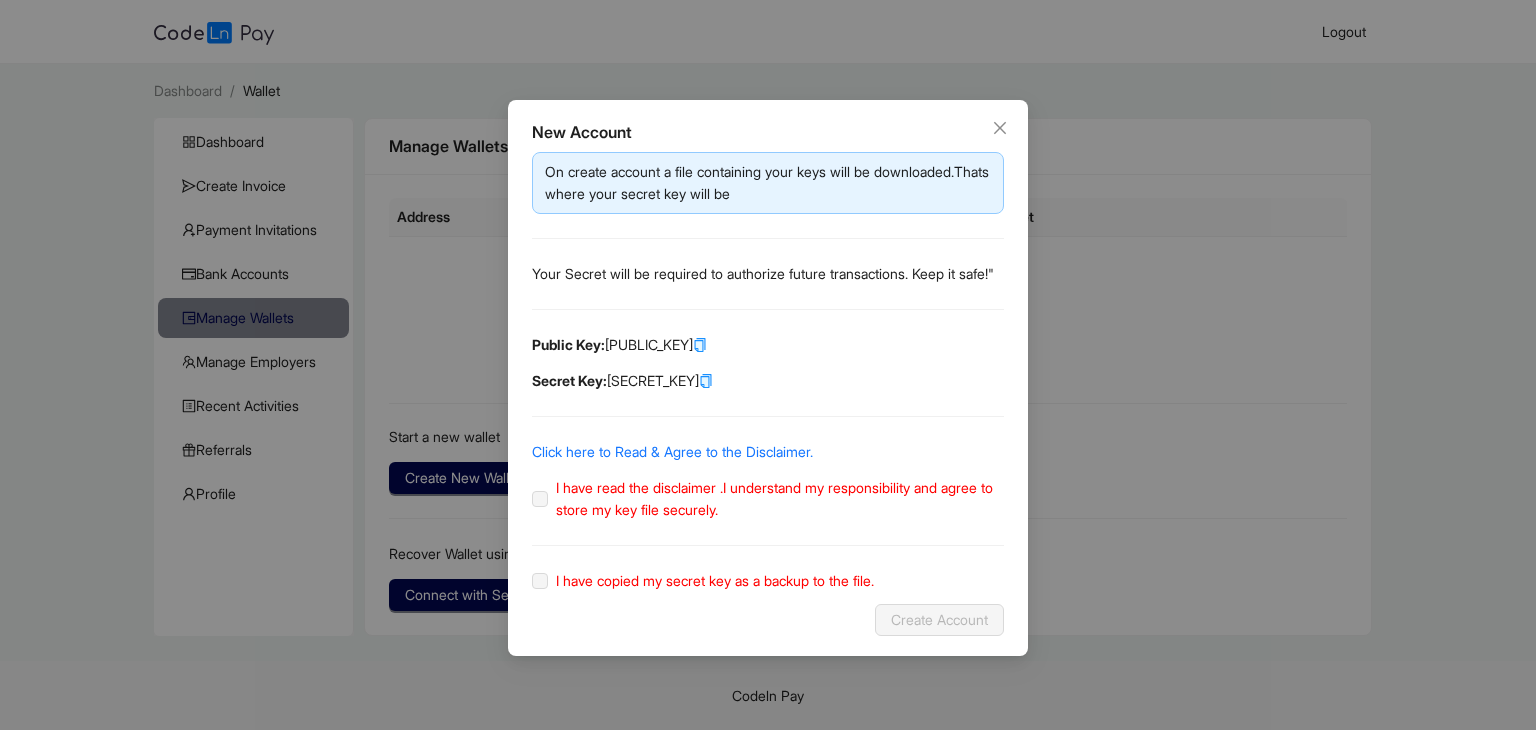 click 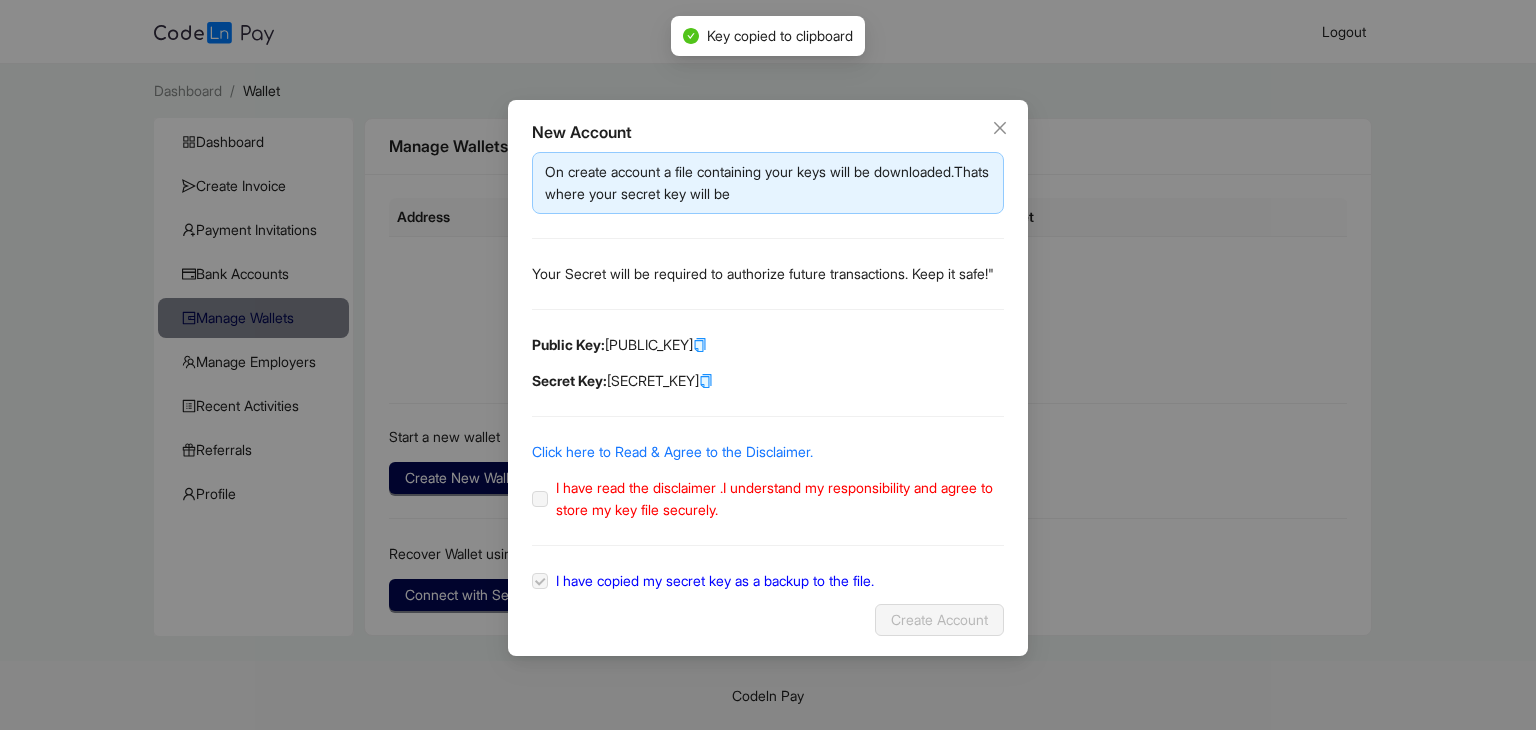 click 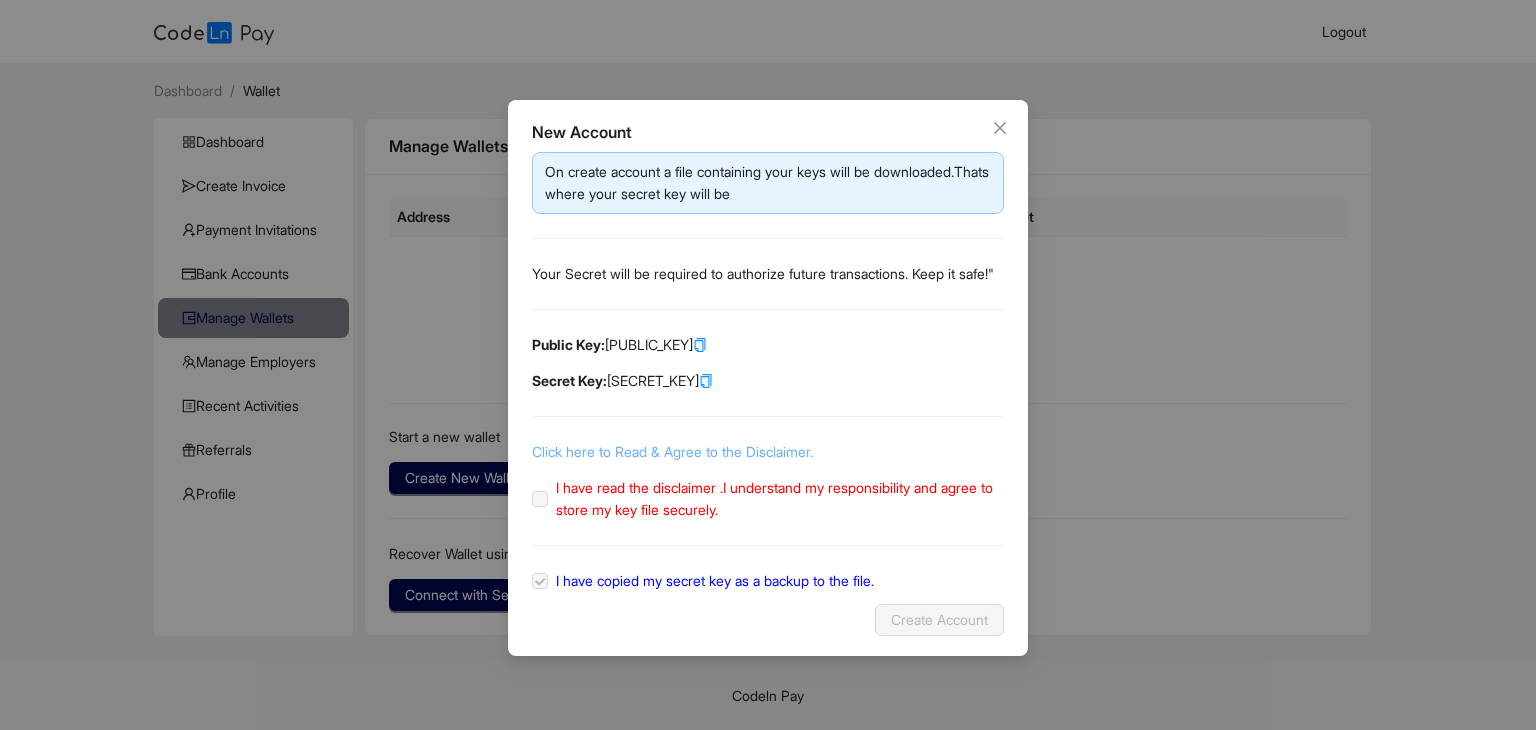 click on "Click here to Read & Agree to the Disclaimer." at bounding box center (672, 451) 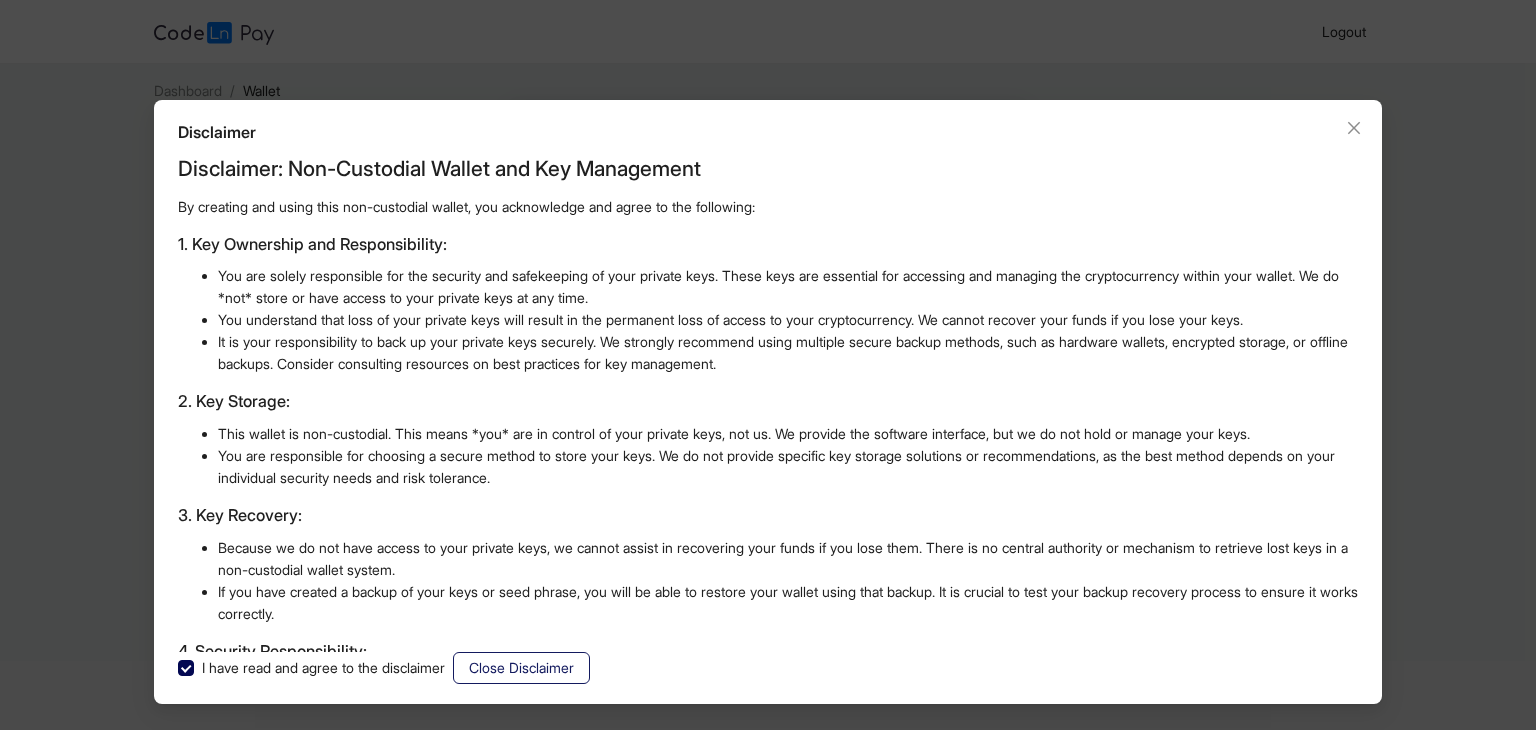 click on "Close Disclaimer" 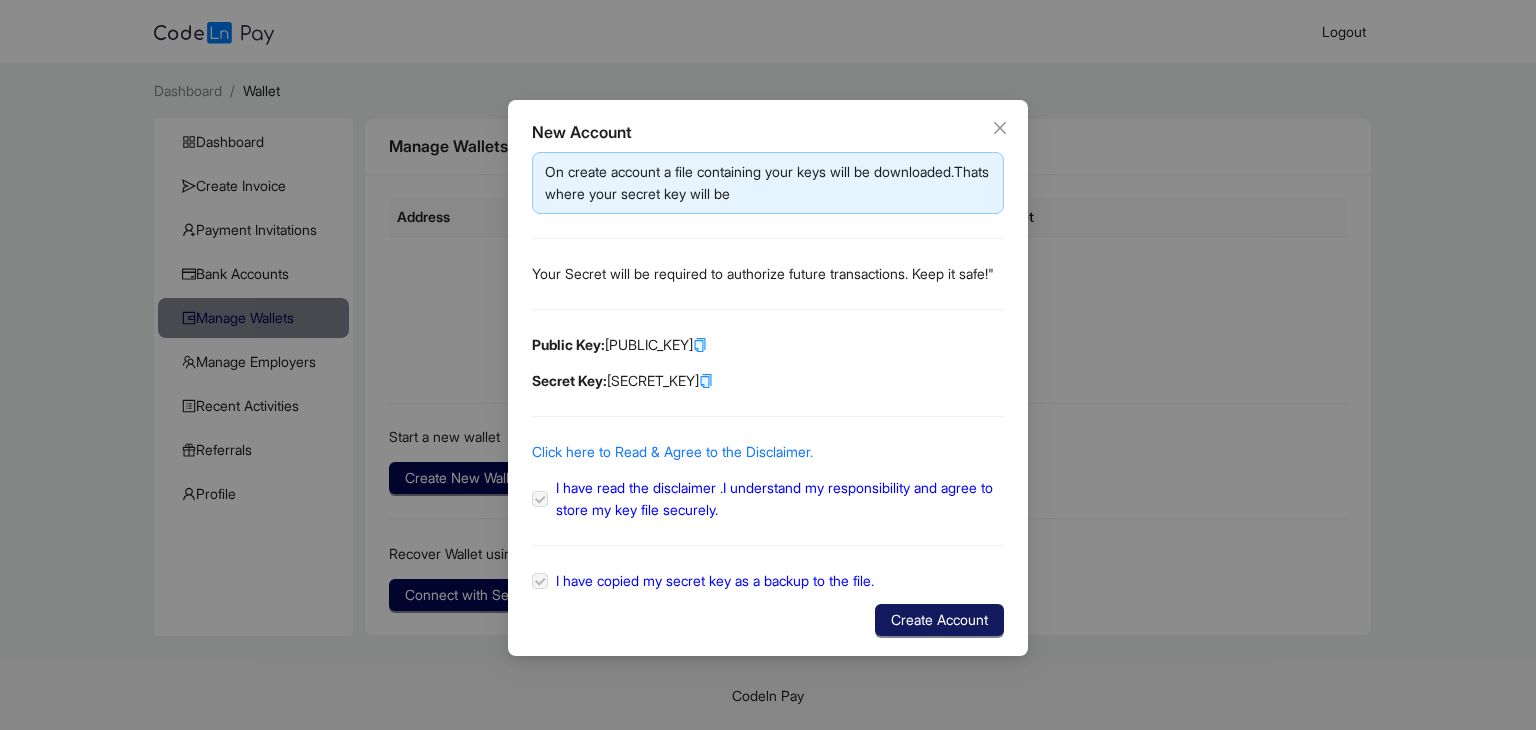 click on "Create Account" 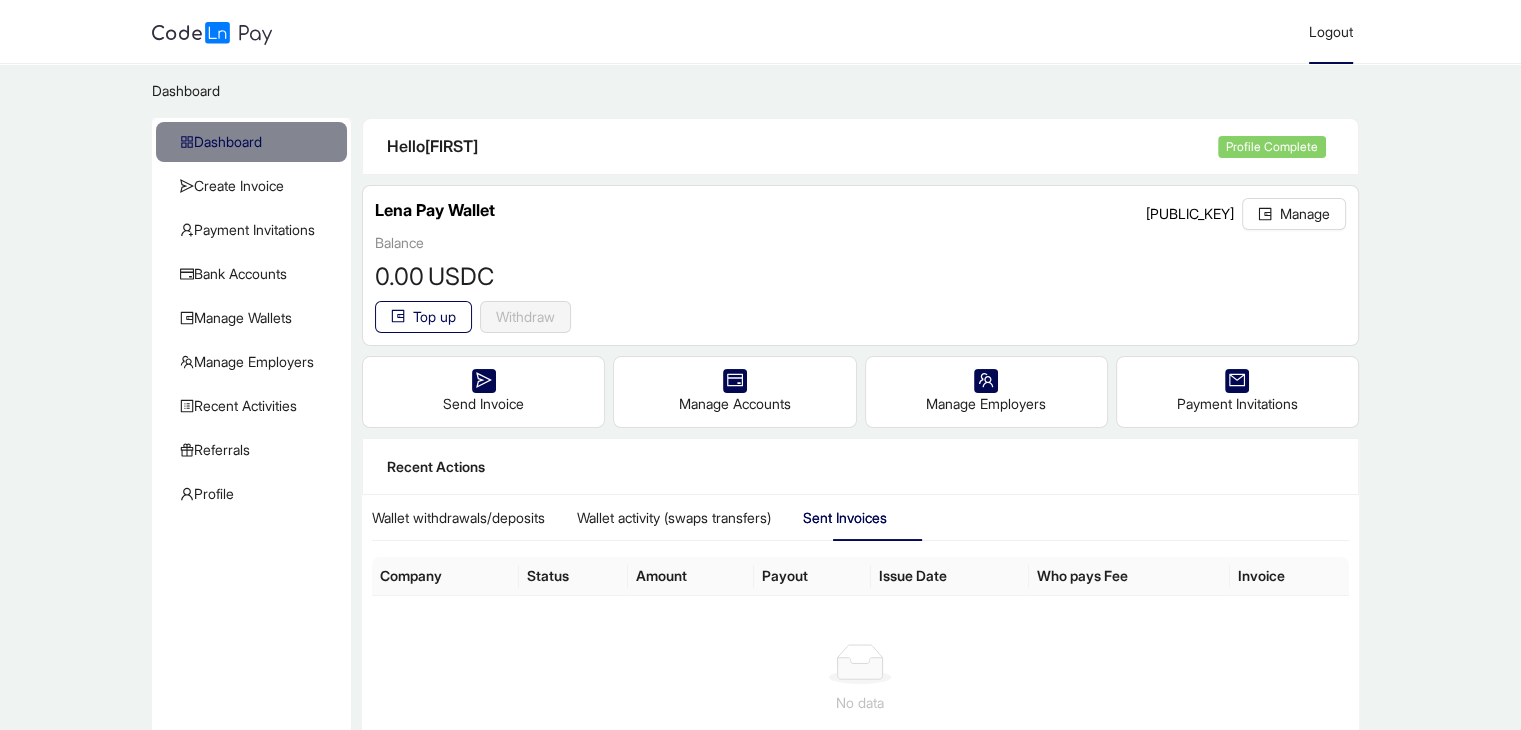 click on "Logout" 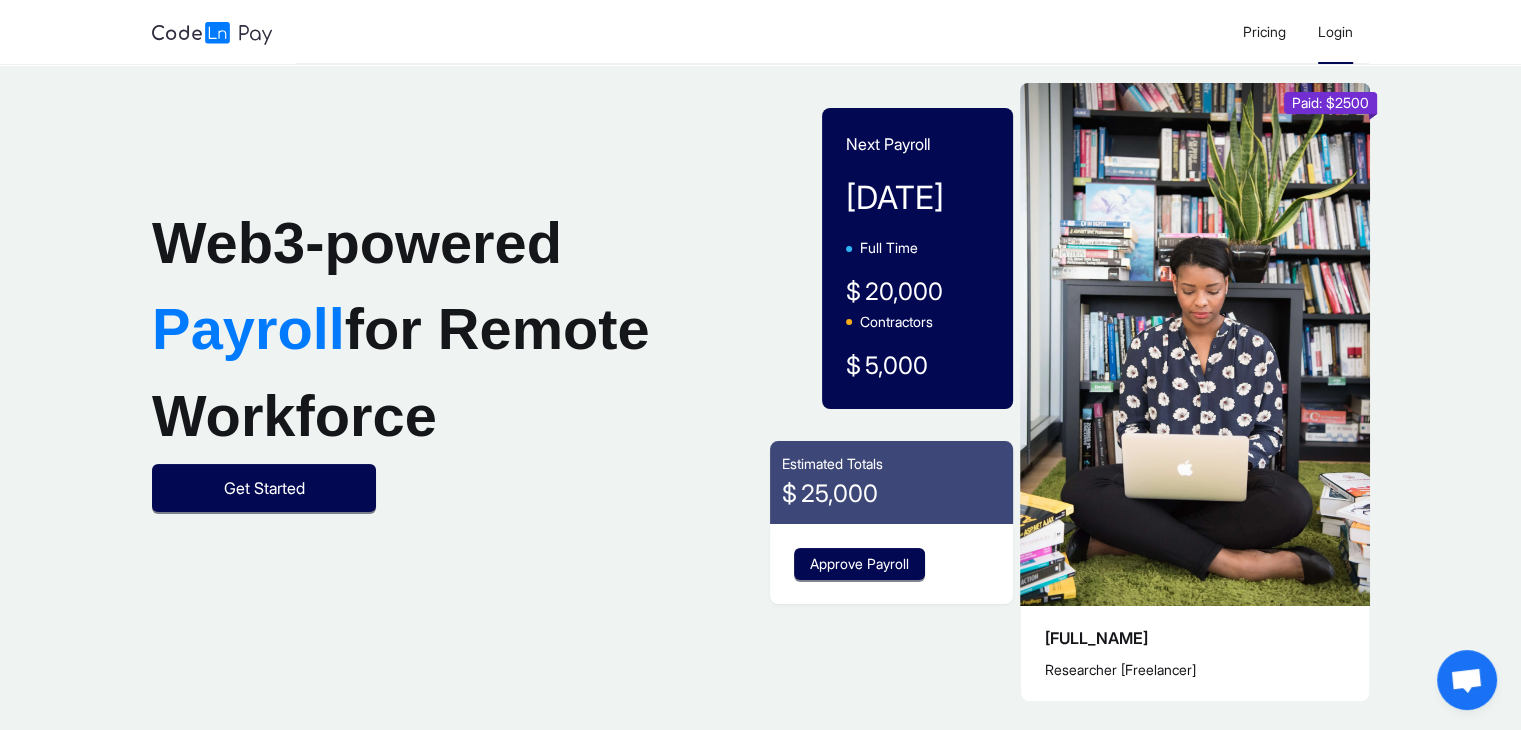 click on "Login" 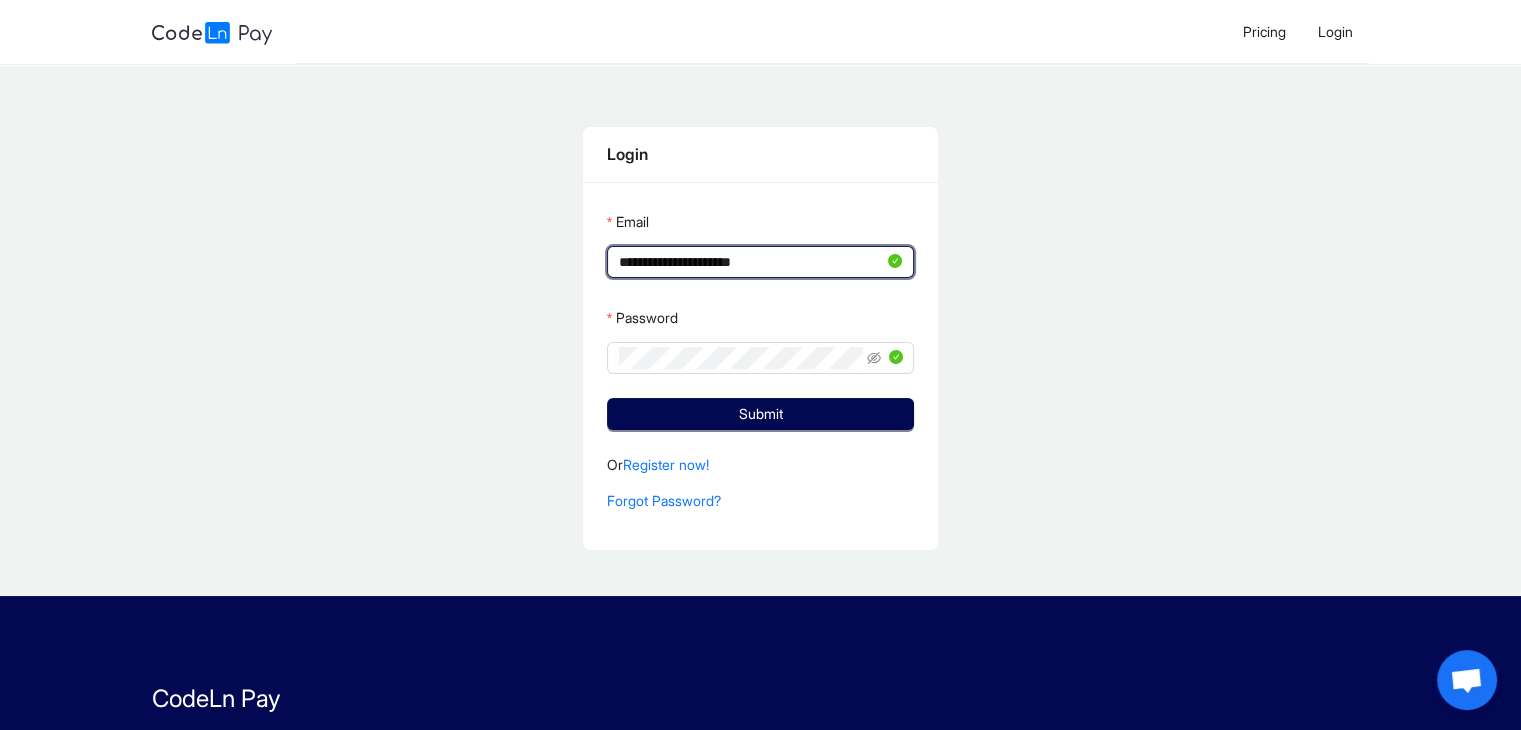 click on "**********" at bounding box center (751, 262) 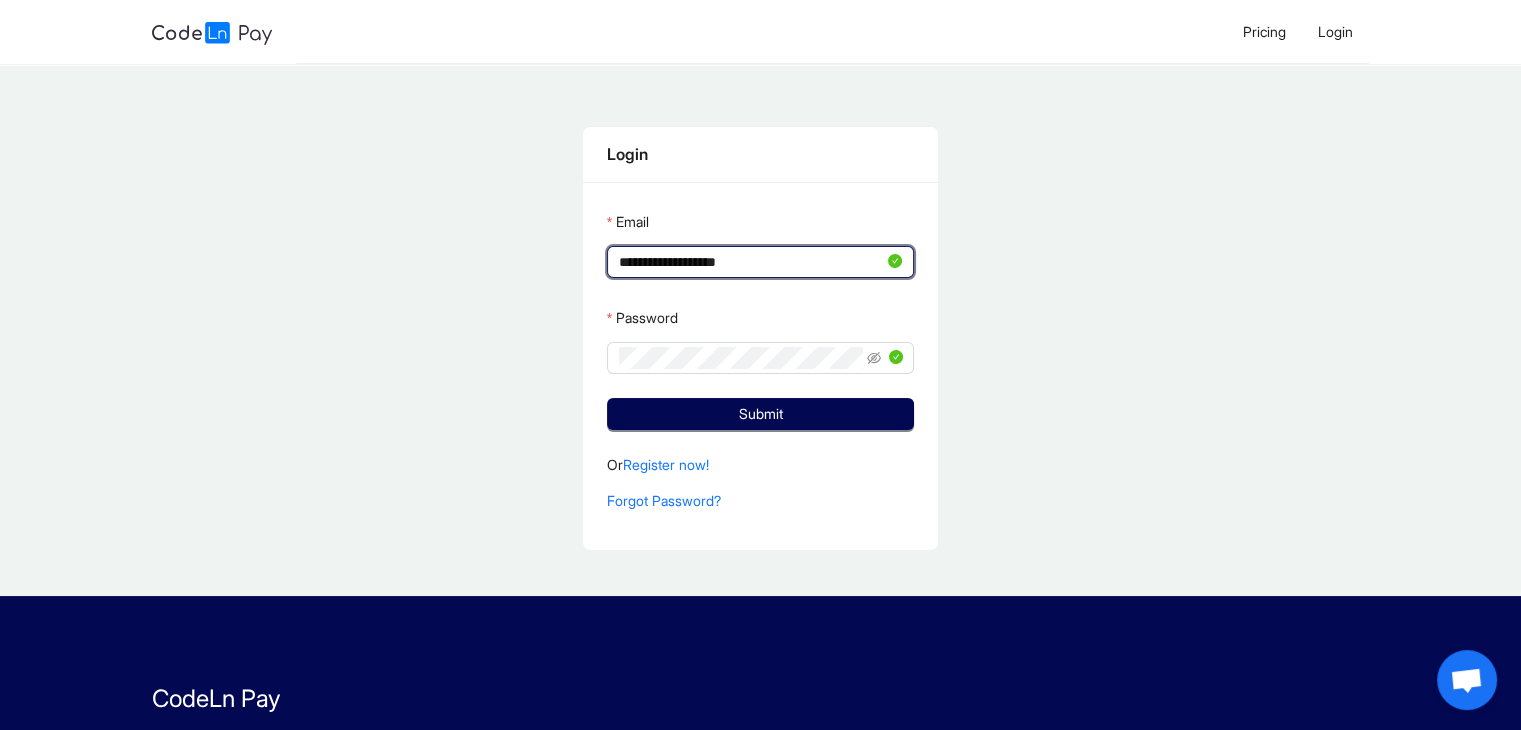 type on "**********" 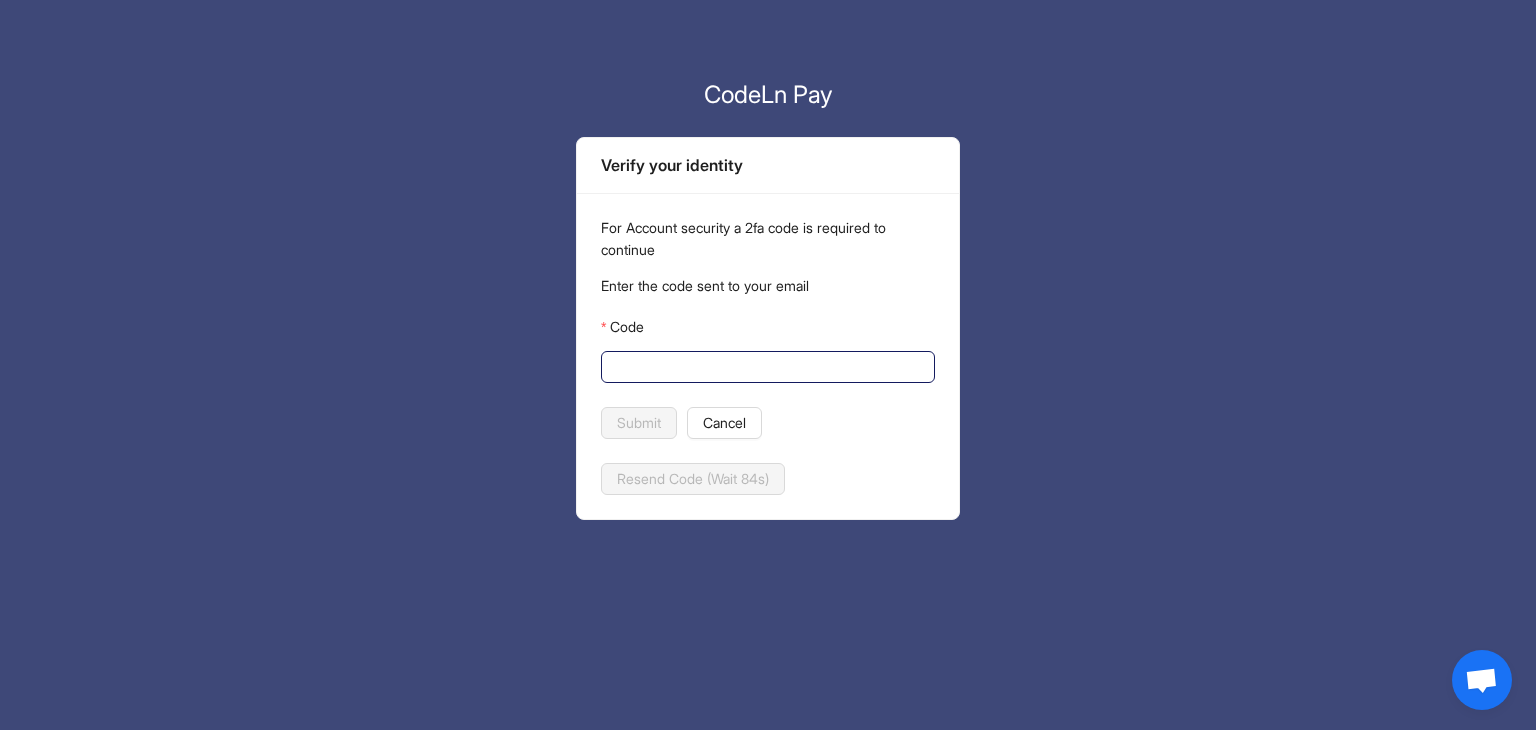 click on "Code" at bounding box center [766, 367] 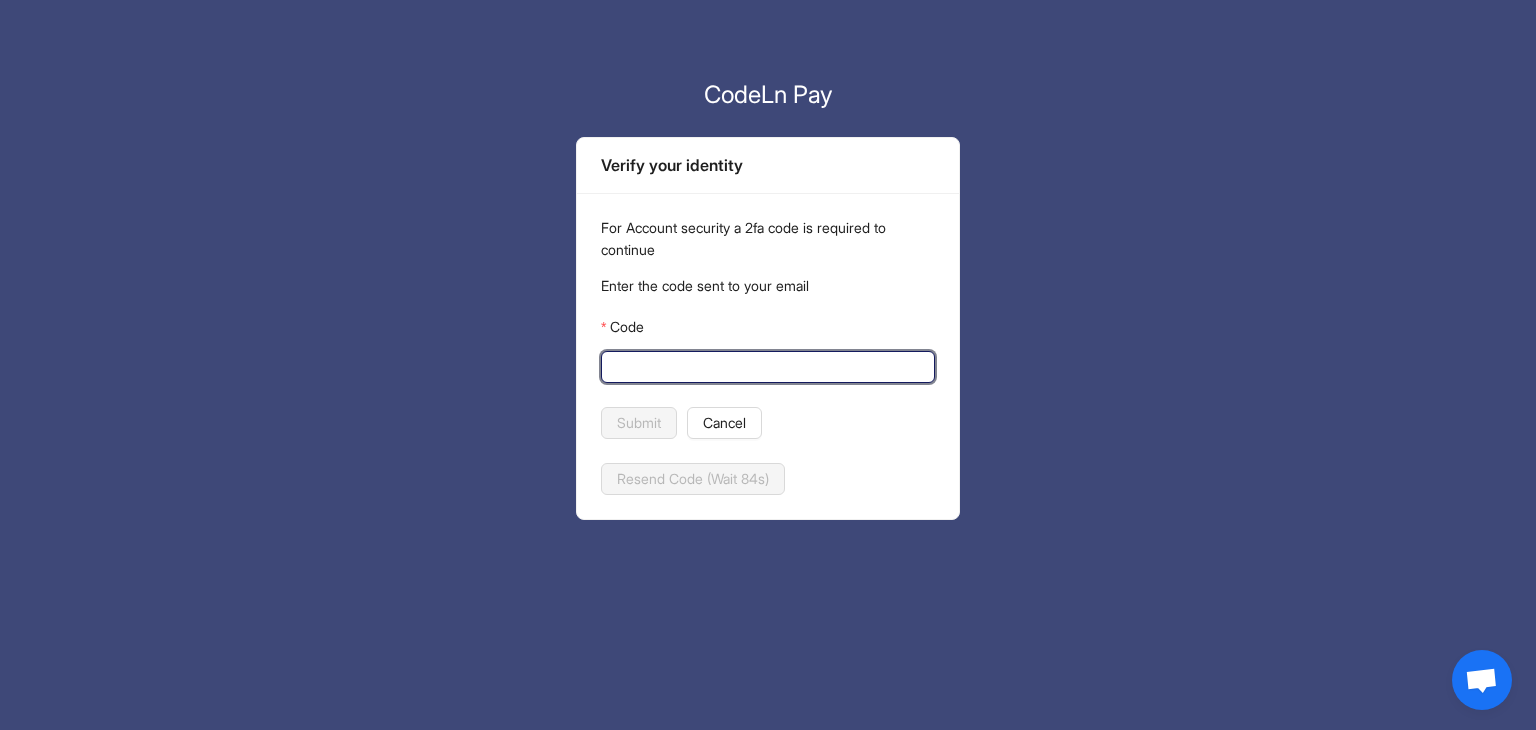 paste on "******" 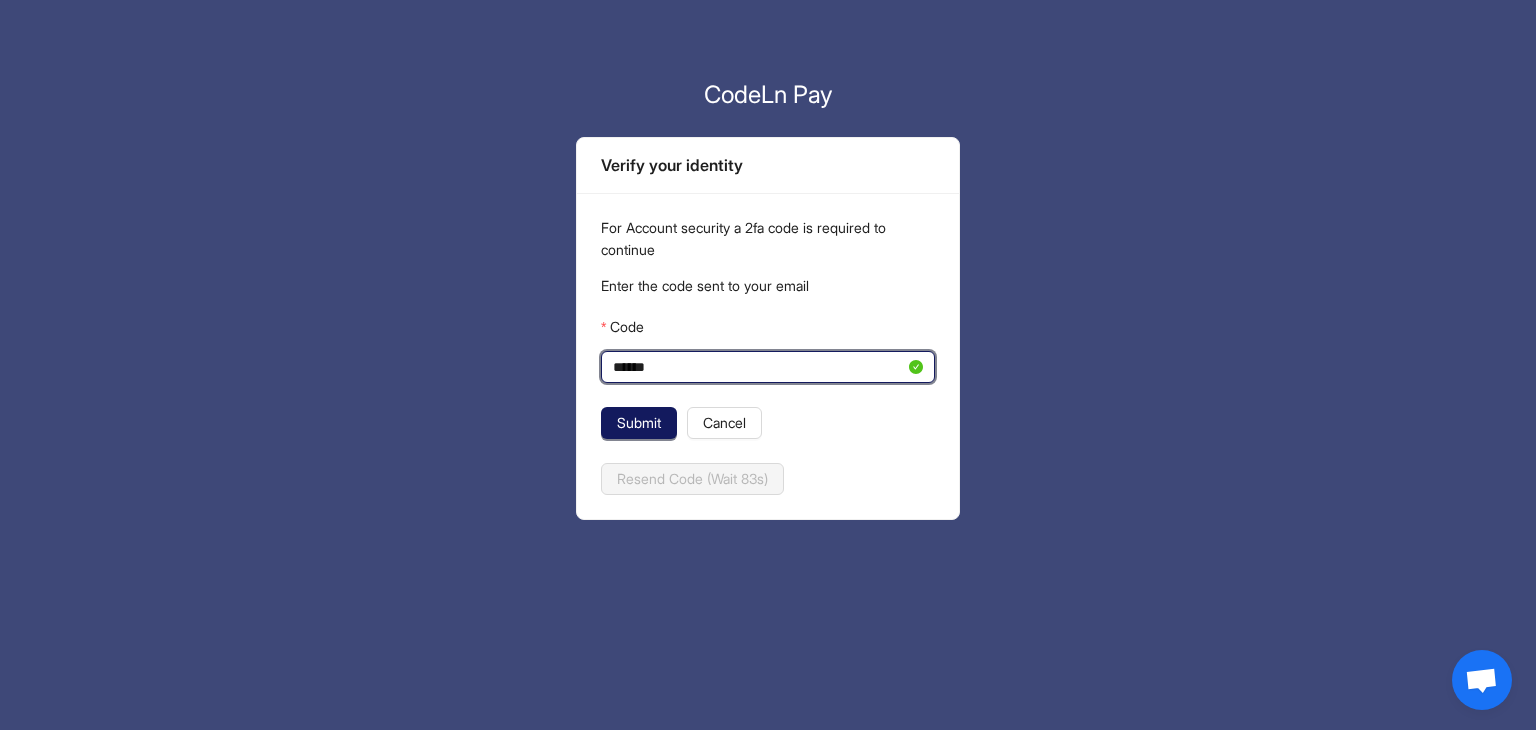 type on "******" 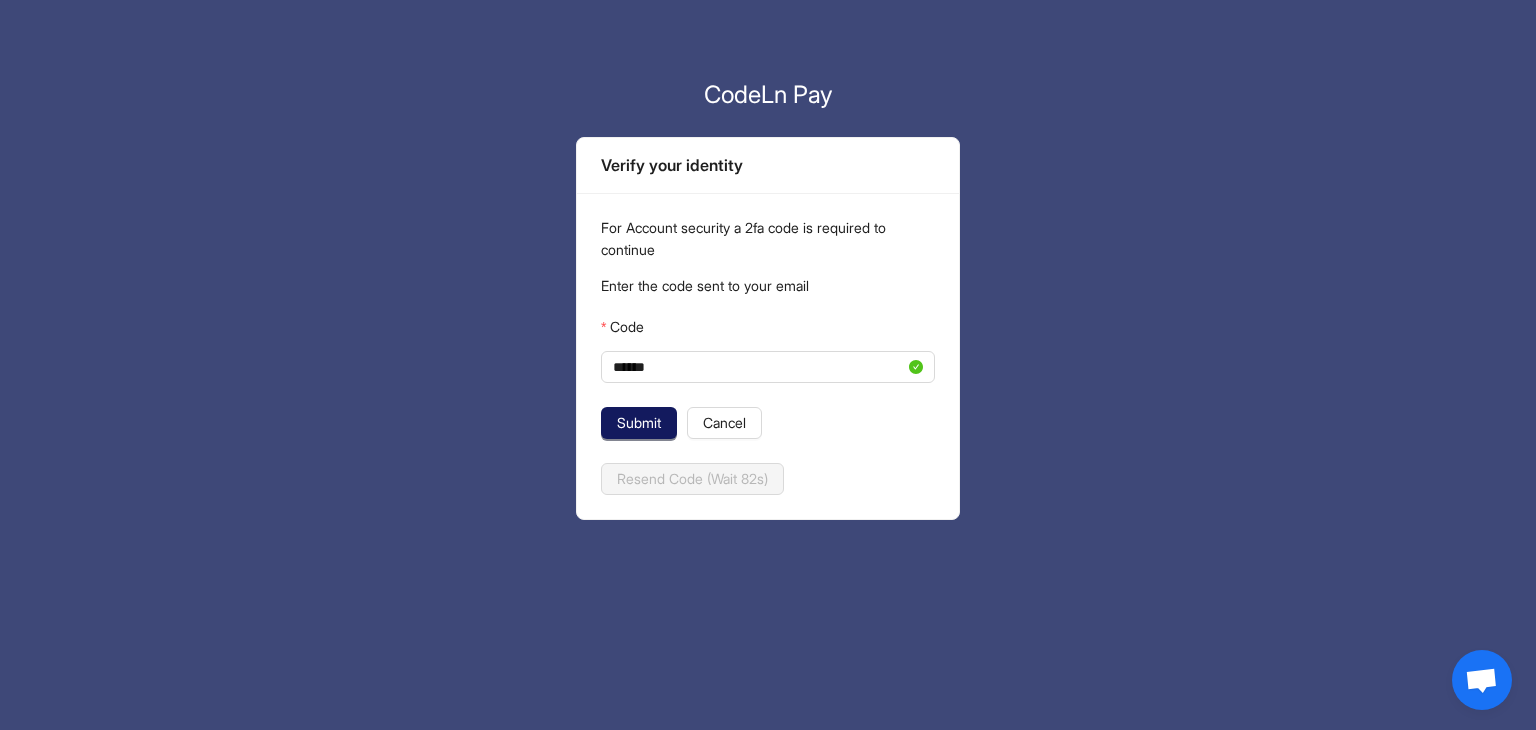 click on "Submit" 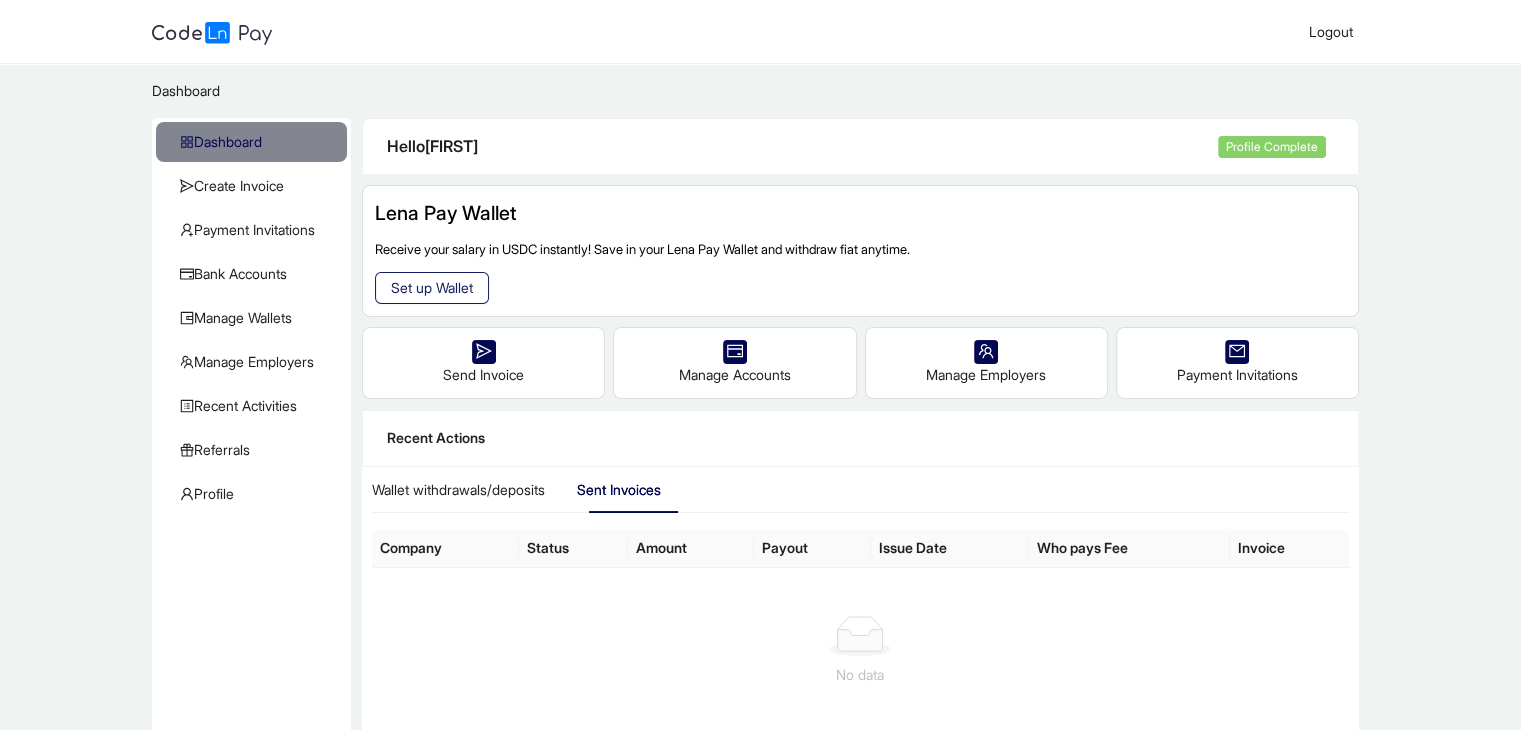 click on "Set up Wallet" 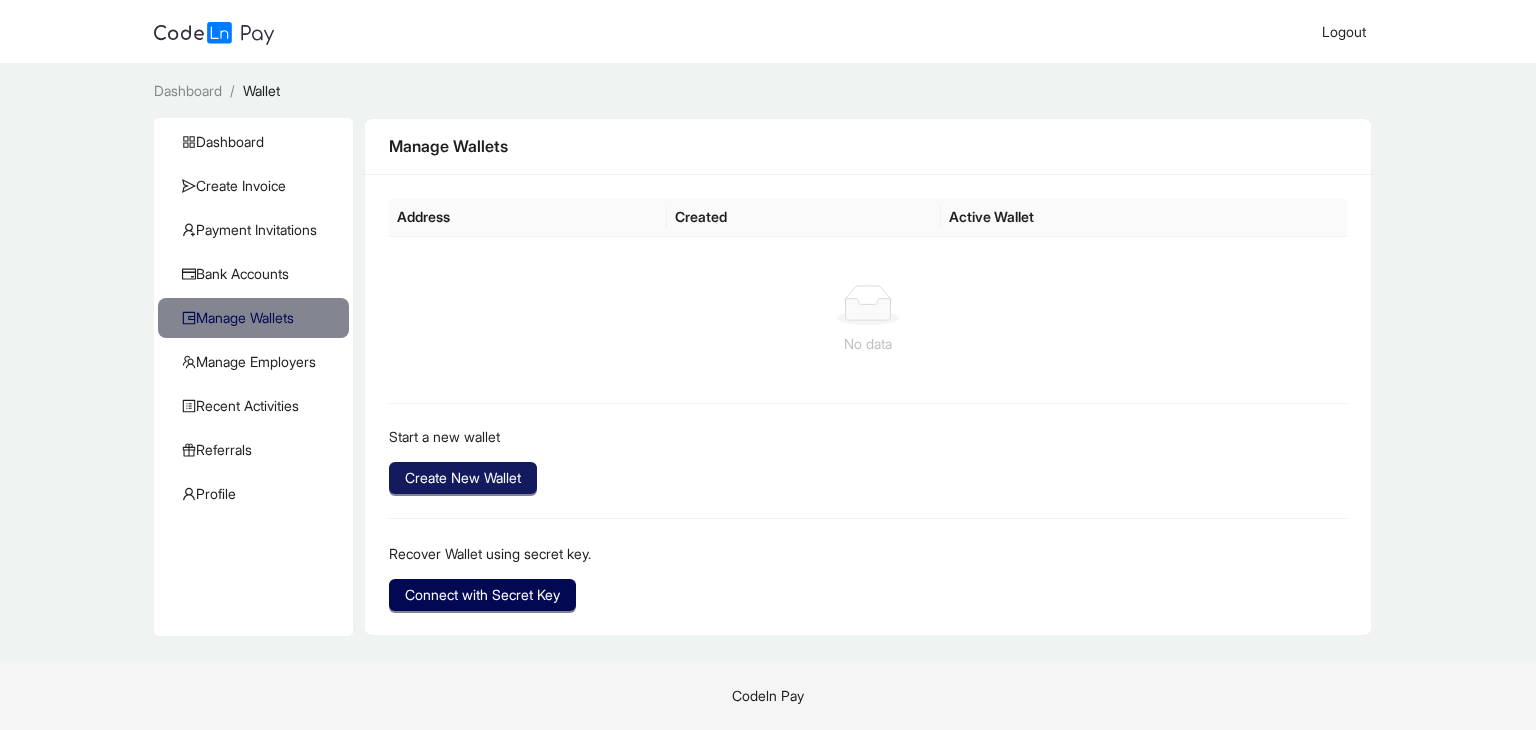 click on "Create New Wallet" at bounding box center [463, 478] 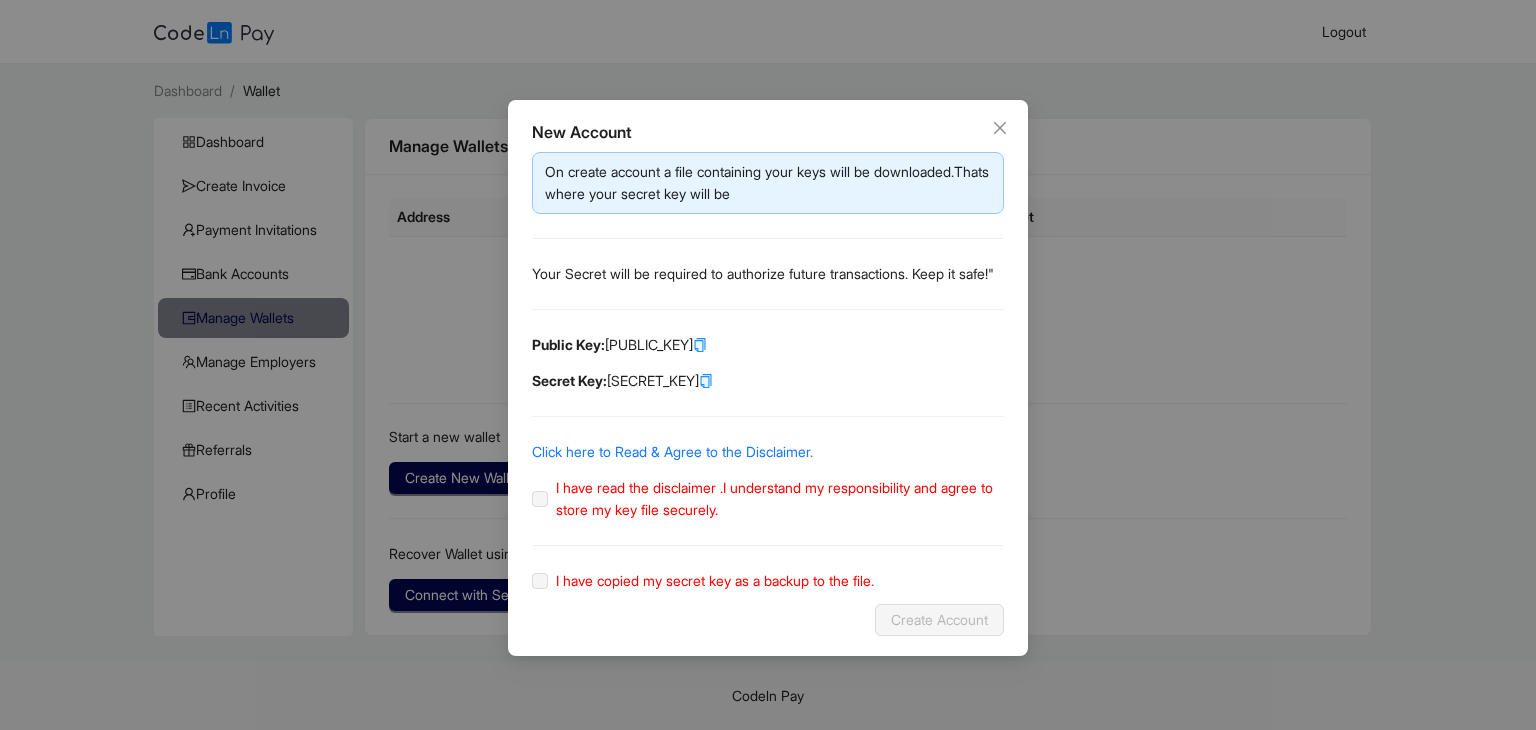 click 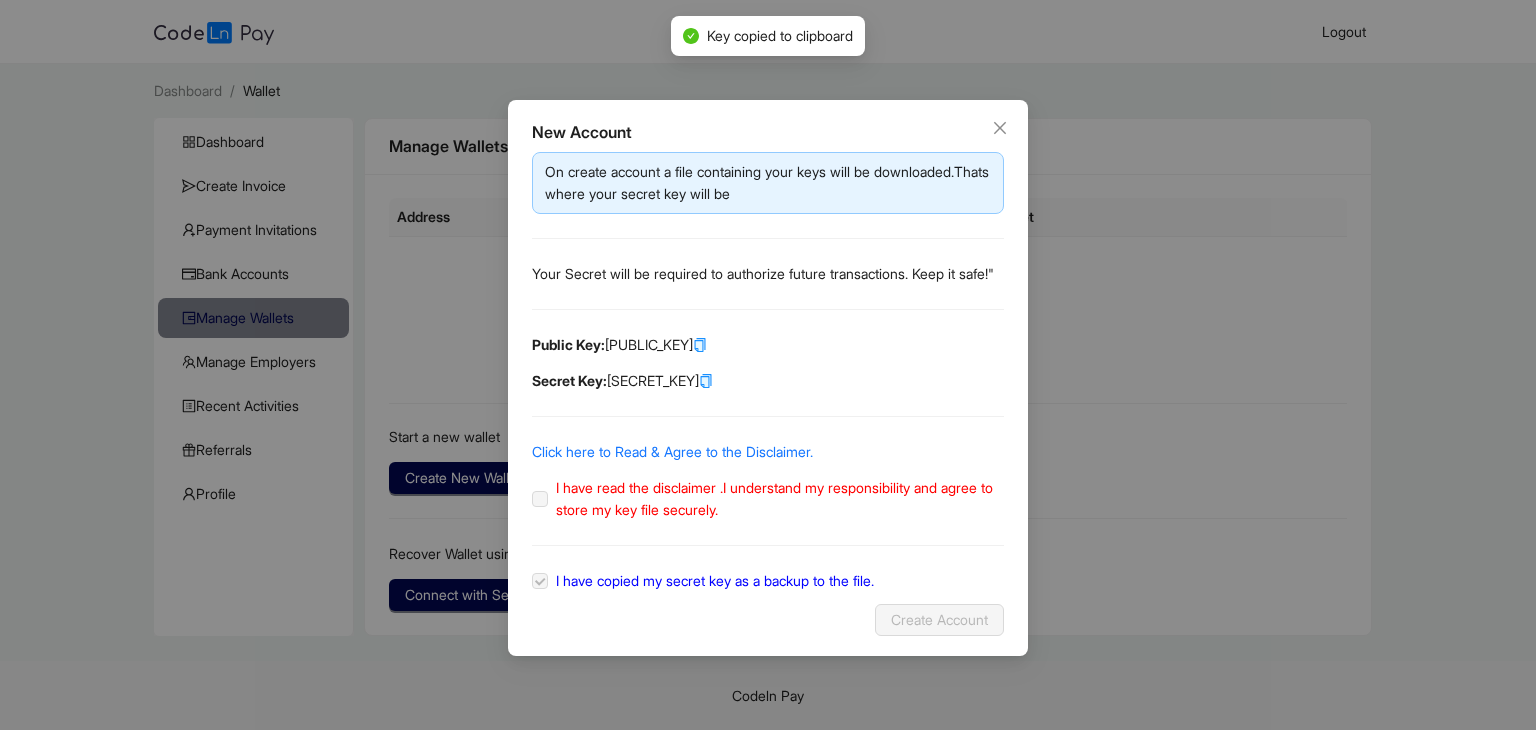 click 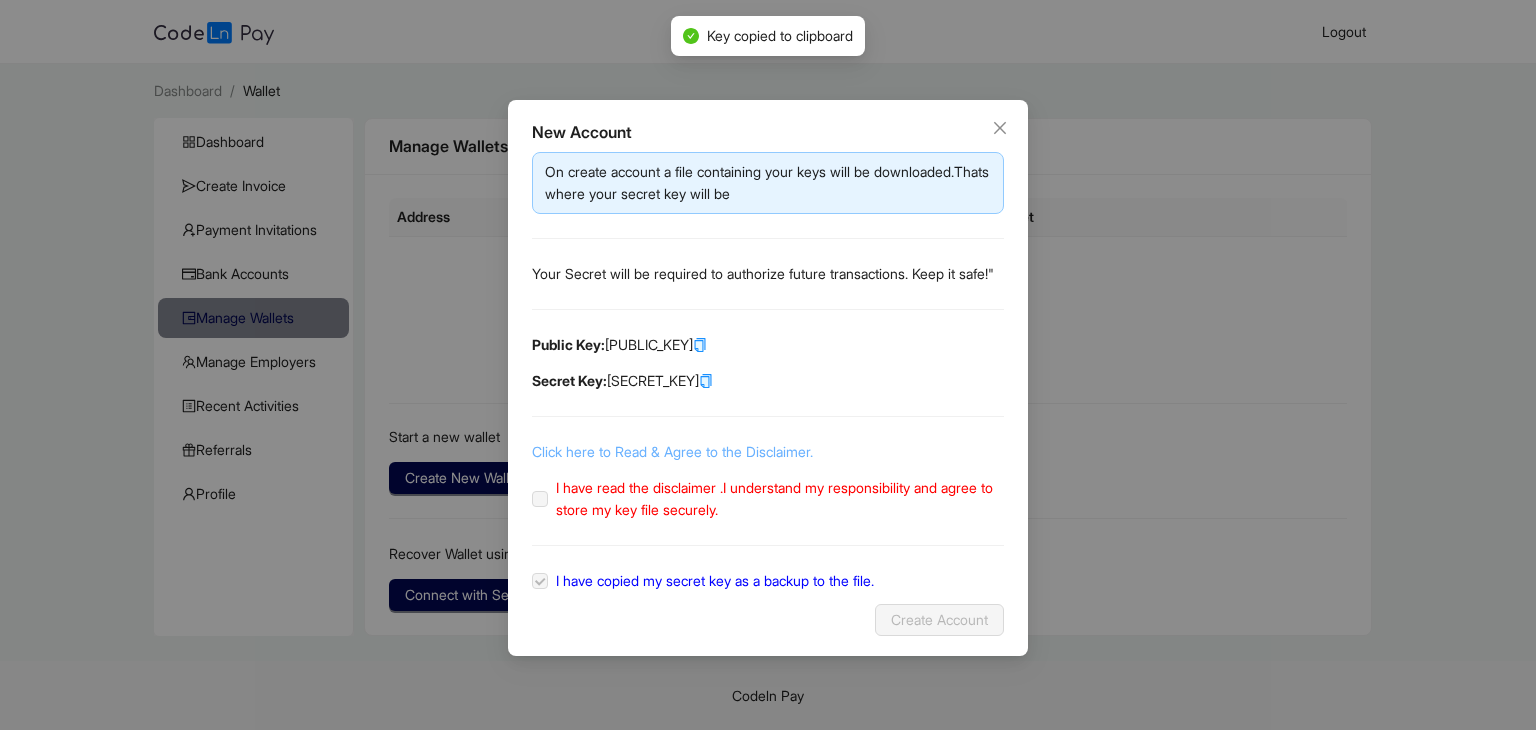 click on "Click here to Read & Agree to the Disclaimer." at bounding box center (672, 451) 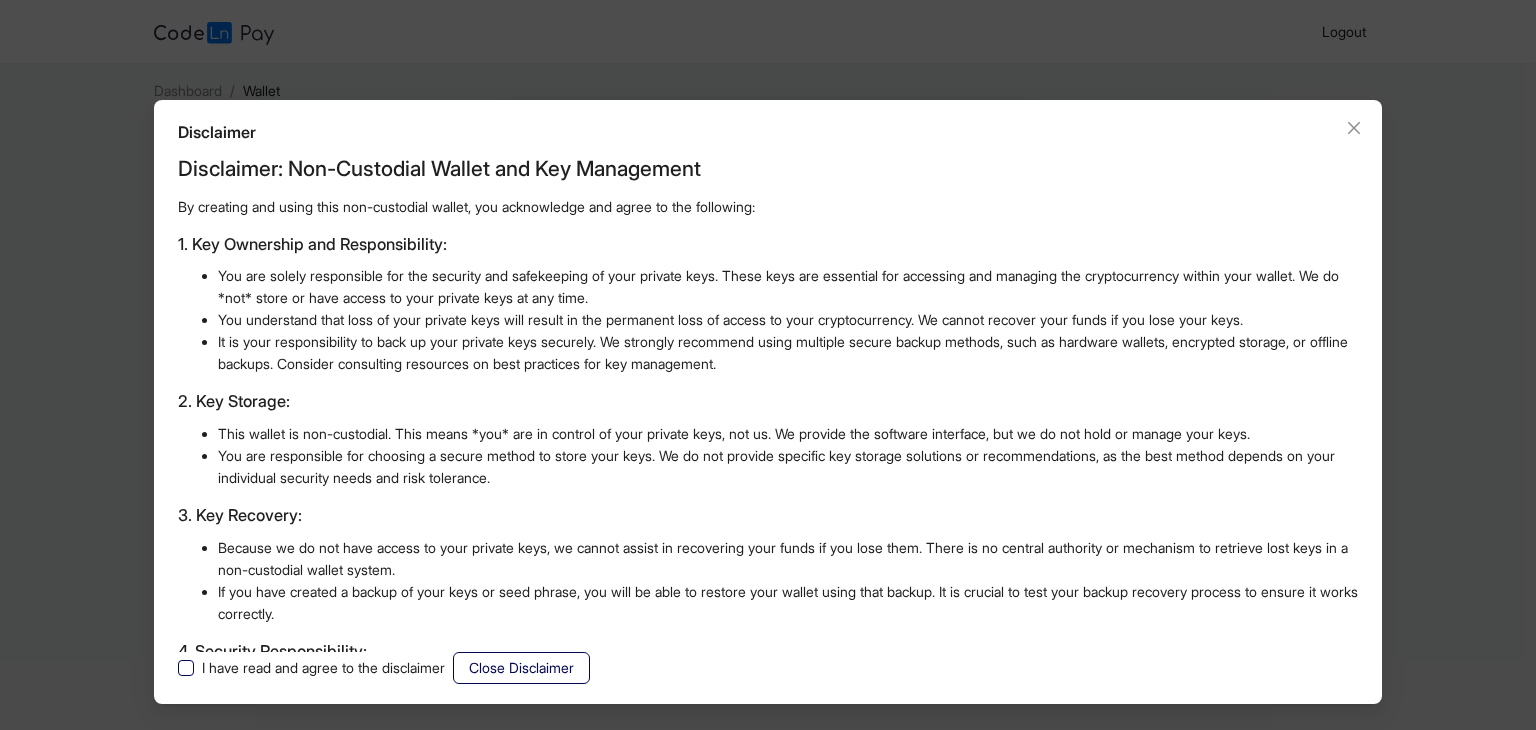 click on "I have read and agree to the disclaimer" at bounding box center [323, 668] 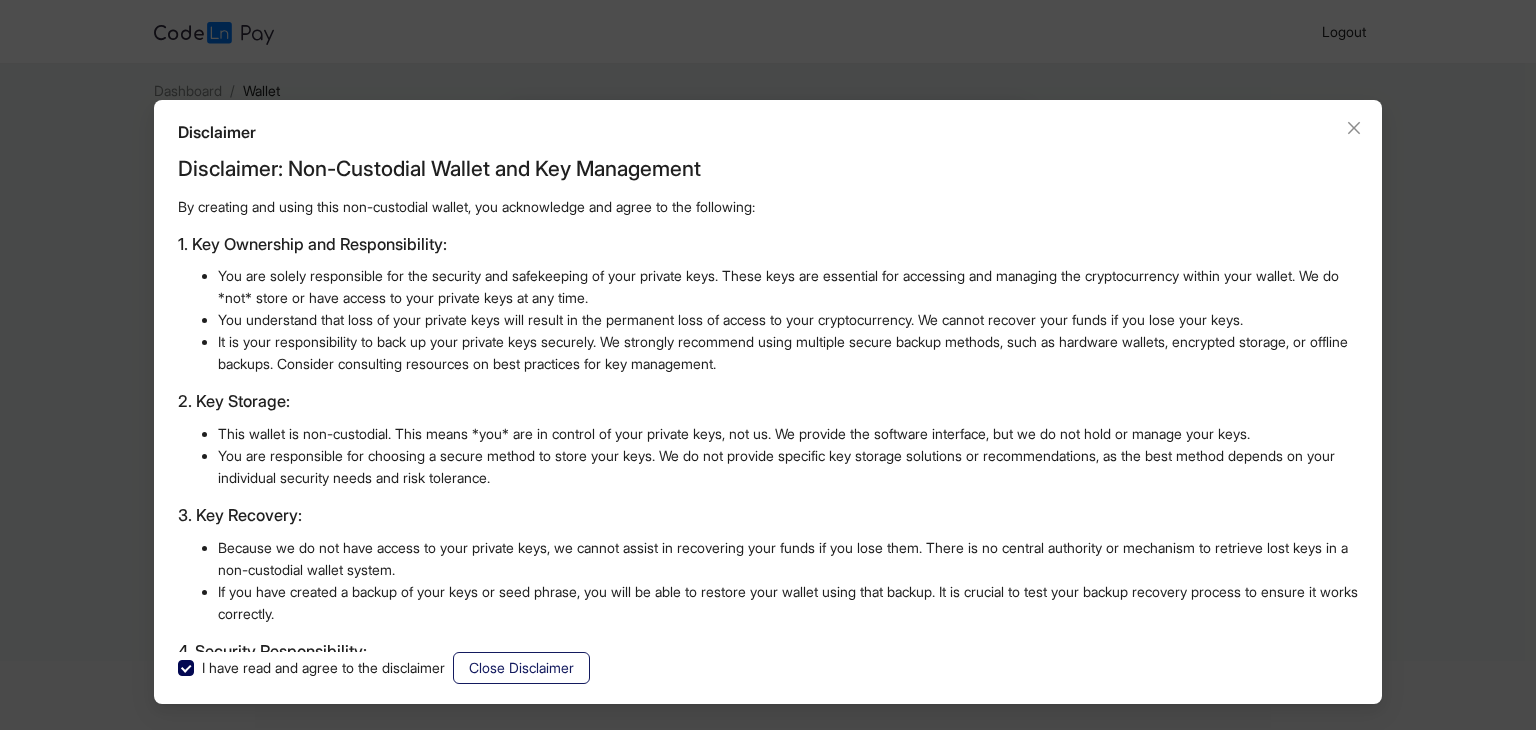 click on "Close Disclaimer" 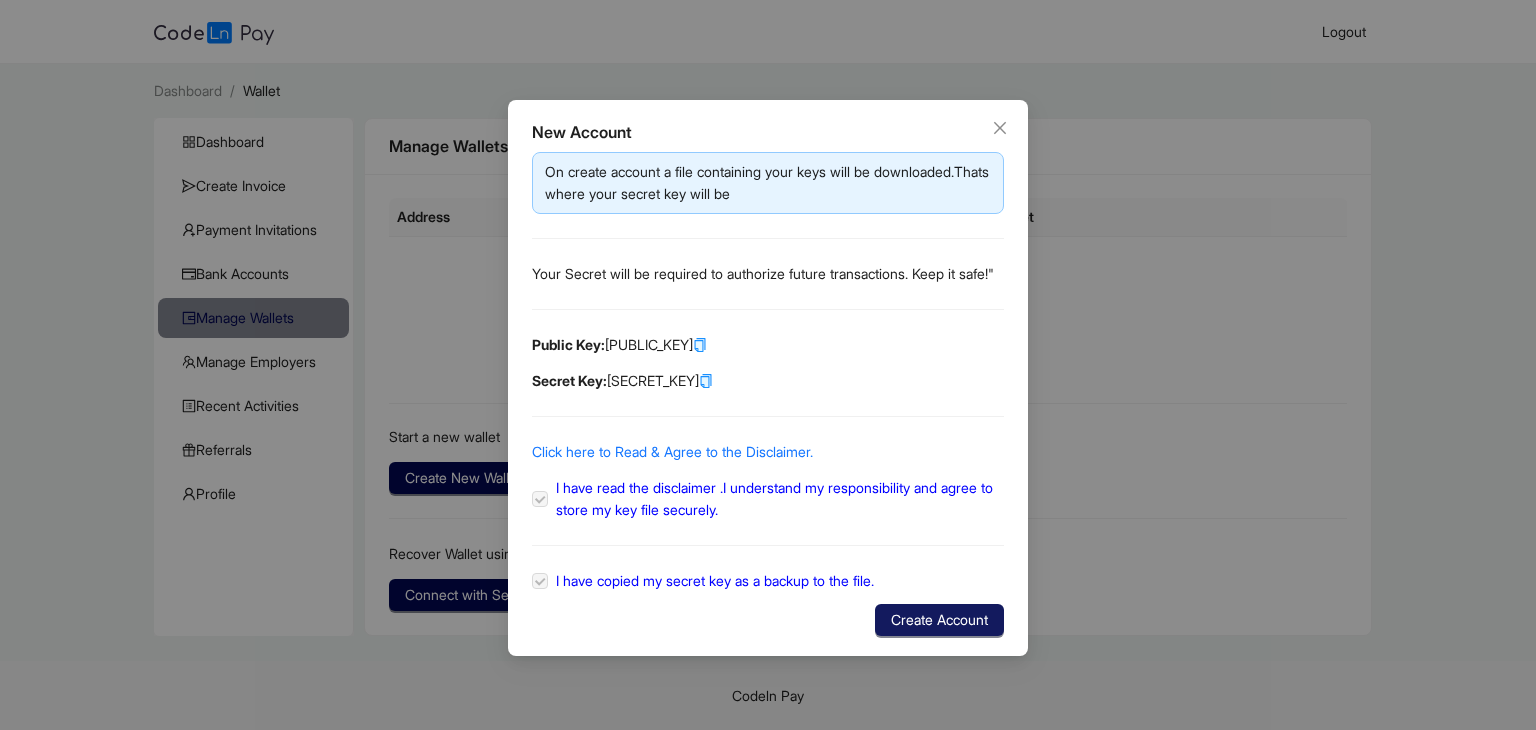 click on "Create Account" 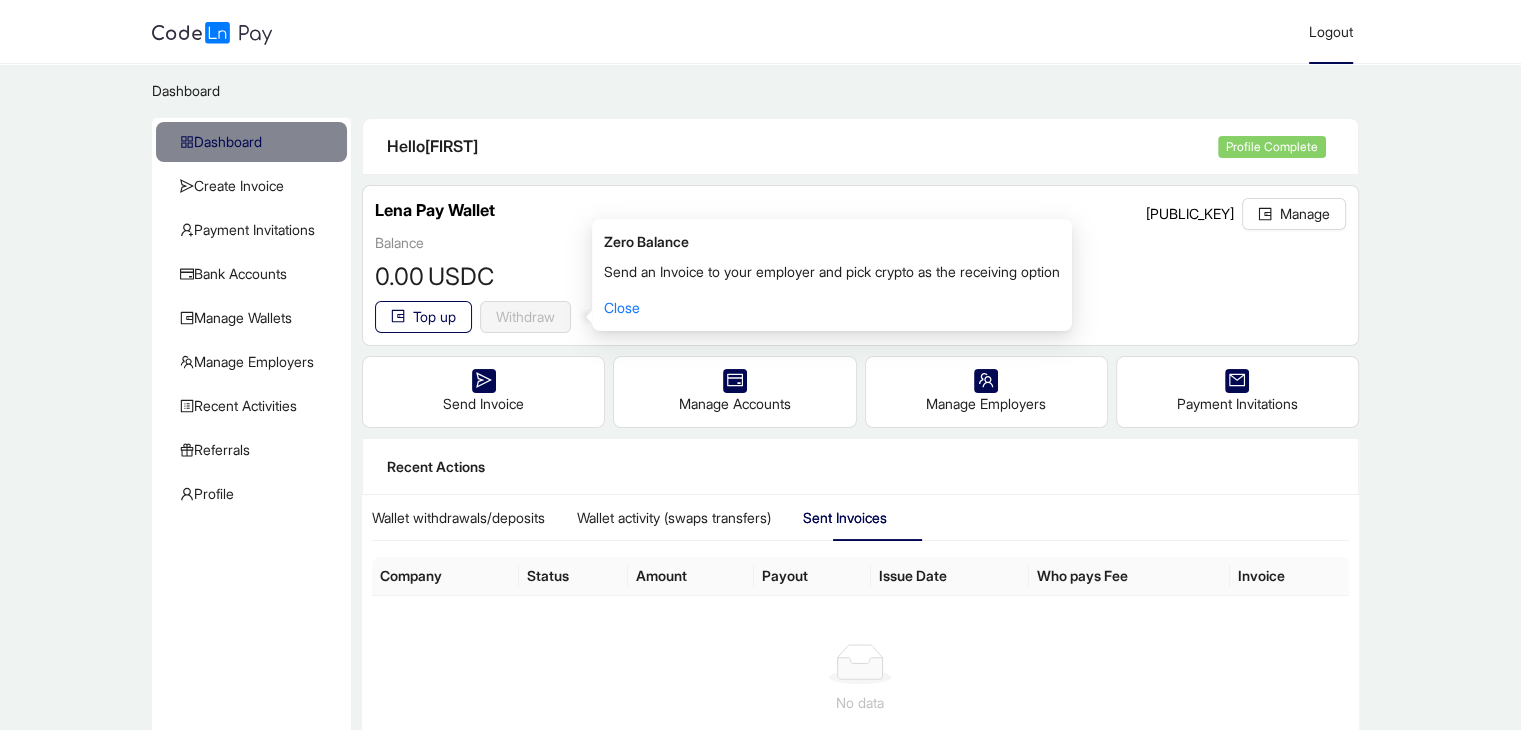 click on "Logout" 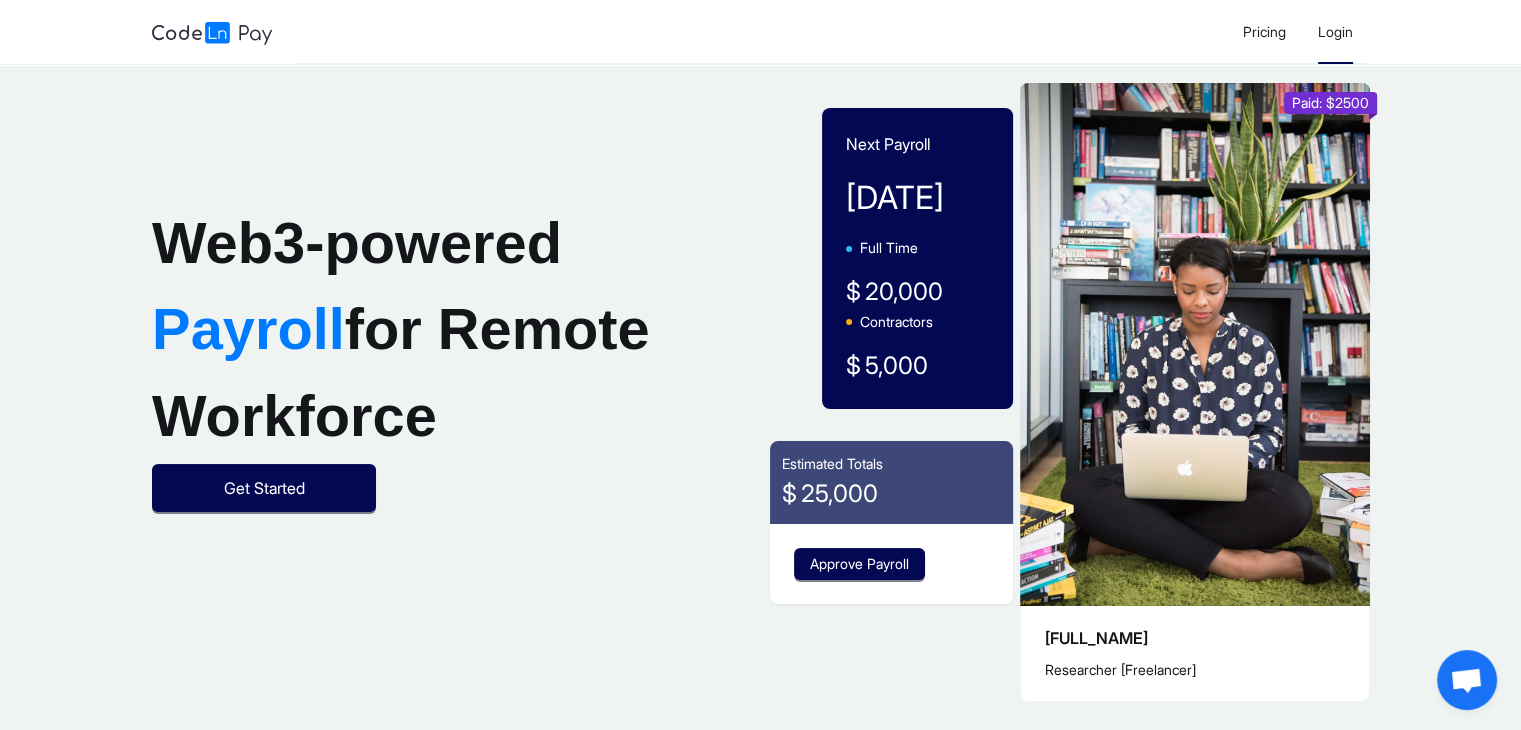 click on "Login" 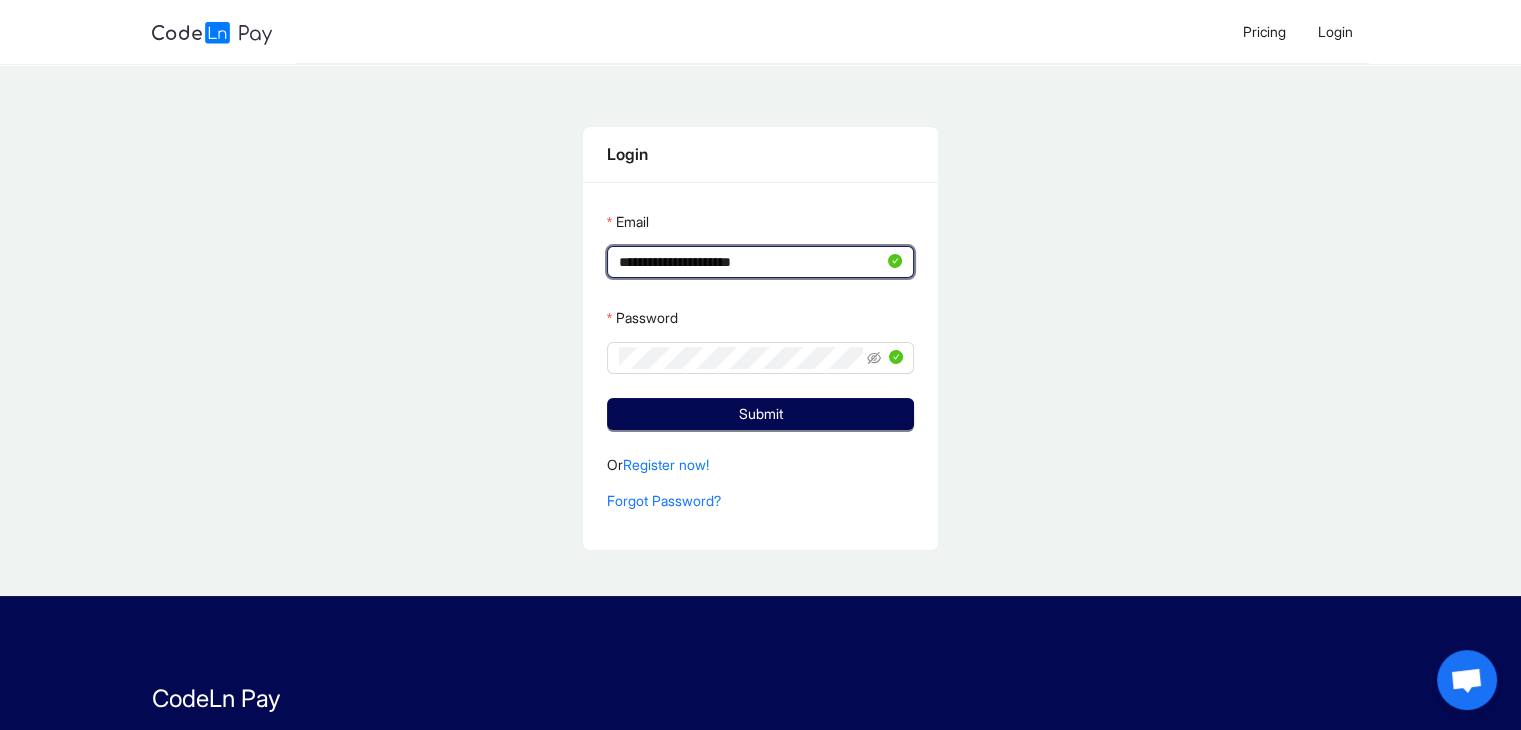 click on "**********" at bounding box center [751, 262] 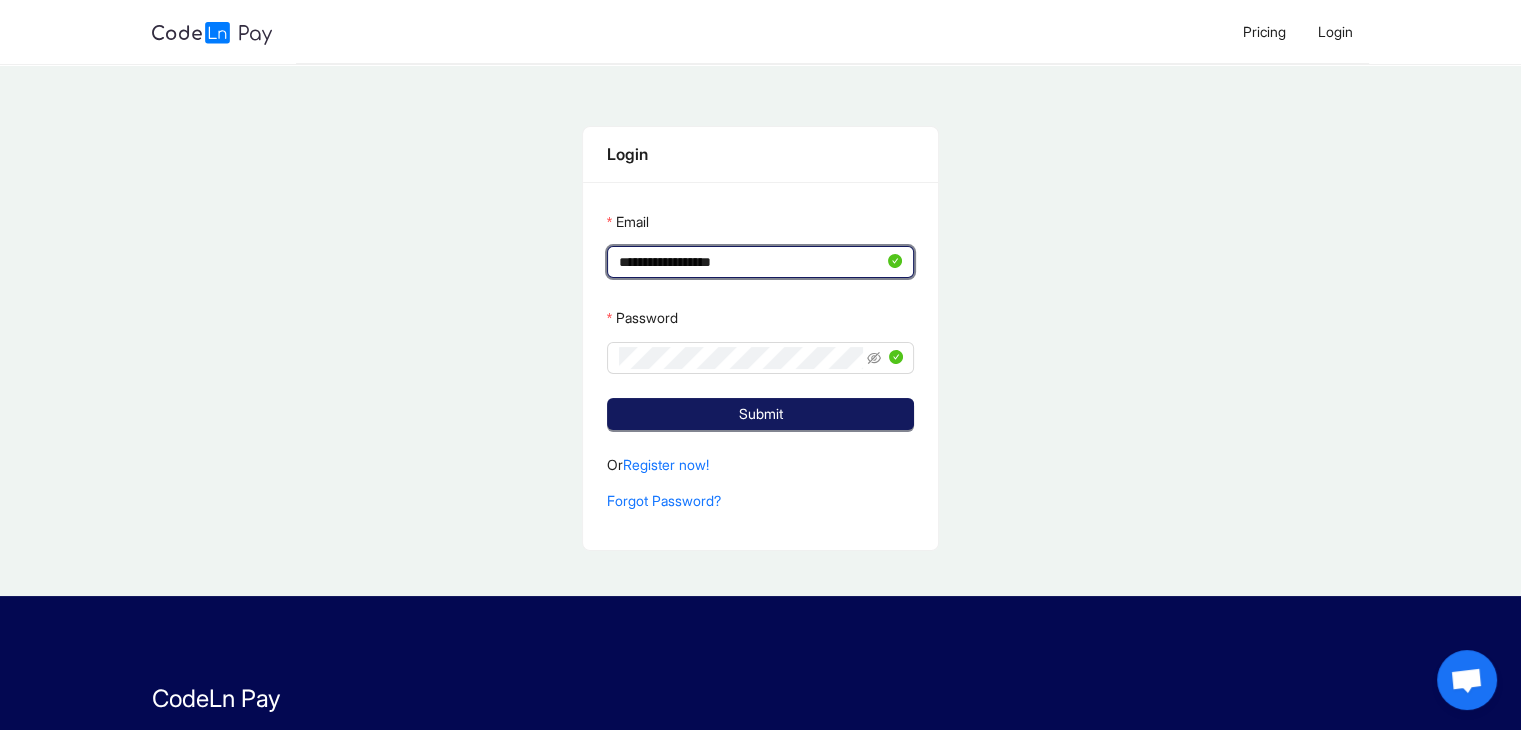 type on "**********" 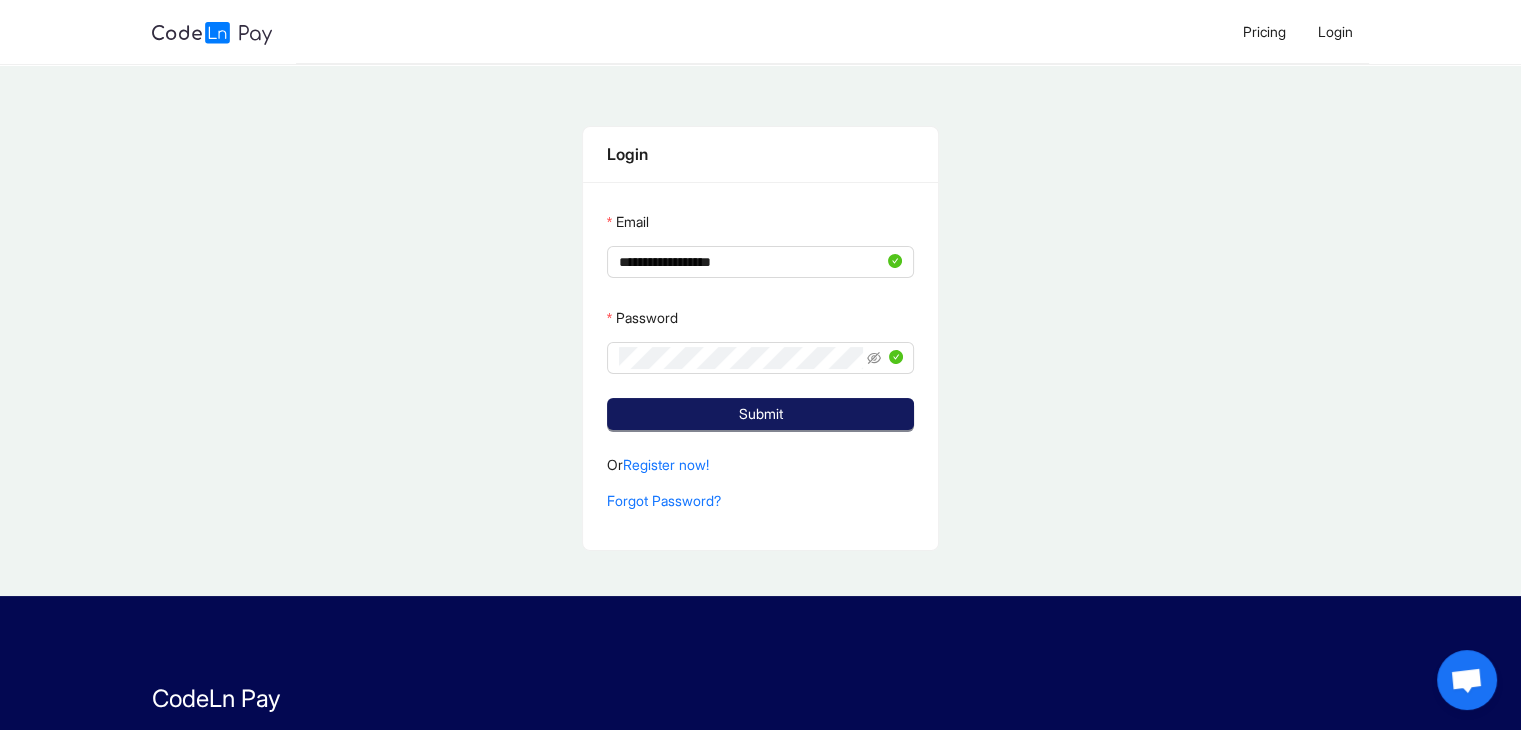 click on "Submit" 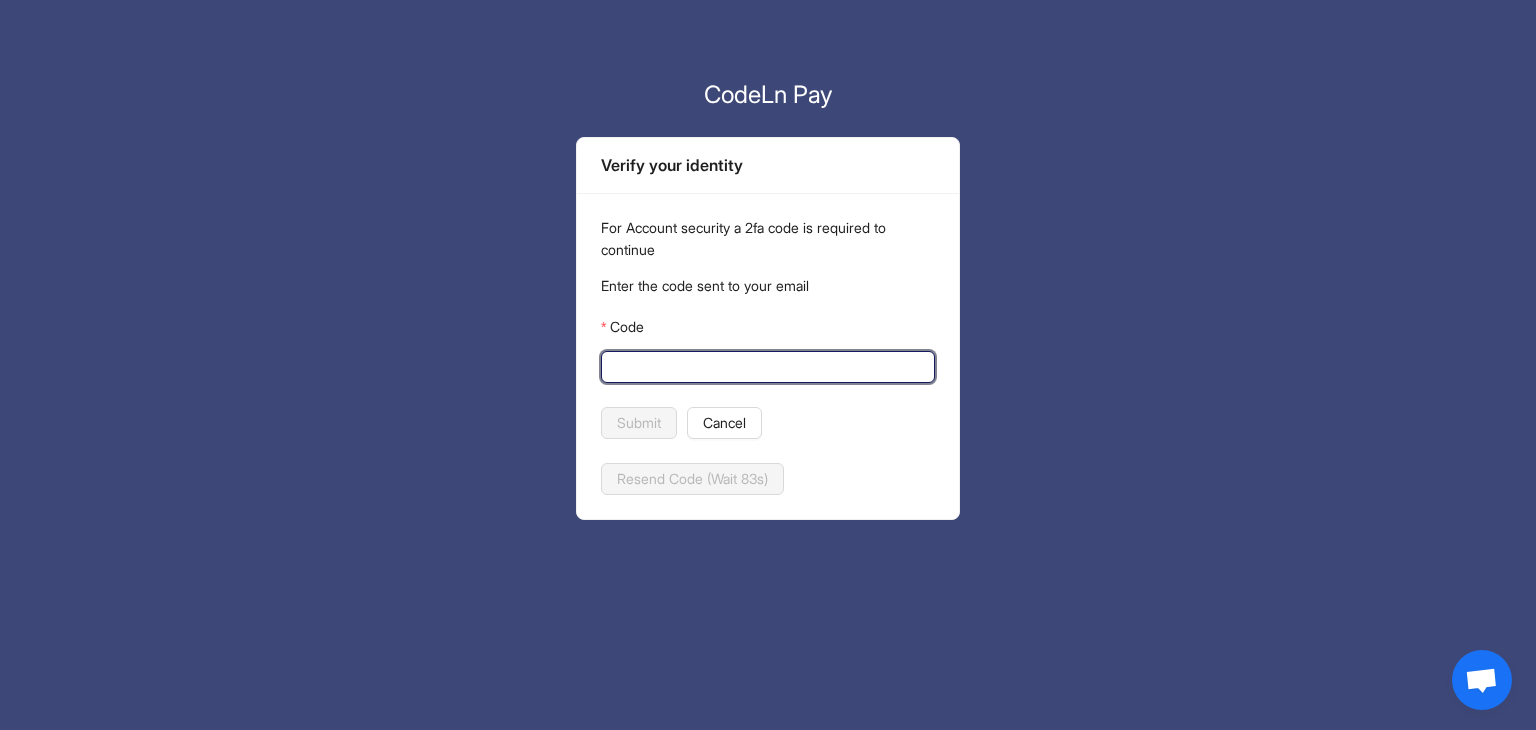 click on "Code" at bounding box center (766, 367) 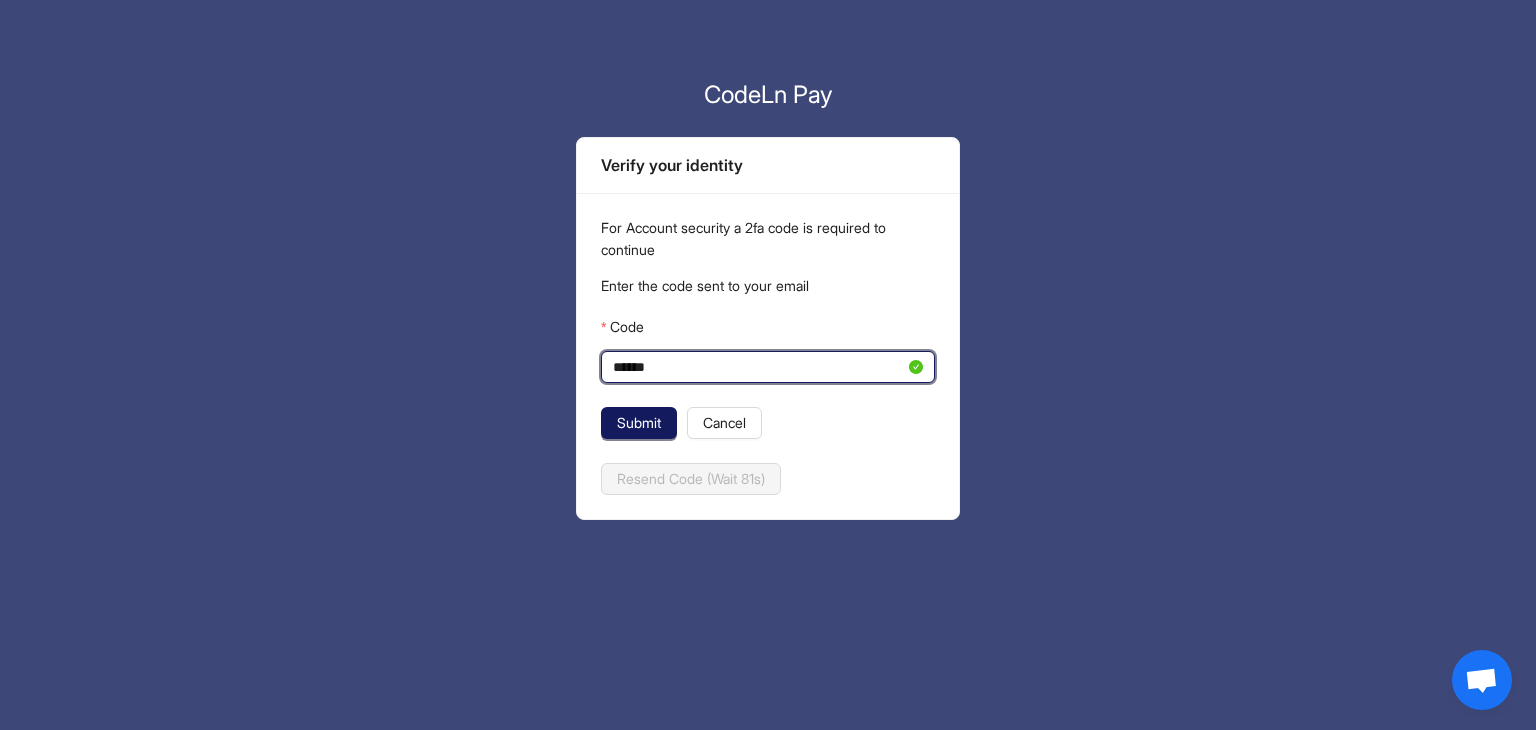 type on "******" 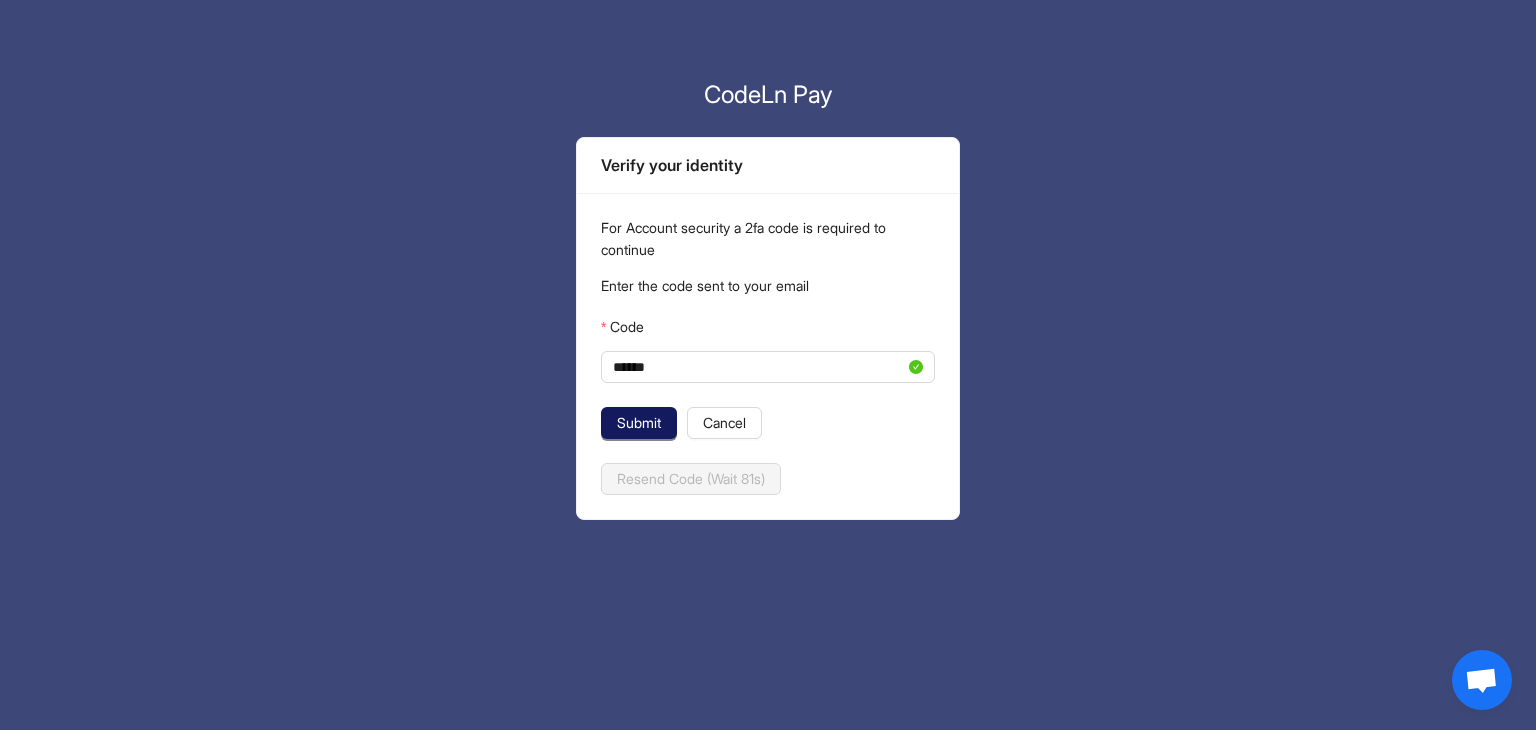 click on "Submit" 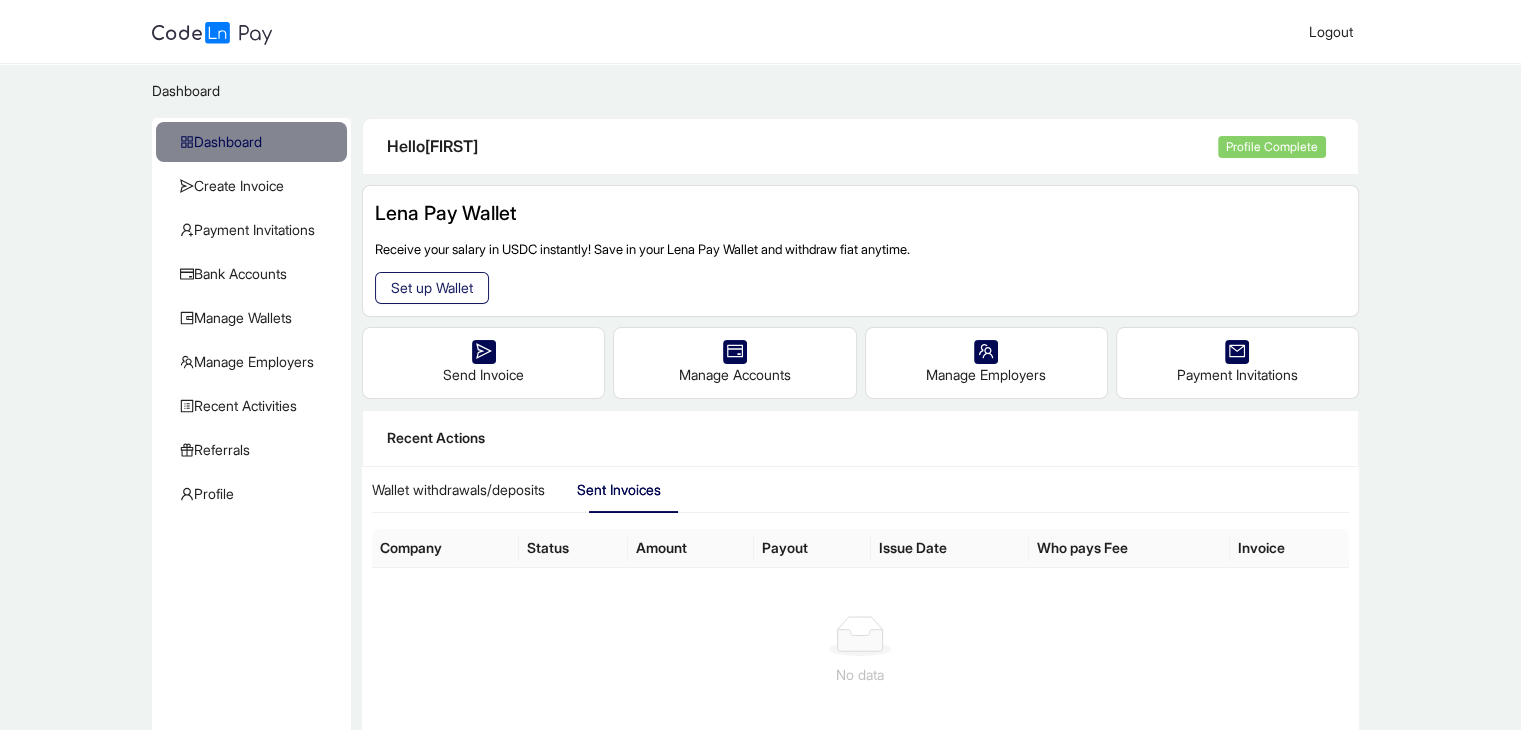 click on "Set up Wallet" 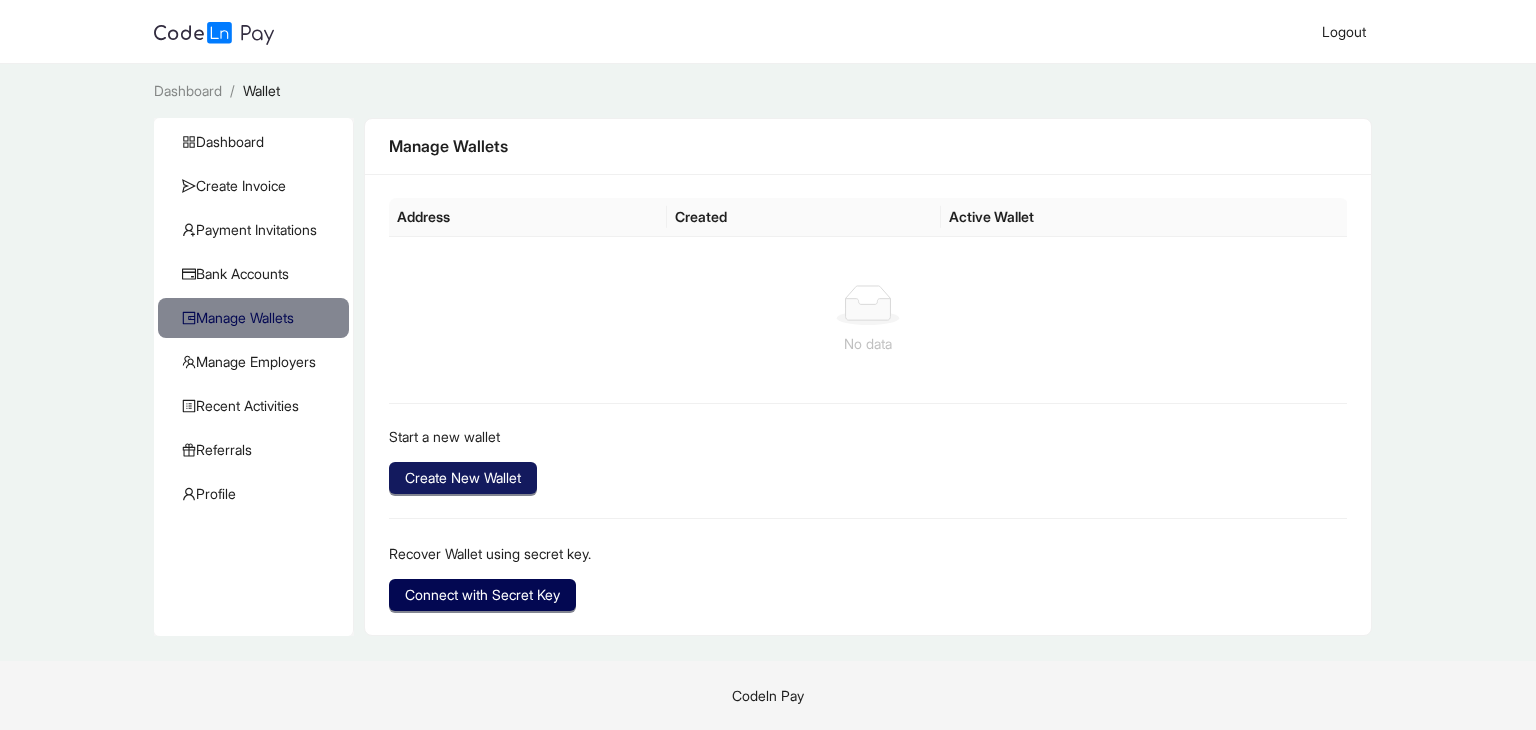 click on "Create New Wallet" at bounding box center [463, 478] 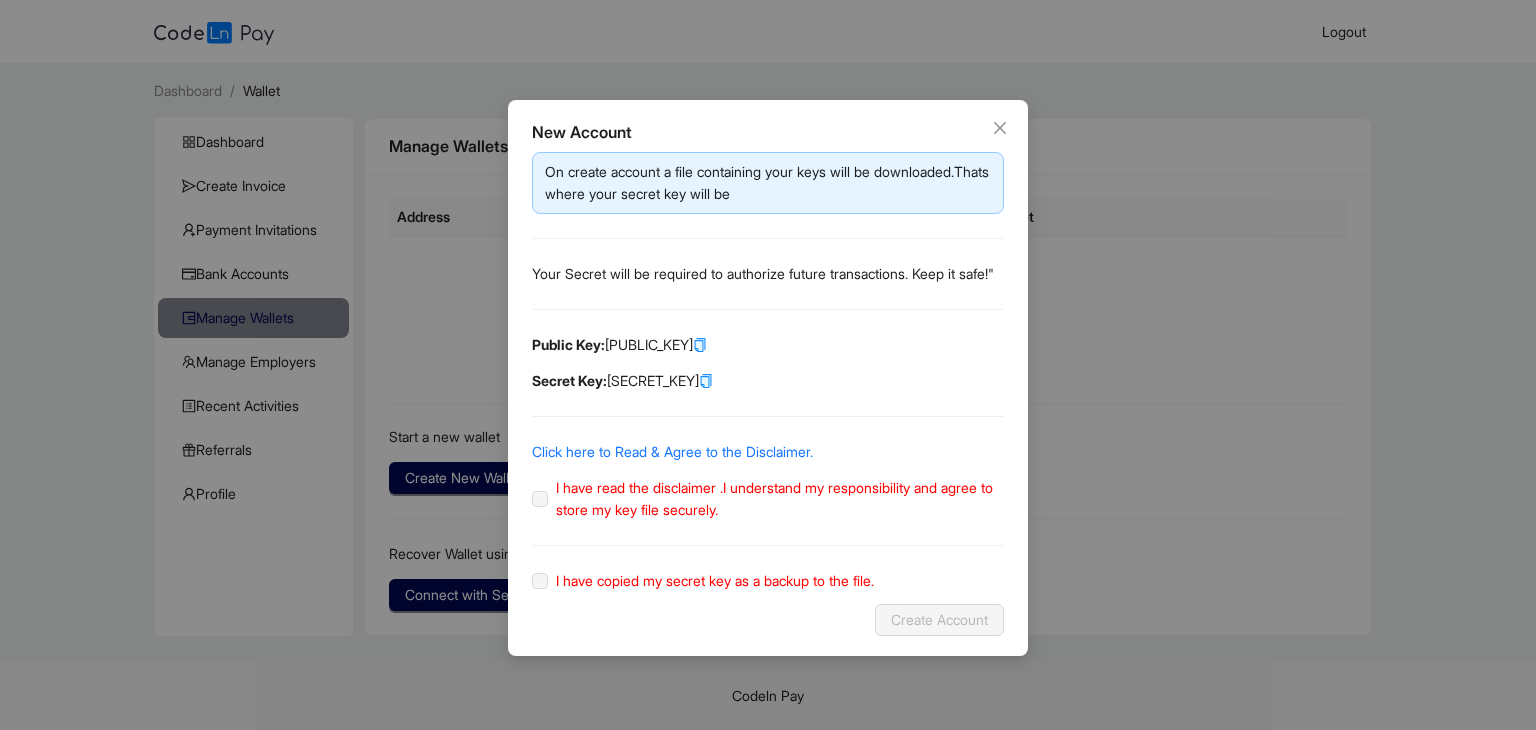 click 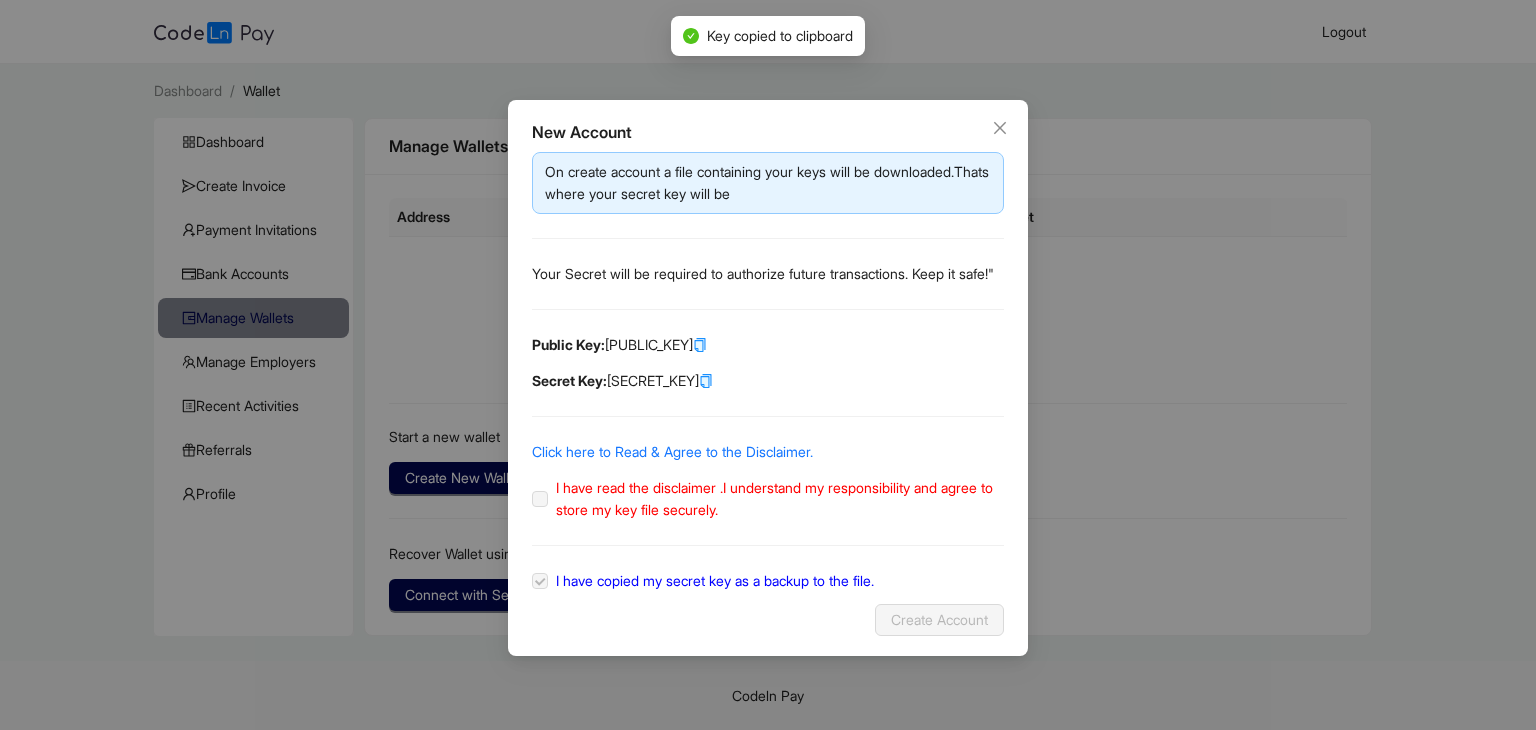 click 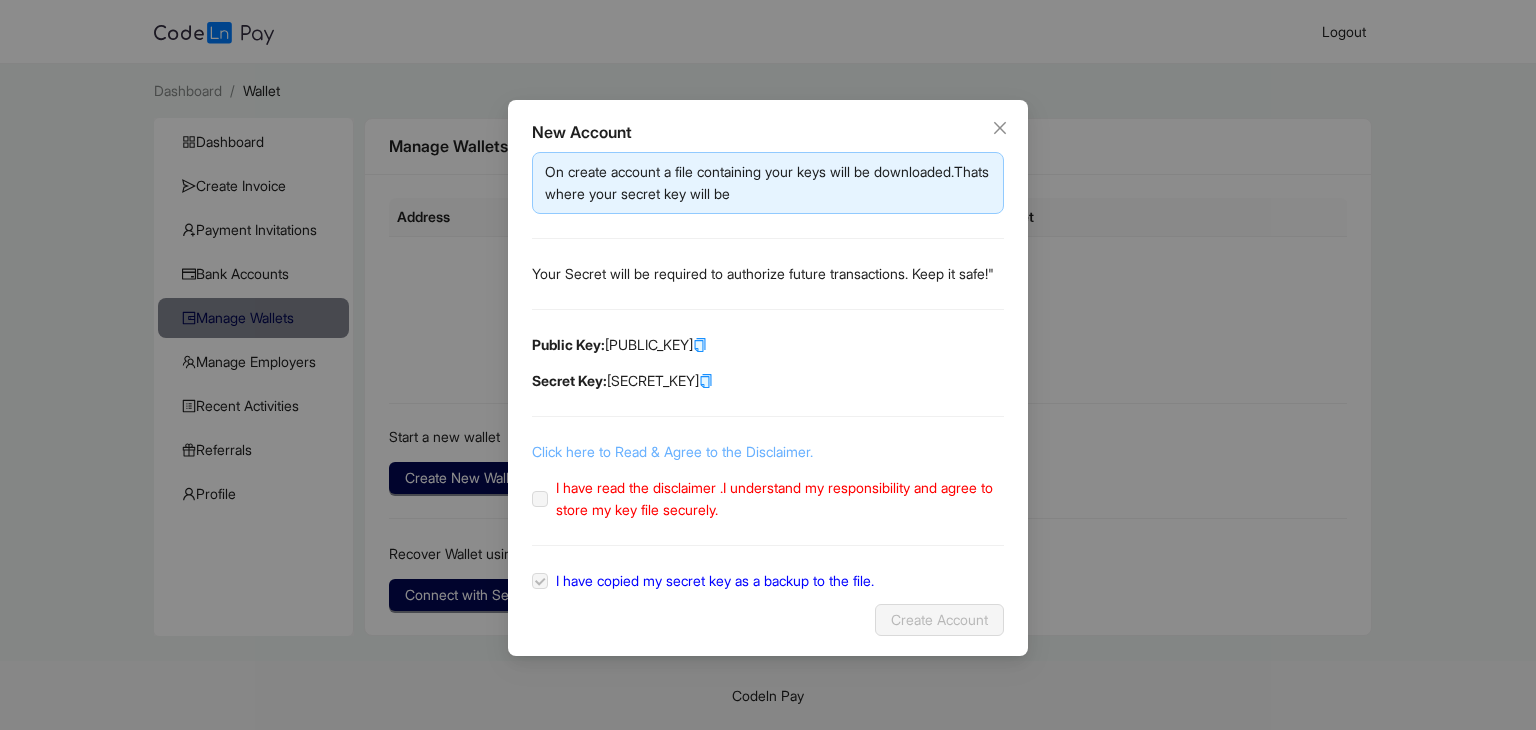 click on "Click here to Read & Agree to the Disclaimer." at bounding box center [672, 451] 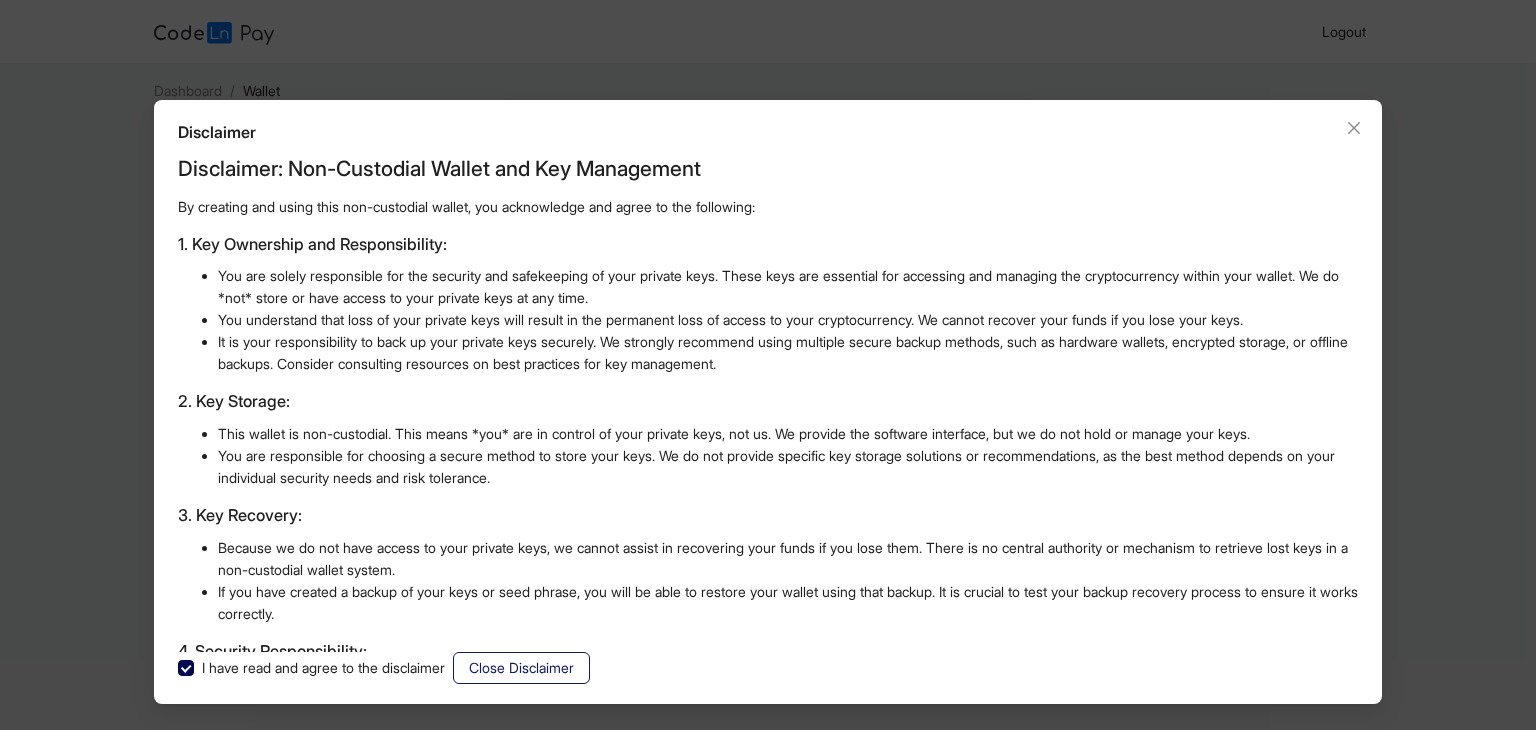 click on "Close Disclaimer" 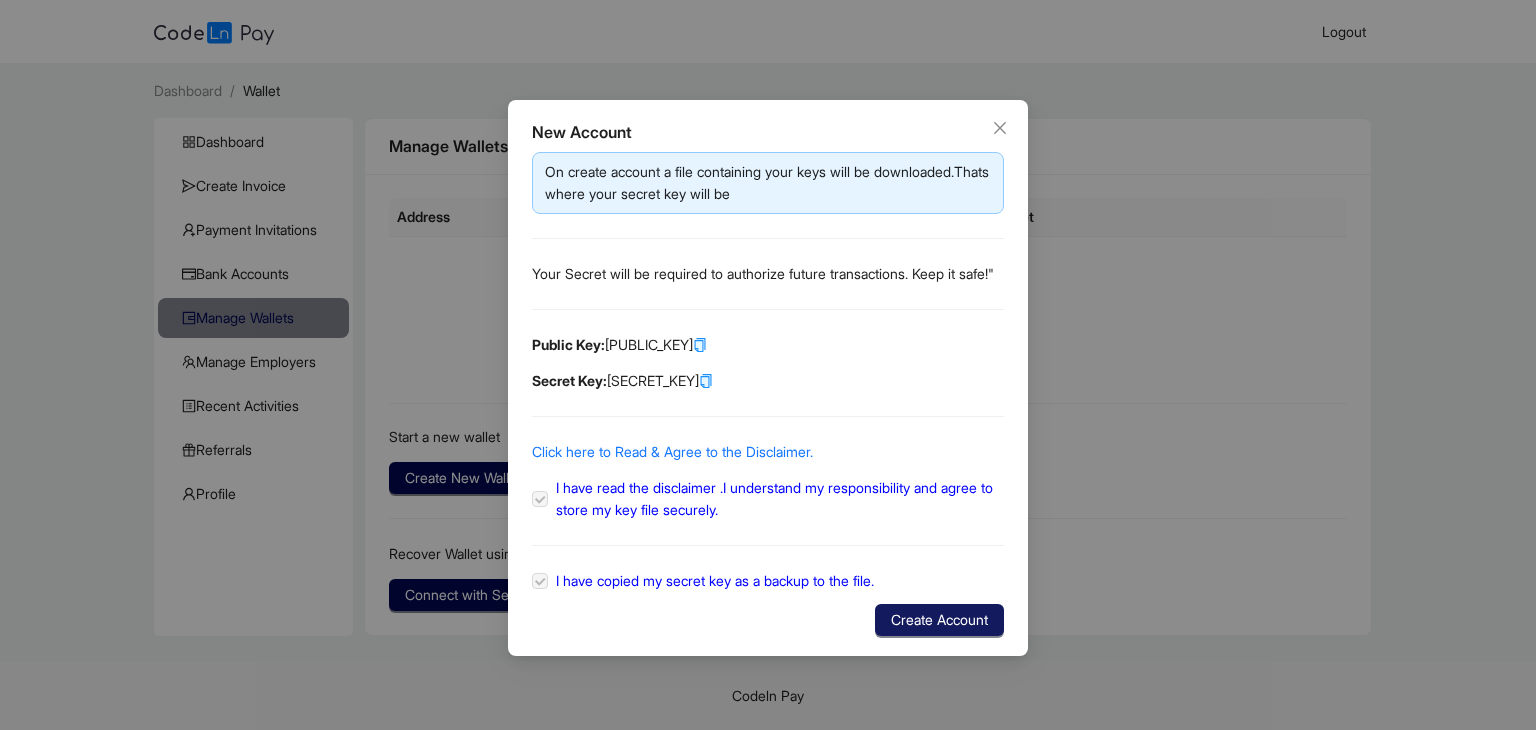 click on "Create Account" 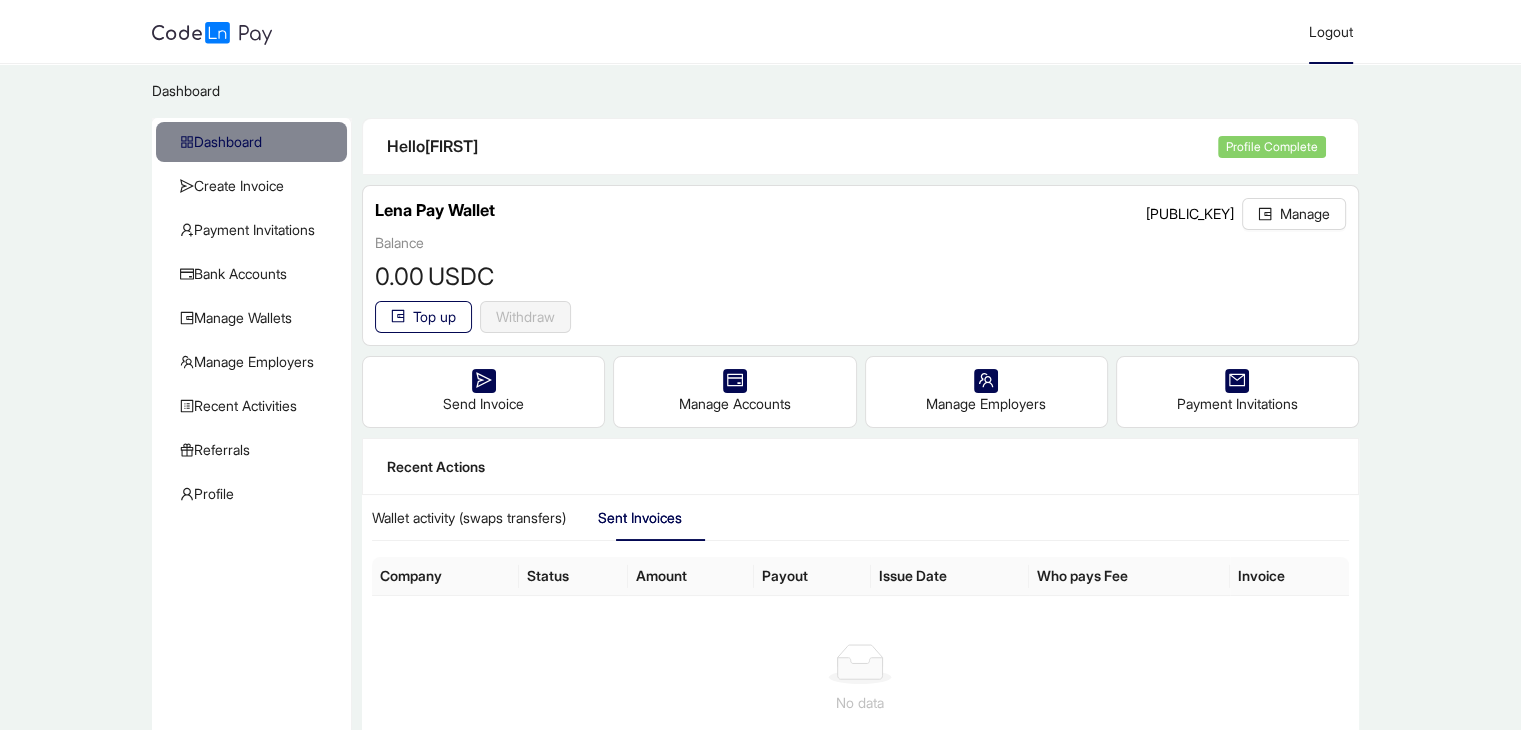 click on "Logout" 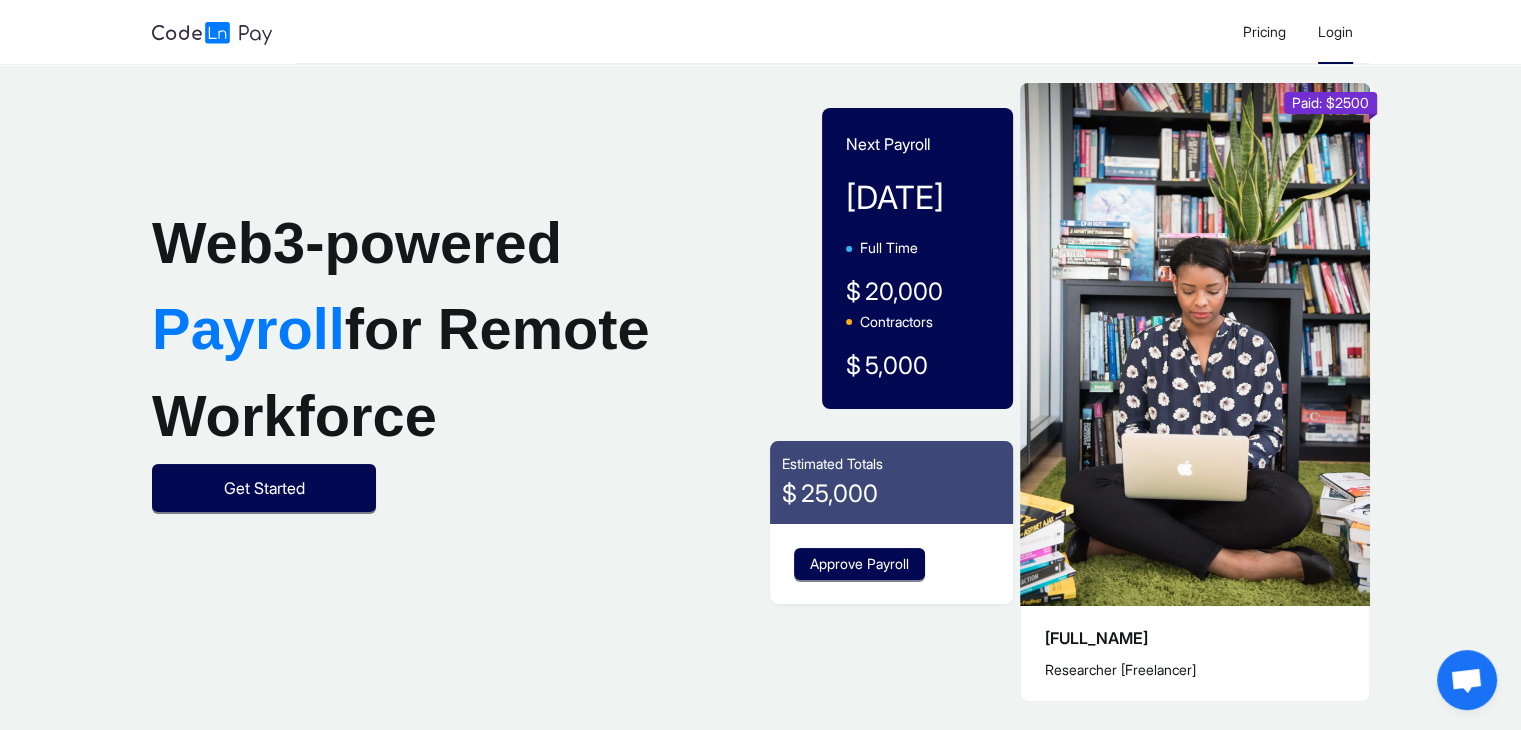 click on "Login" 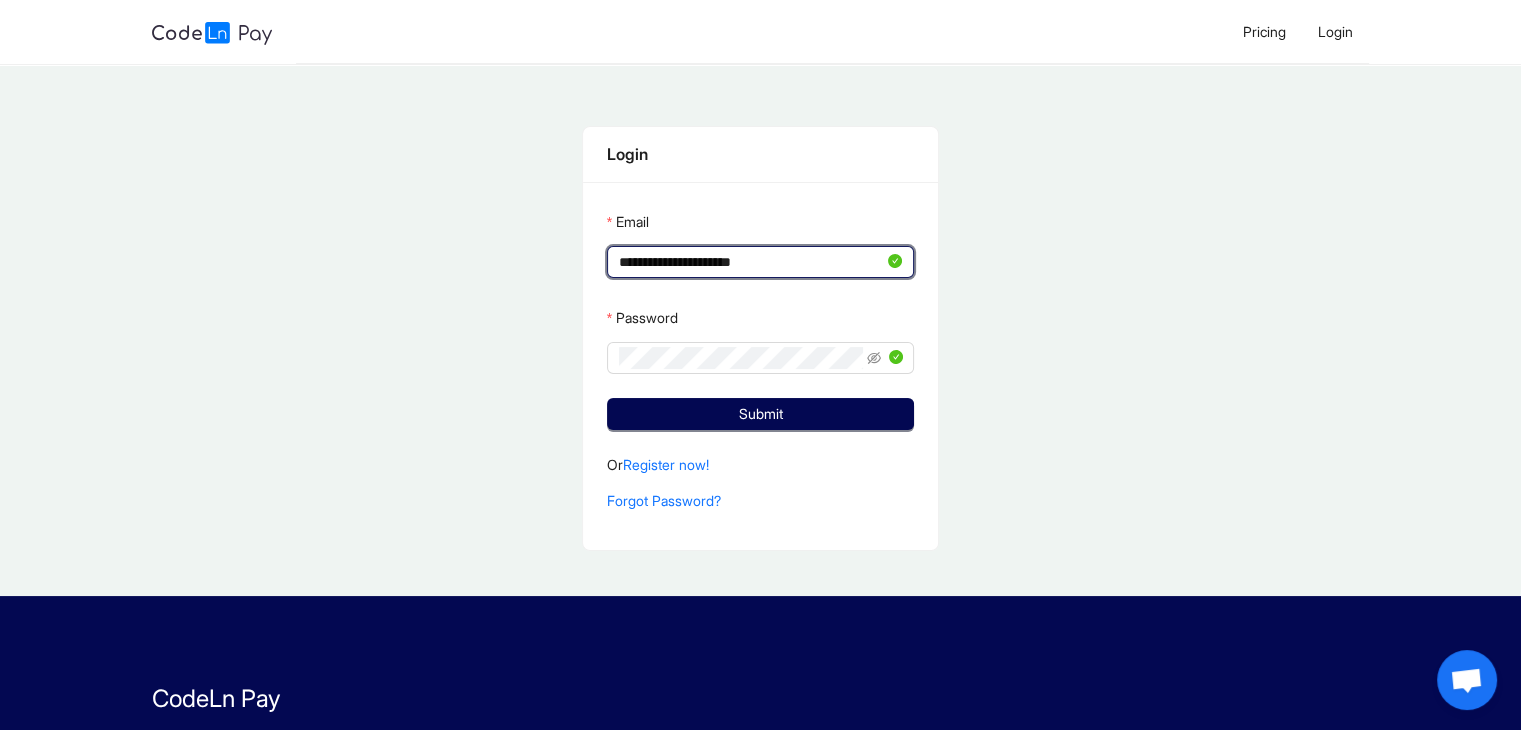 click on "**********" at bounding box center (751, 262) 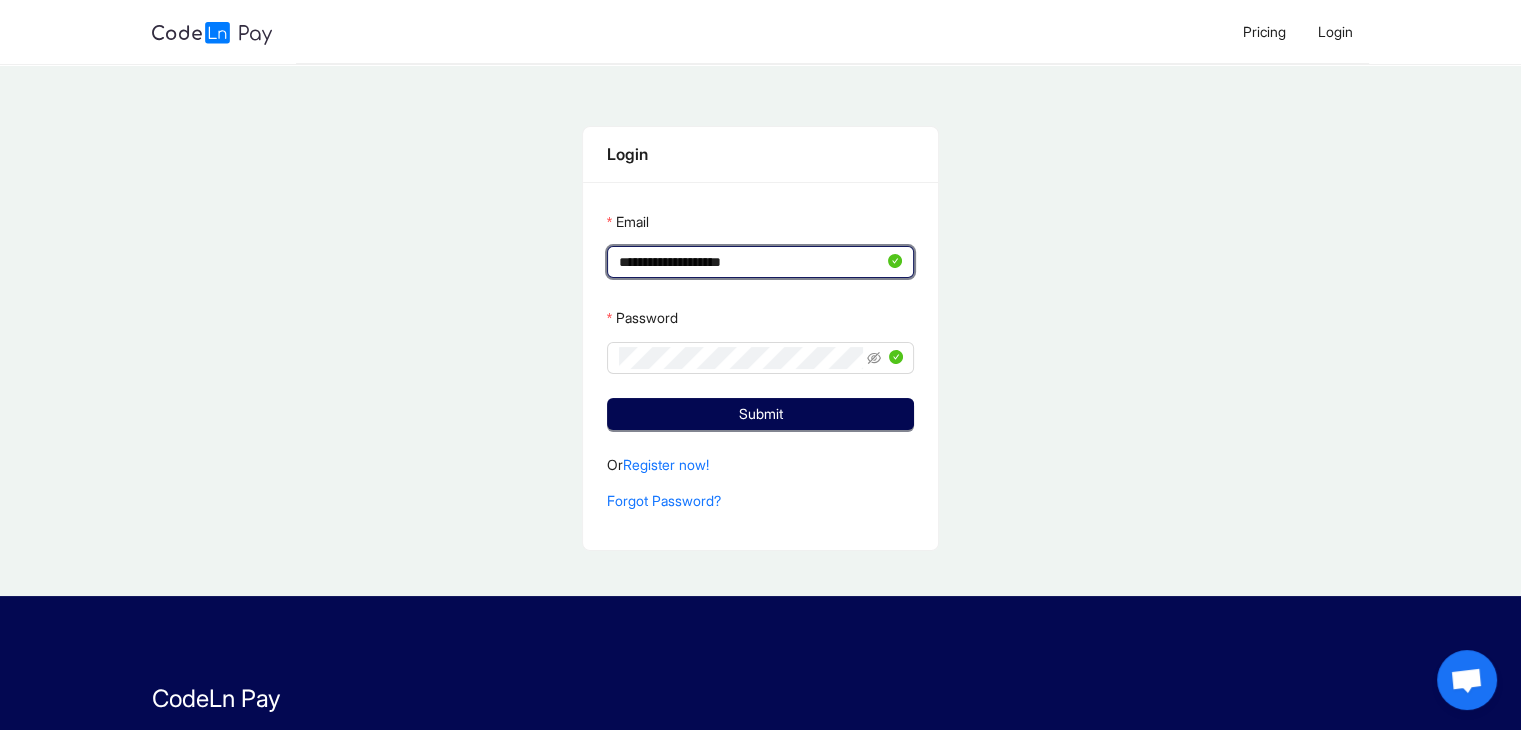 type on "**********" 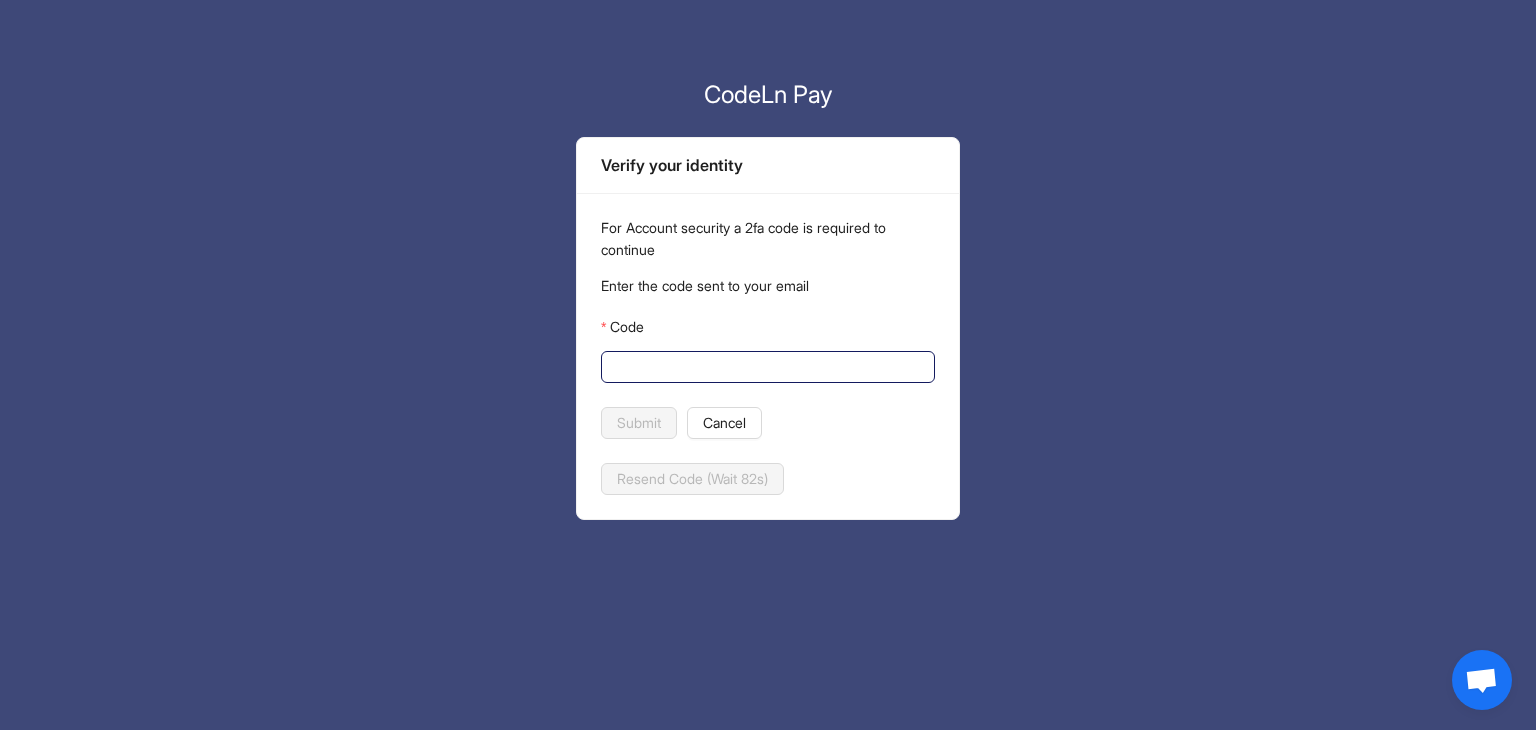 click on "Code" at bounding box center [766, 367] 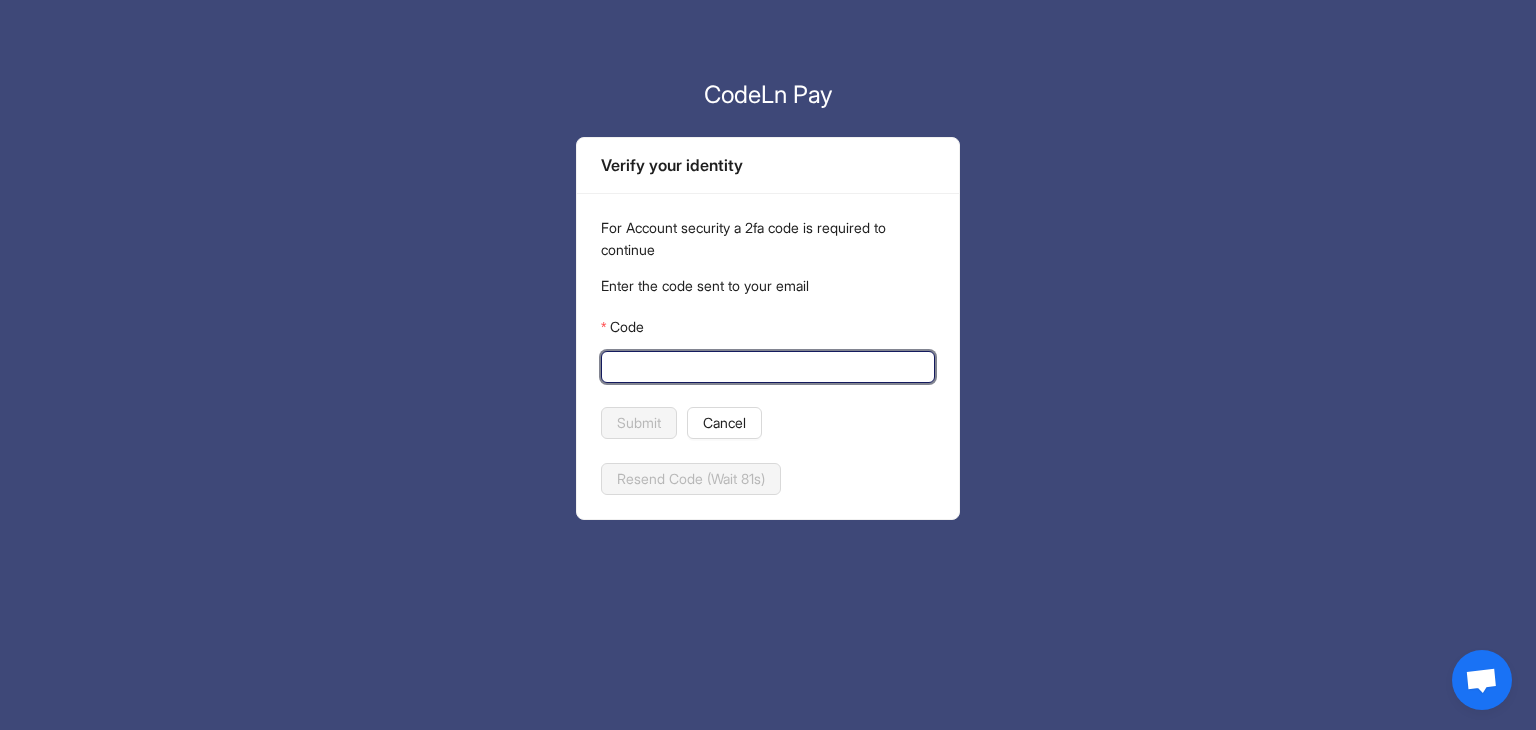 paste on "******" 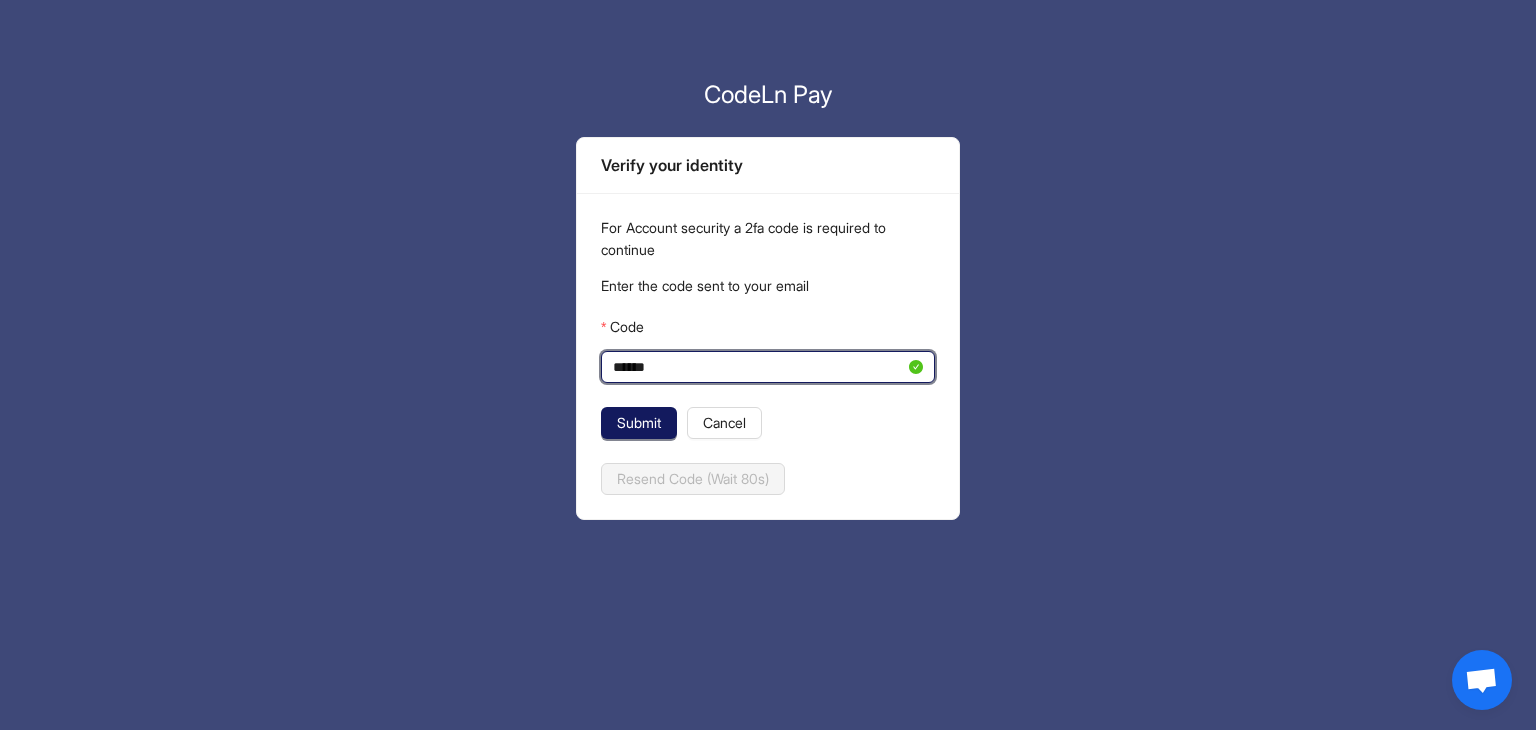 type on "******" 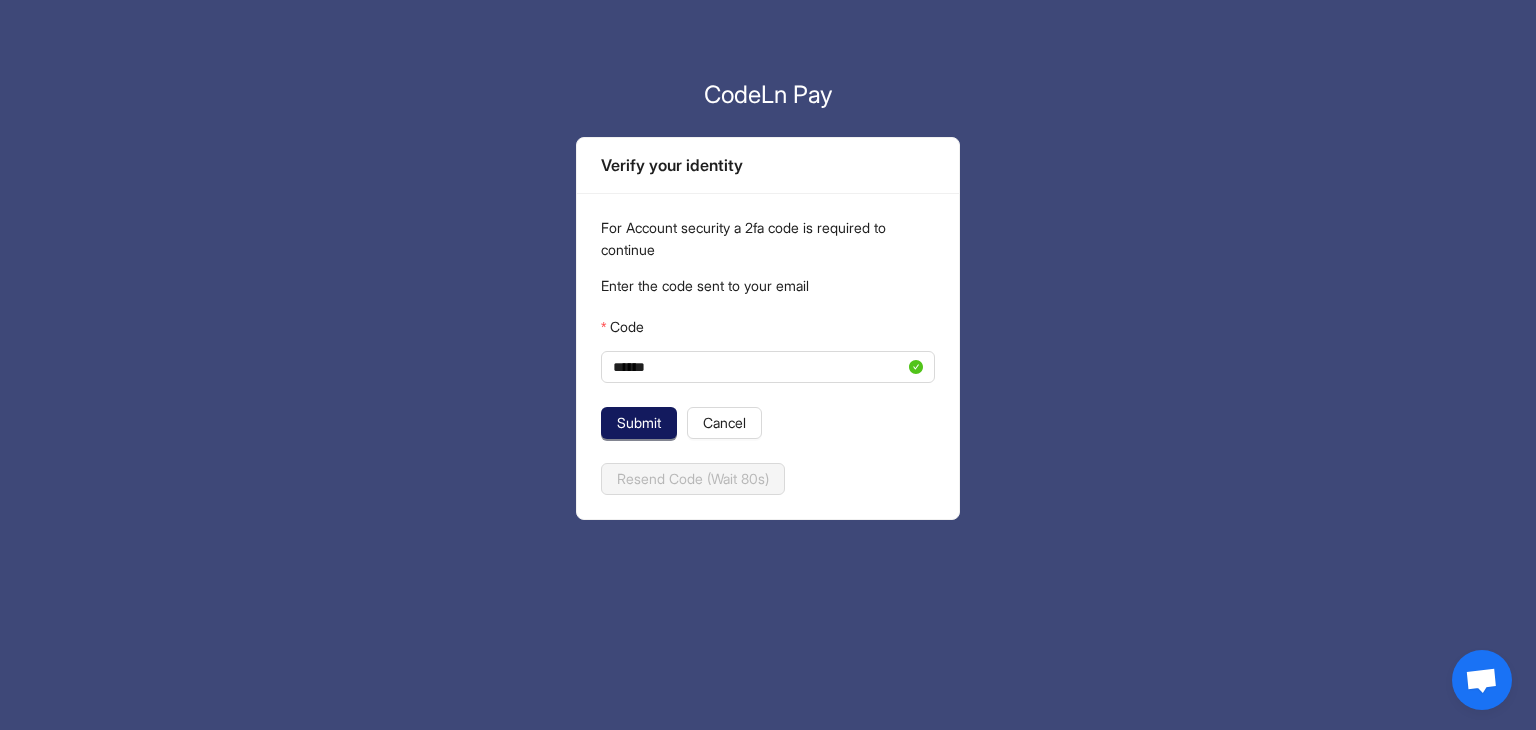 click on "Submit" 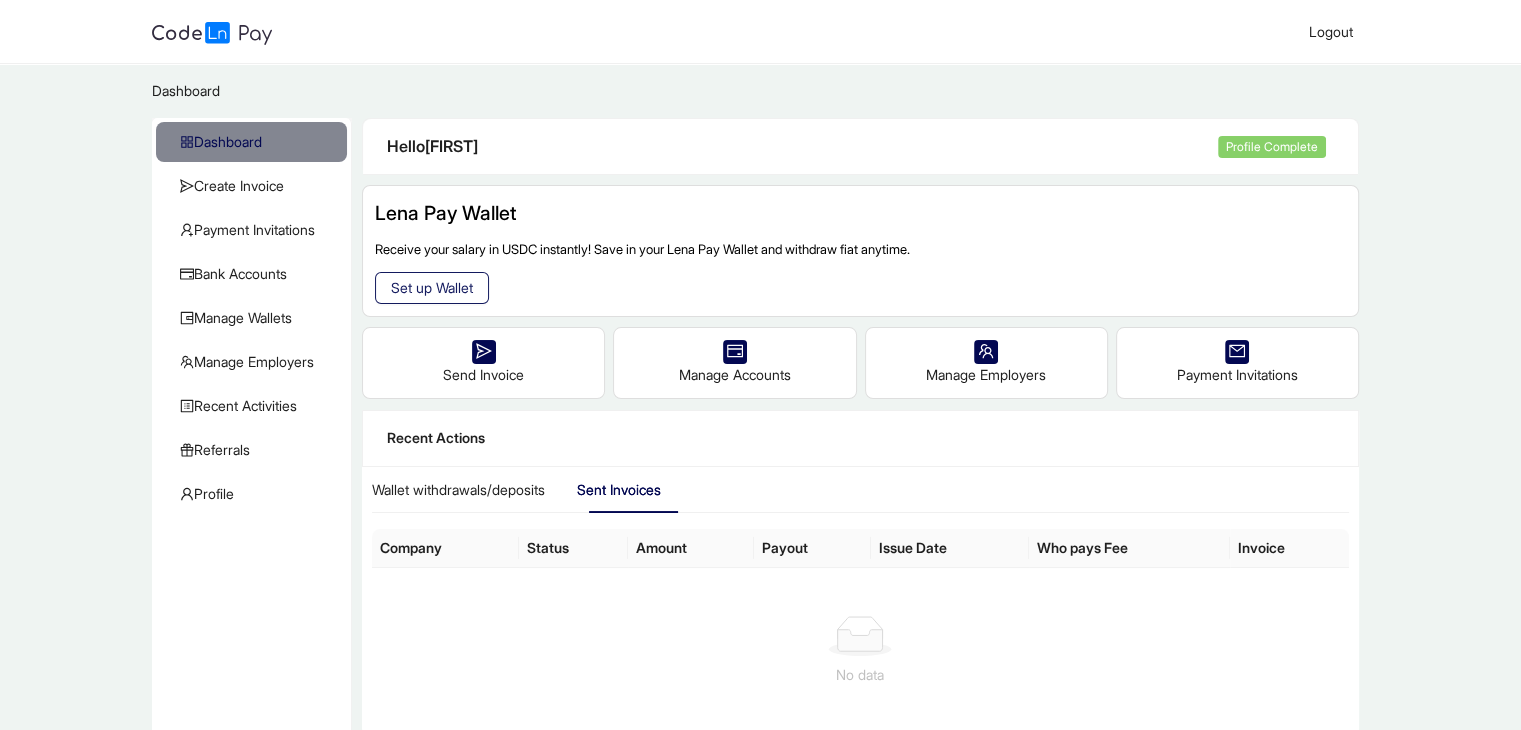 click on "Set up Wallet" 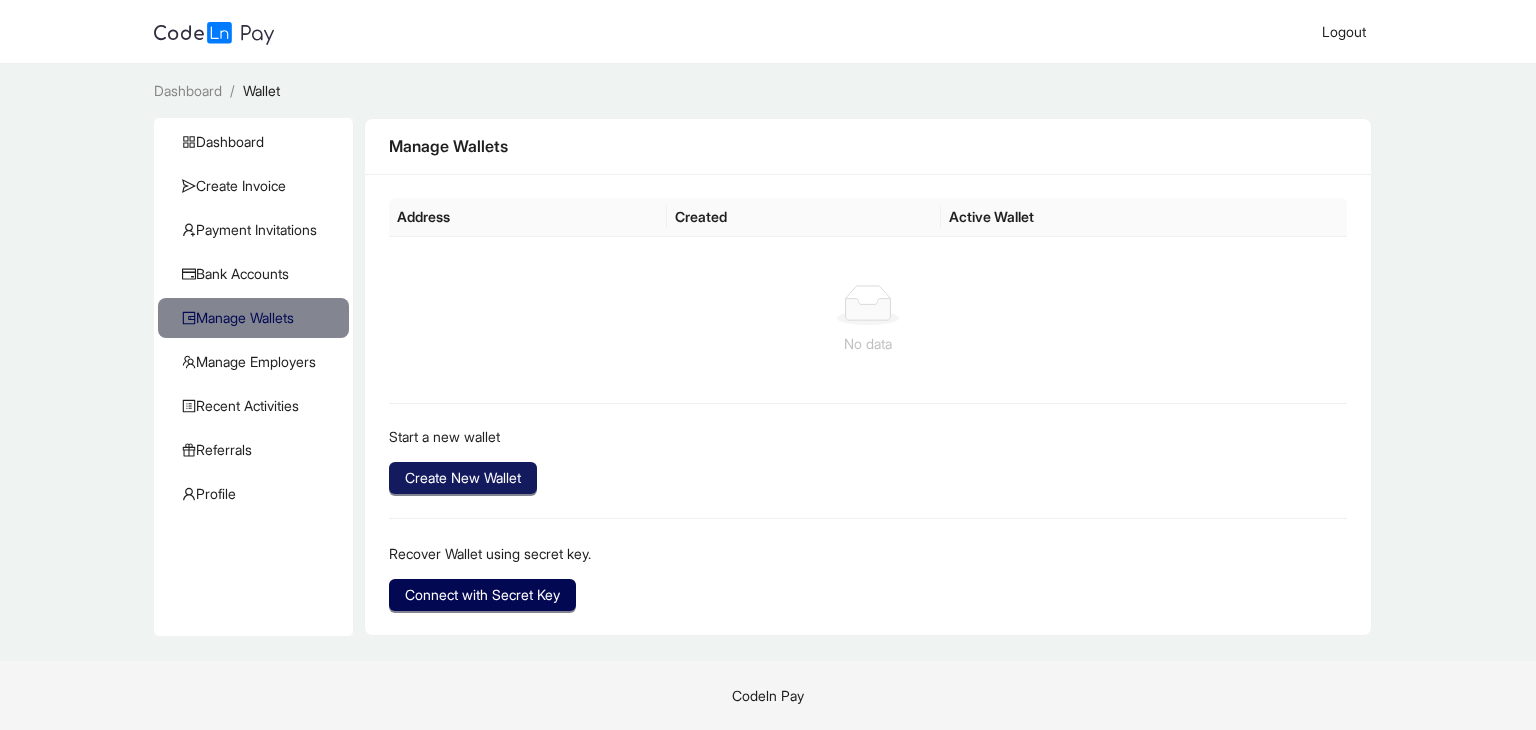 click on "Create New Wallet" 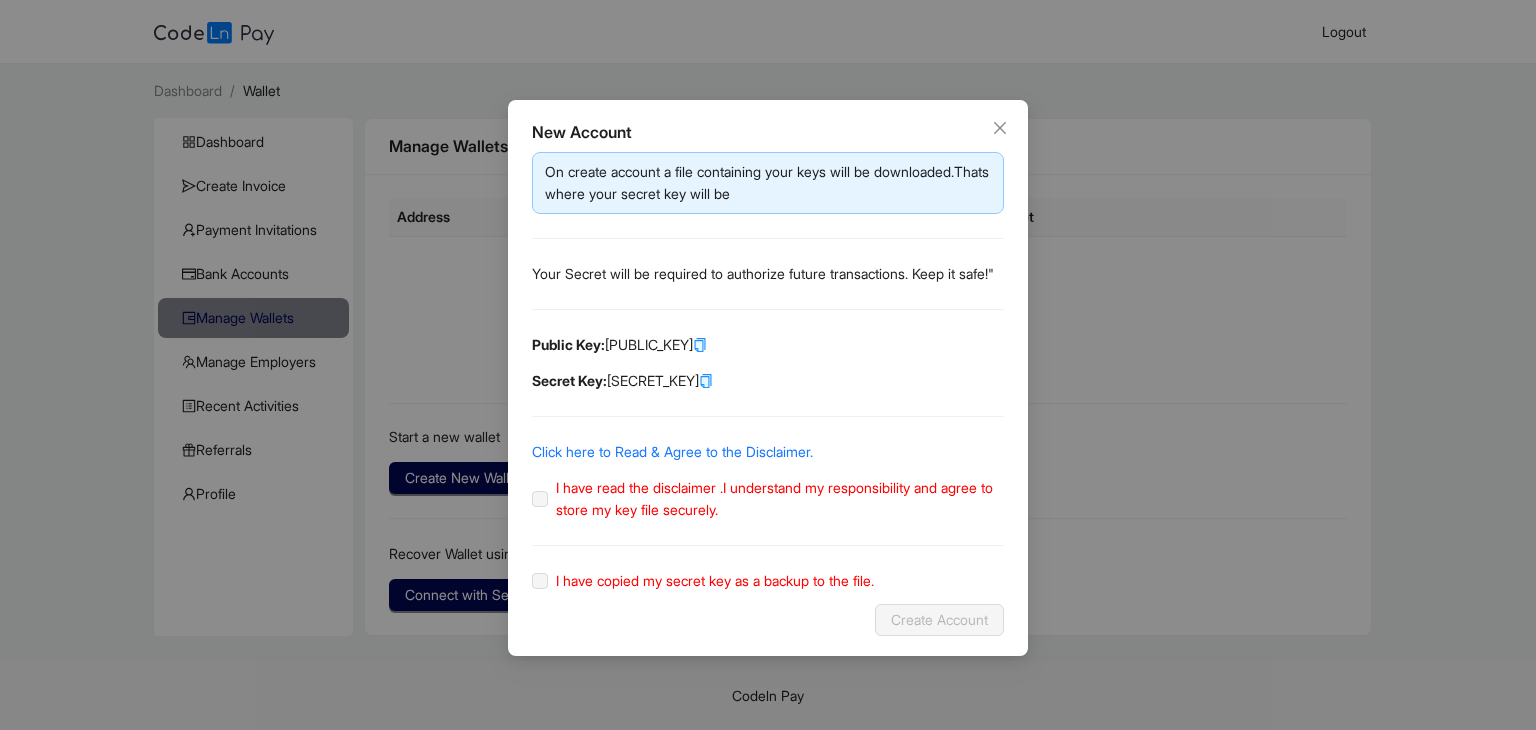 click 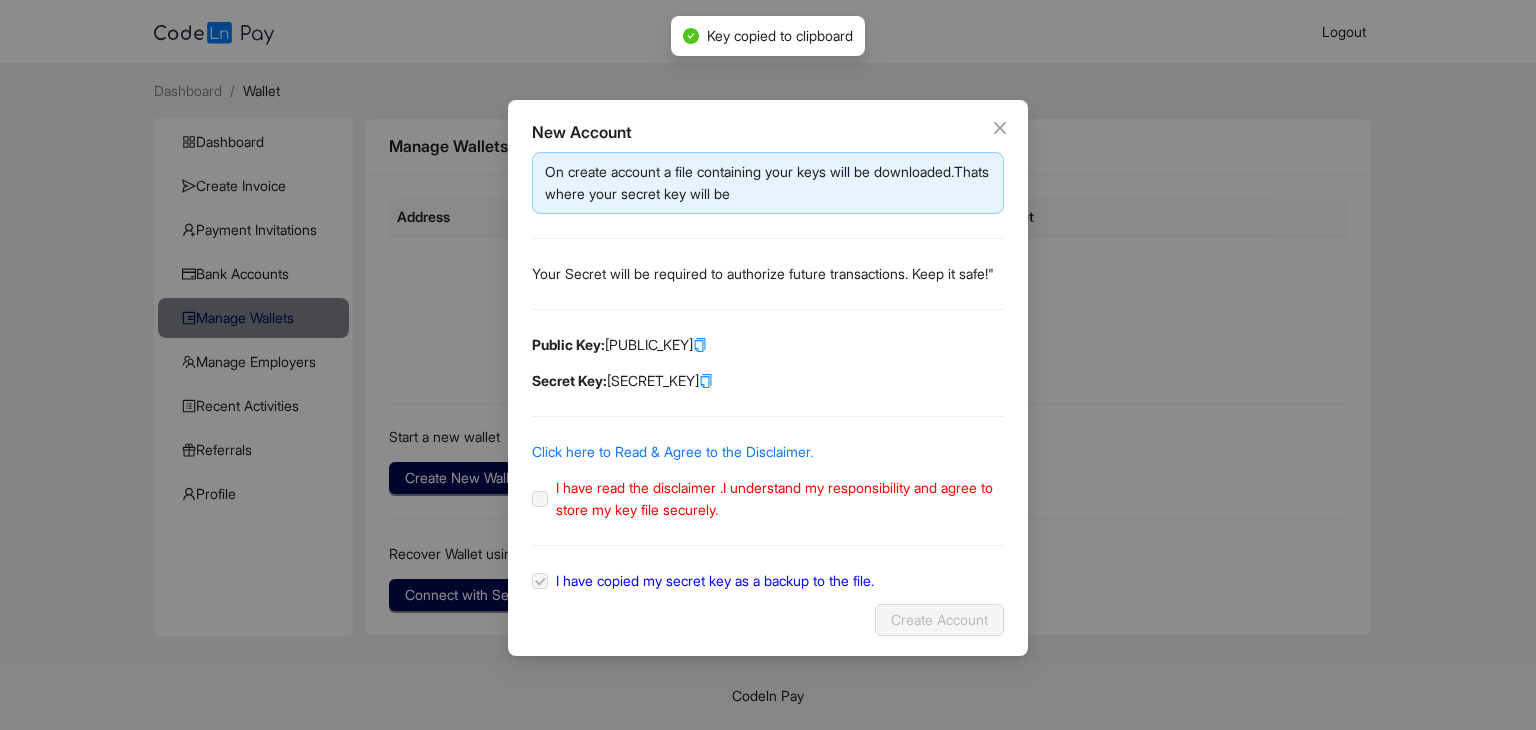 click 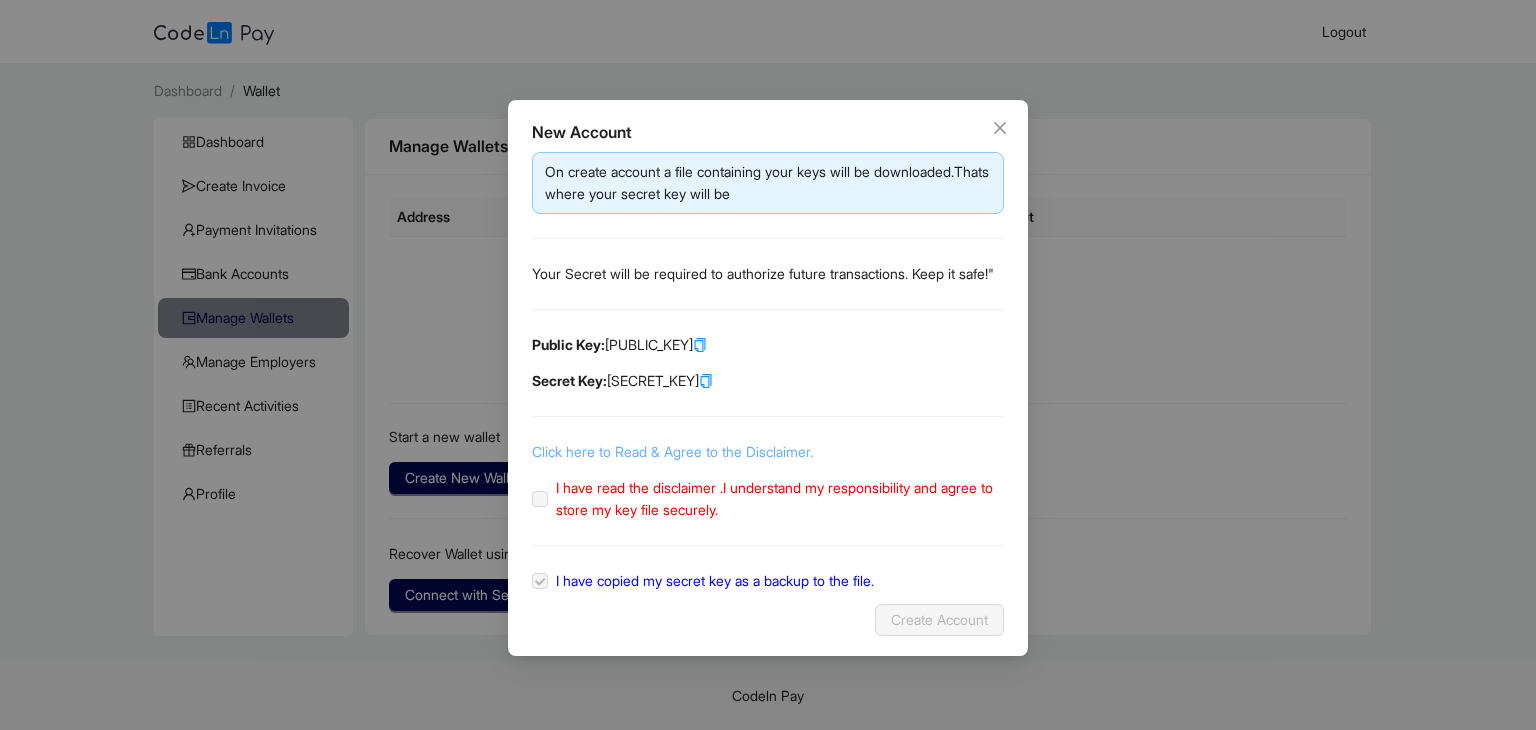 click on "Click here to Read & Agree to the Disclaimer." at bounding box center (672, 451) 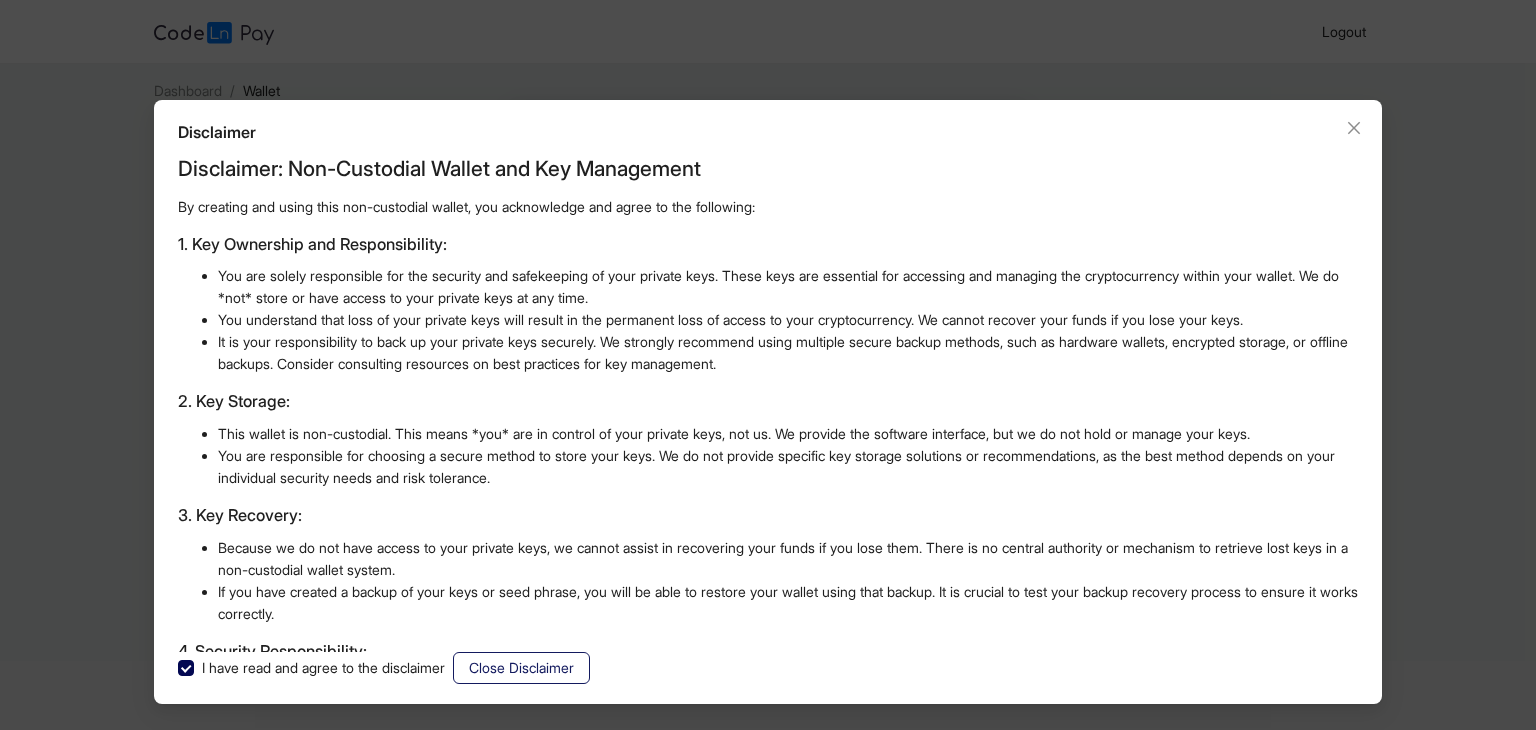 click on "Close Disclaimer" 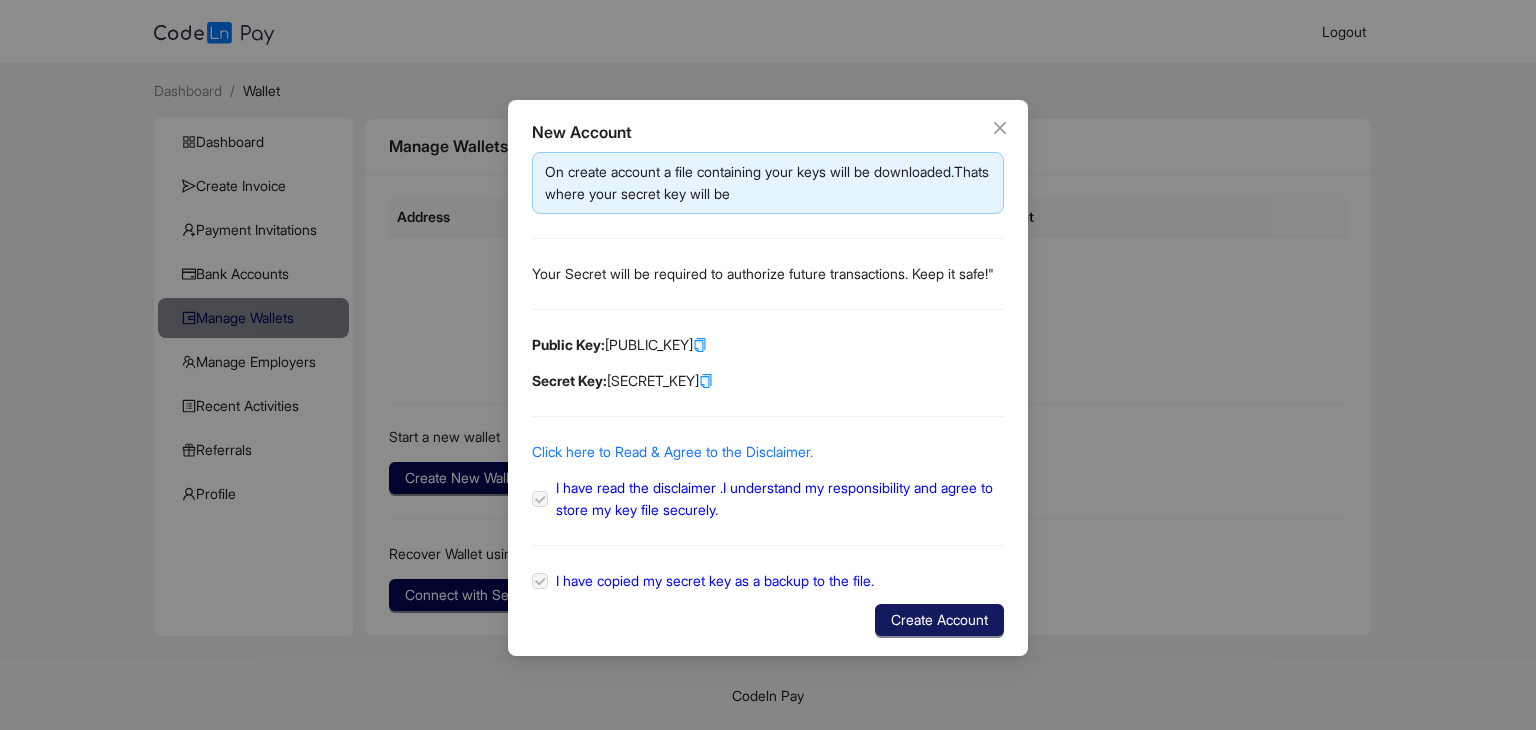 click on "Create Account" 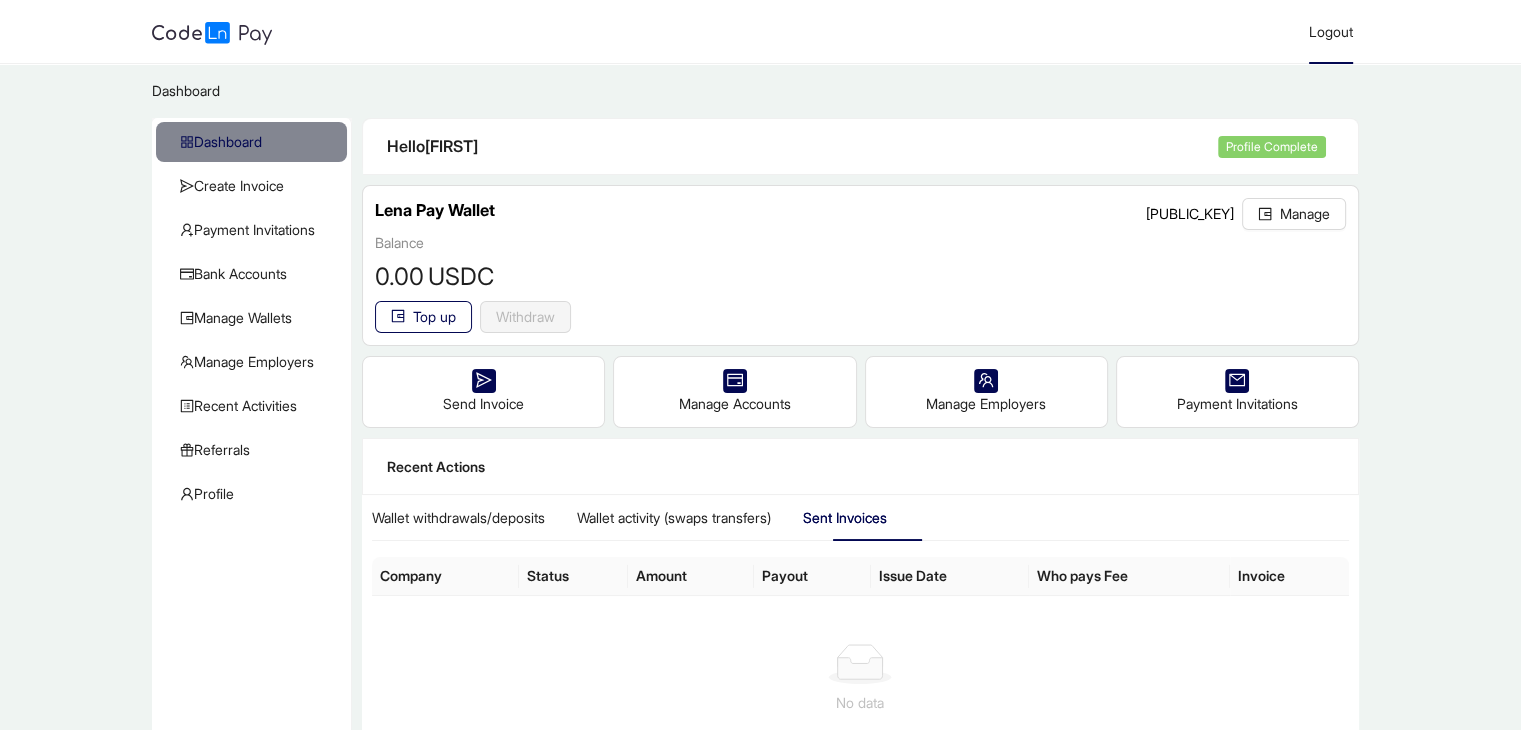 click on "Logout" 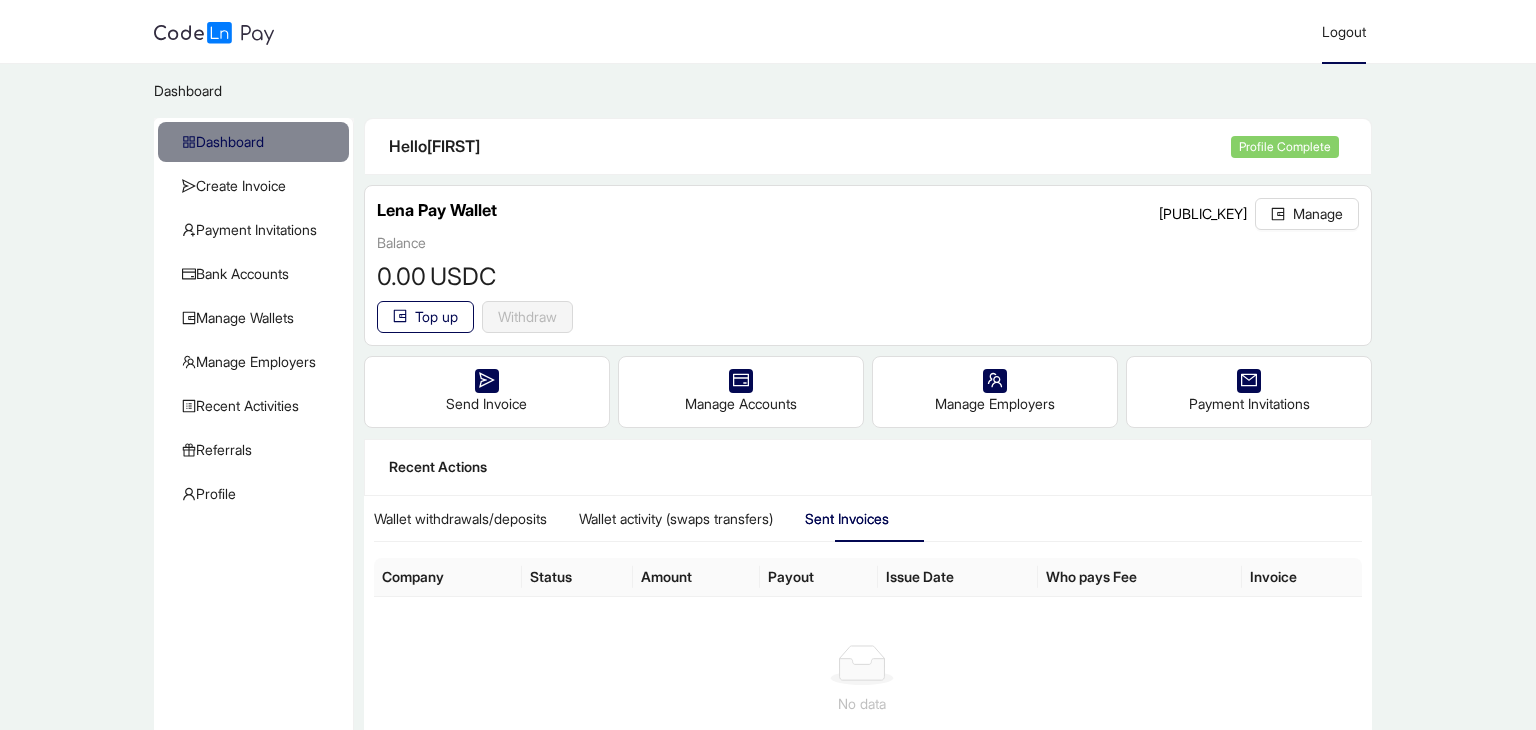 click on "Logout Dashboard /  Dashboard   Create Invoice   Payment Invitations   Bank Accounts   Manage Wallets   Manage Employers   Recent Activities   KYC   Referrals   Profile   Hello  [FIRST]  Profile Complete   Lena Pay Wallet  [PUBLIC_KEY] Manage Balance 0 .00 USDC Top up Withdraw reset  Send Invoice   Manage Accounts   Manage Employers   Payment Invitations  Recent Actions Wallet  withdrawals/deposits Wallet activity (swaps transfers) Sent Invoices Company Status Amount Payout Issue Date Who pays Fee  Invoice               No data  Codeln Pay
Chat [NAME] Anu Questions? Chat with us! Typically replies under 2 hours Offline. You were inactive for some time. Send a message to reconnect to the chat. pay How can we help with pay? Wednesday, 16 July hello 7/16/2025 Read Thursday, 17 July pay Looks like we are taking time to reply. While you wait, want to play a cool game? 6 hours ago 🕹️ Play a game No, thanks Thanks! We should reply in a few moments. Insert an emoji We run on Crisp" at bounding box center (768, 365) 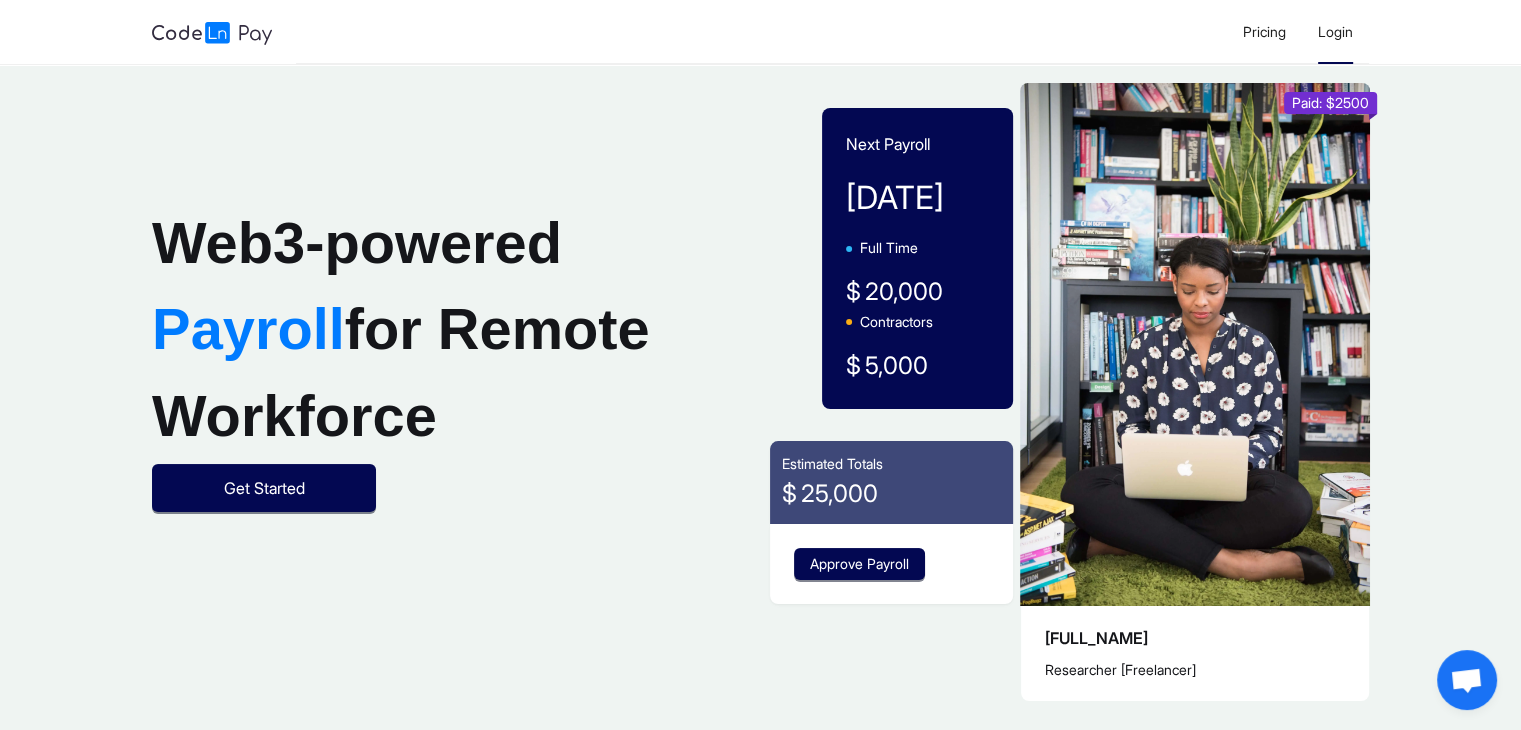 click on "Login" 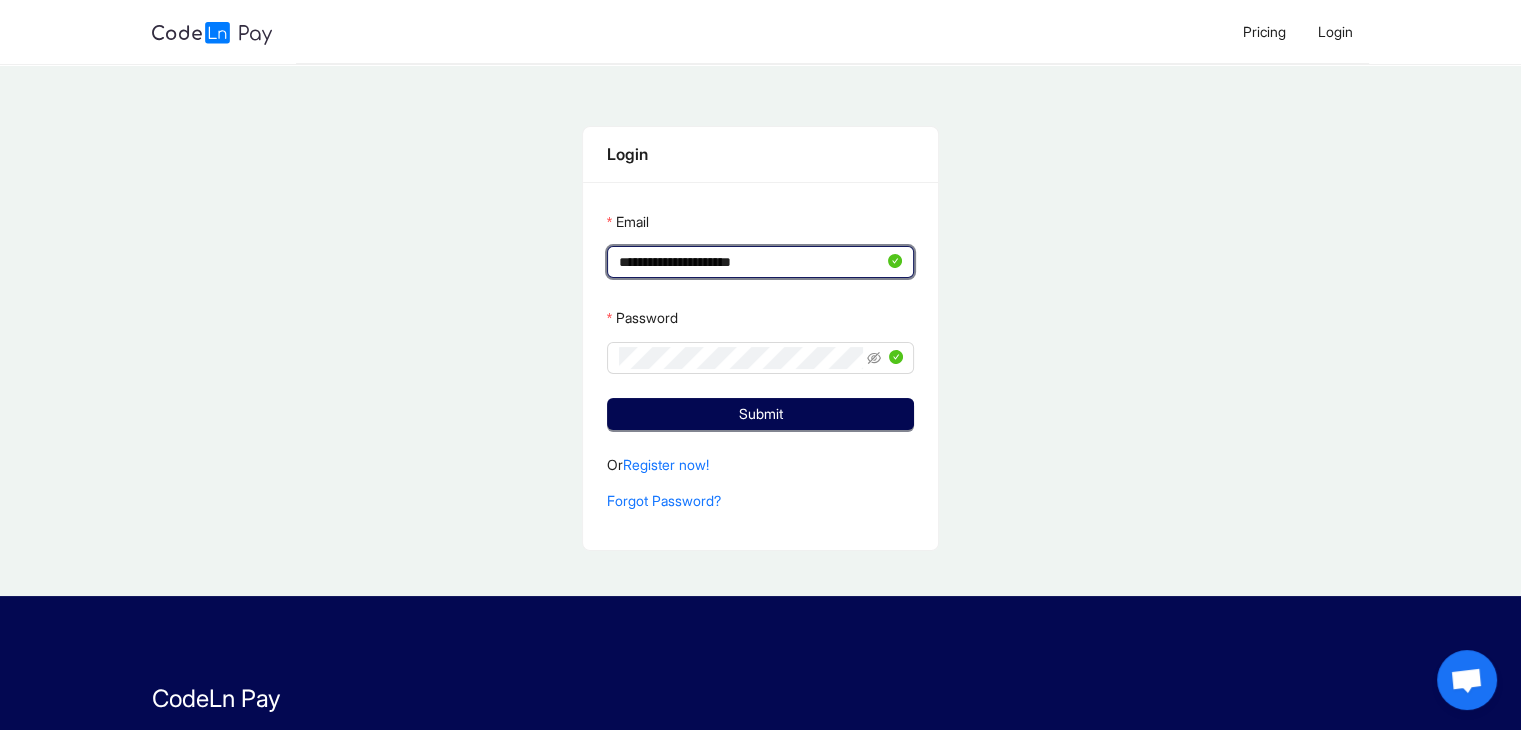 click on "**********" at bounding box center (751, 262) 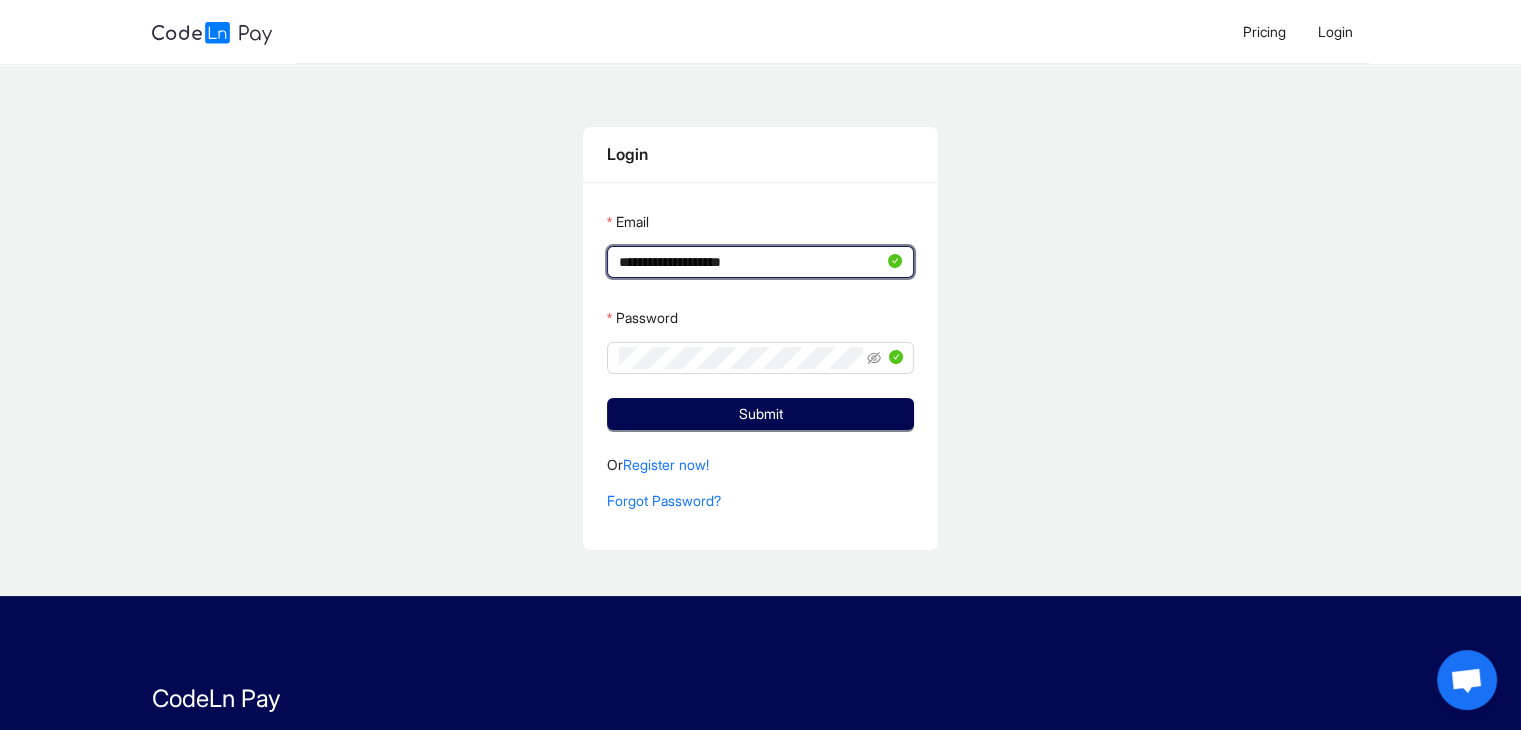 type on "**********" 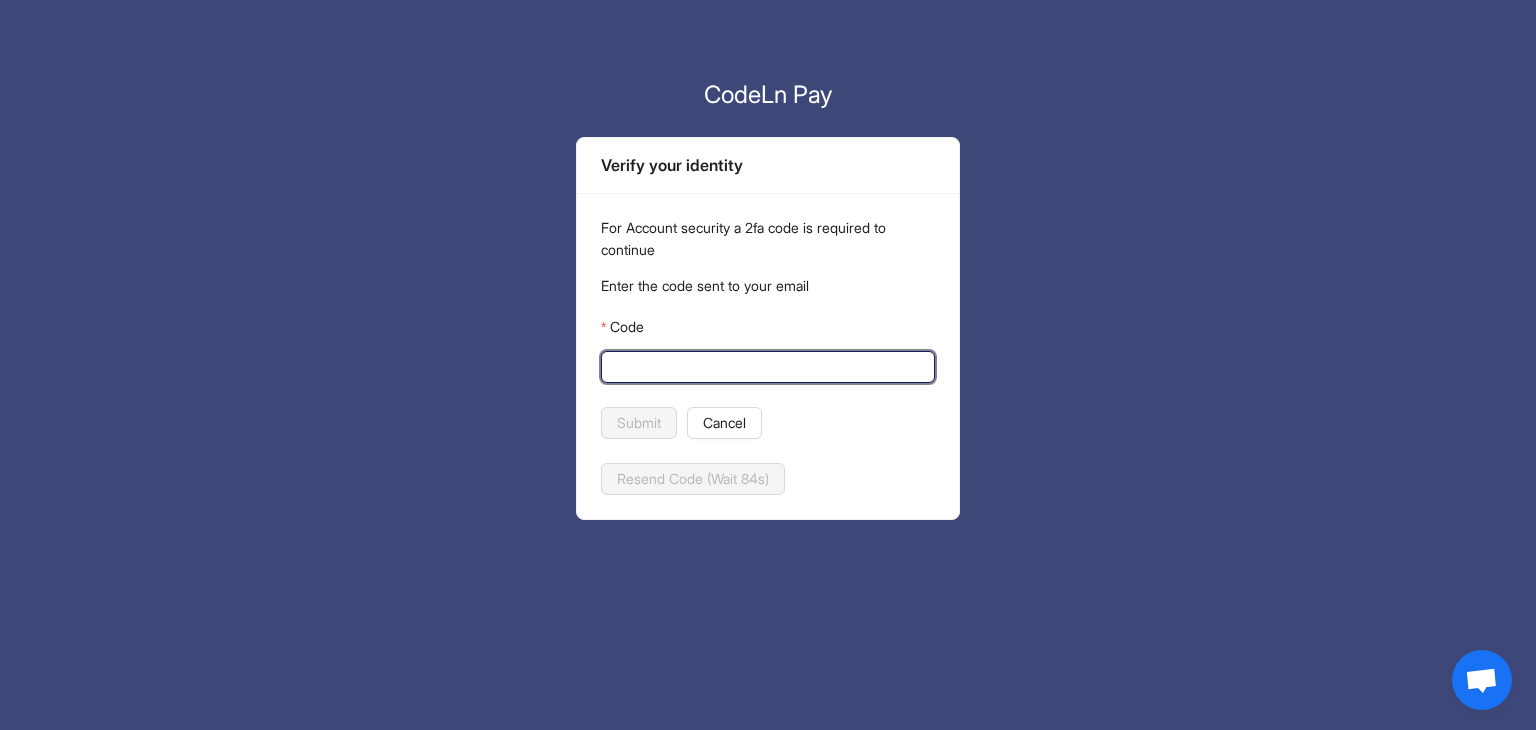 click on "Code" at bounding box center (766, 367) 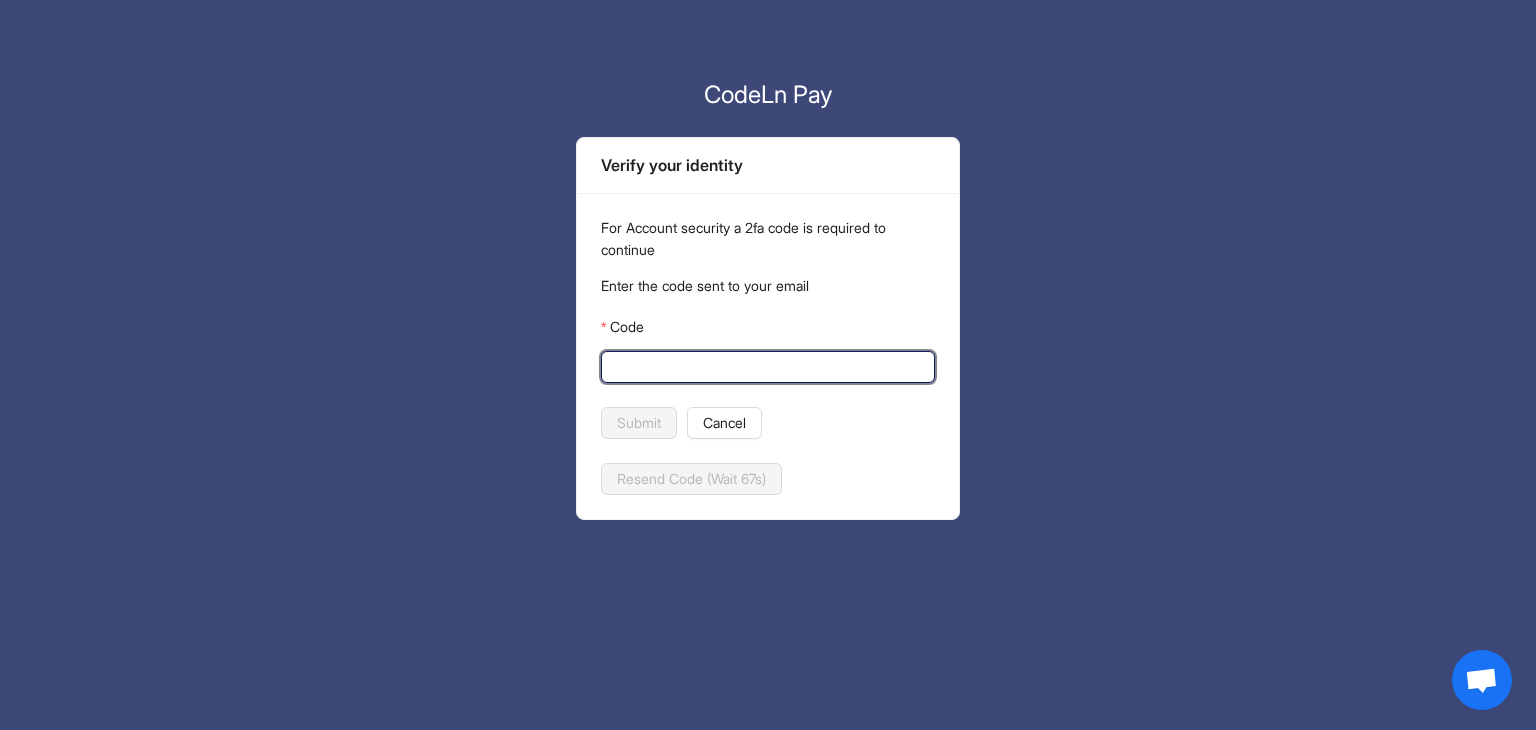 click on "Code" at bounding box center [766, 367] 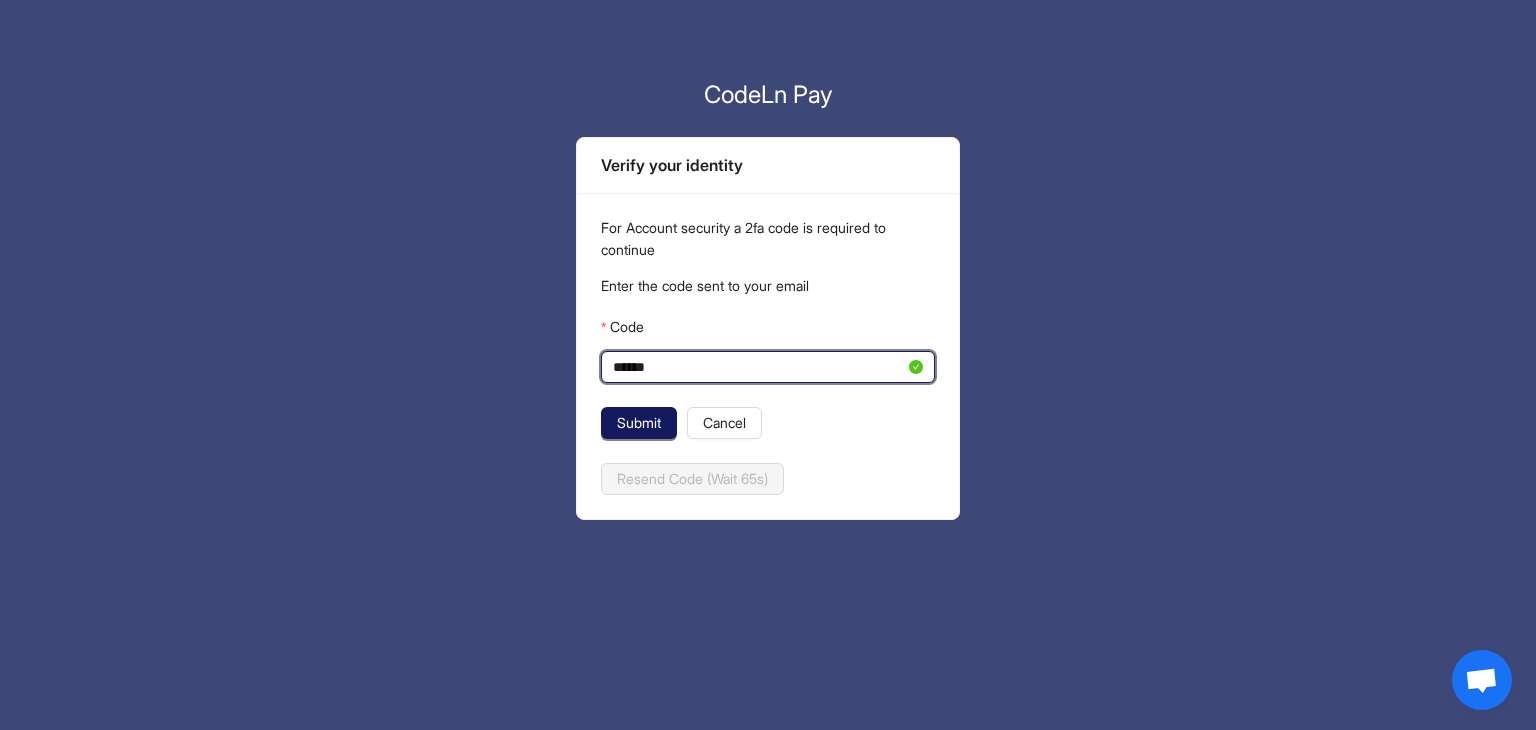 type on "******" 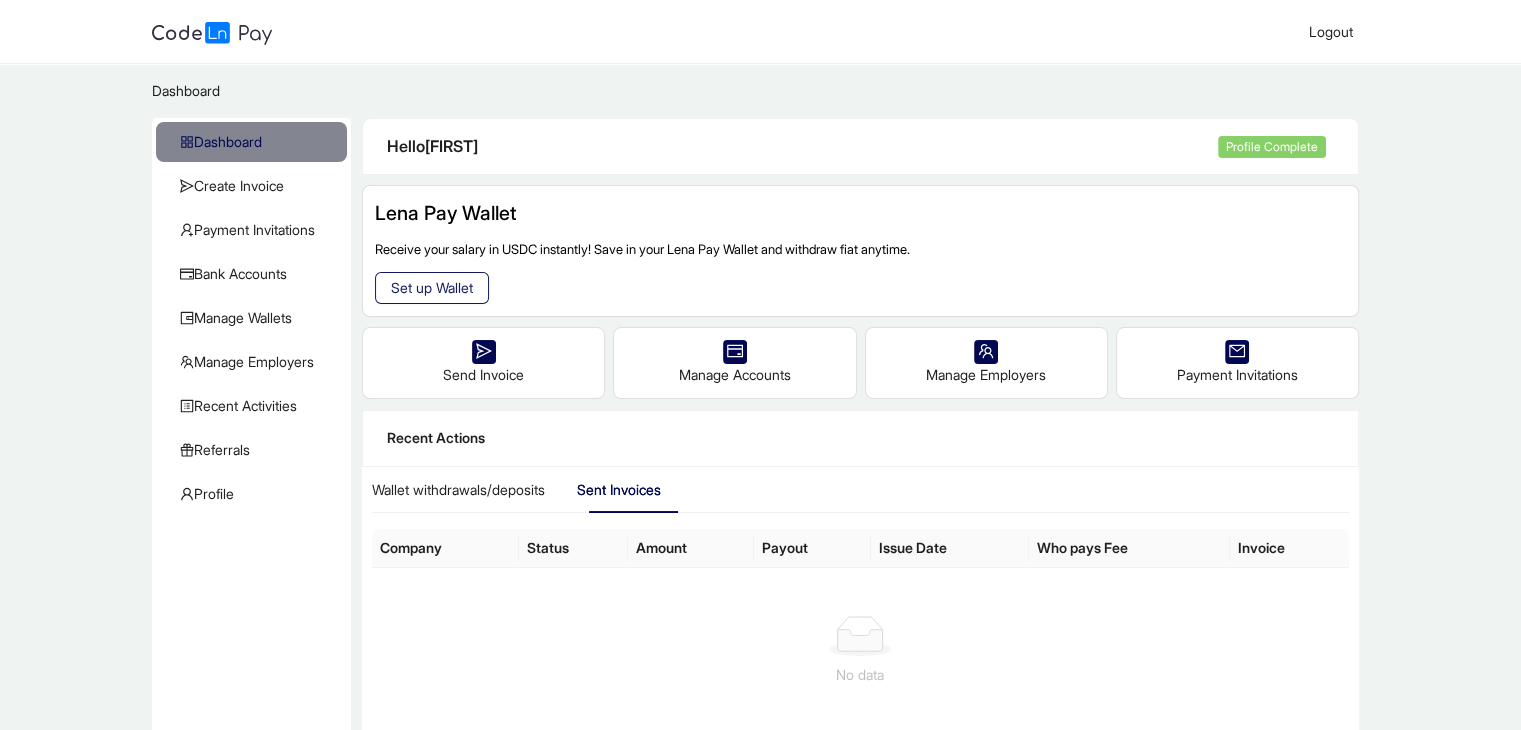 click on "Set up Wallet" 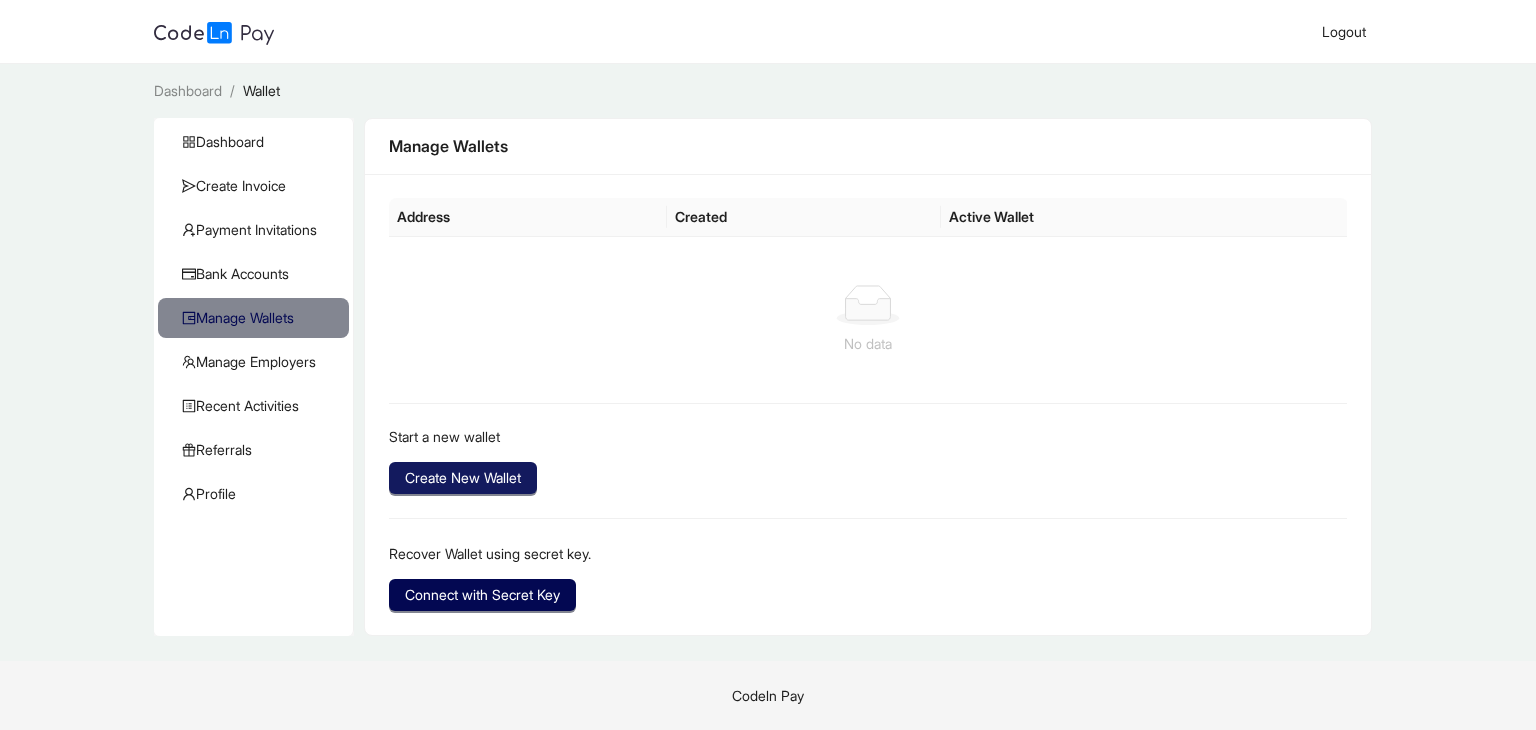 click on "Create New Wallet" 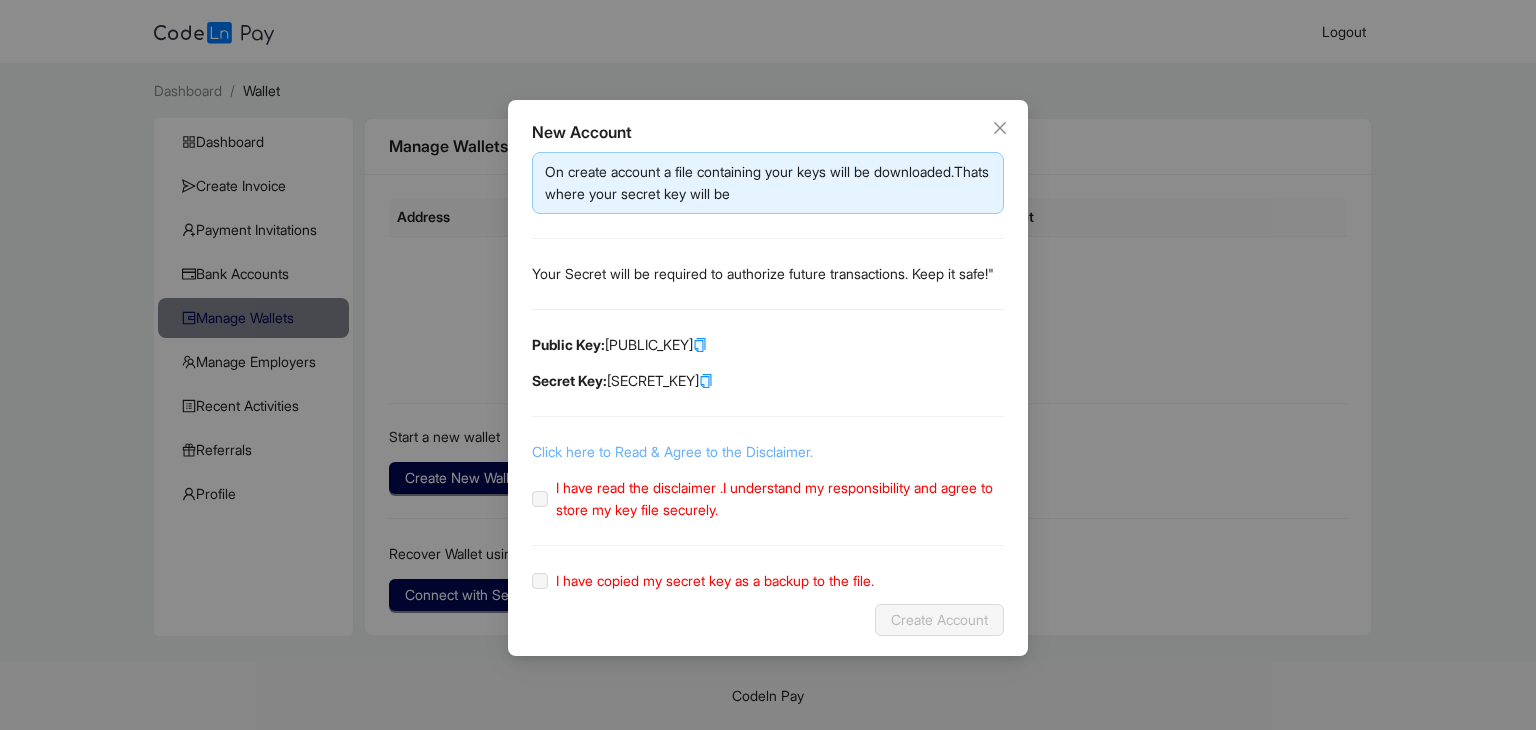 click on "Click here to Read & Agree to the Disclaimer." at bounding box center (672, 451) 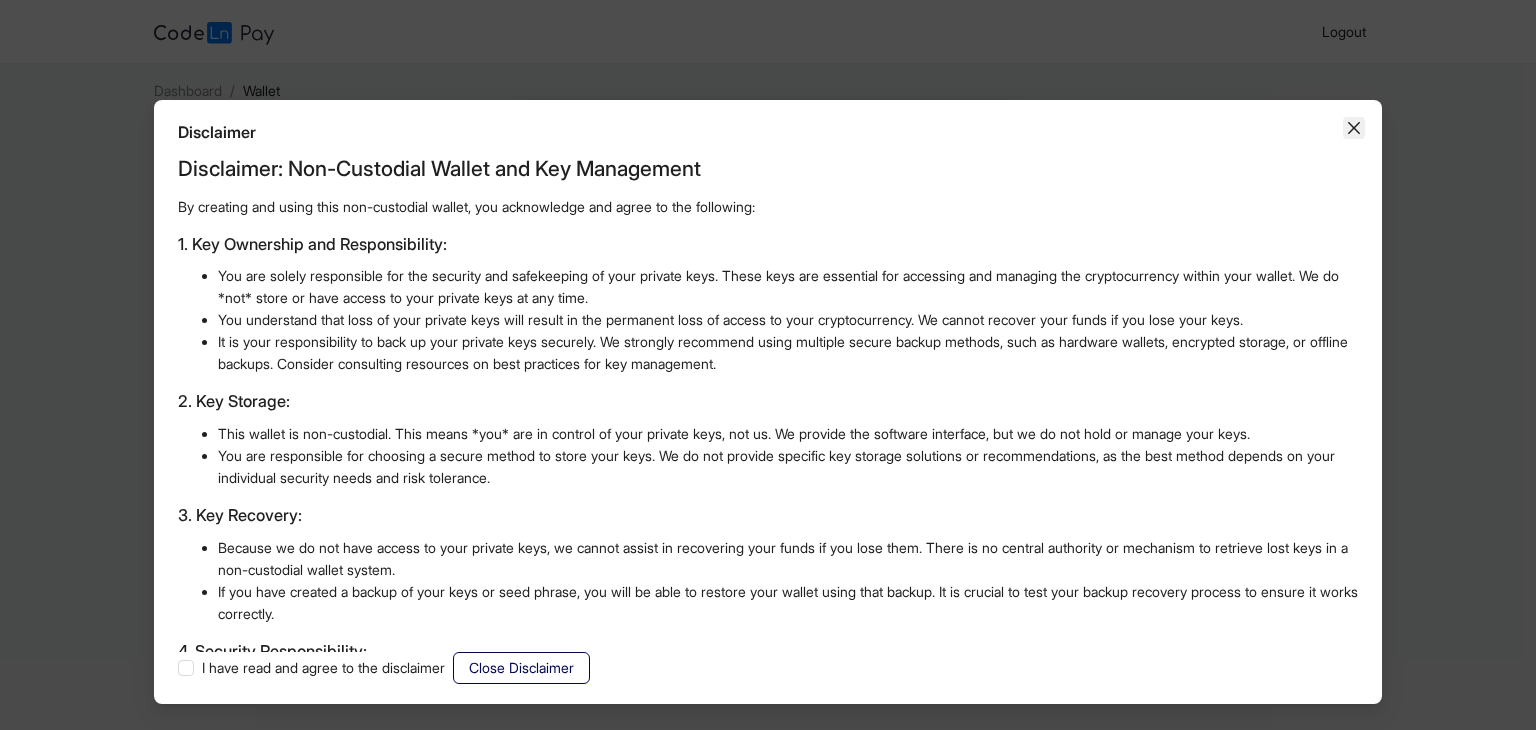 click 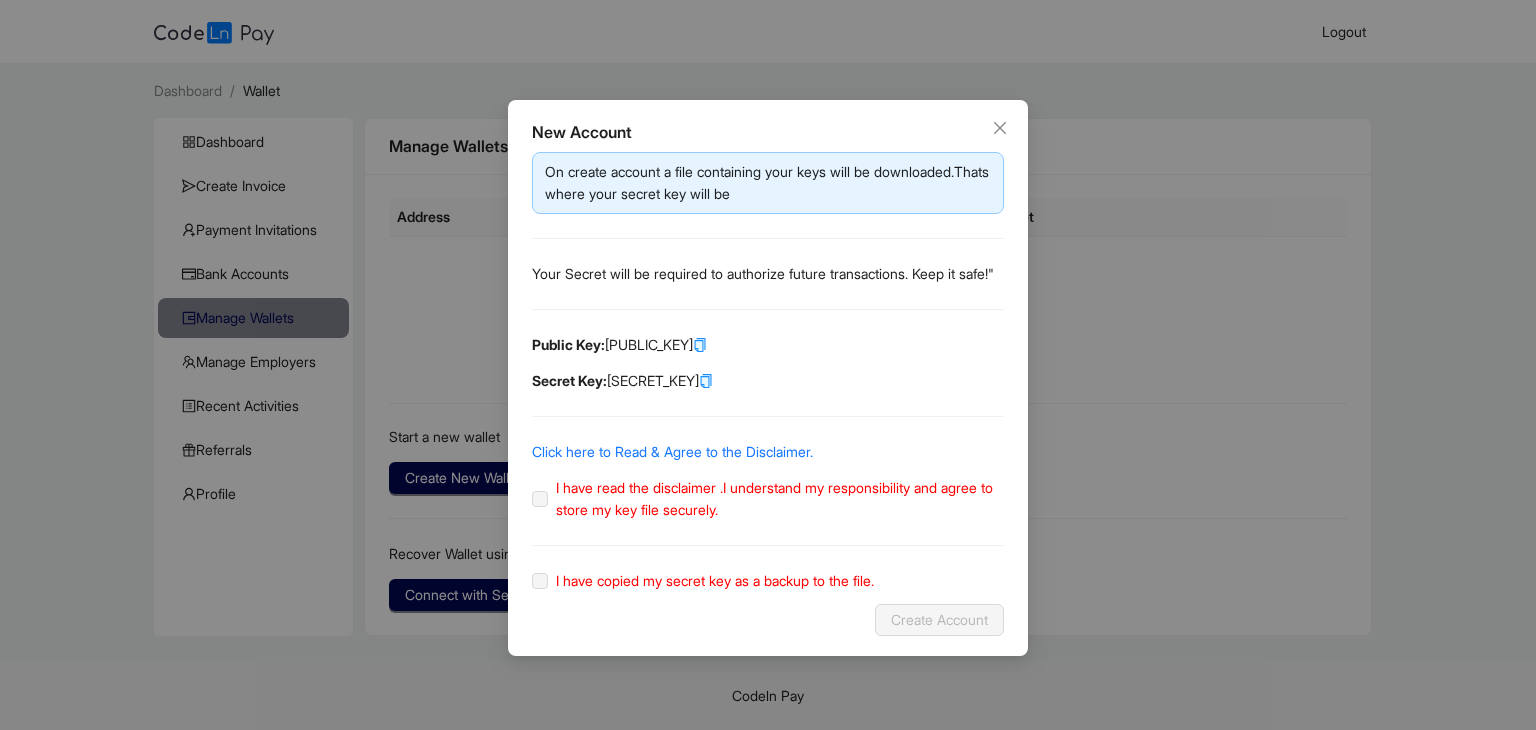 click 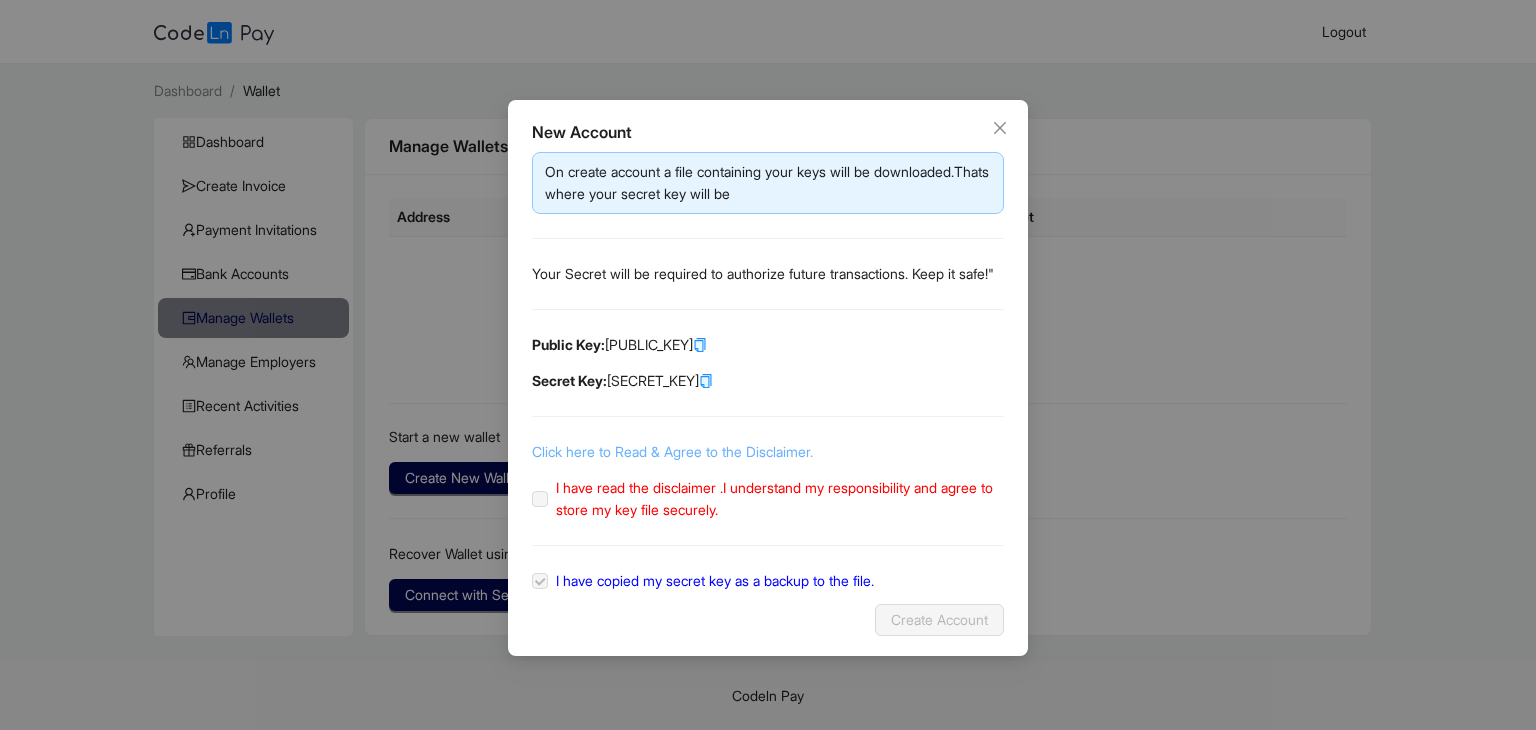 click on "Click here to Read & Agree to the Disclaimer." at bounding box center (672, 451) 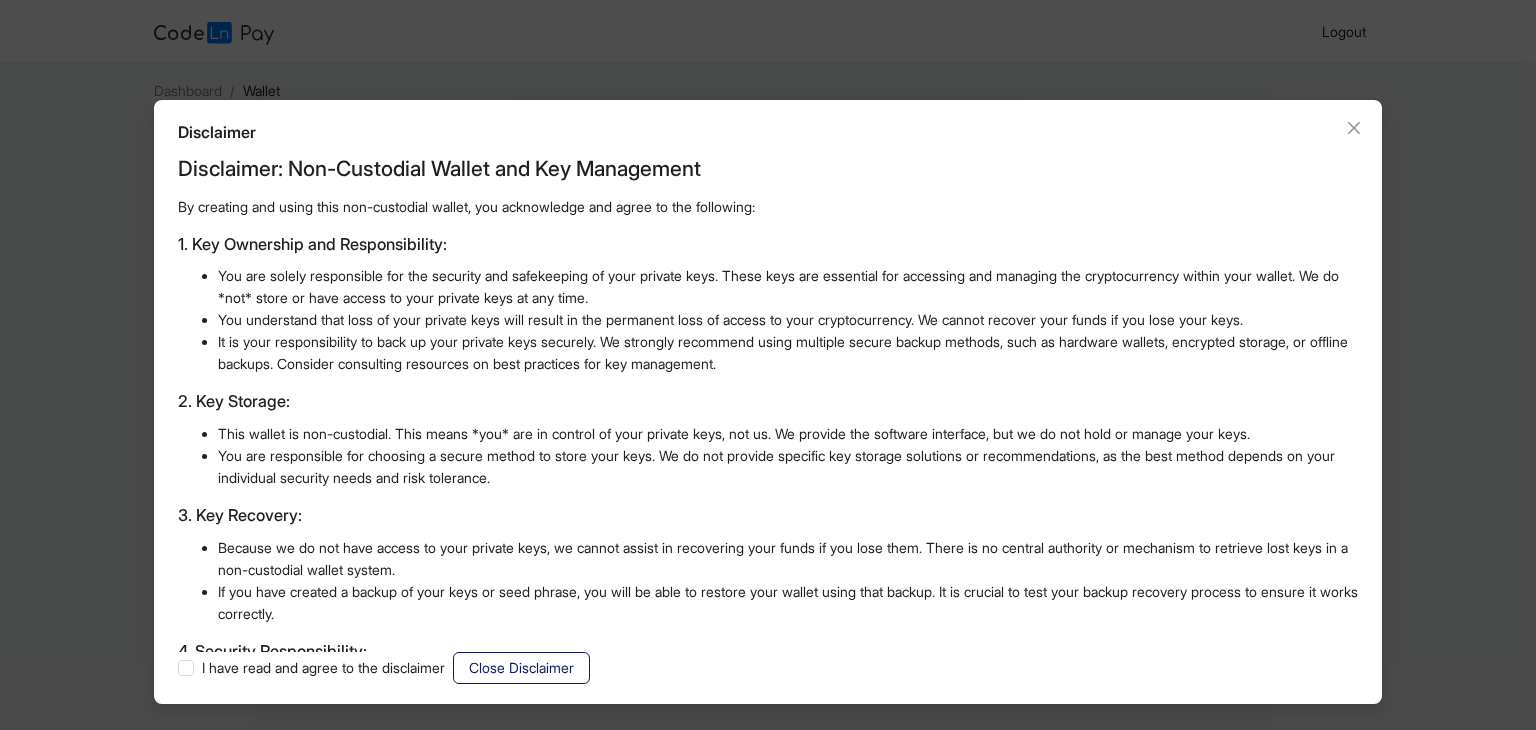 click on "Close Disclaimer" 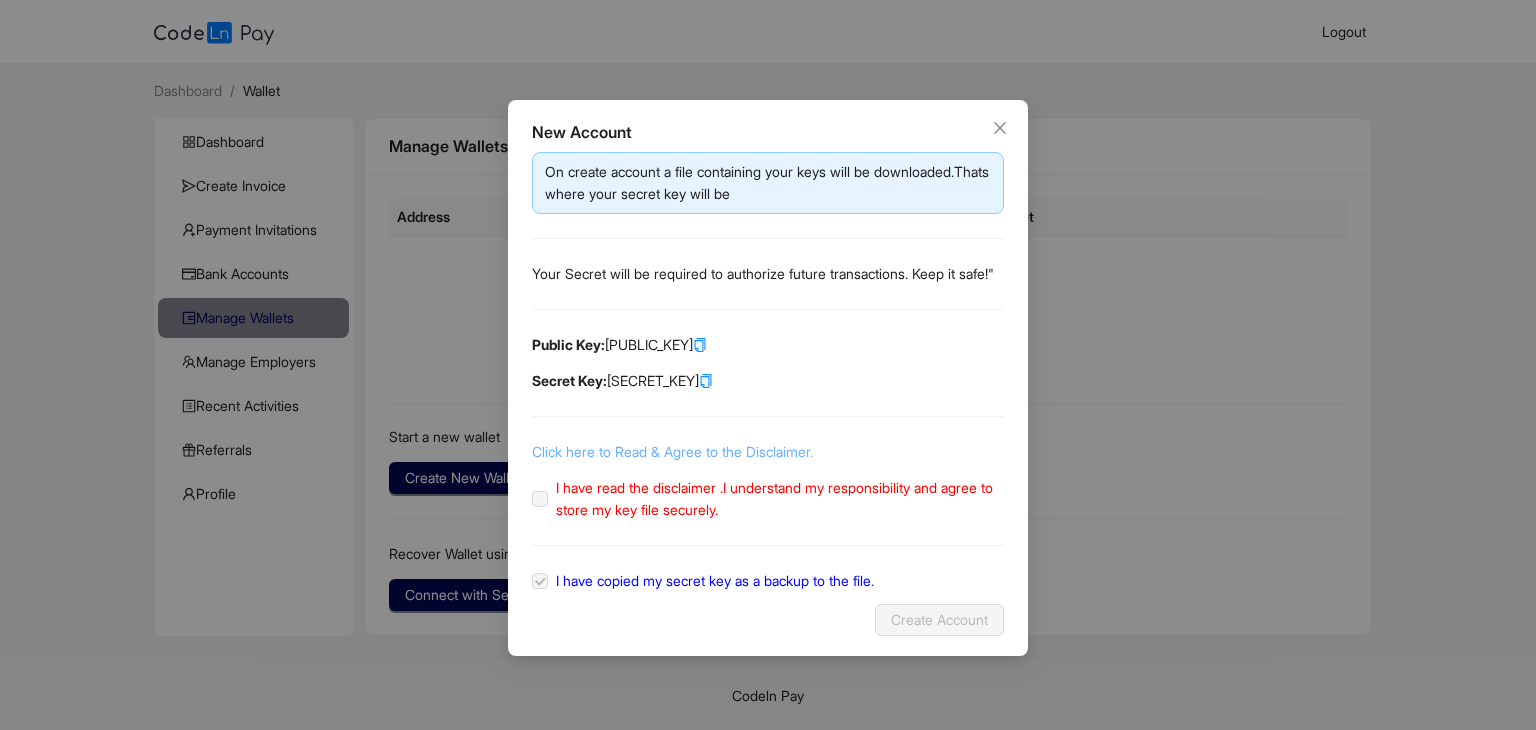 click on "Click here to Read & Agree to the Disclaimer." at bounding box center (672, 451) 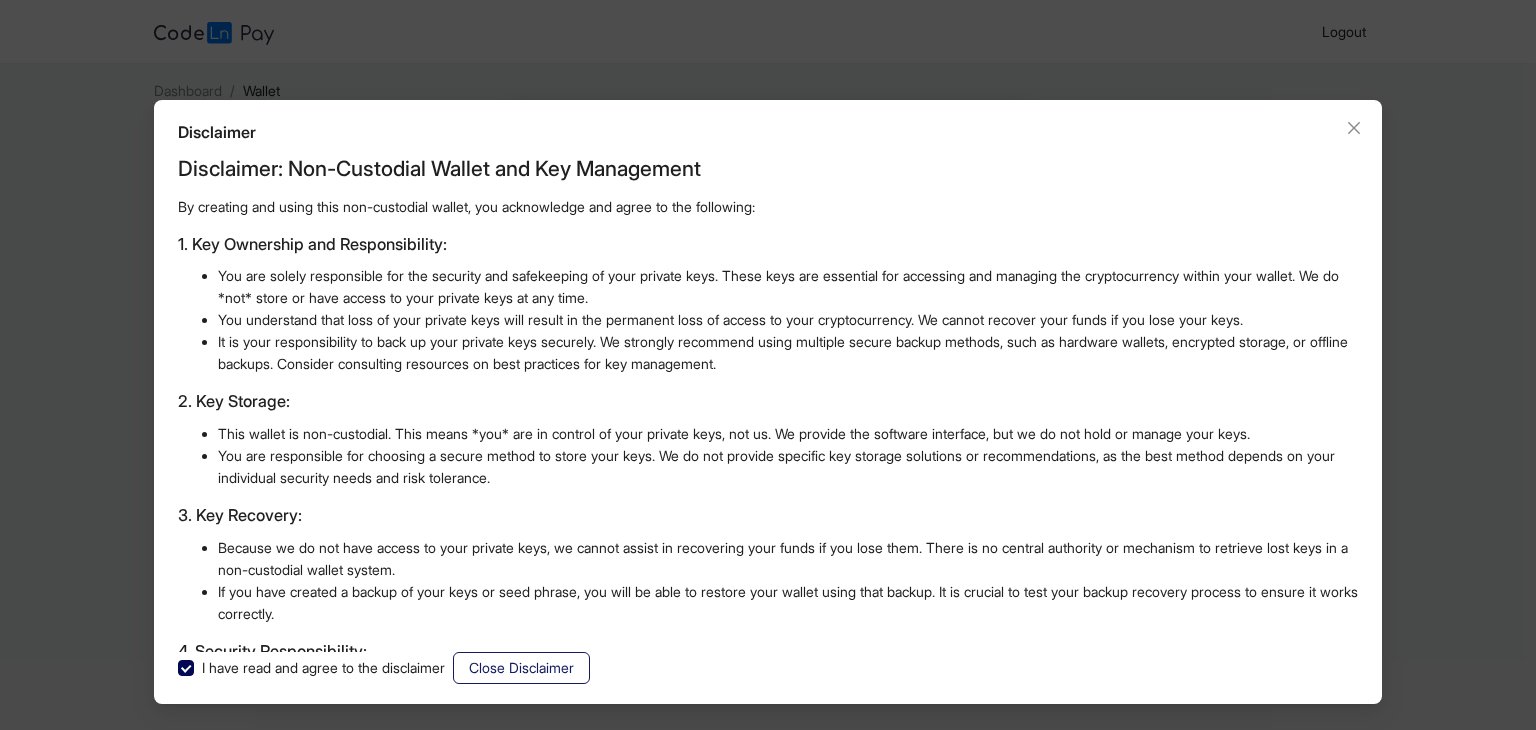 click on "Close Disclaimer" 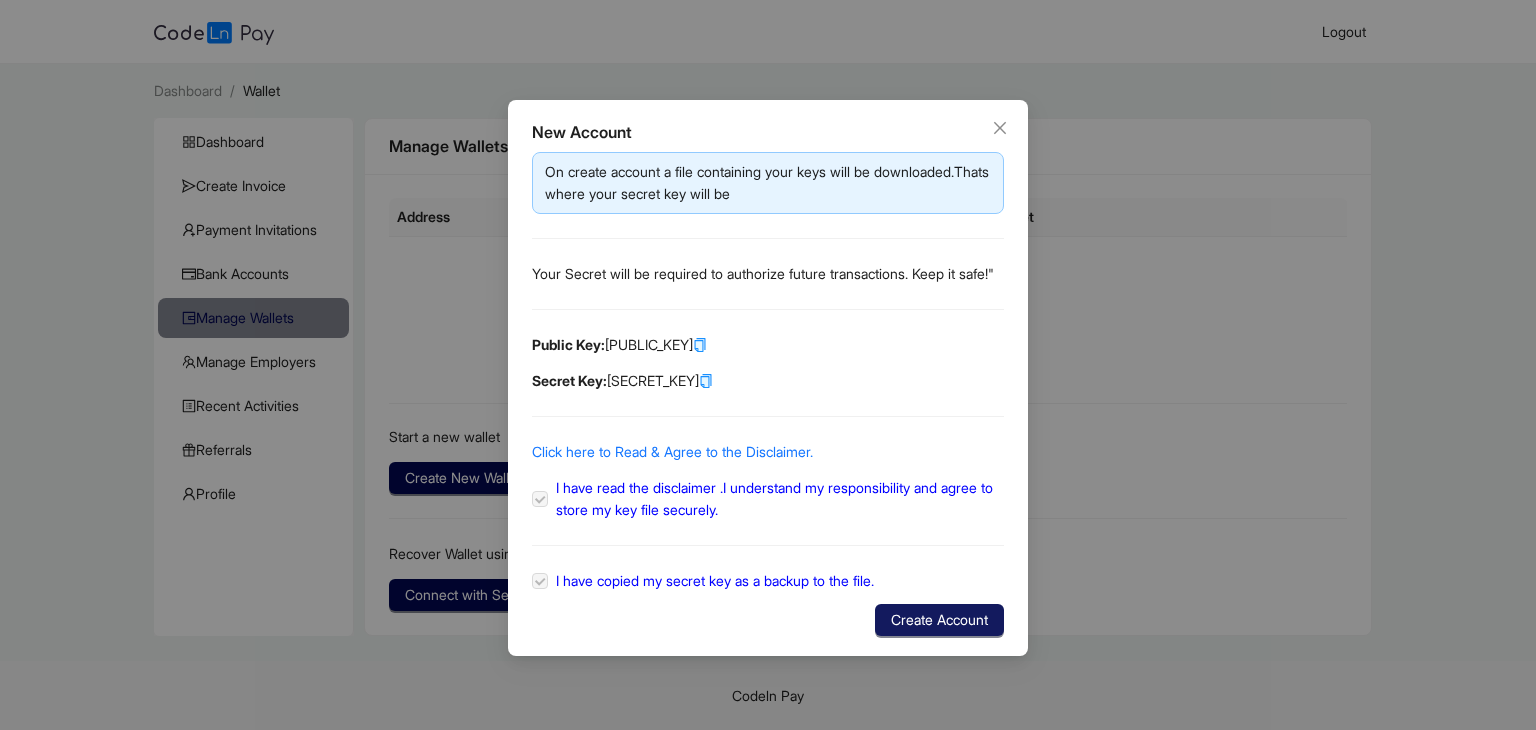 click on "Create Account" 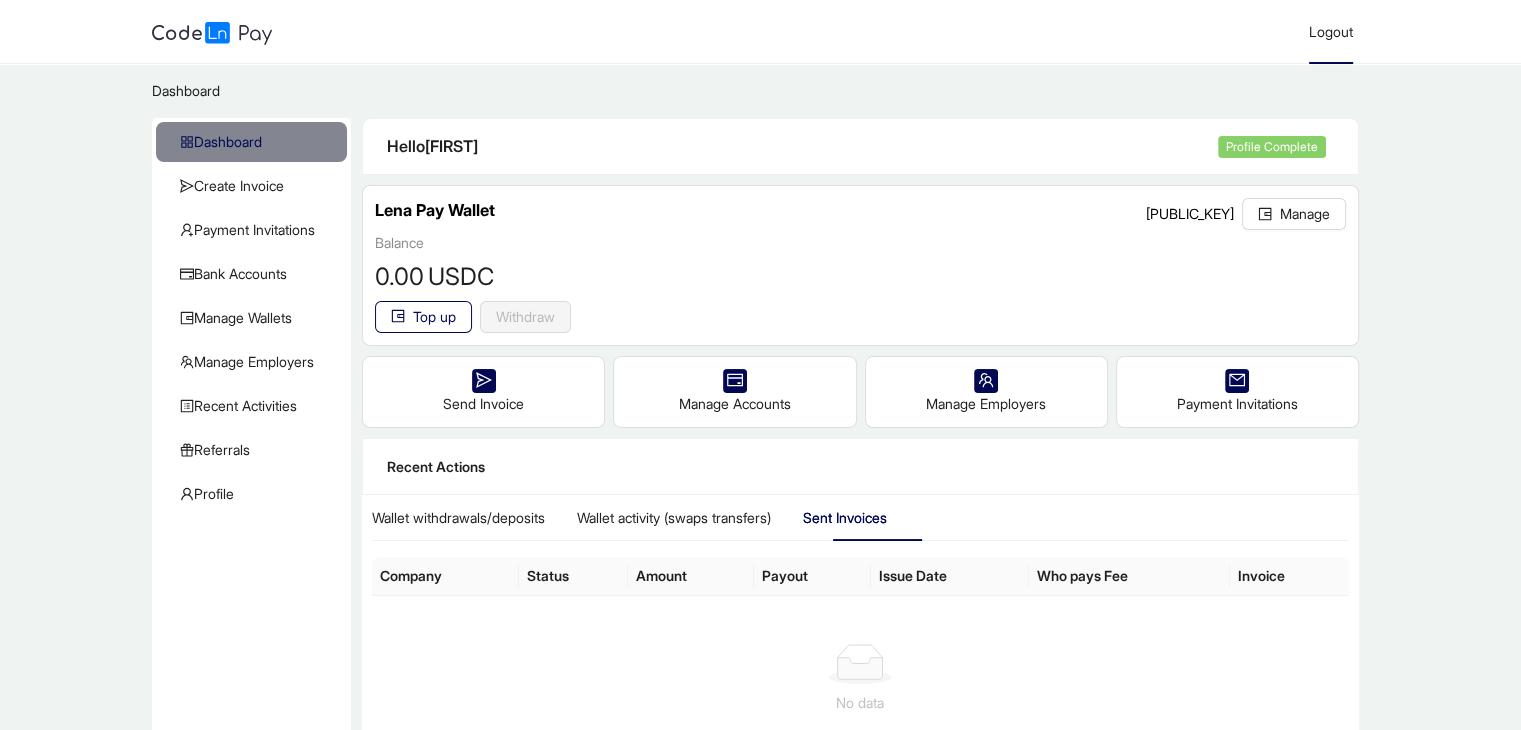 click on "Logout" 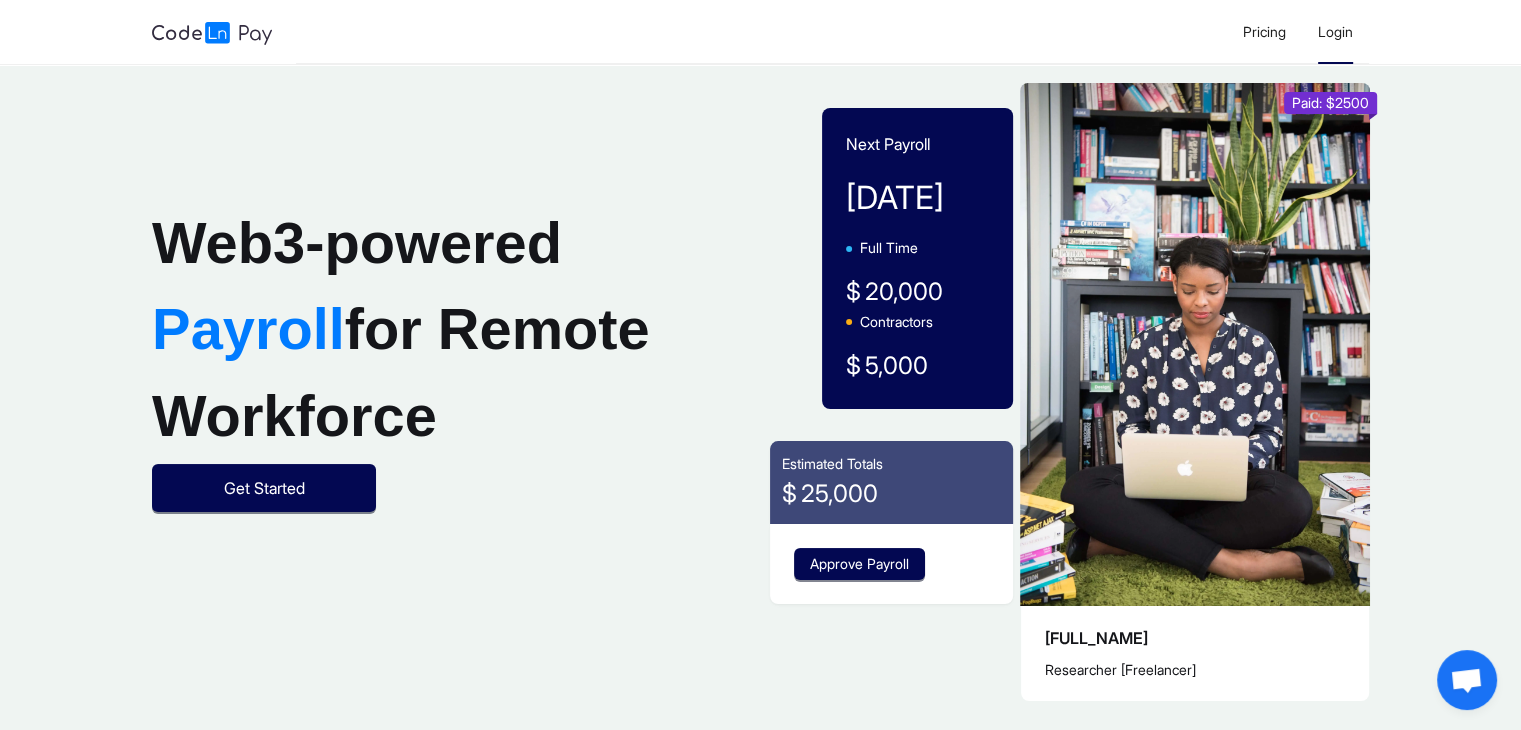 click on "Login" 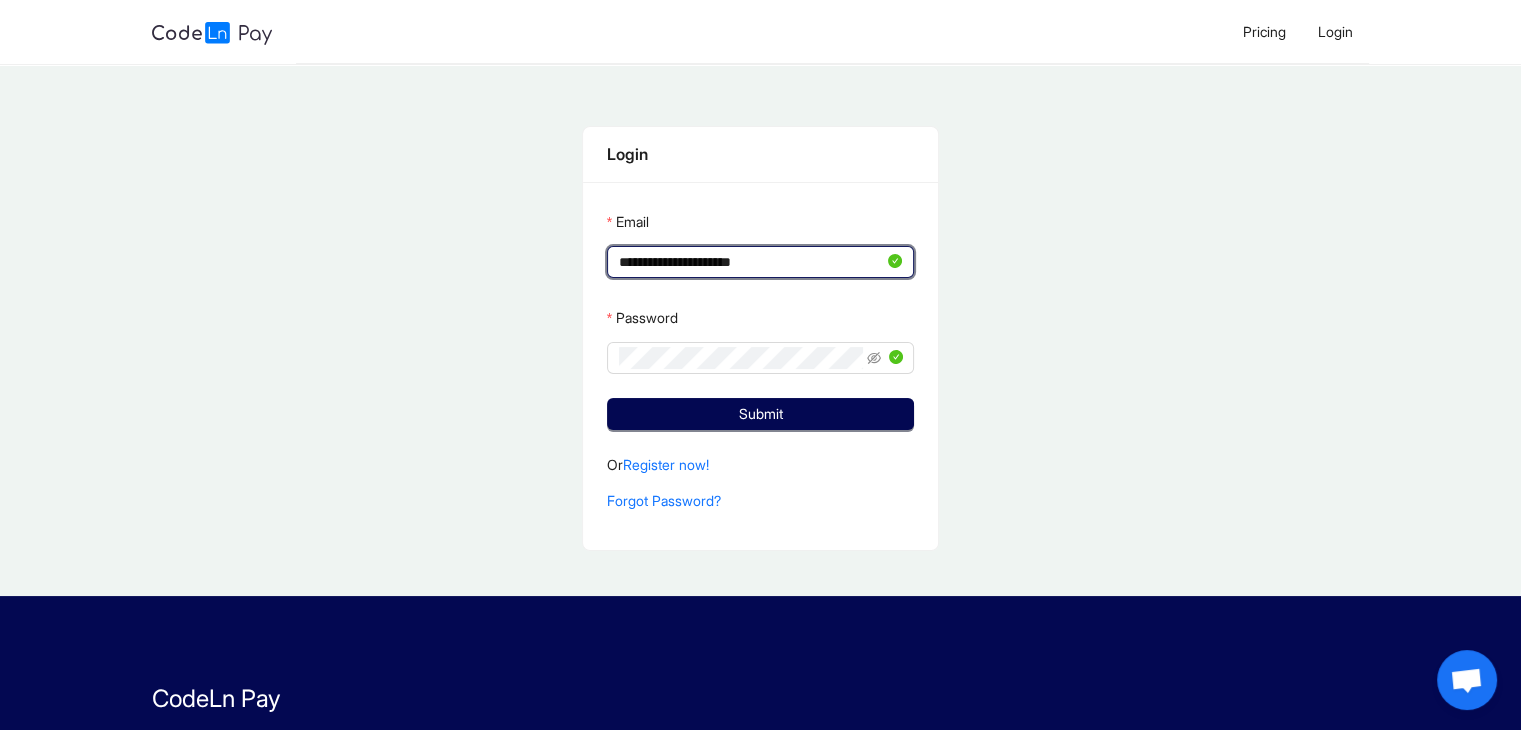 click on "**********" at bounding box center [751, 262] 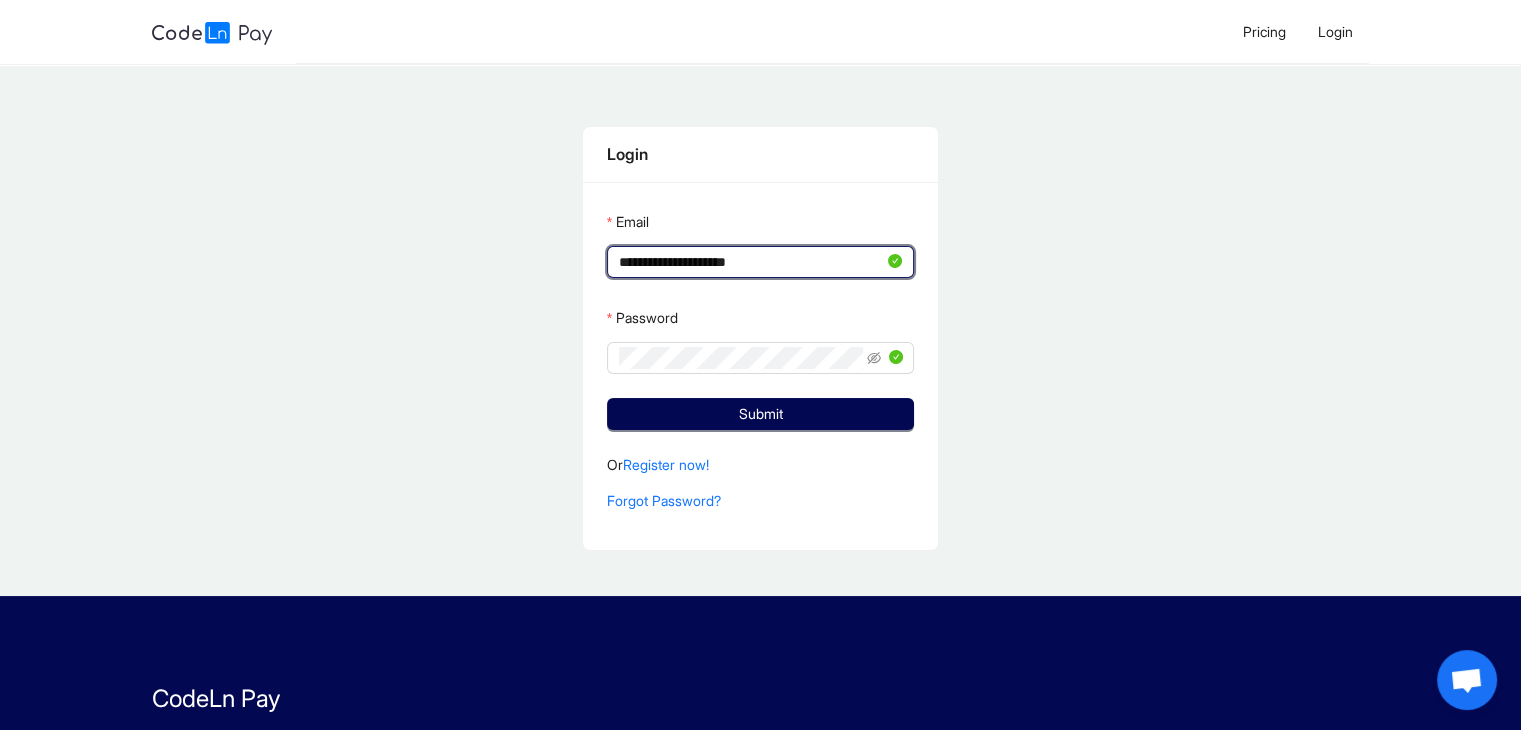 type on "**********" 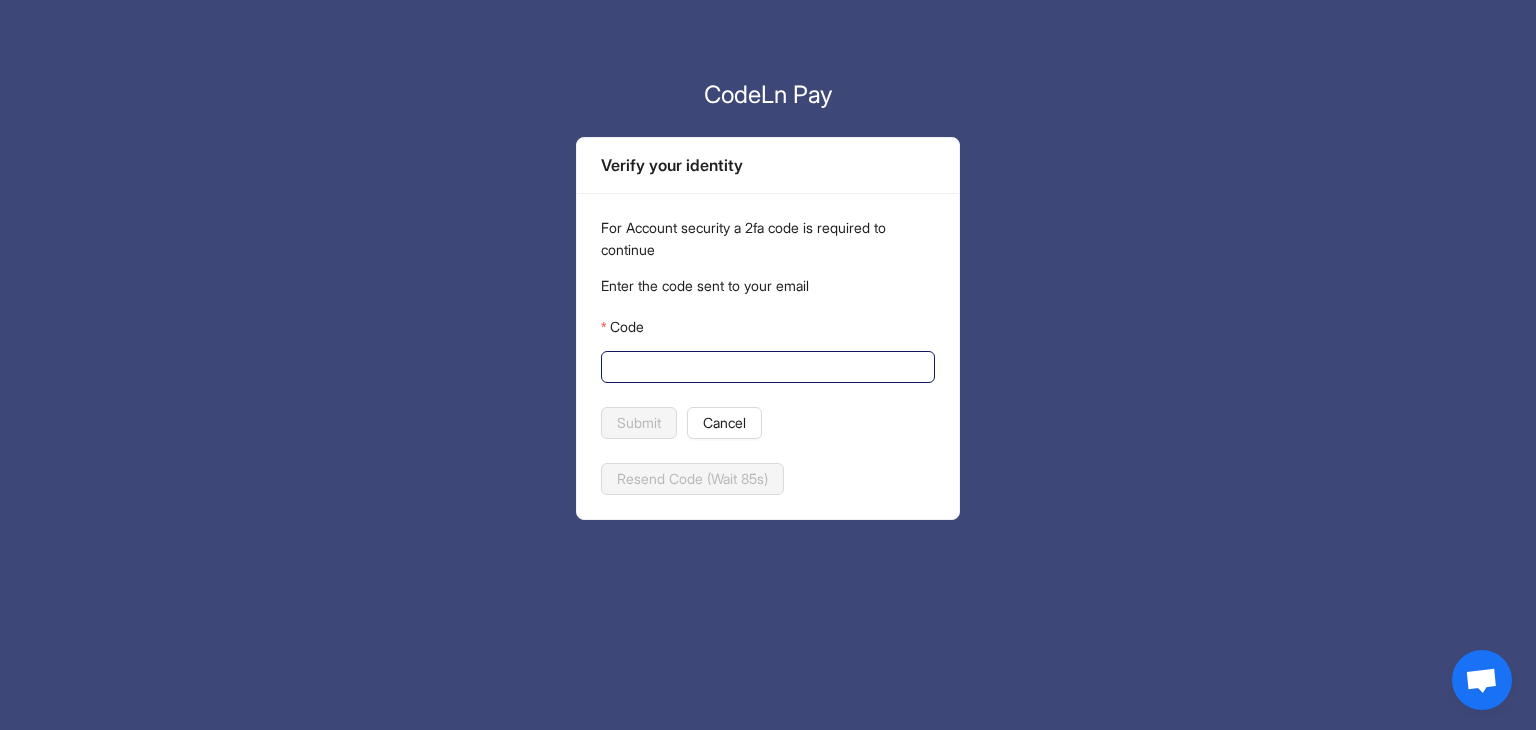 click 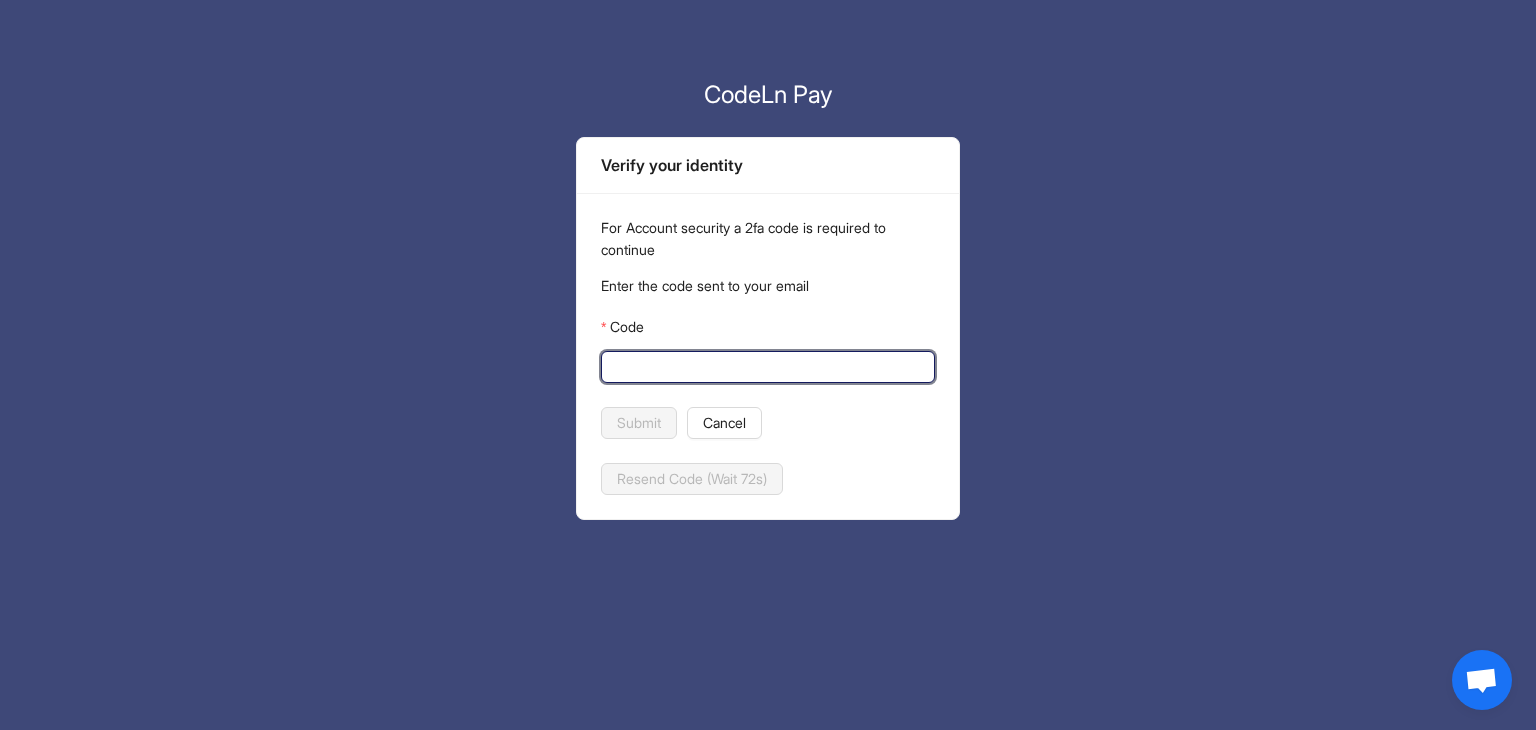click on "Code" at bounding box center [766, 367] 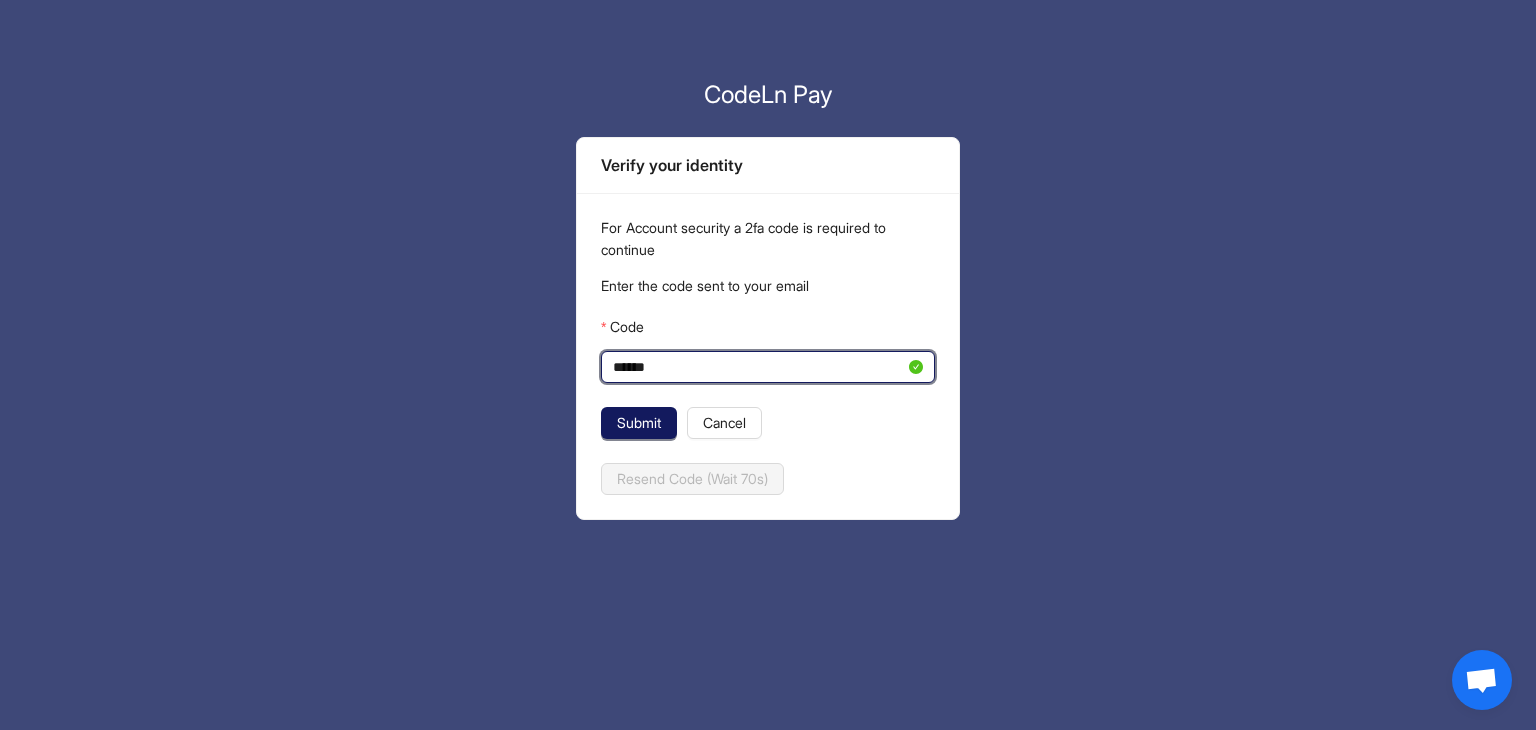 type on "******" 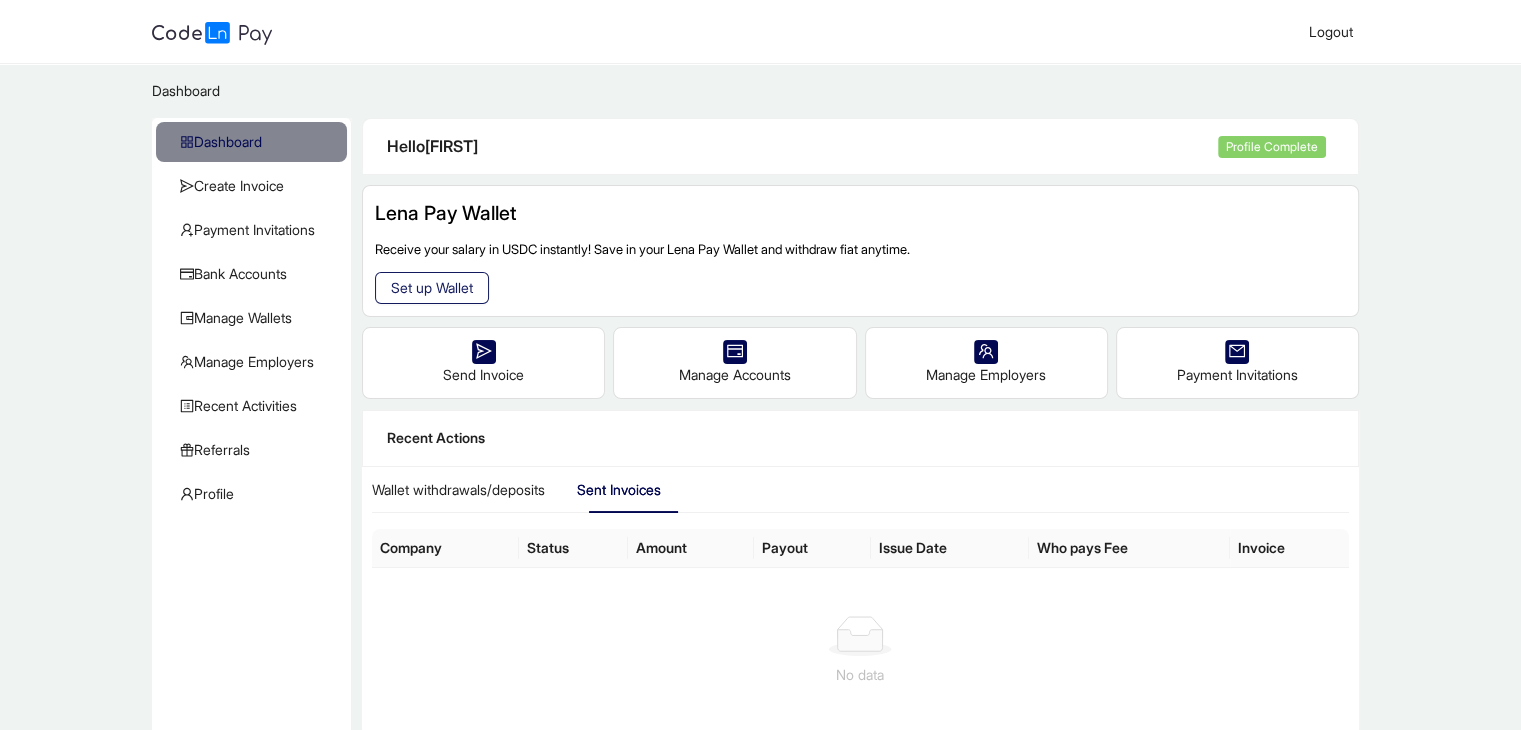 click on "Set up Wallet" 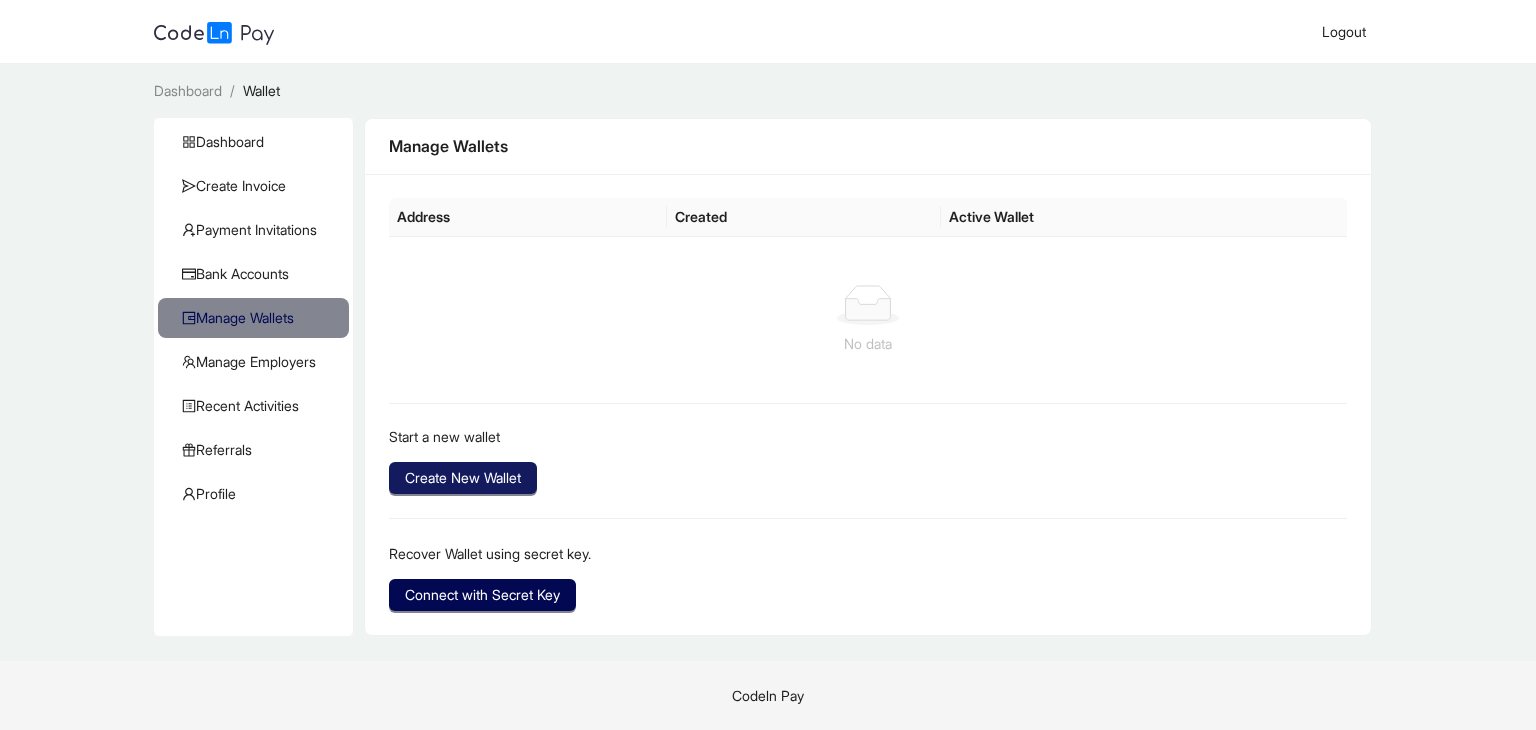 click on "Create New Wallet" at bounding box center [463, 478] 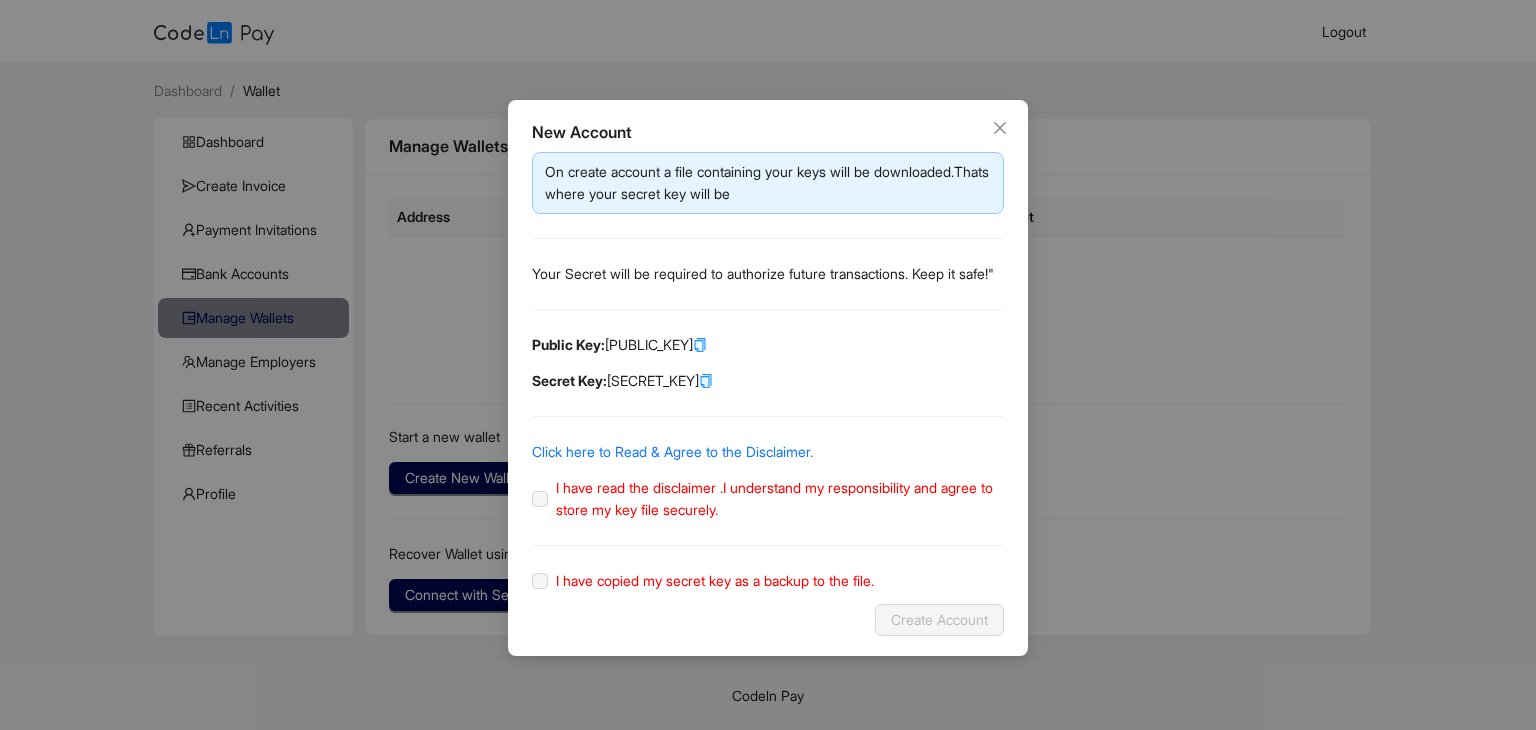 click 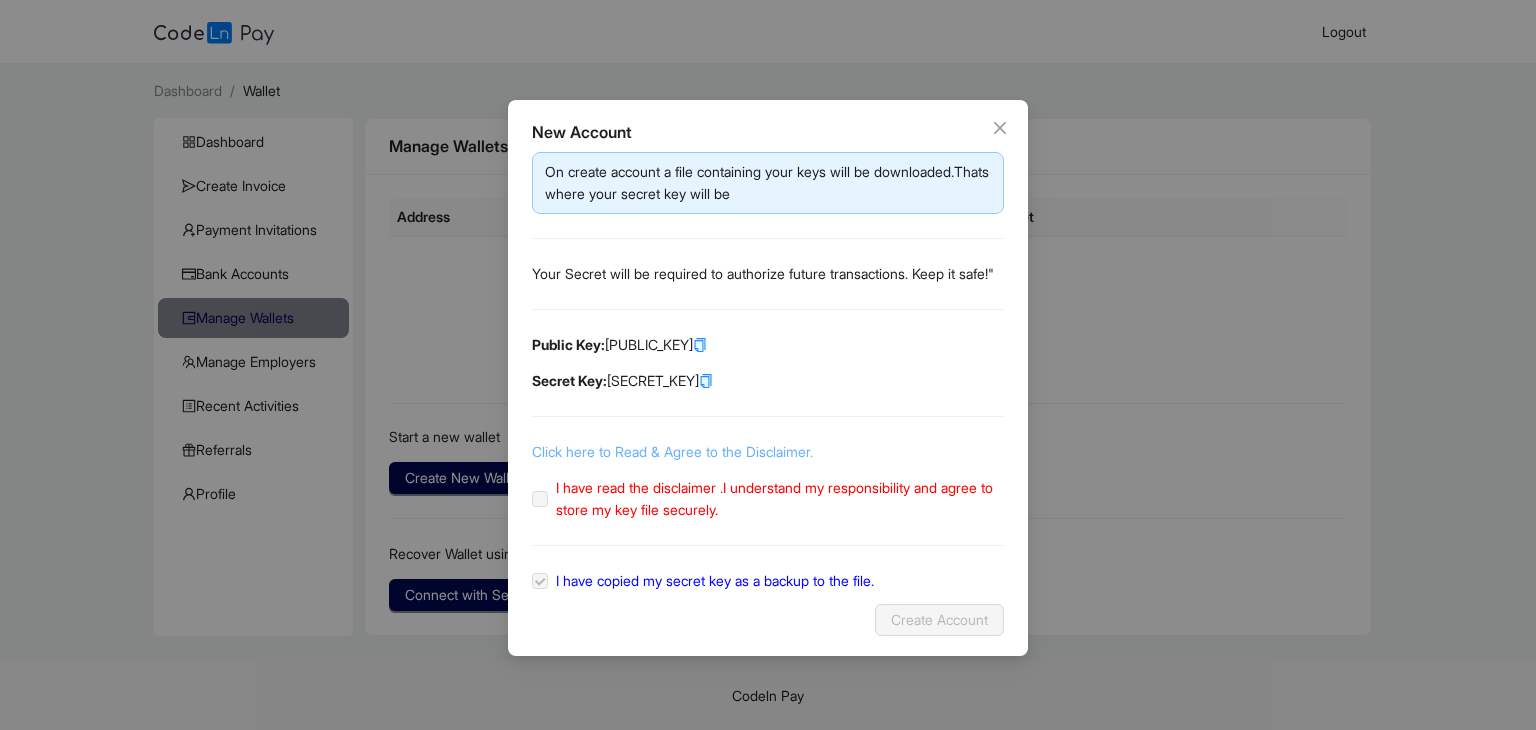 click on "Click here to Read & Agree to the Disclaimer." at bounding box center [672, 451] 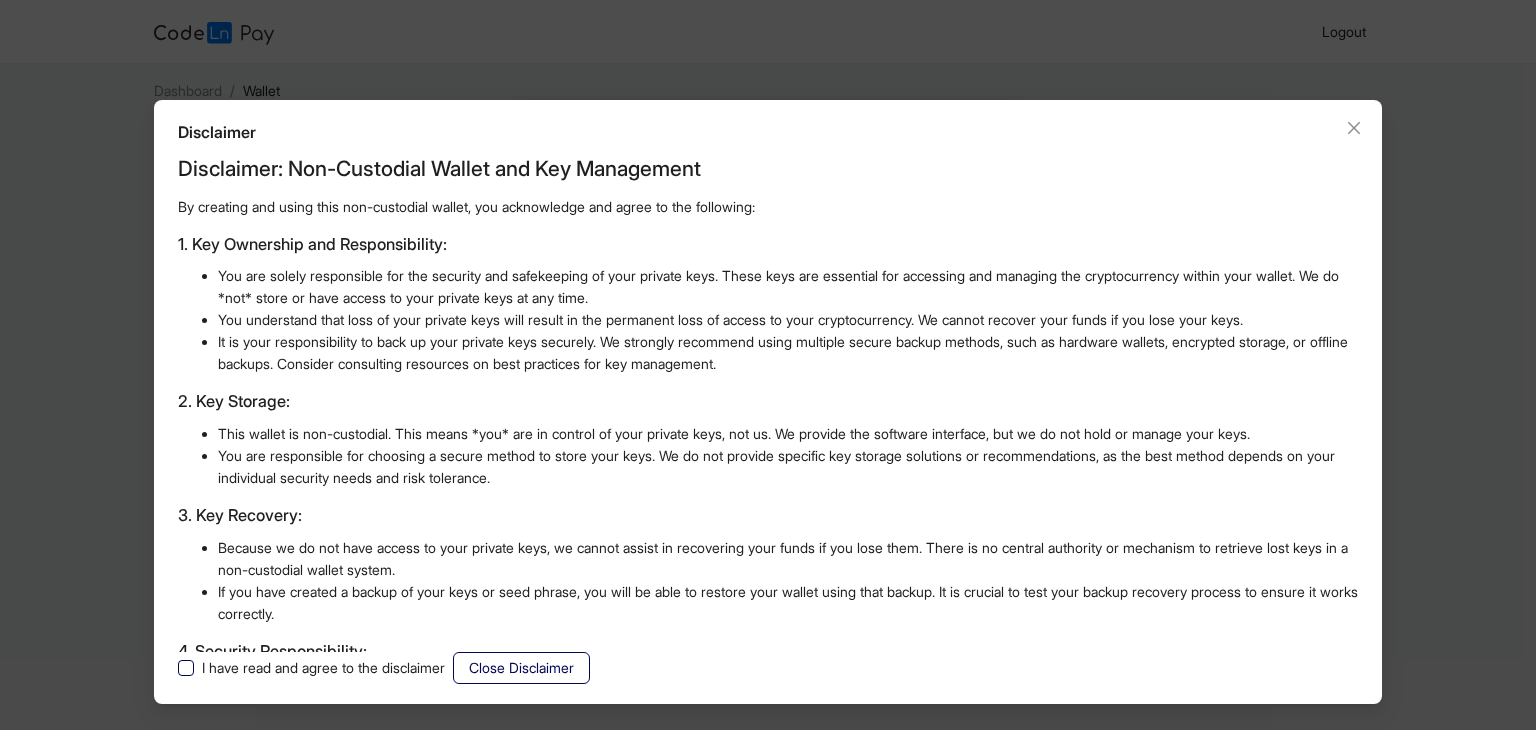 click on "I have read and agree to the disclaimer" at bounding box center [323, 668] 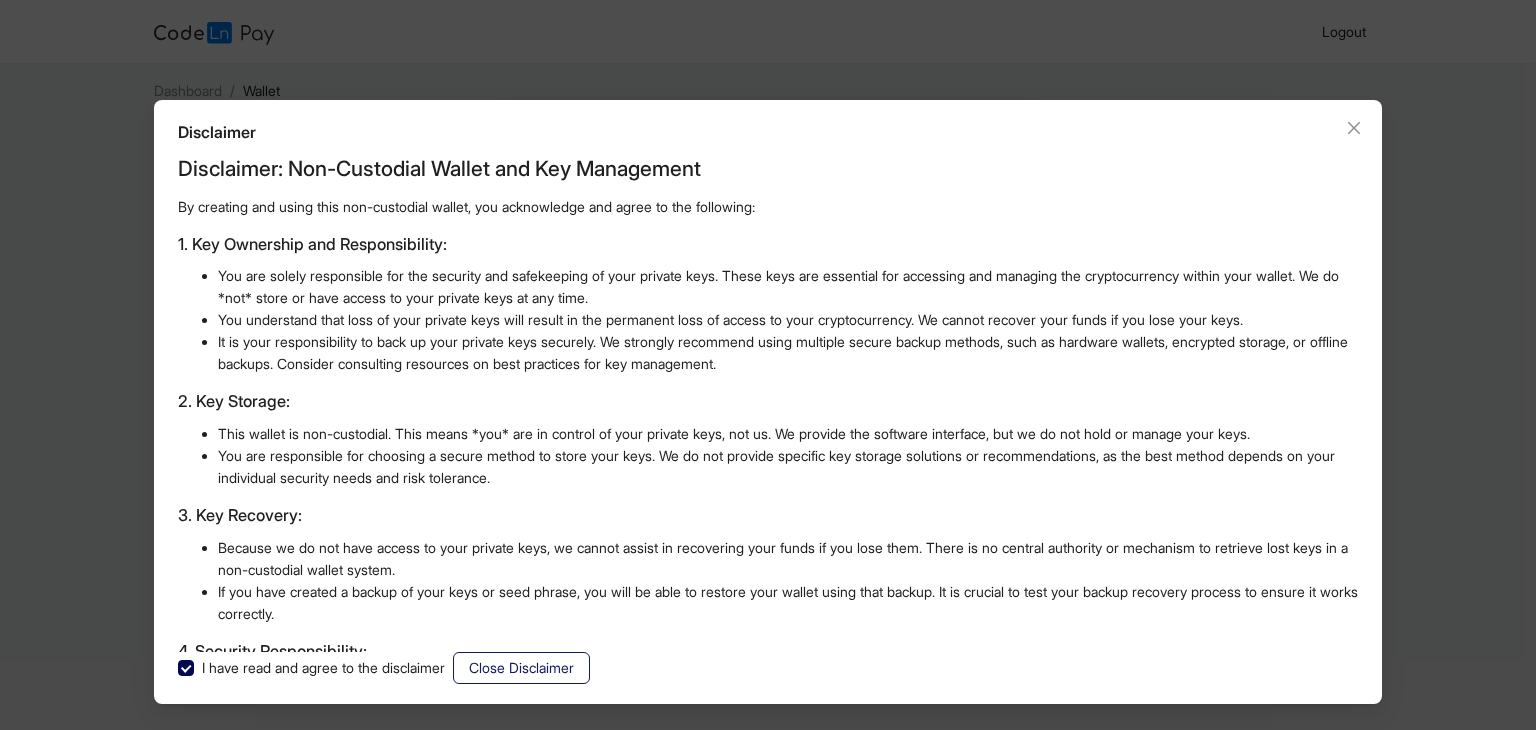 click on "Close Disclaimer" 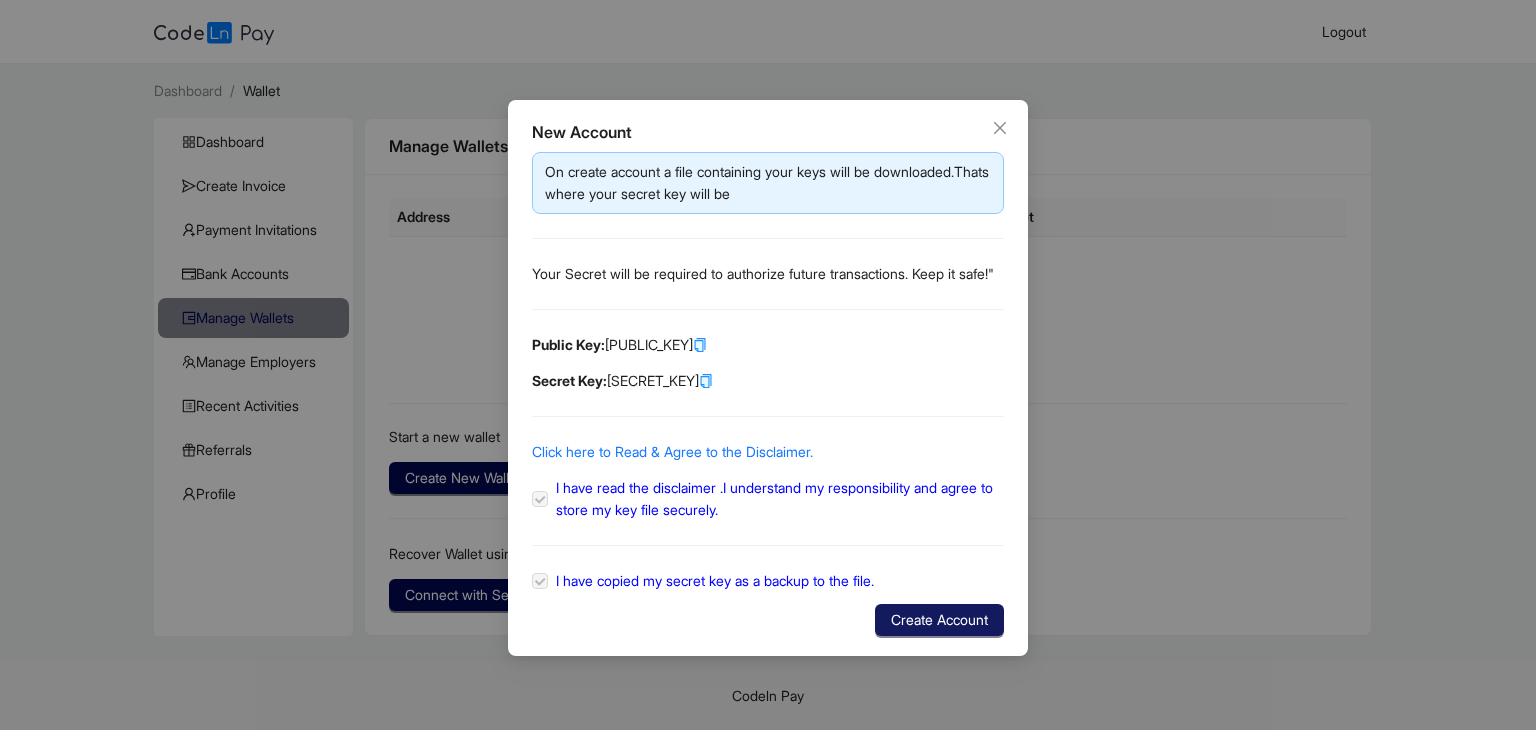 drag, startPoint x: 830, startPoint y: 405, endPoint x: 948, endPoint y: 652, distance: 273.73892 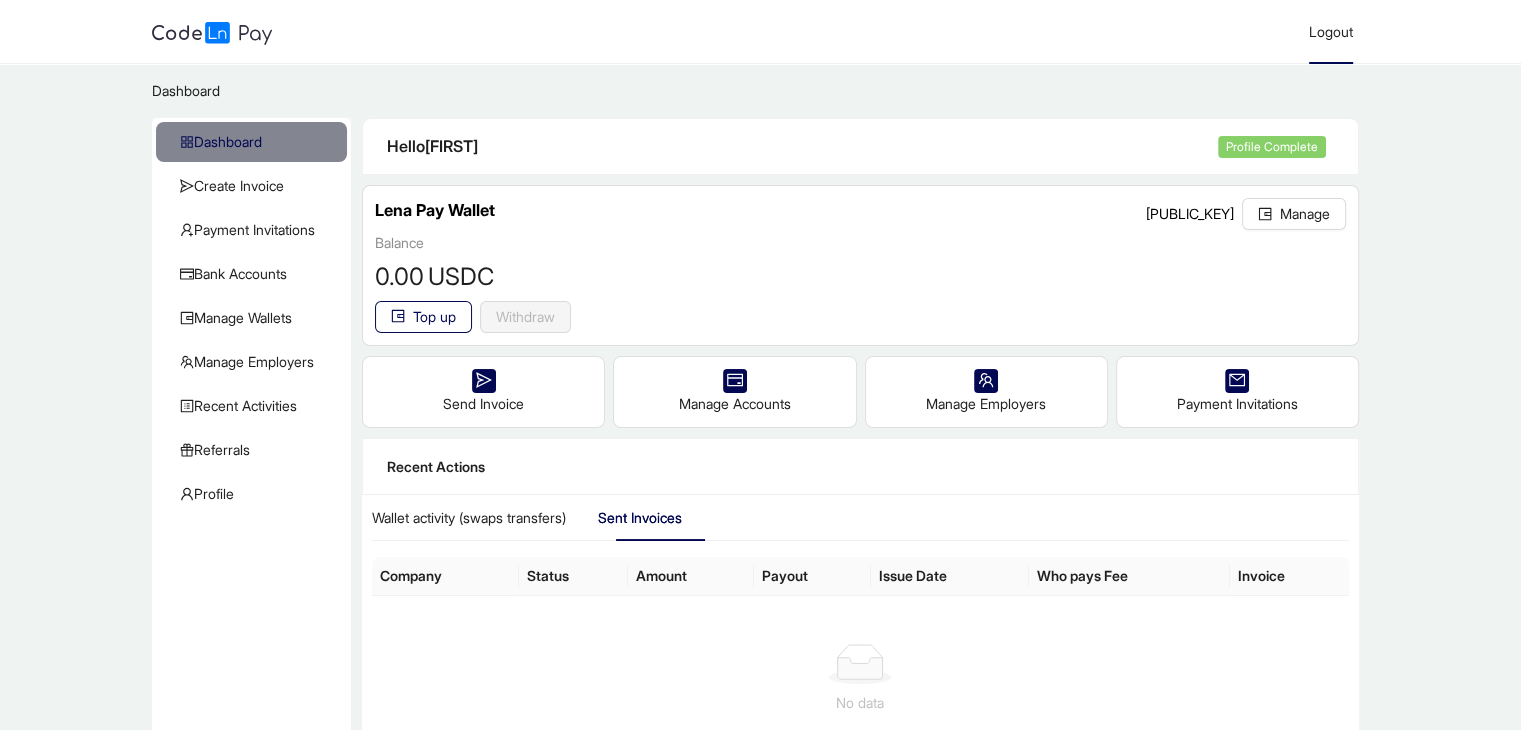 click on "Logout" 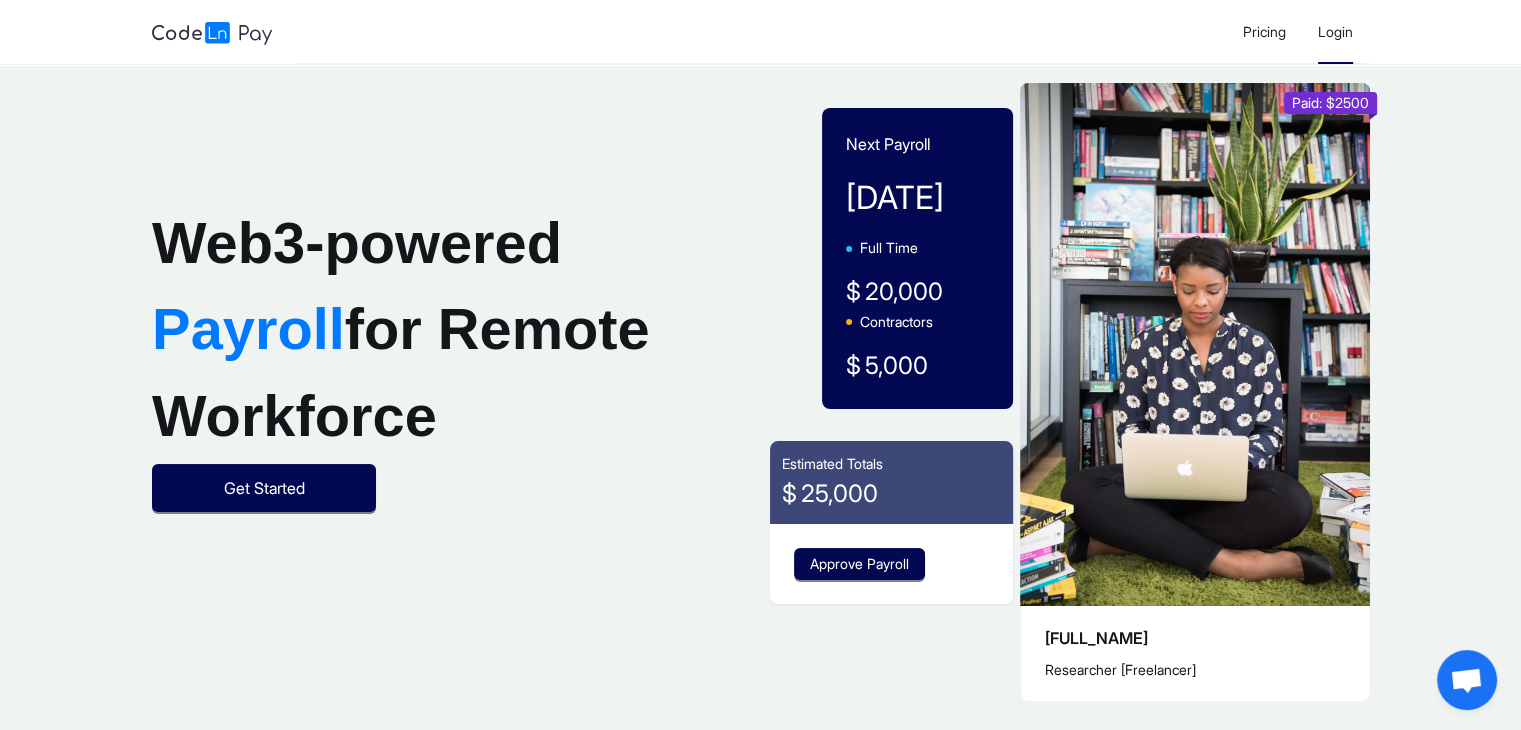 click on "Login" 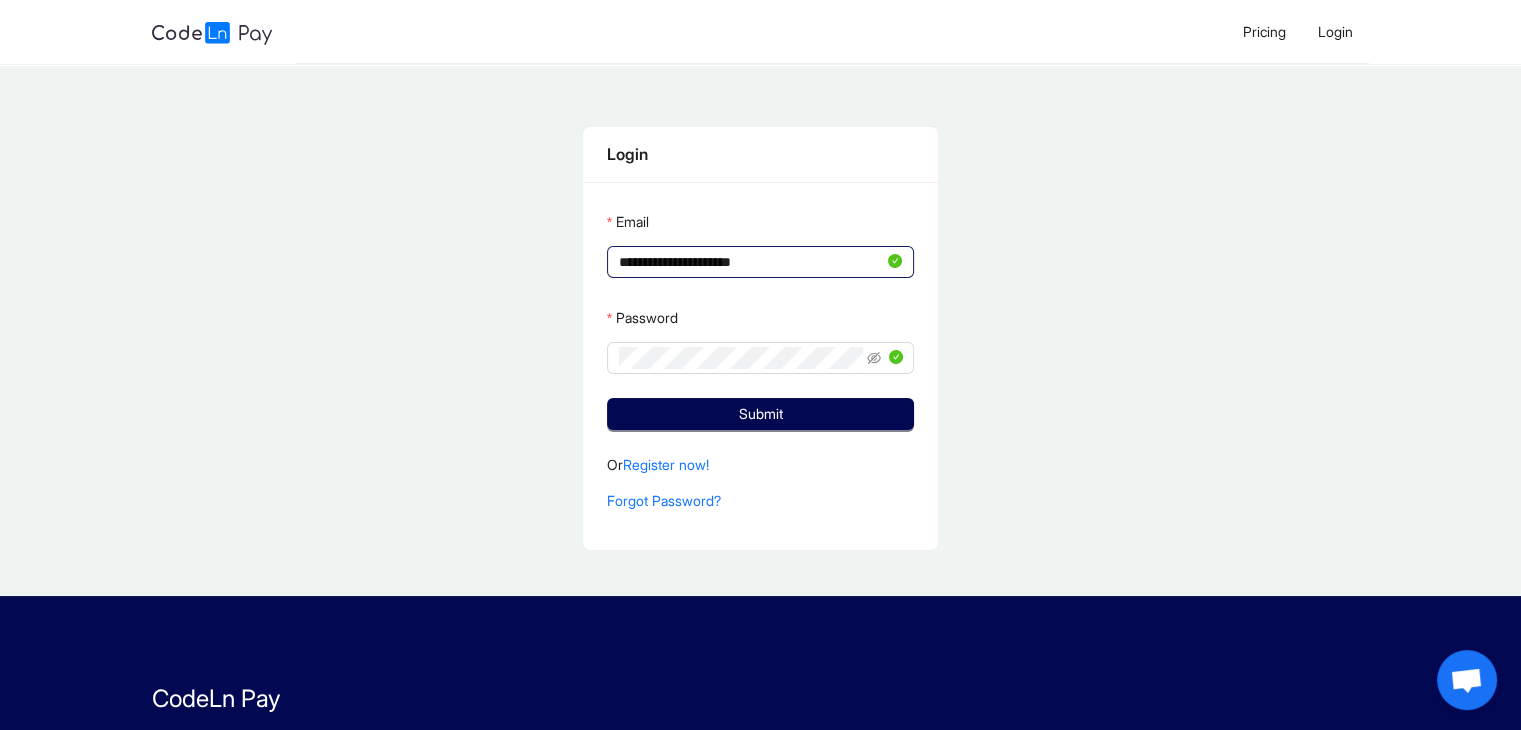 click on "**********" at bounding box center (751, 262) 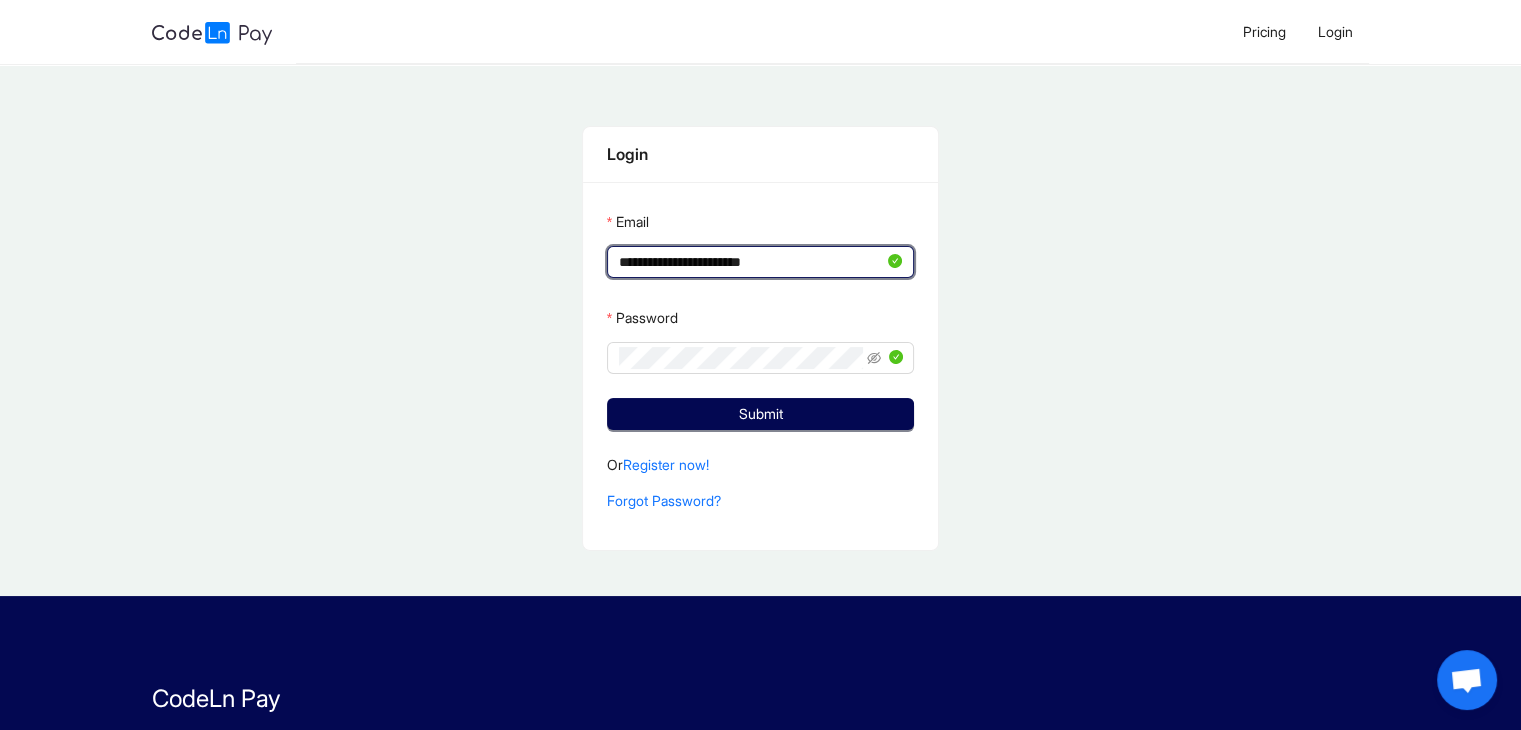 type on "**********" 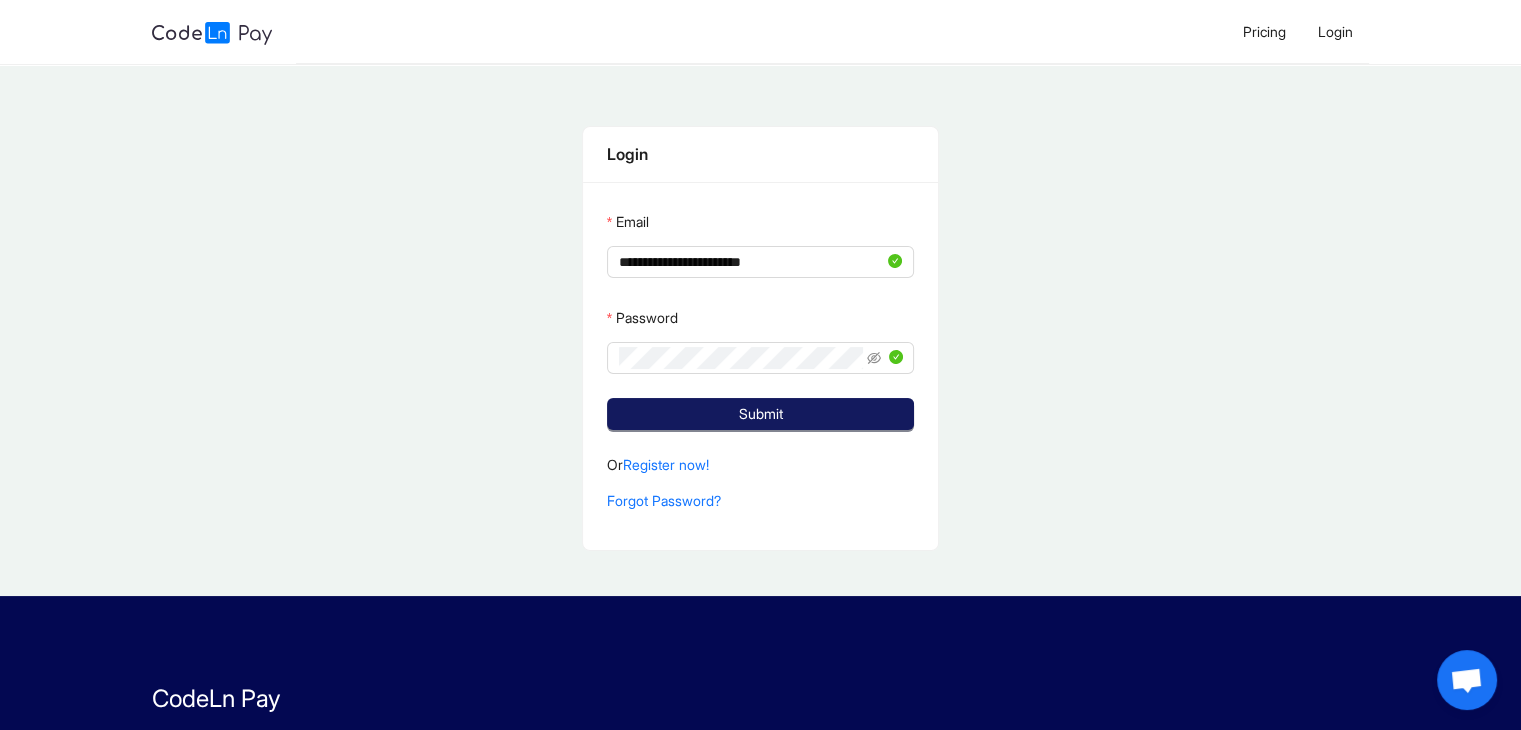 click on "Submit" 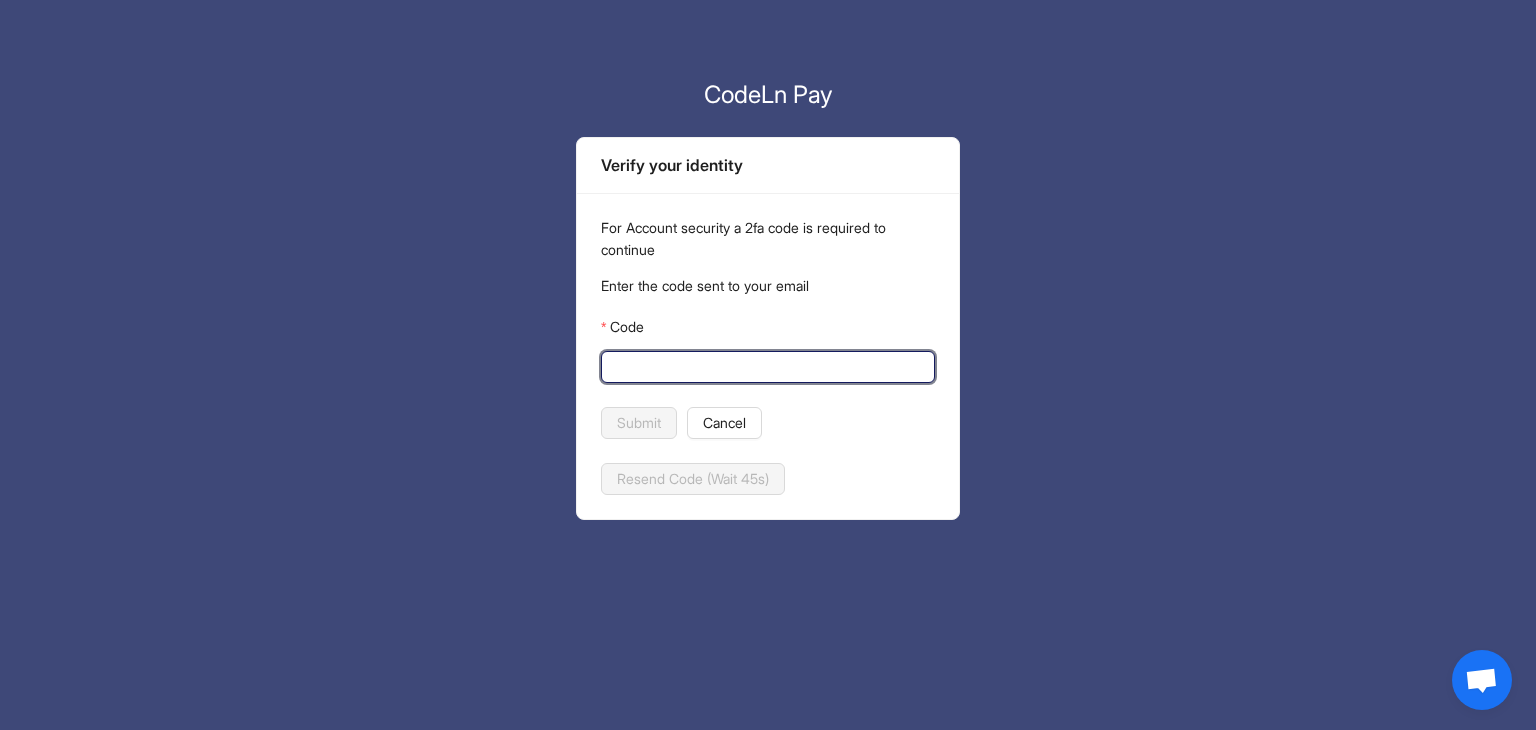 click on "Code" at bounding box center (766, 367) 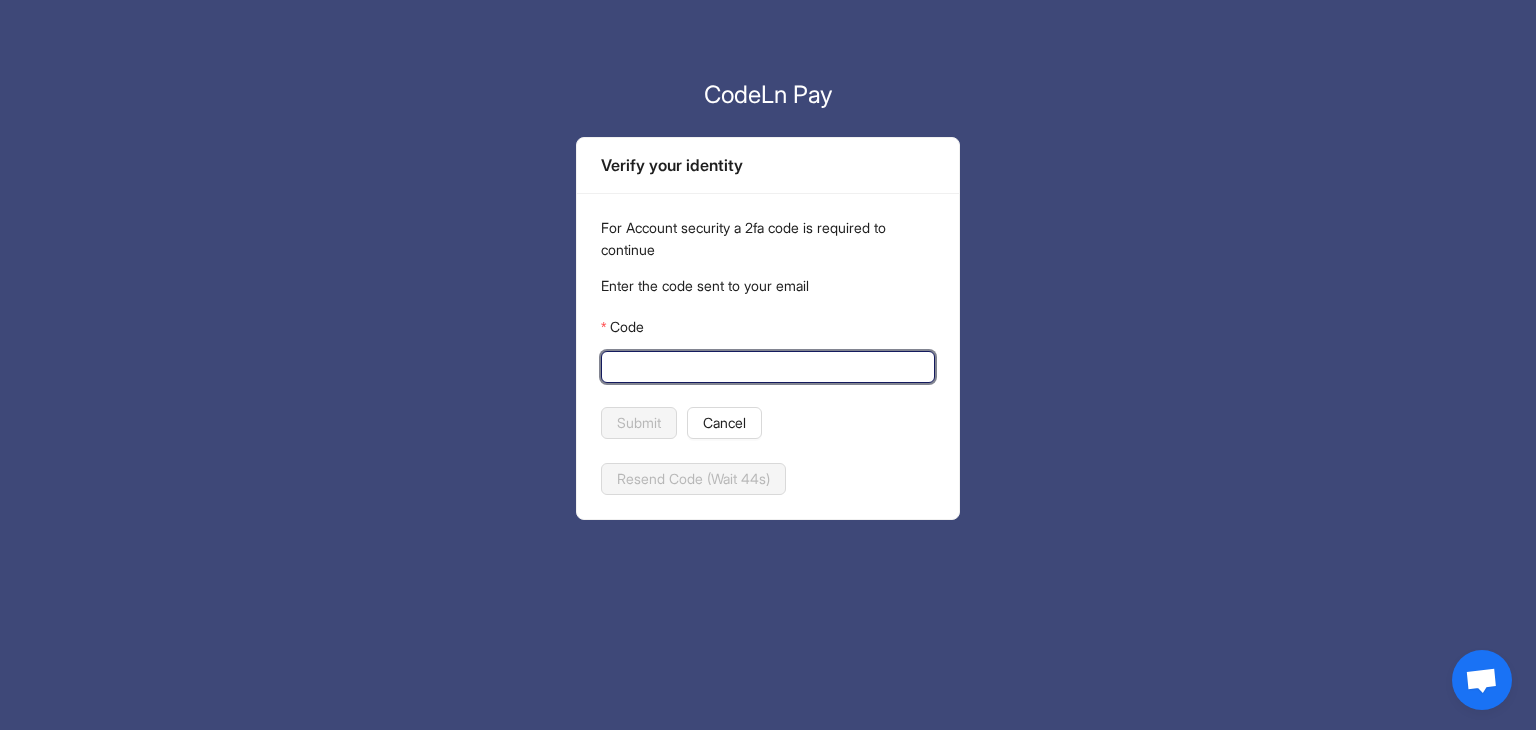 paste on "******" 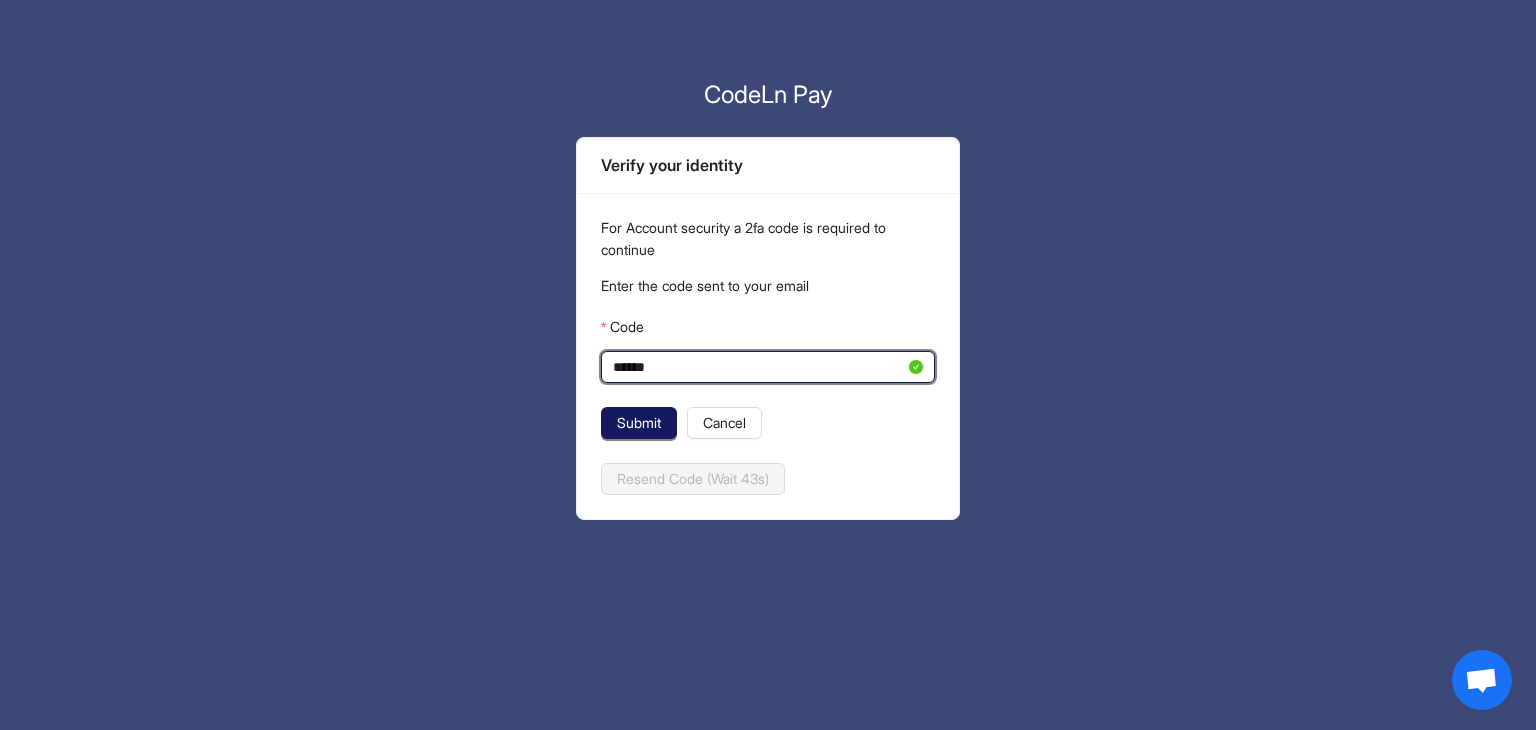 type on "******" 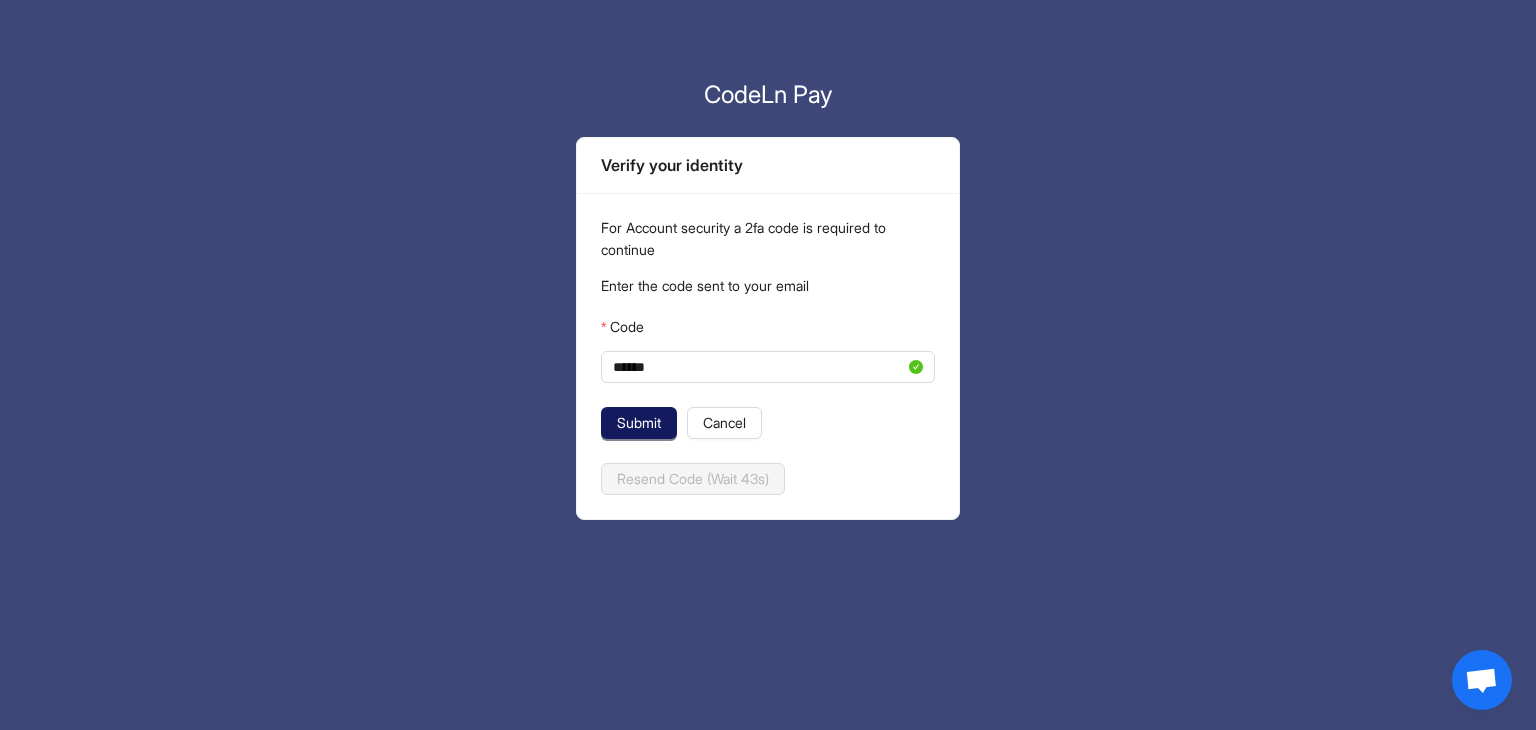 click on "Submit" 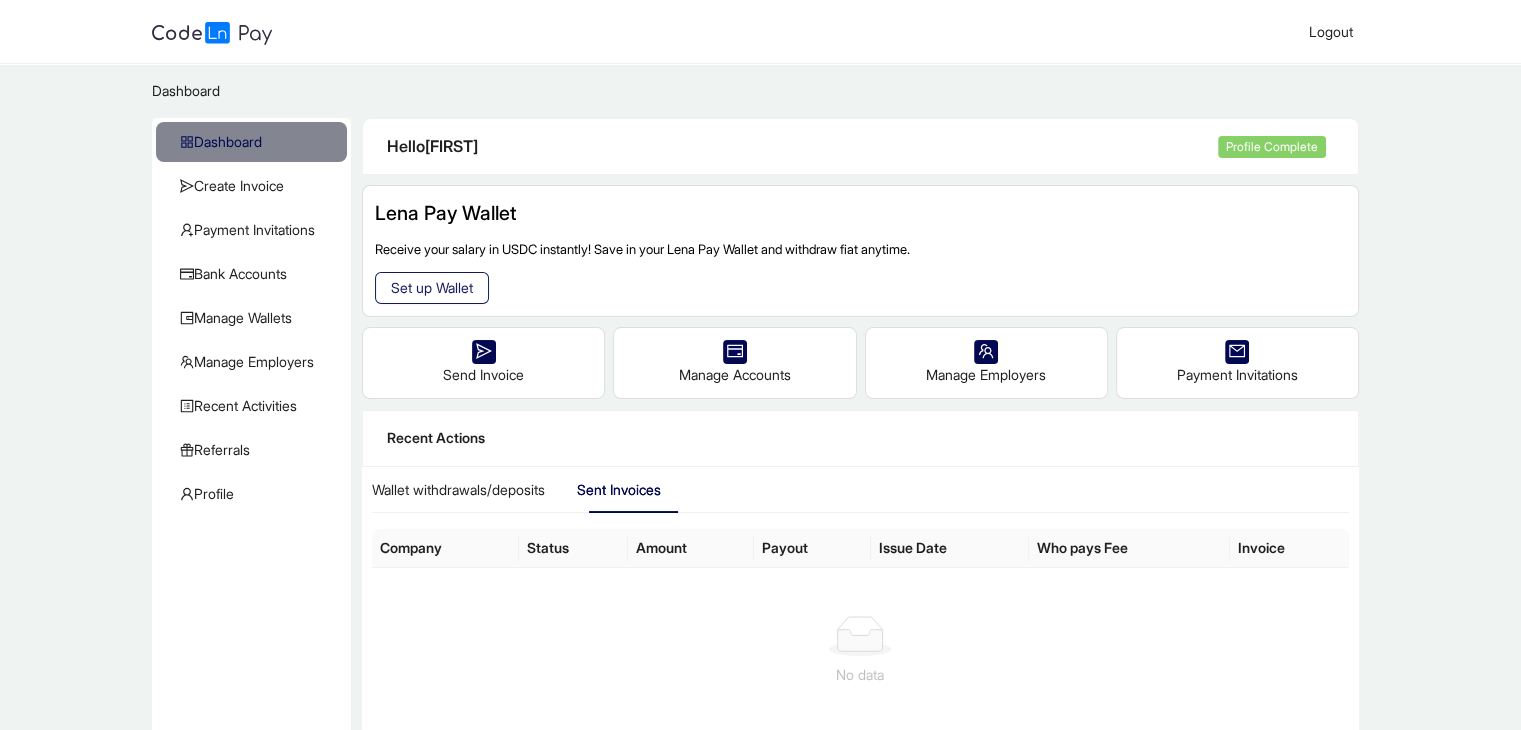 click on "Set up Wallet" 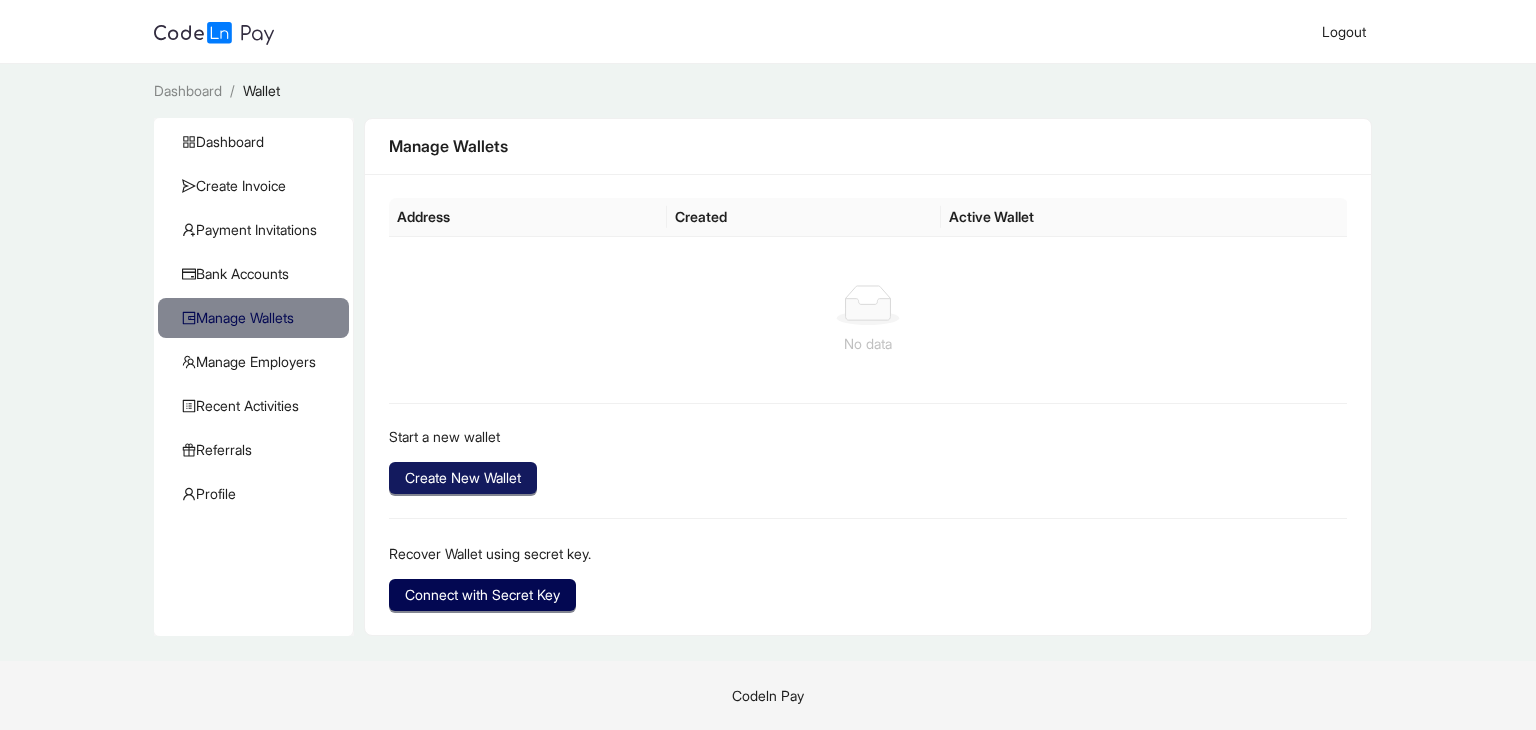 click on "Create New Wallet" 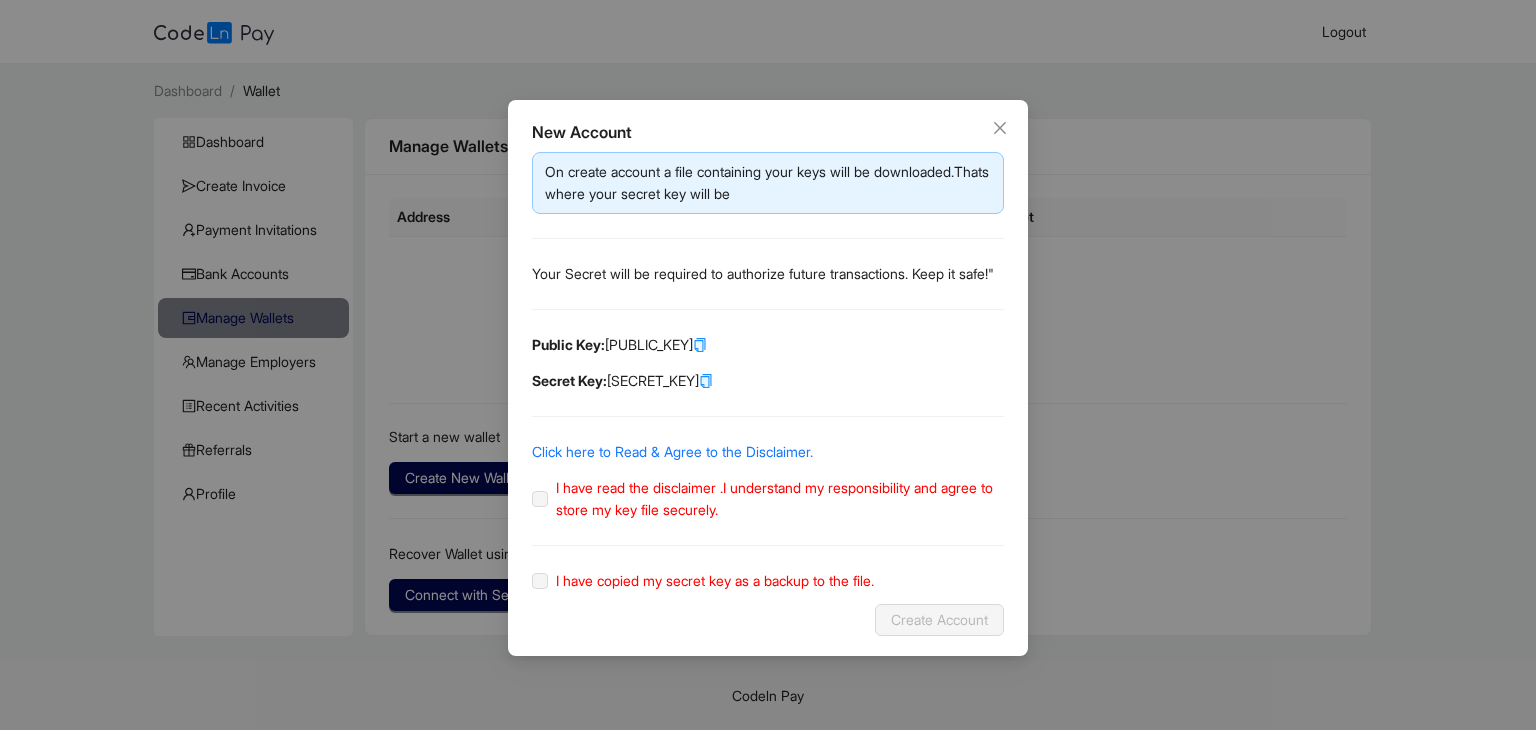click 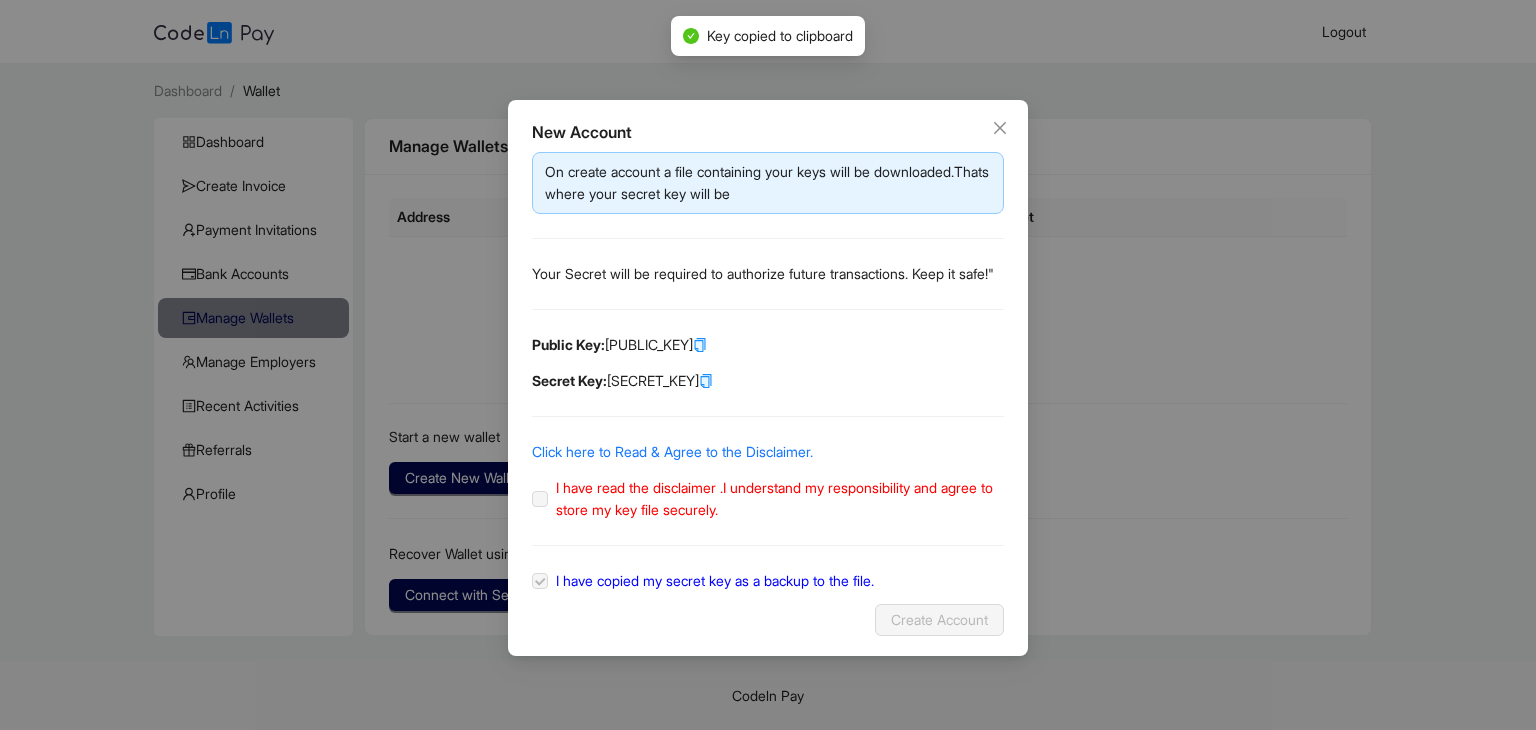 click 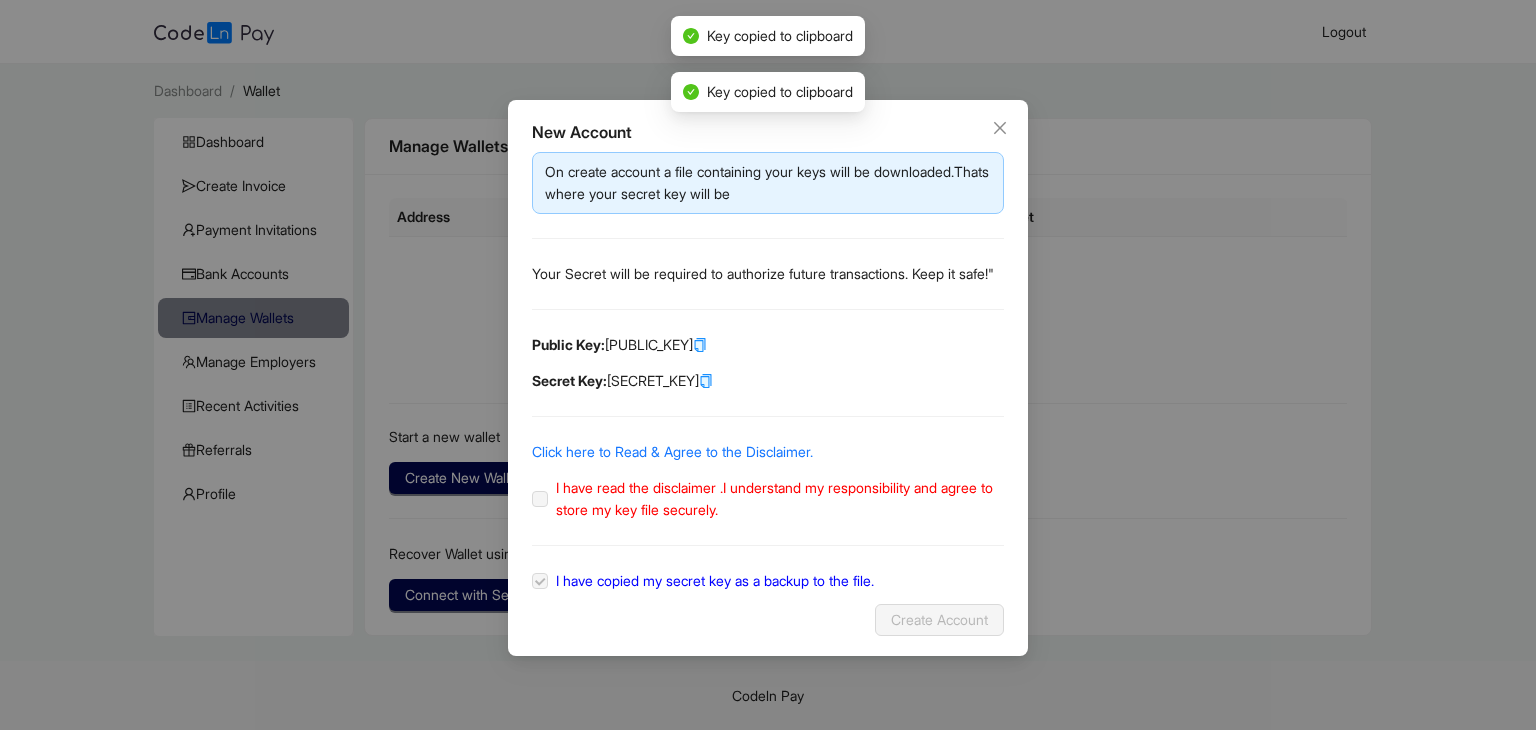 click on "I have read the disclaimer .I understand my responsibility and agree to store my key file securely." 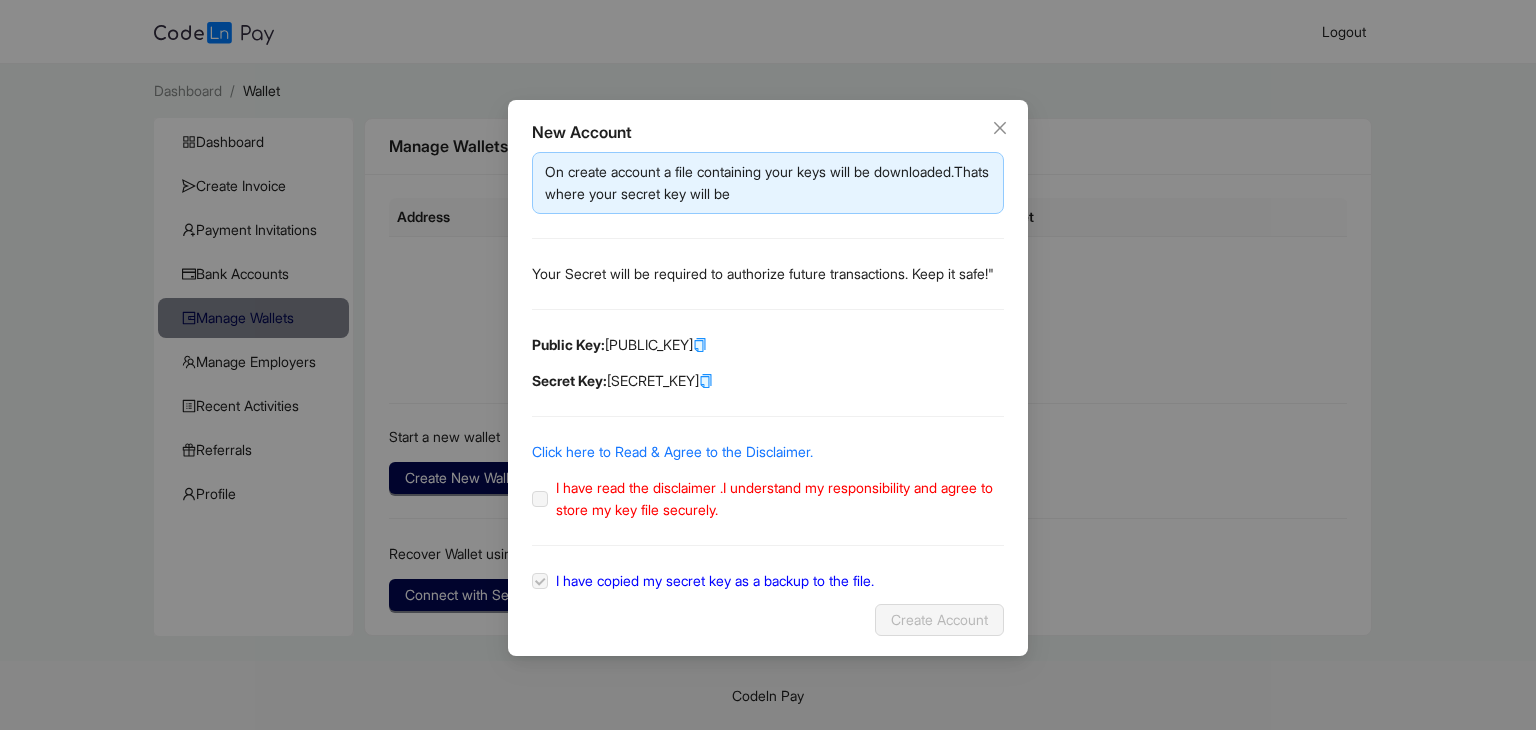 click on "I have read the disclaimer .I understand my responsibility and agree to store my key file securely." 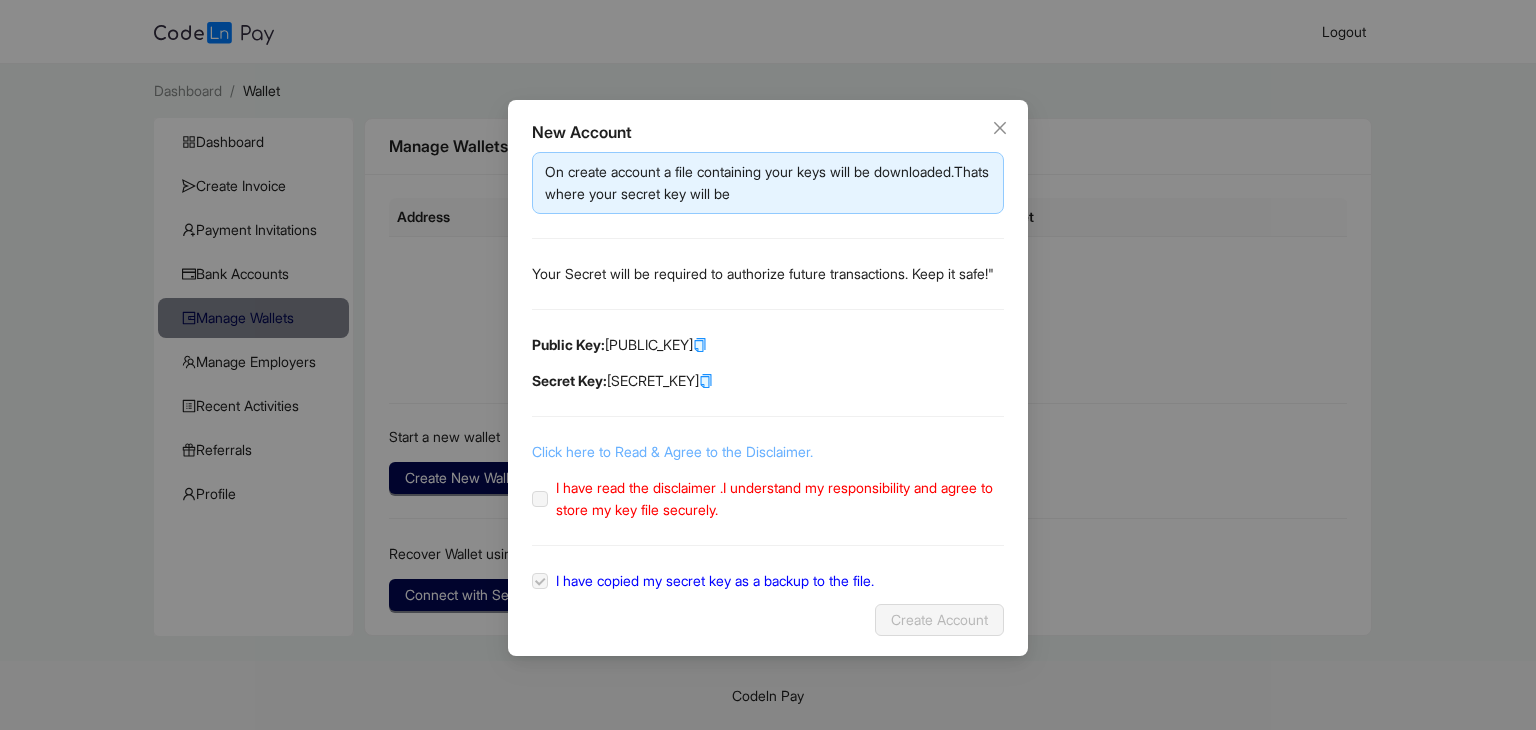 click on "Click here to Read & Agree to the Disclaimer." at bounding box center [672, 451] 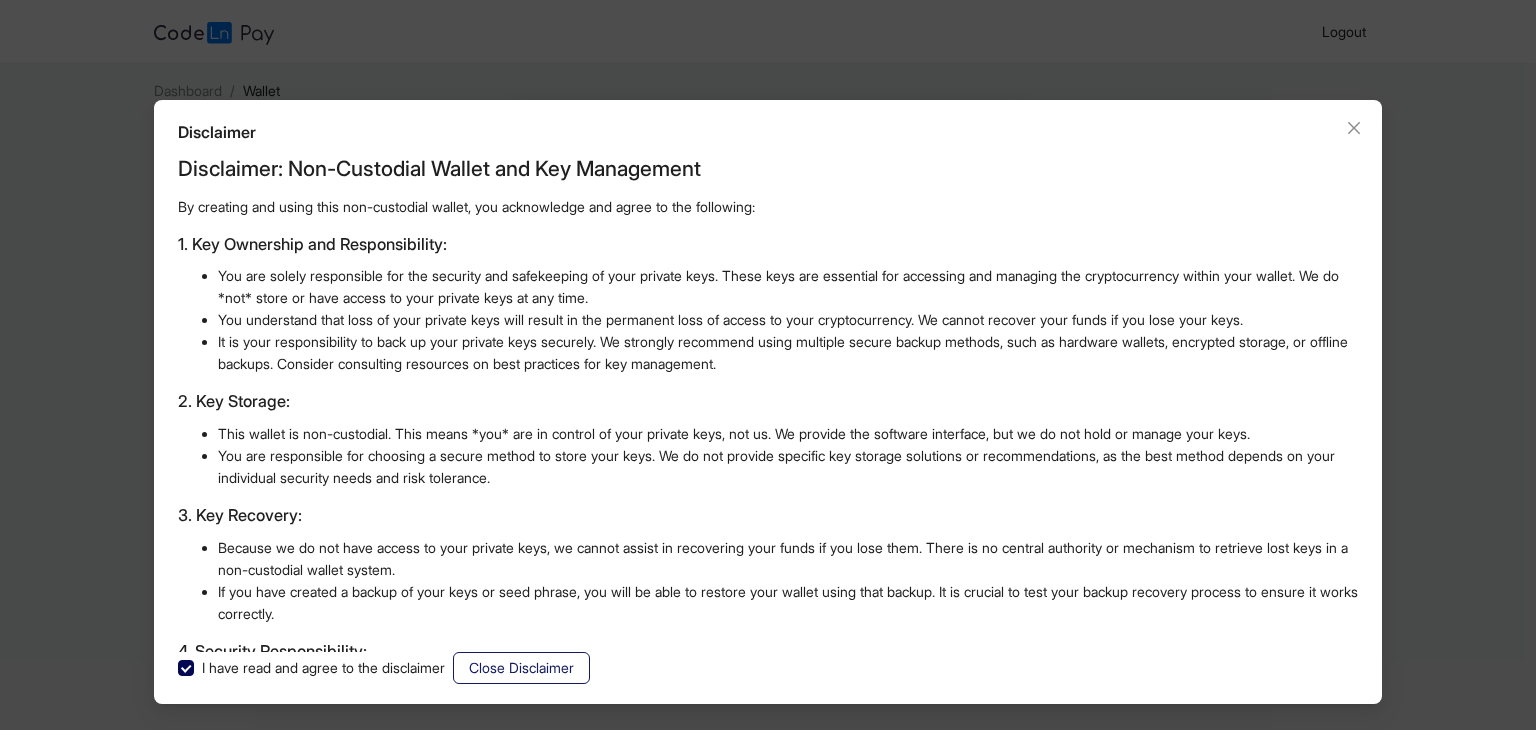 click on "Close Disclaimer" 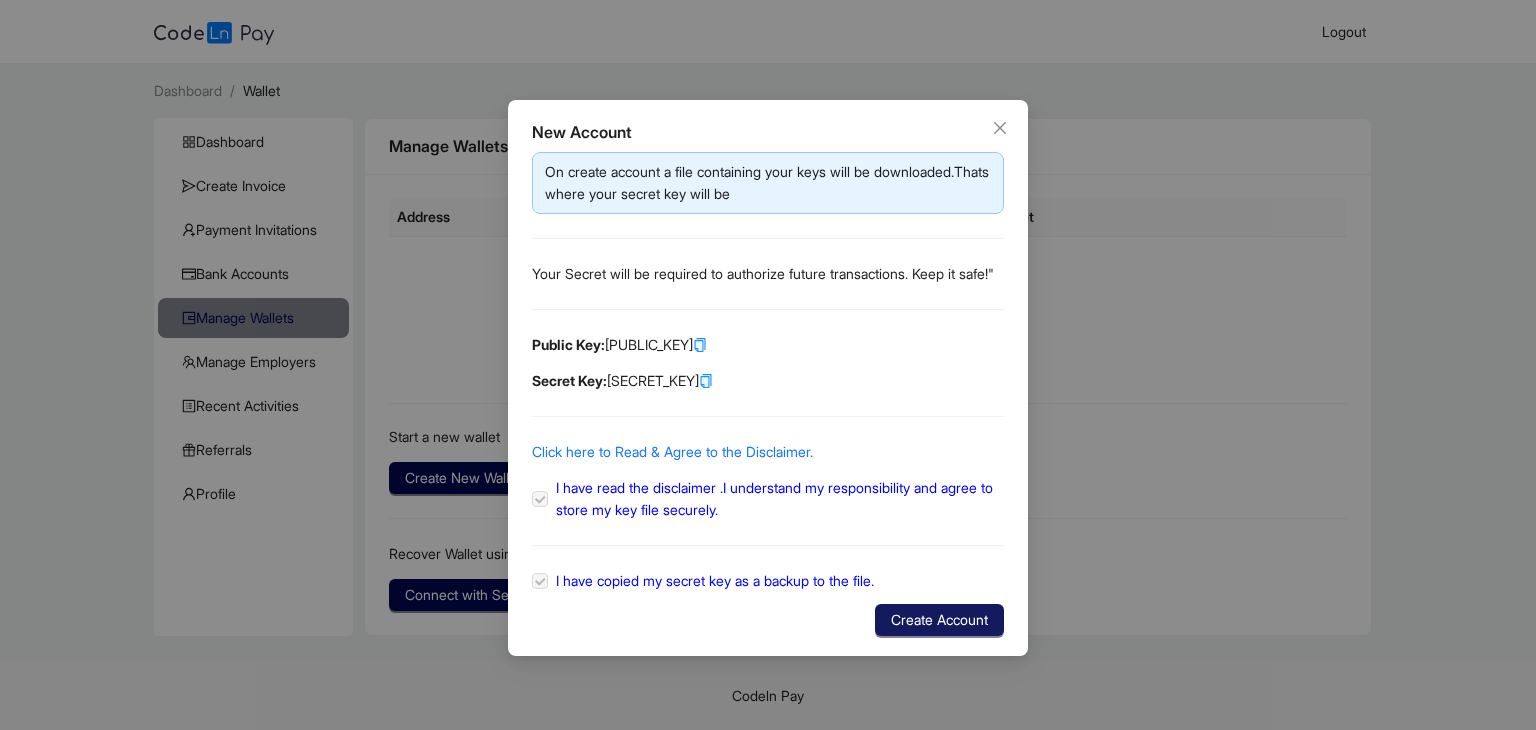 click on "Create Account" 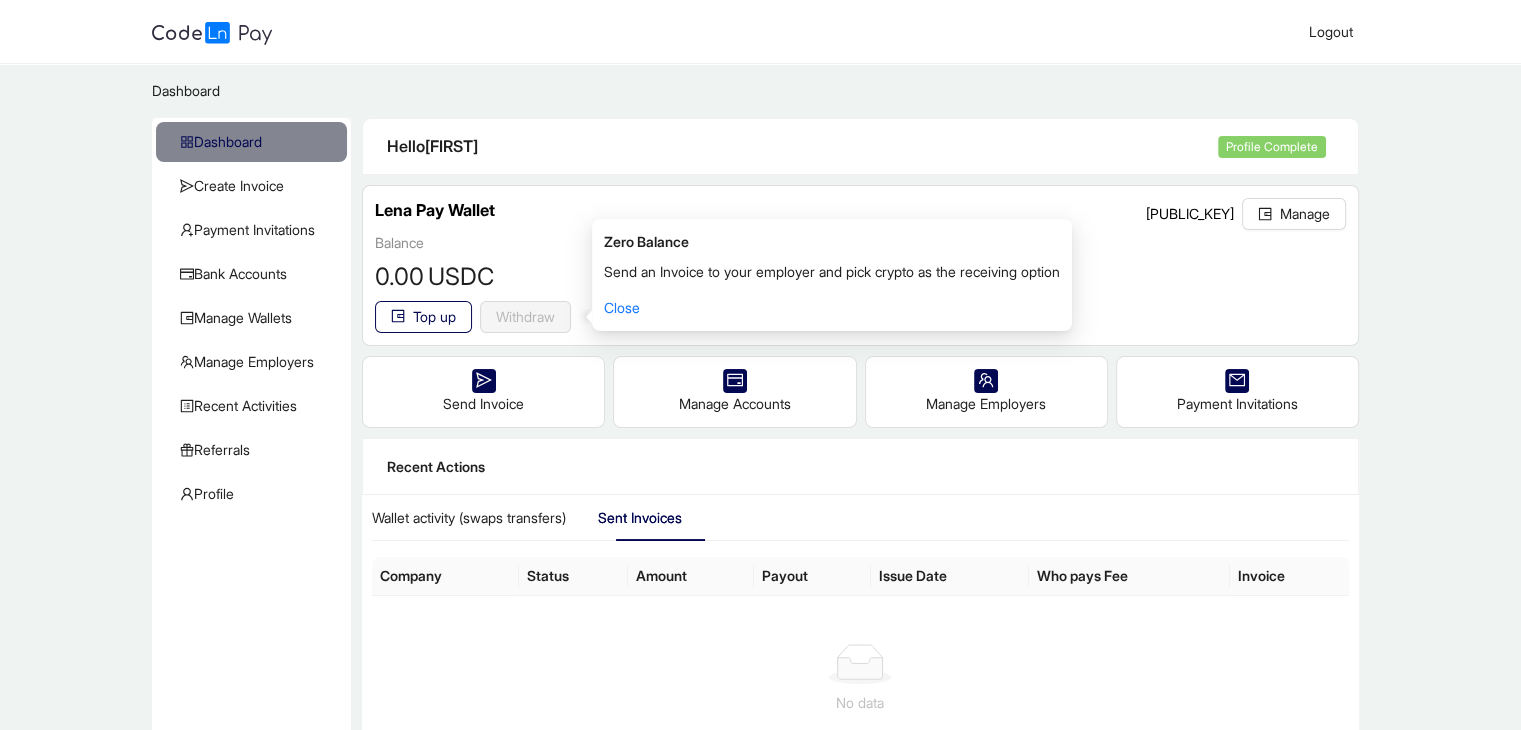 click on "Send an Invoice to your employer and pick crypto as the receiving option Close" 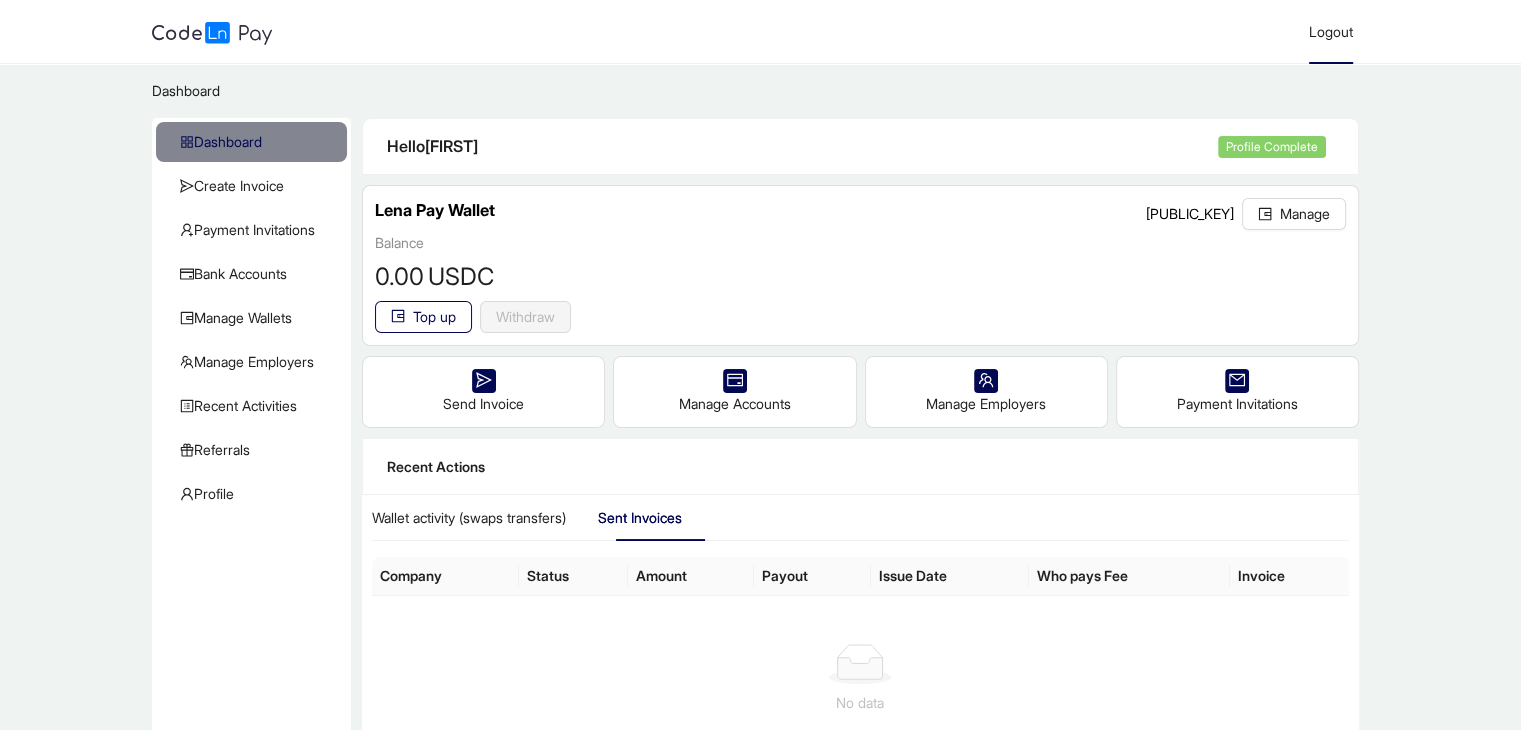 click on "Logout" 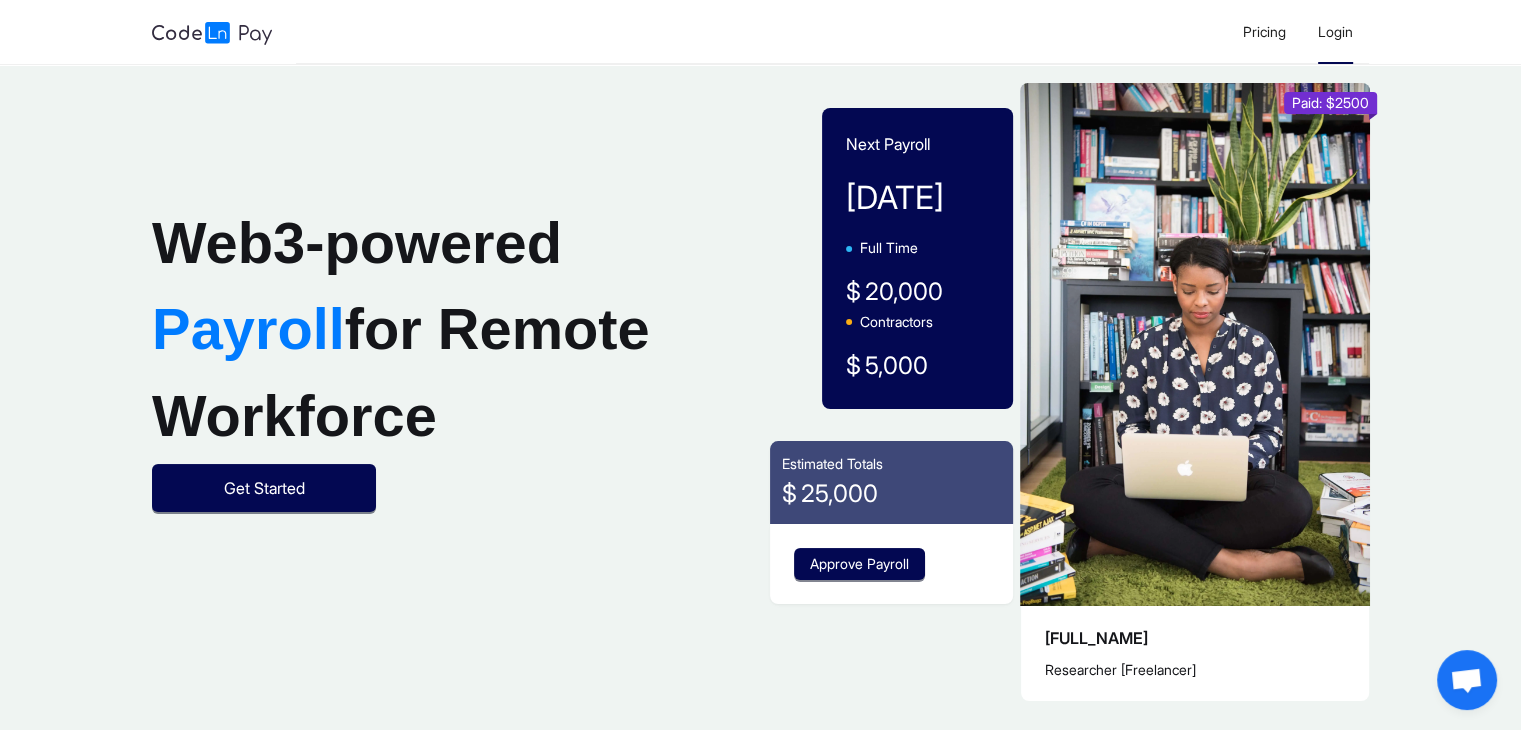 click on "Login" 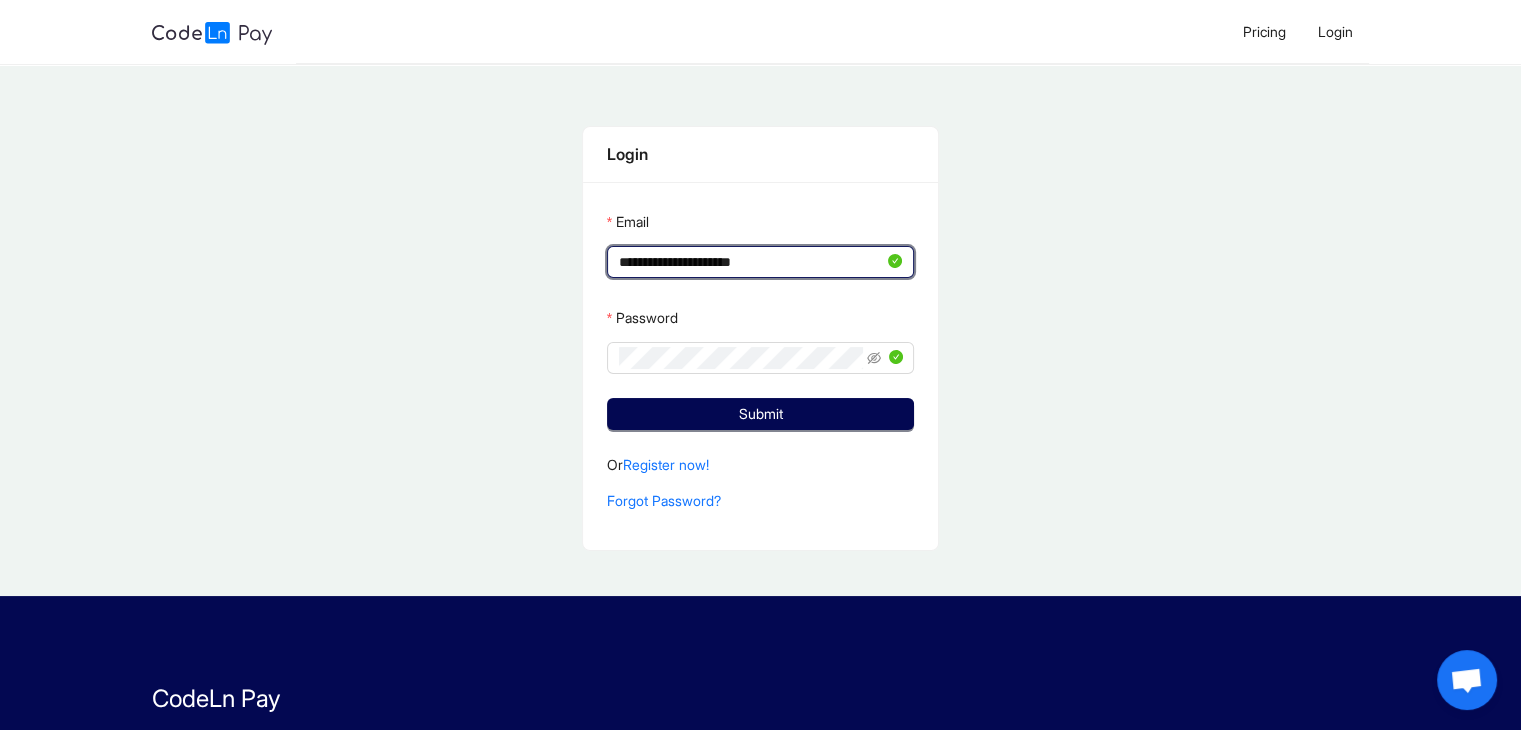 click on "**********" at bounding box center (751, 262) 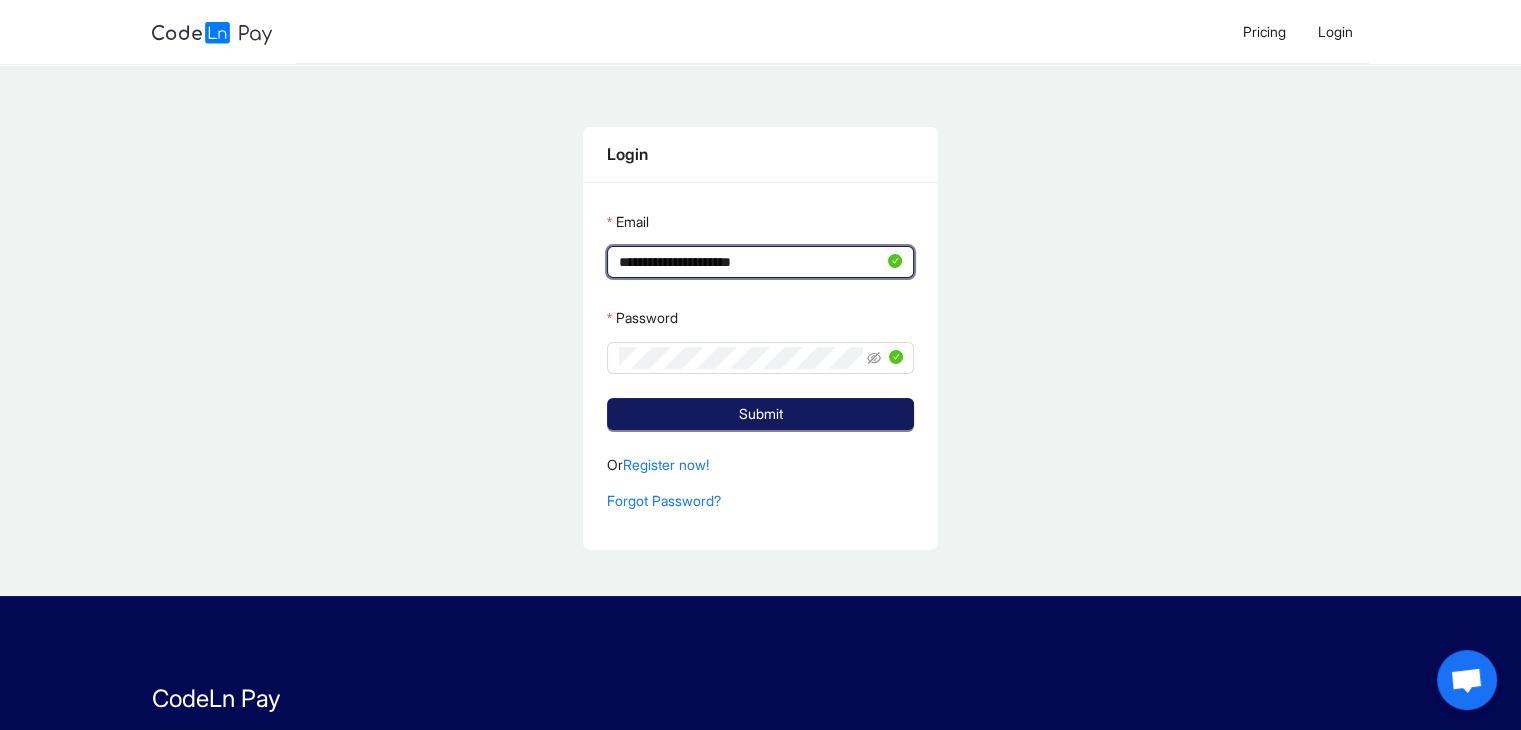 type on "**********" 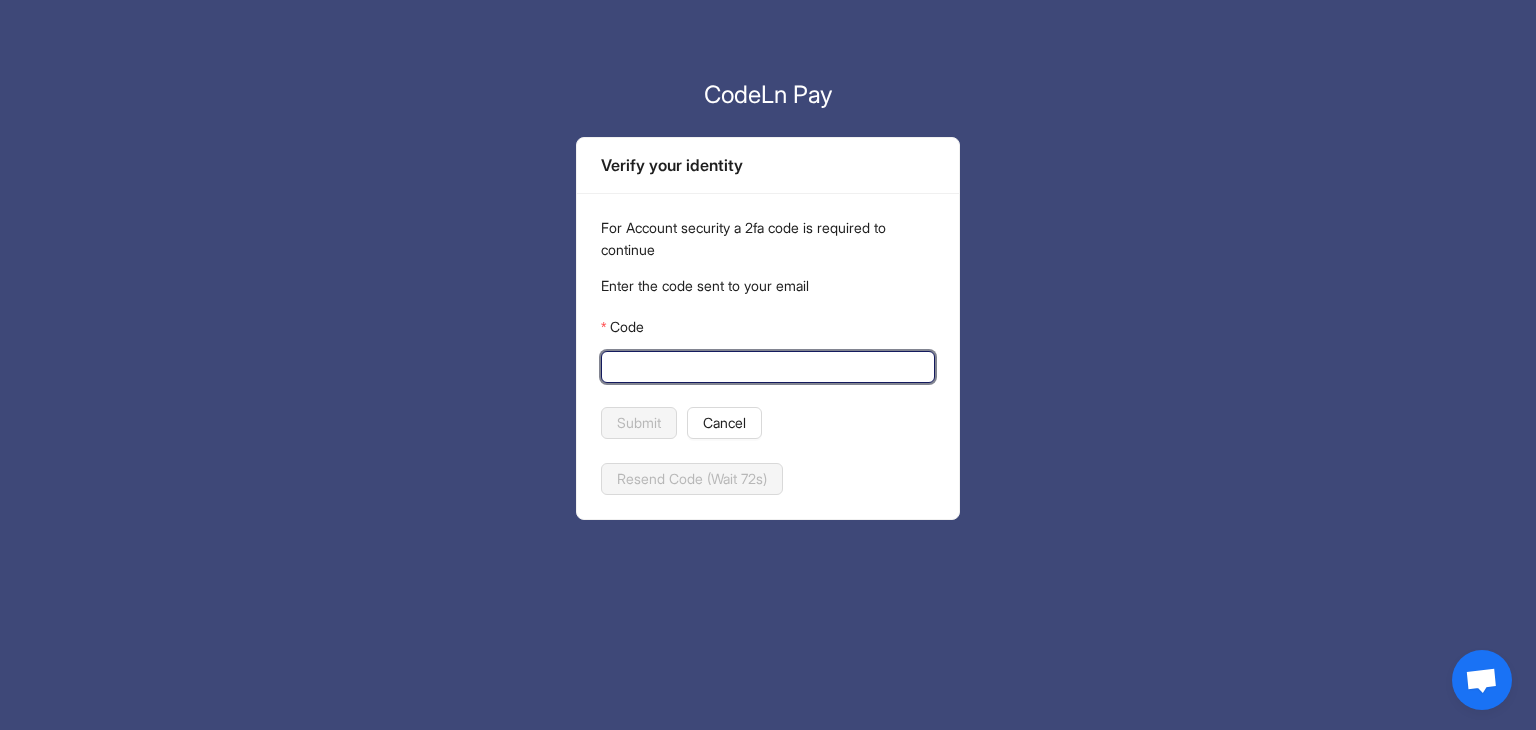 click on "Code" at bounding box center [766, 367] 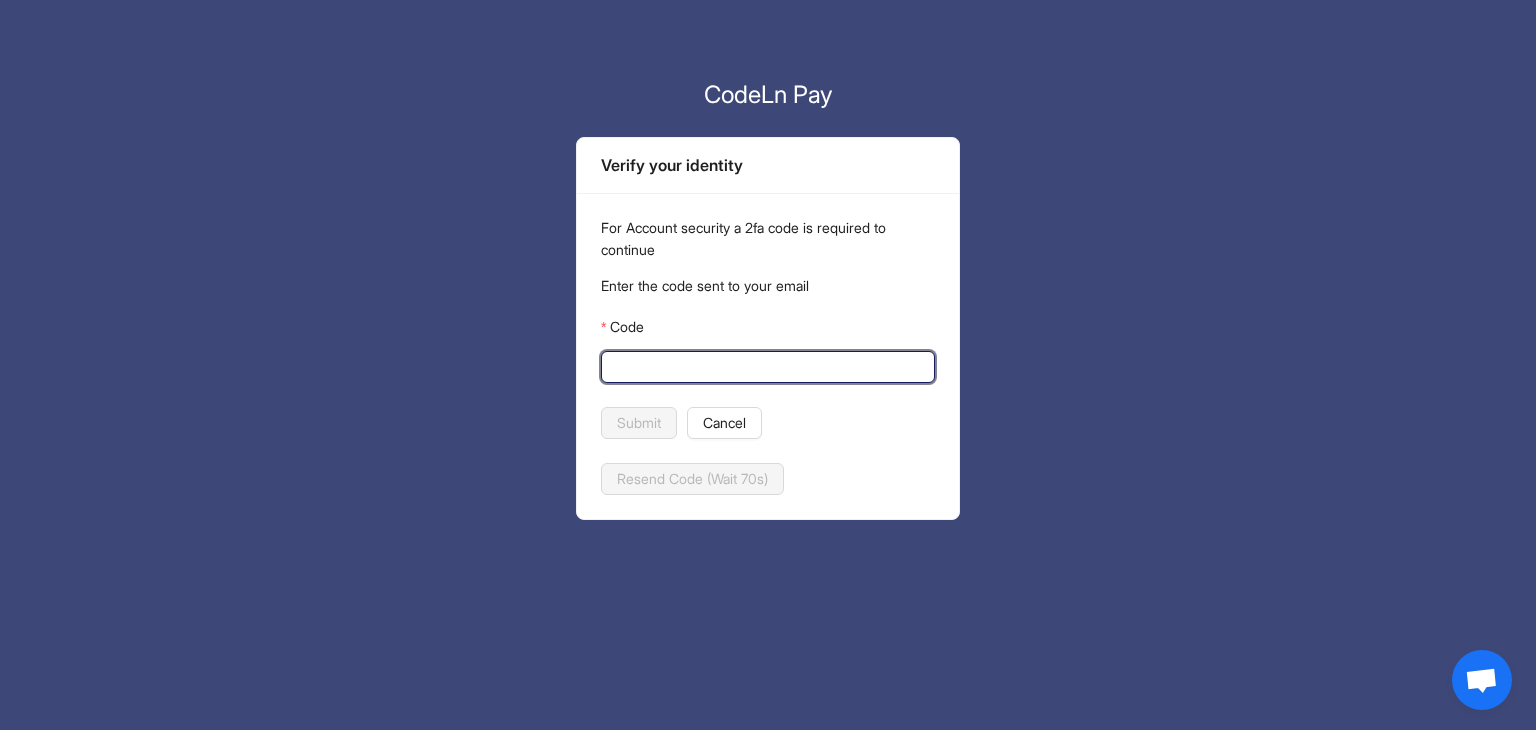 paste on "******" 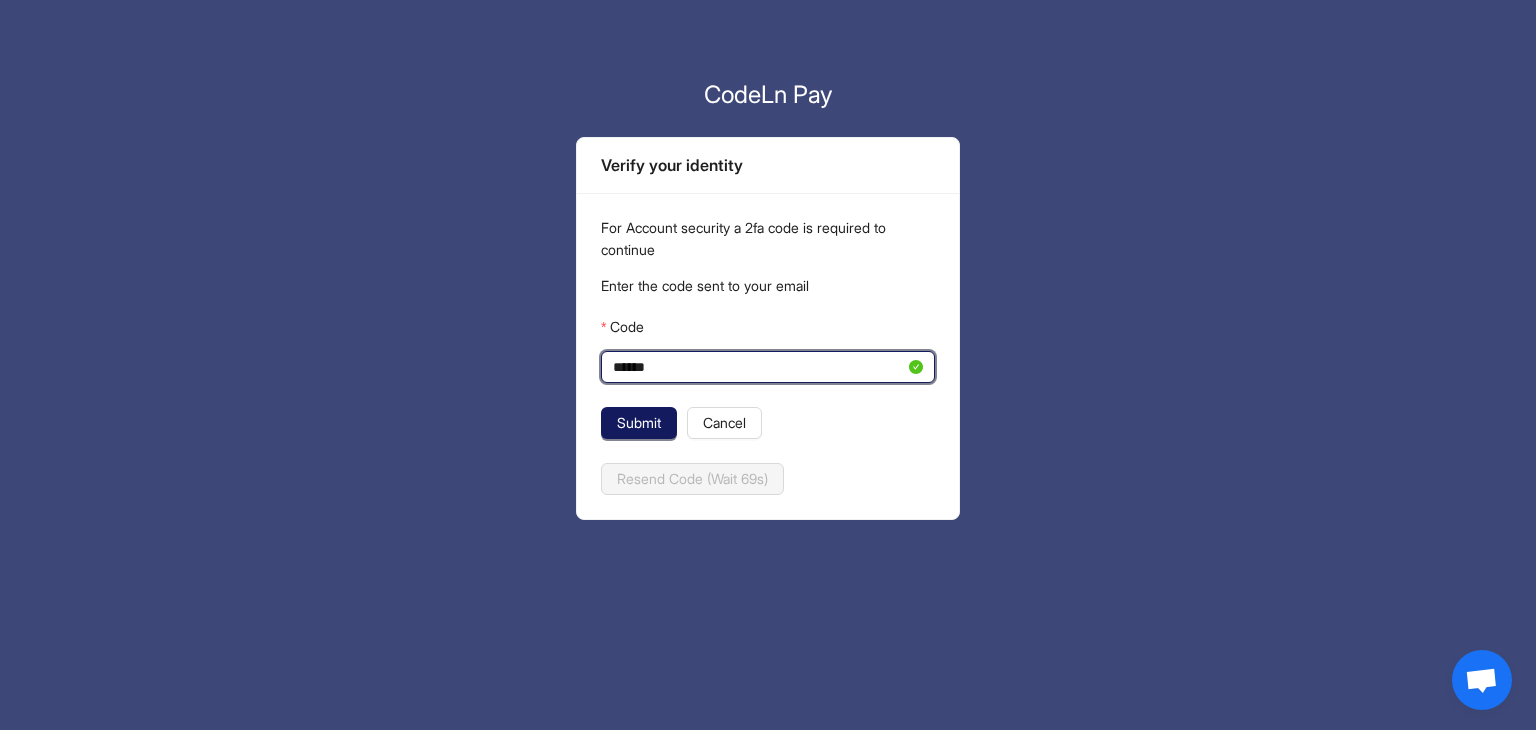 type on "******" 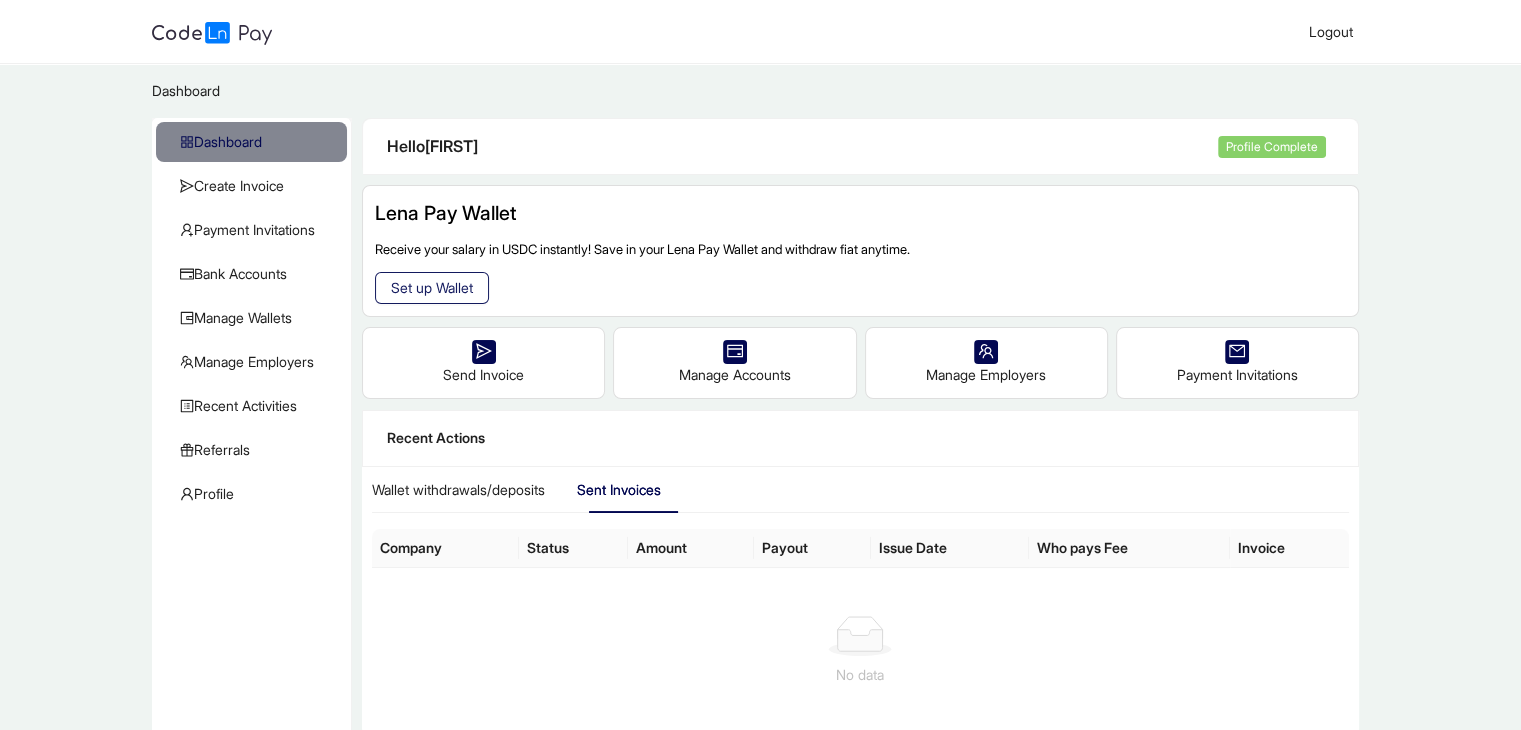 click on "Set up Wallet" 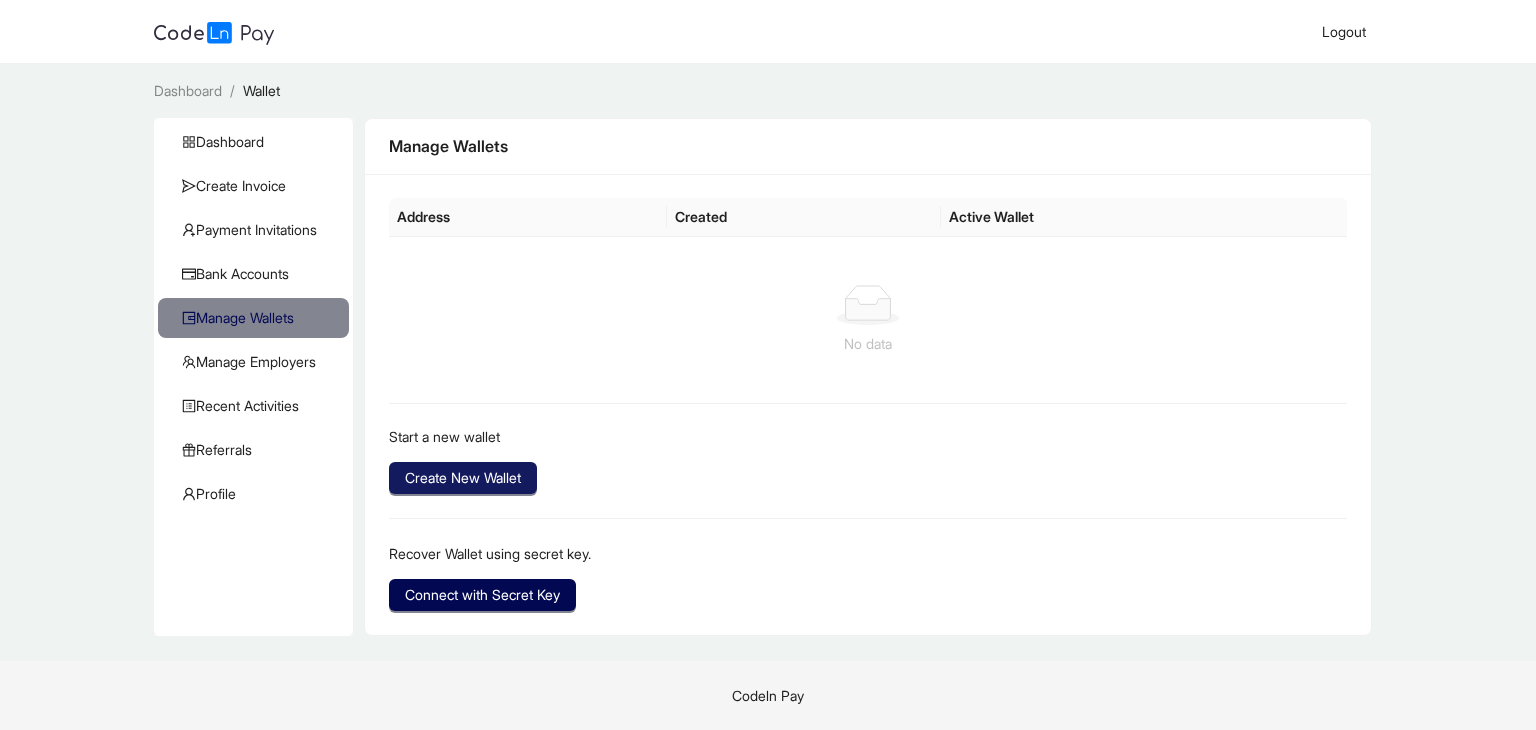 click on "Create New Wallet" 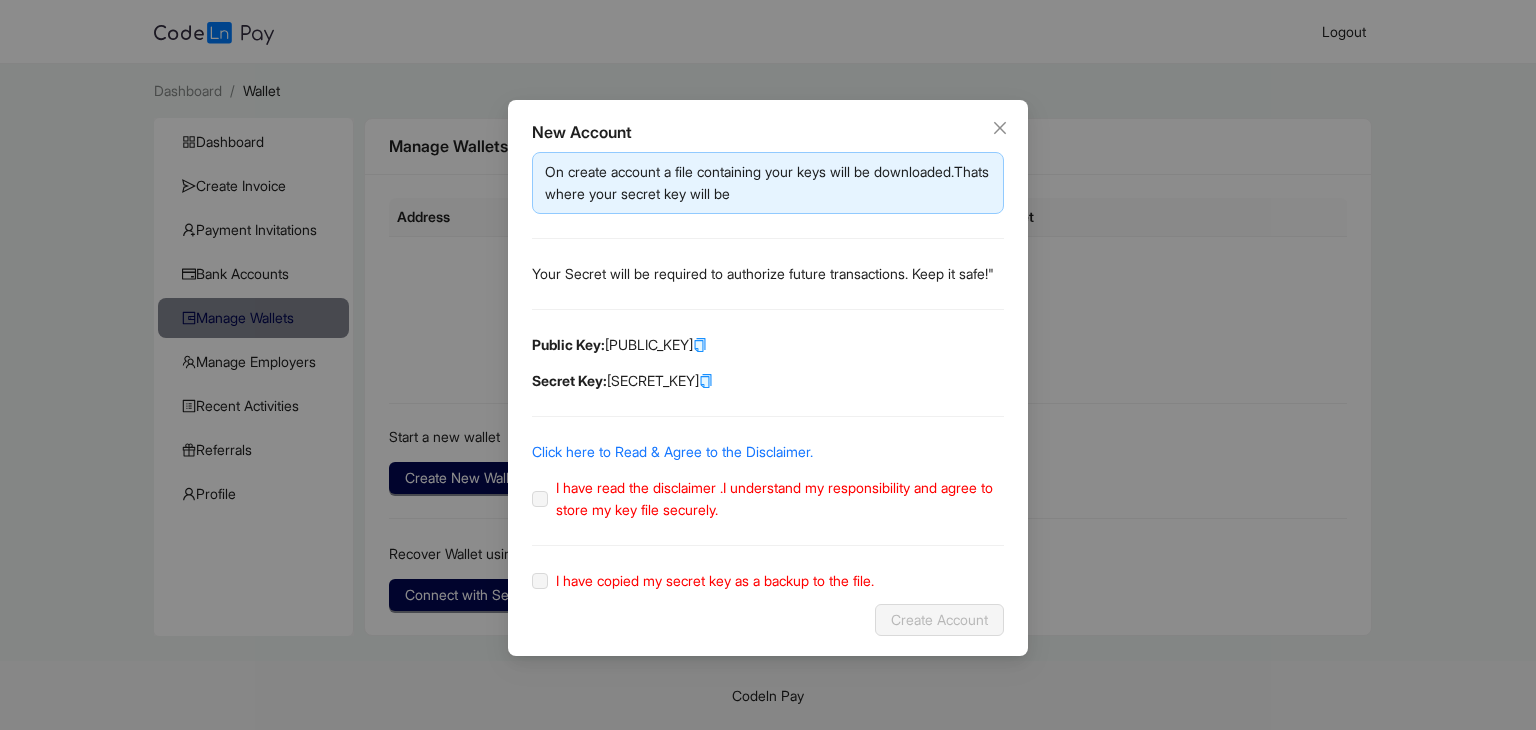 click 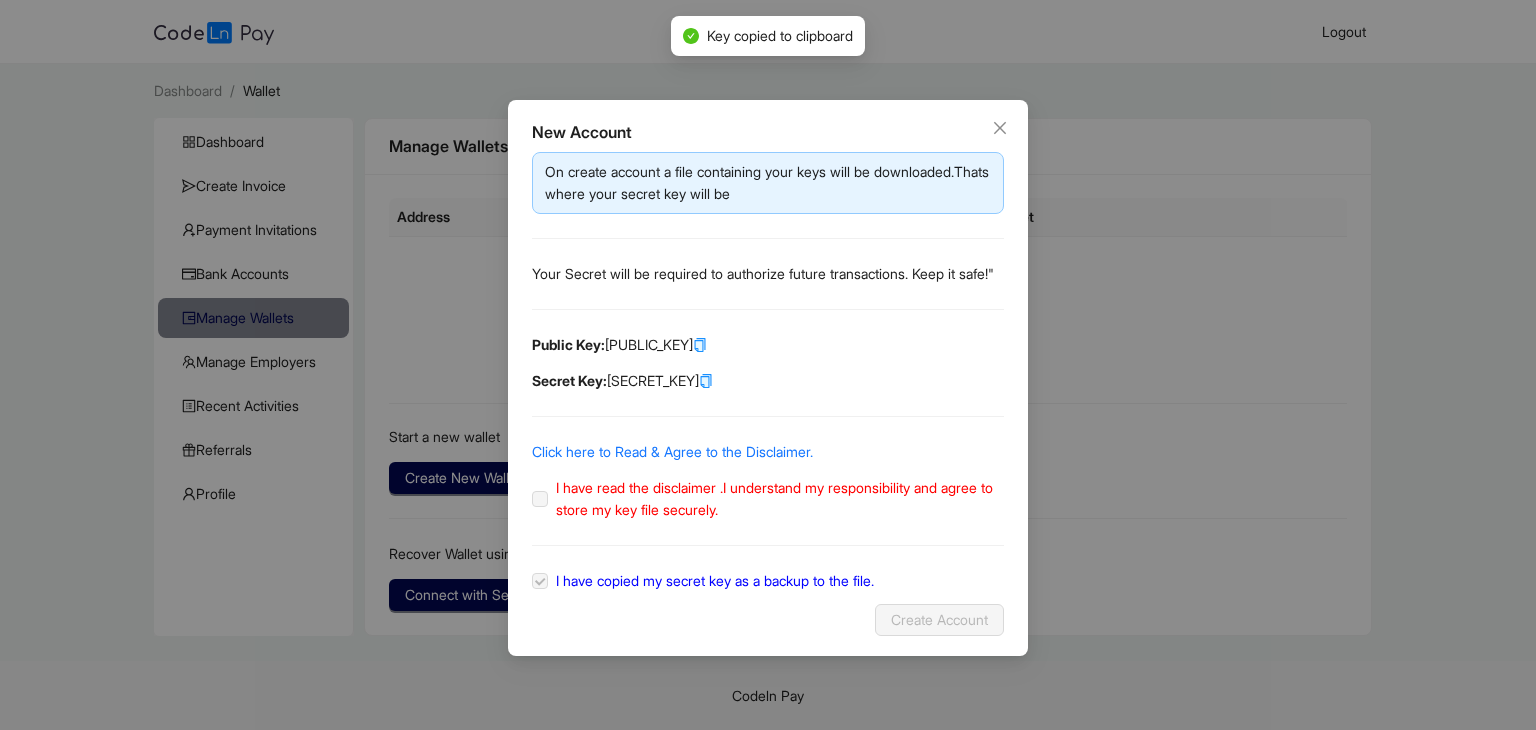 click 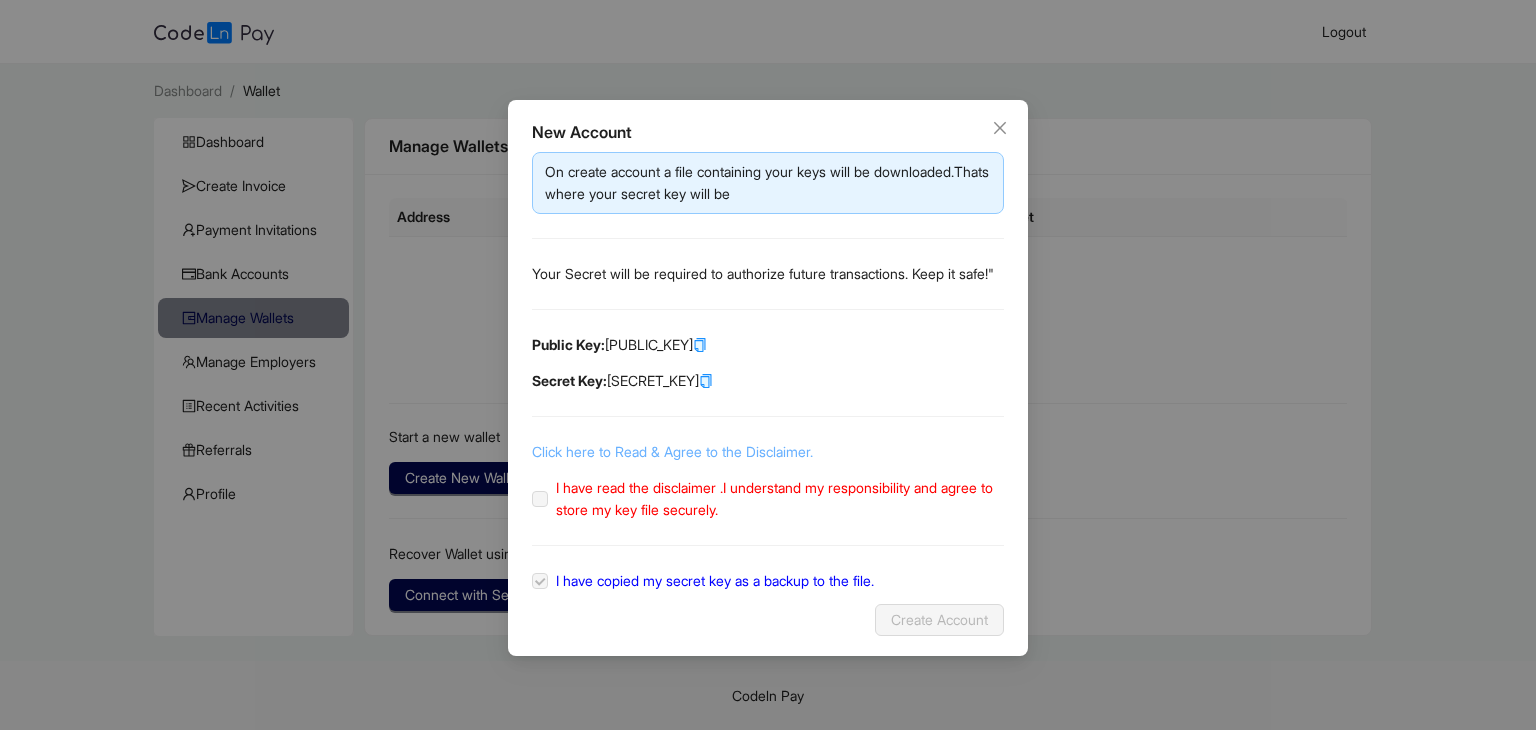 click on "Click here to Read & Agree to the Disclaimer." at bounding box center (672, 451) 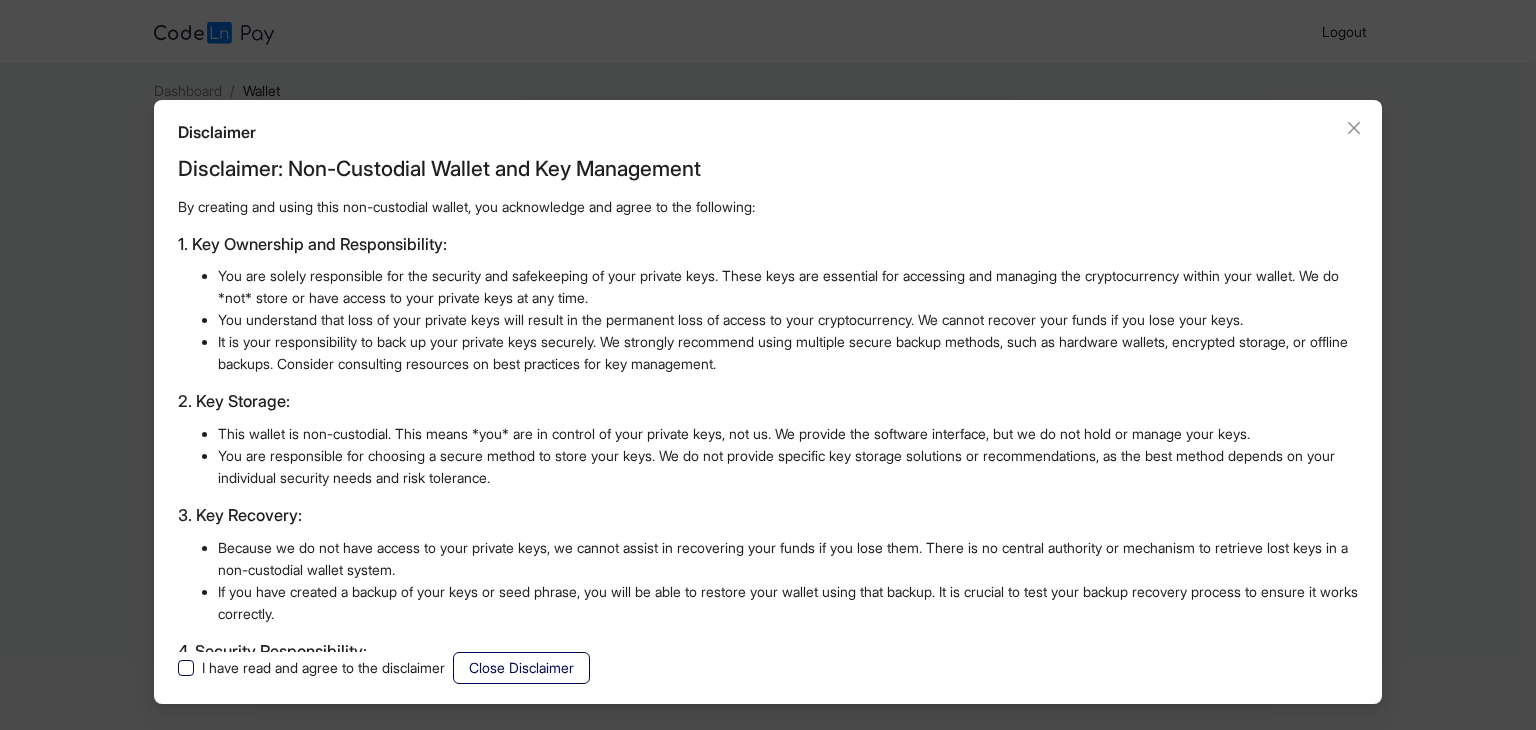 click on "I have read and agree to the disclaimer" at bounding box center (323, 668) 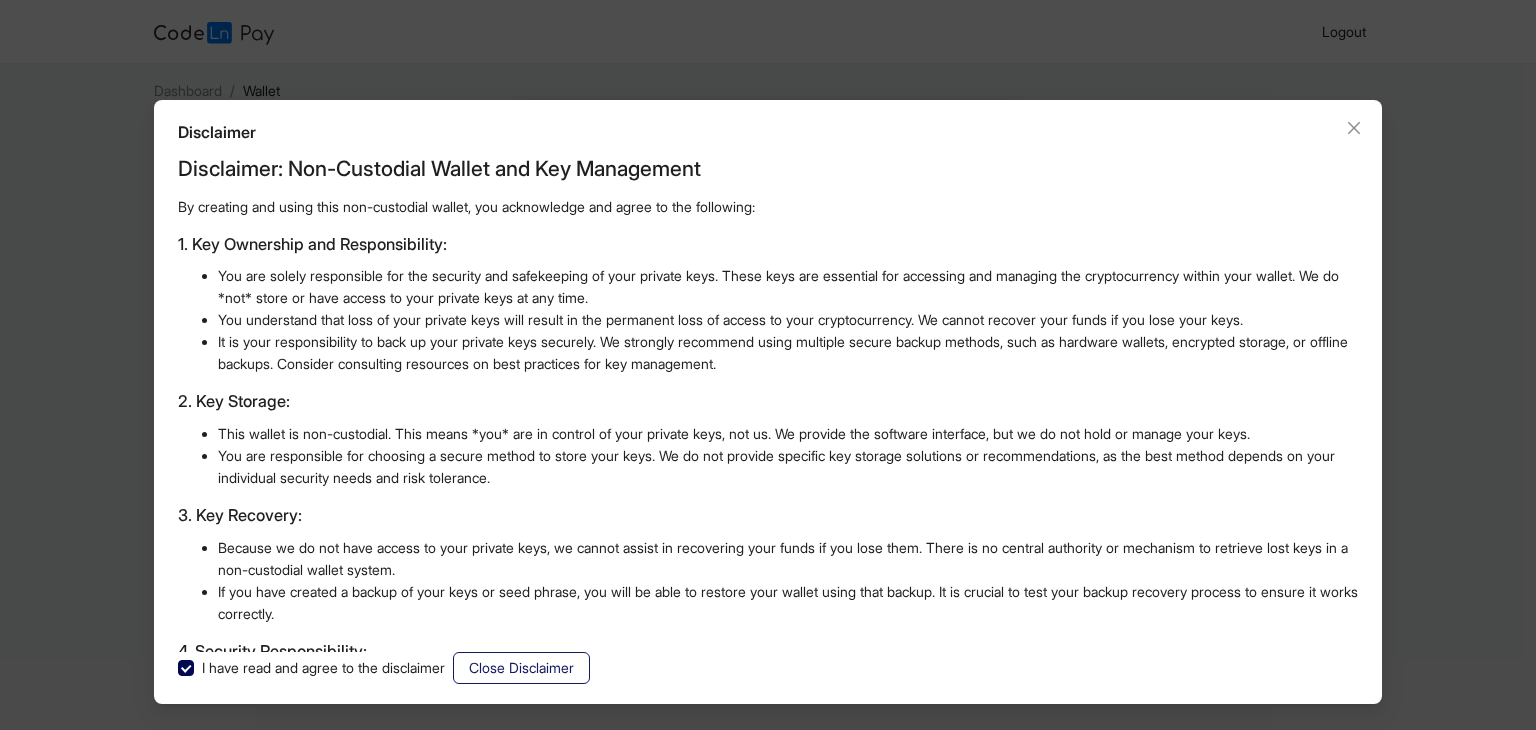 click on "Close Disclaimer" 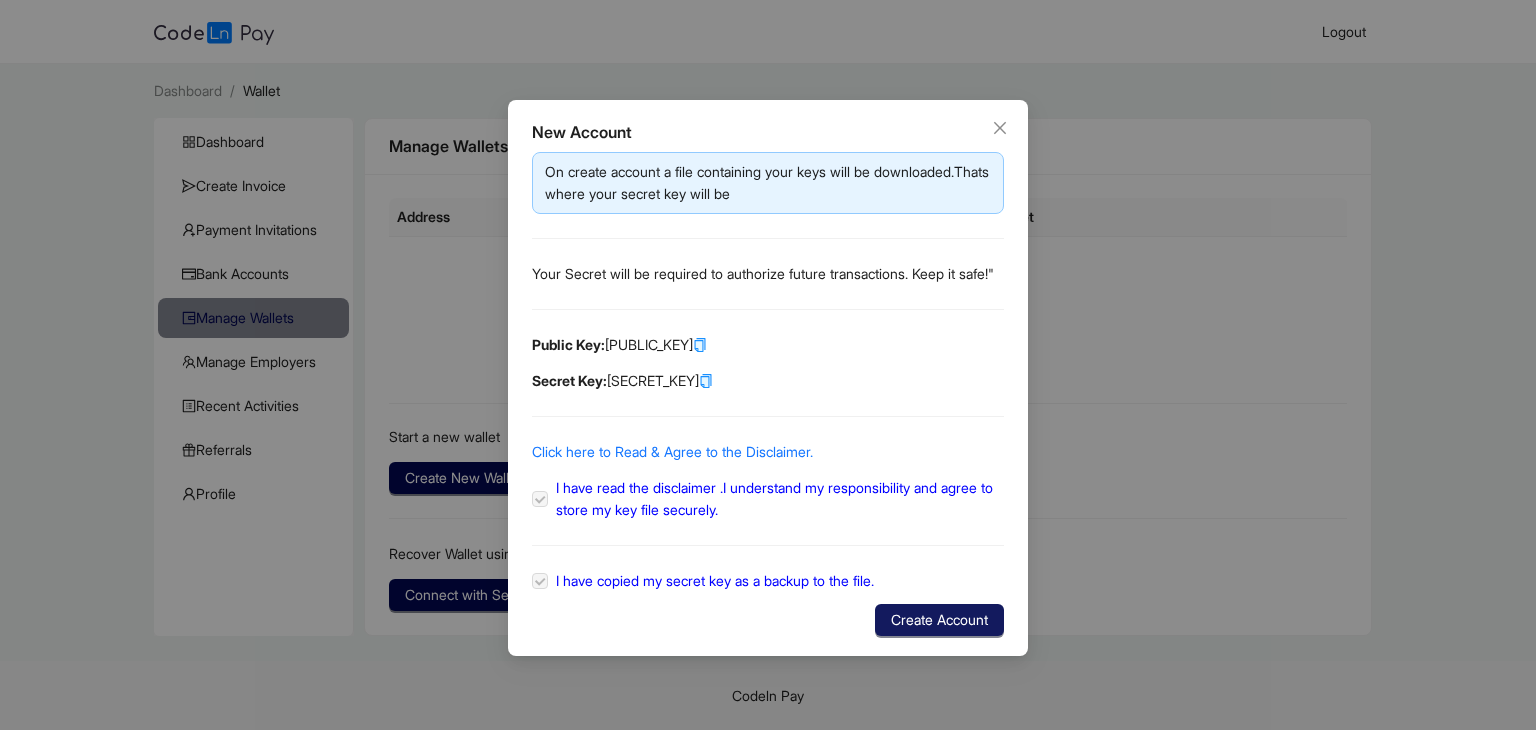 click on "Create Account" 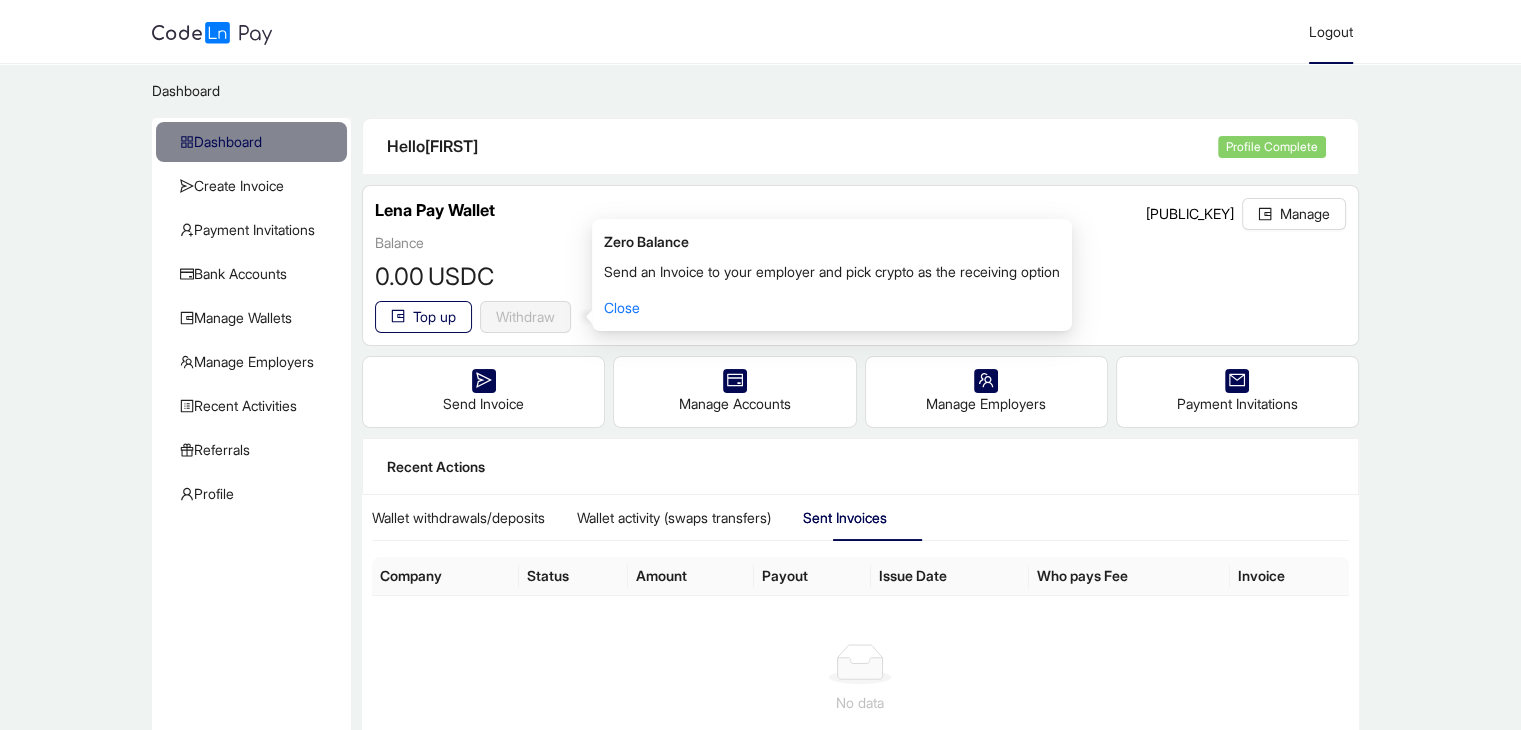 click on "Logout" 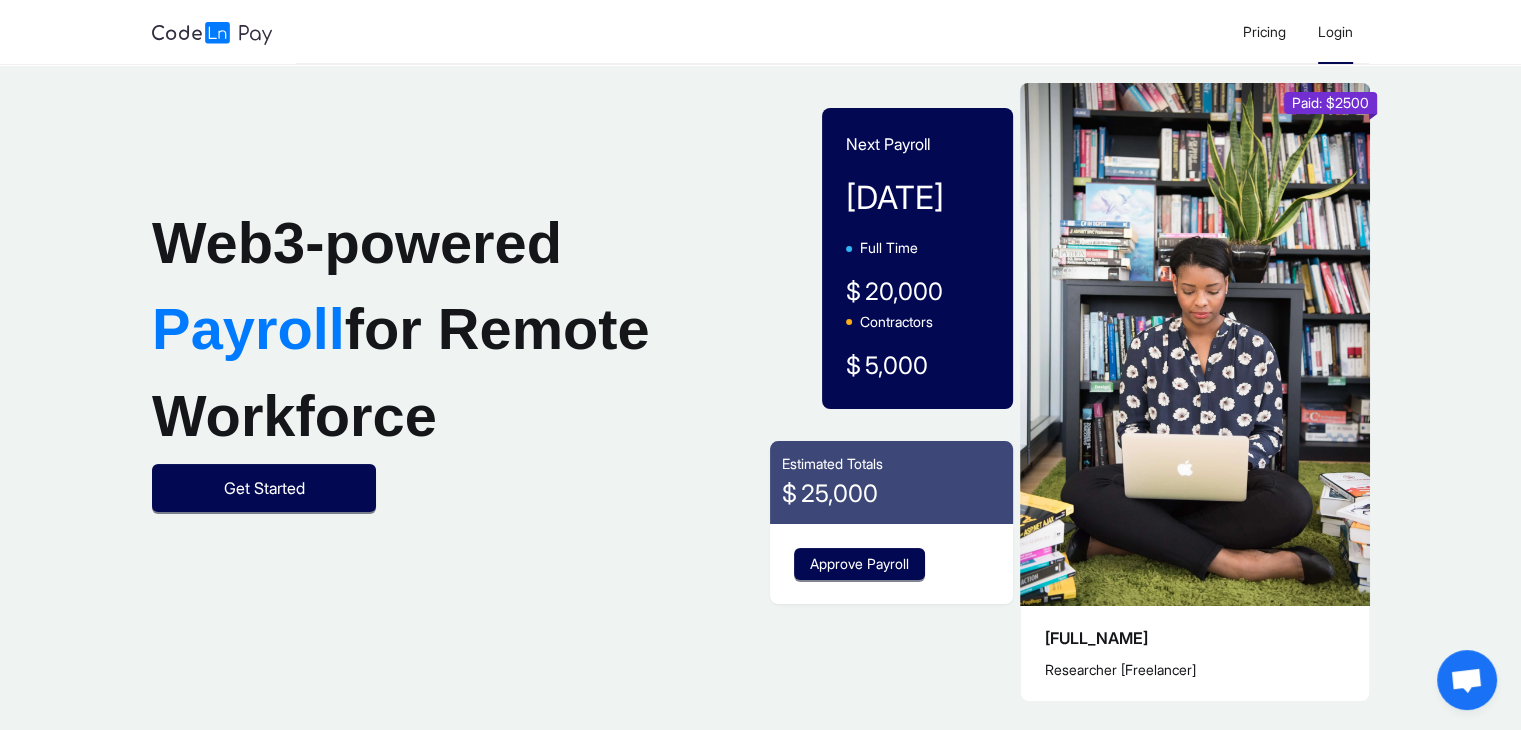 click on "Login" 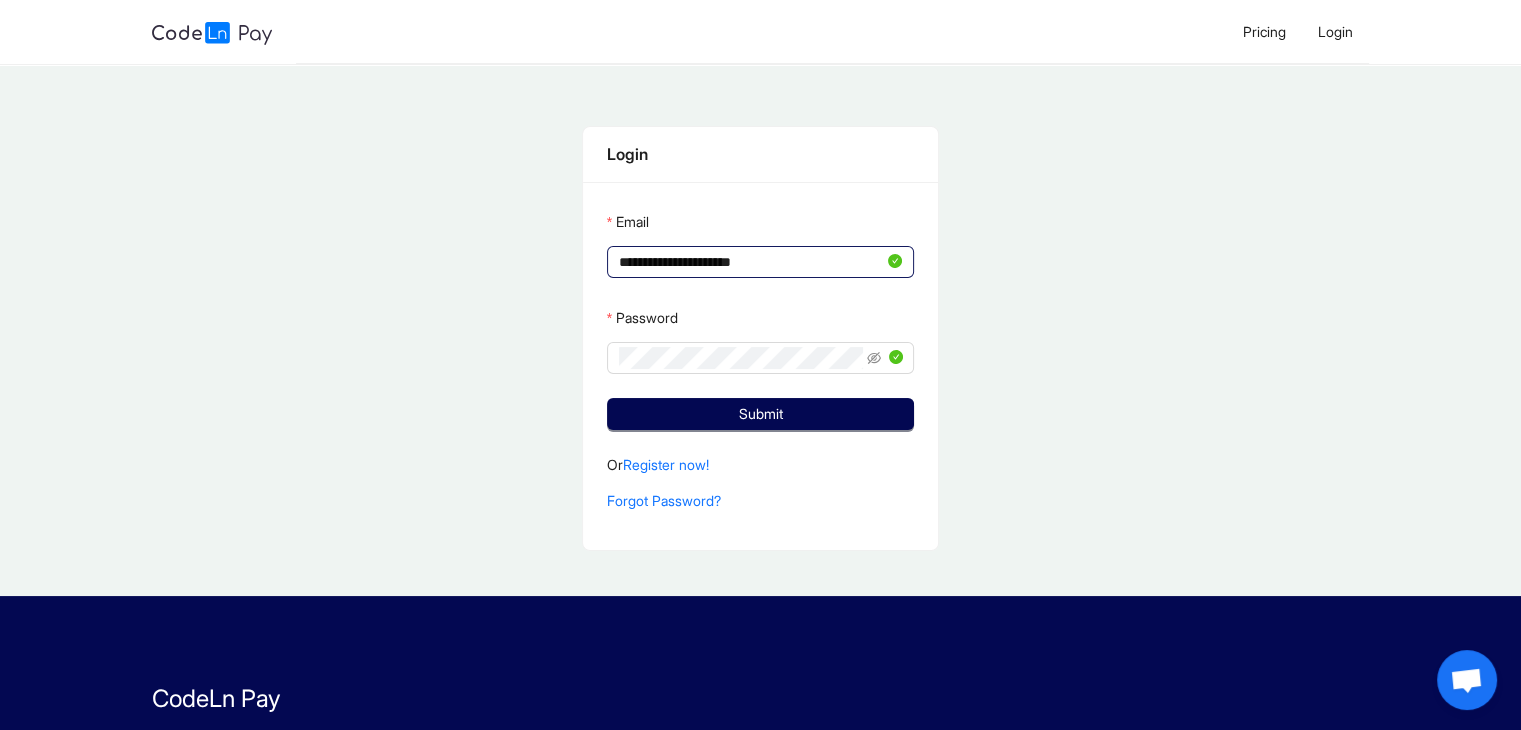 click on "**********" at bounding box center (751, 262) 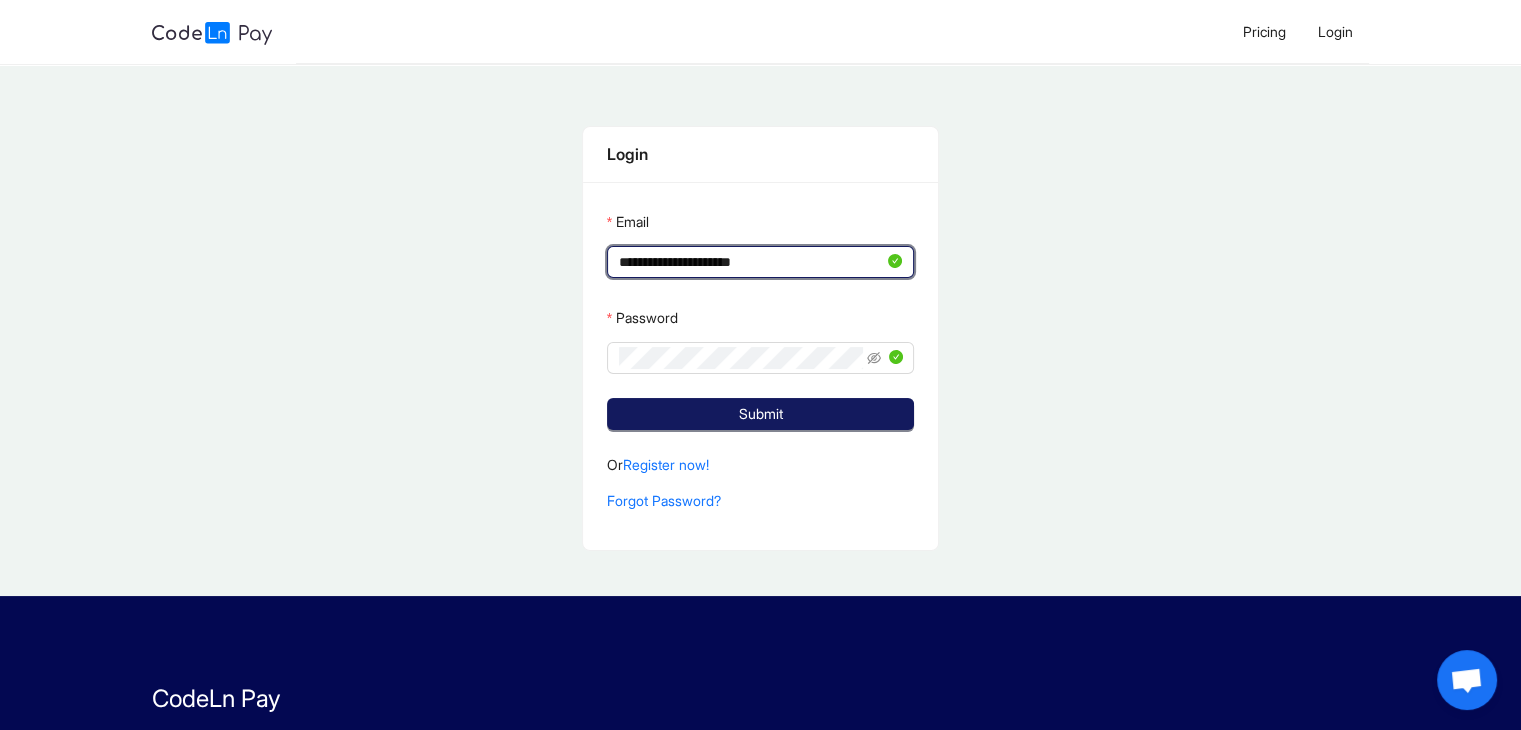 type on "**********" 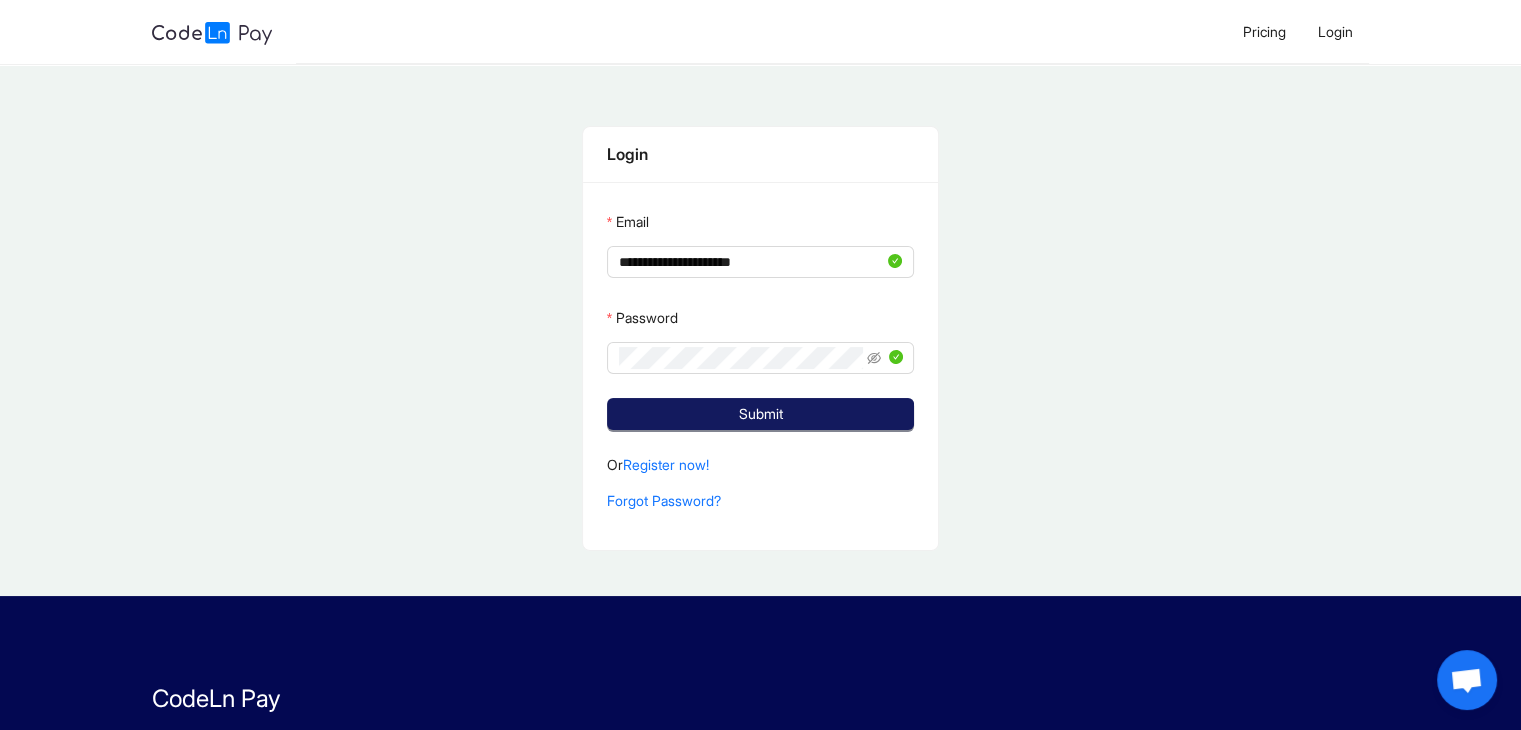 click on "Submit" 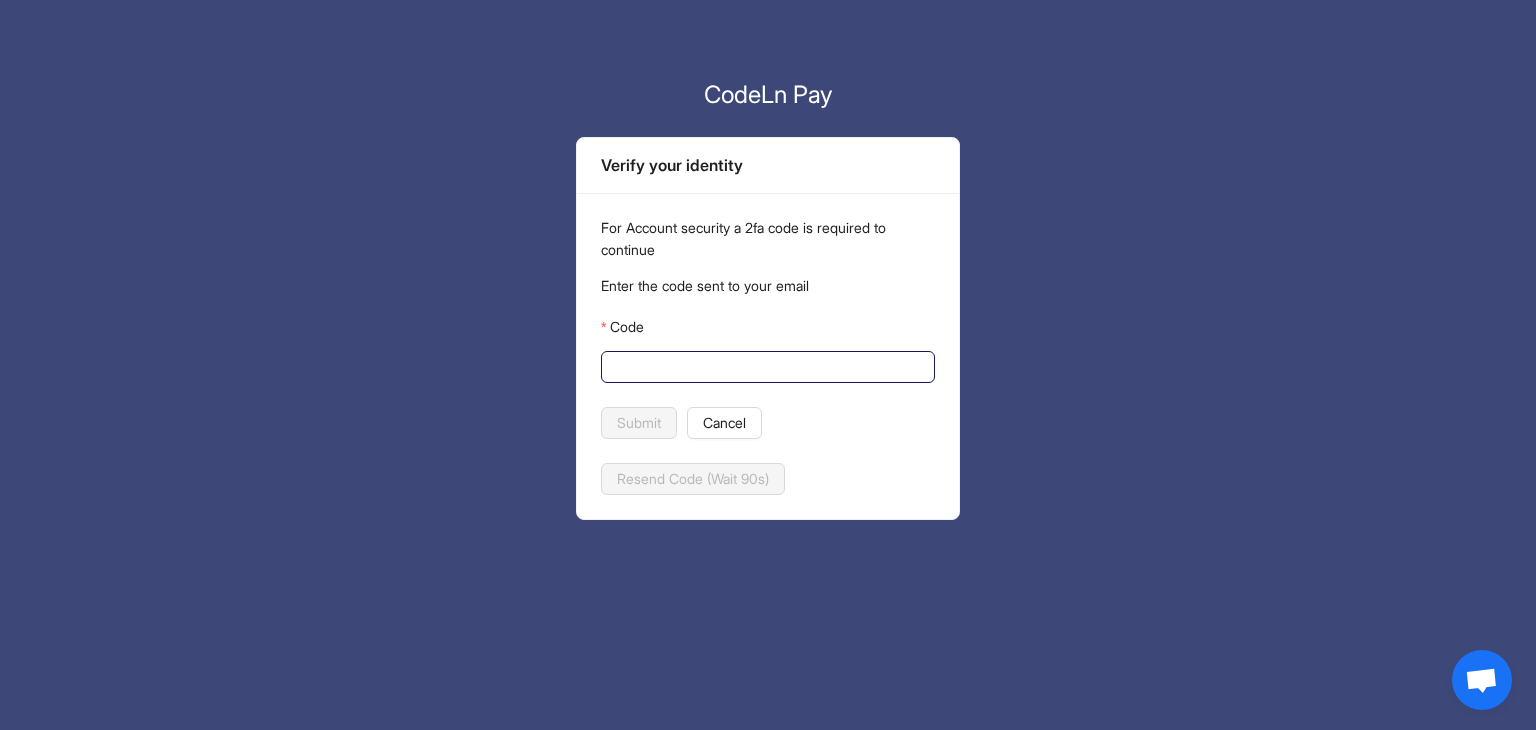 click 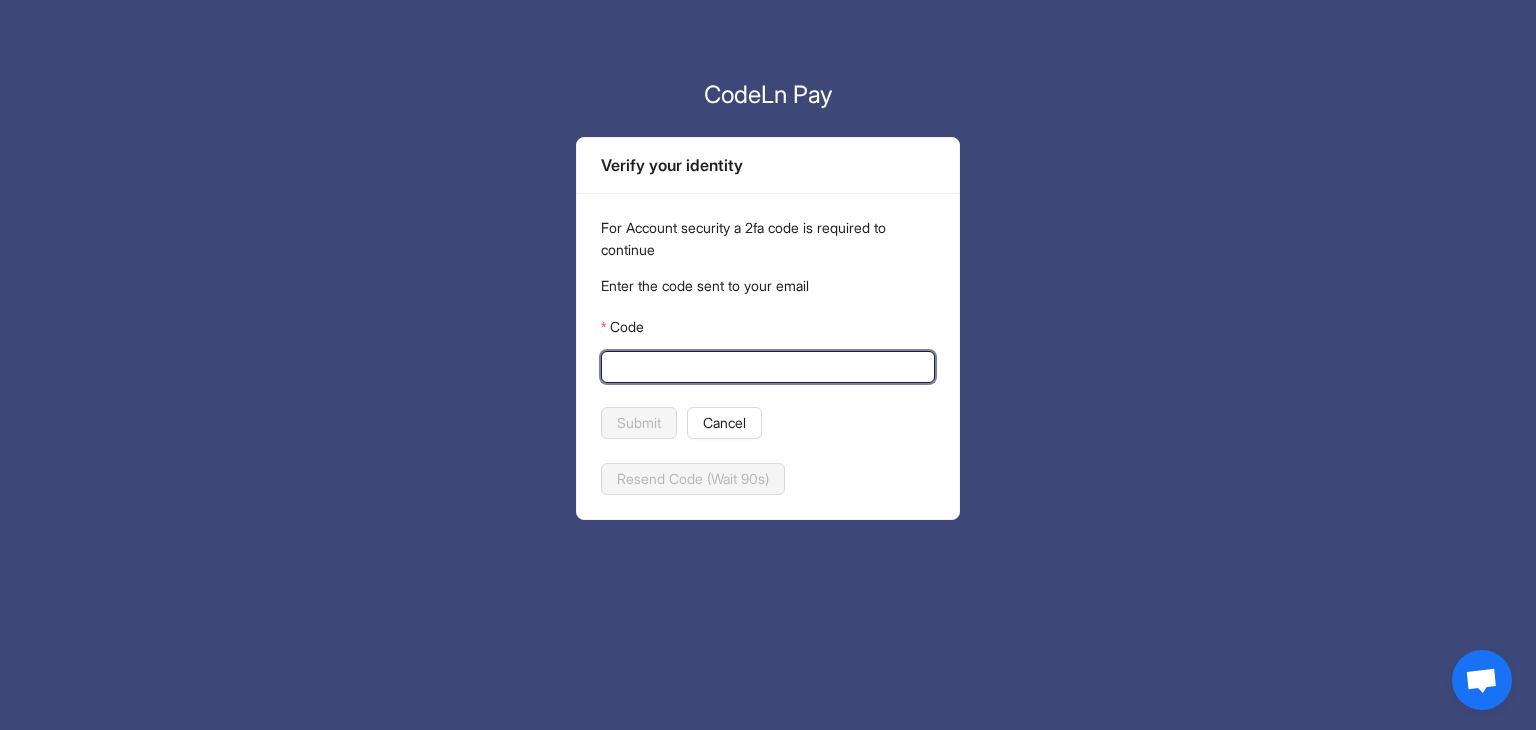 click on "Code" at bounding box center (766, 367) 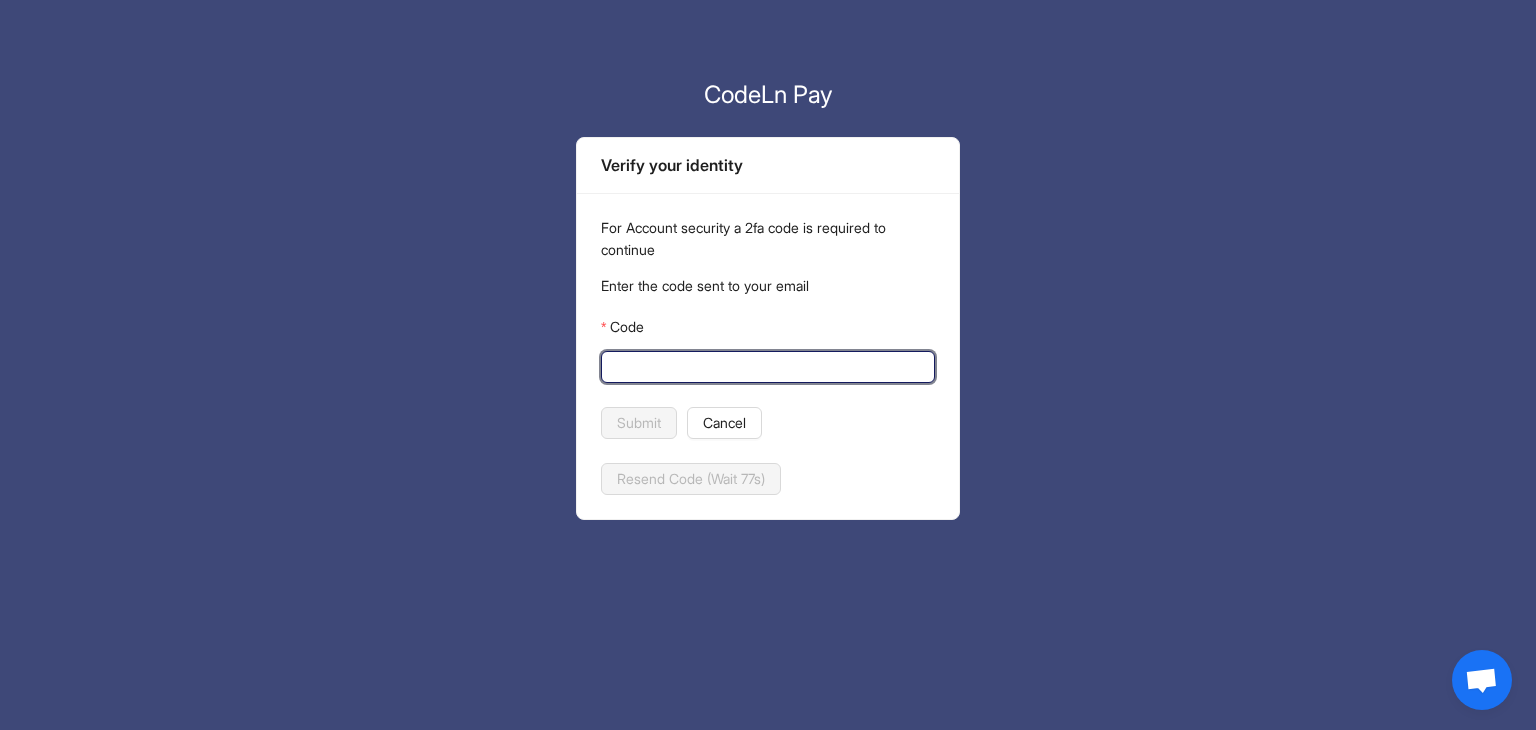 paste on "******" 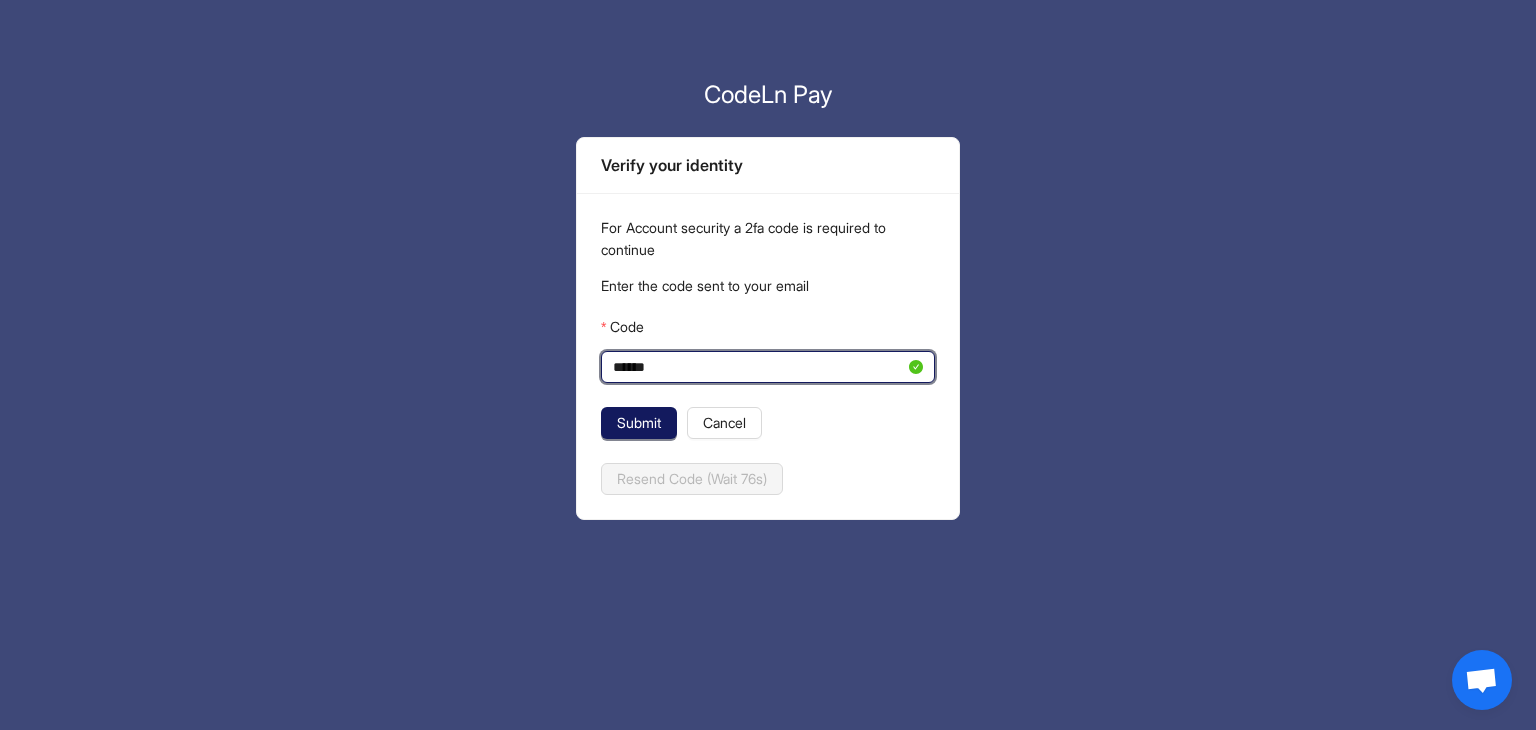 type on "******" 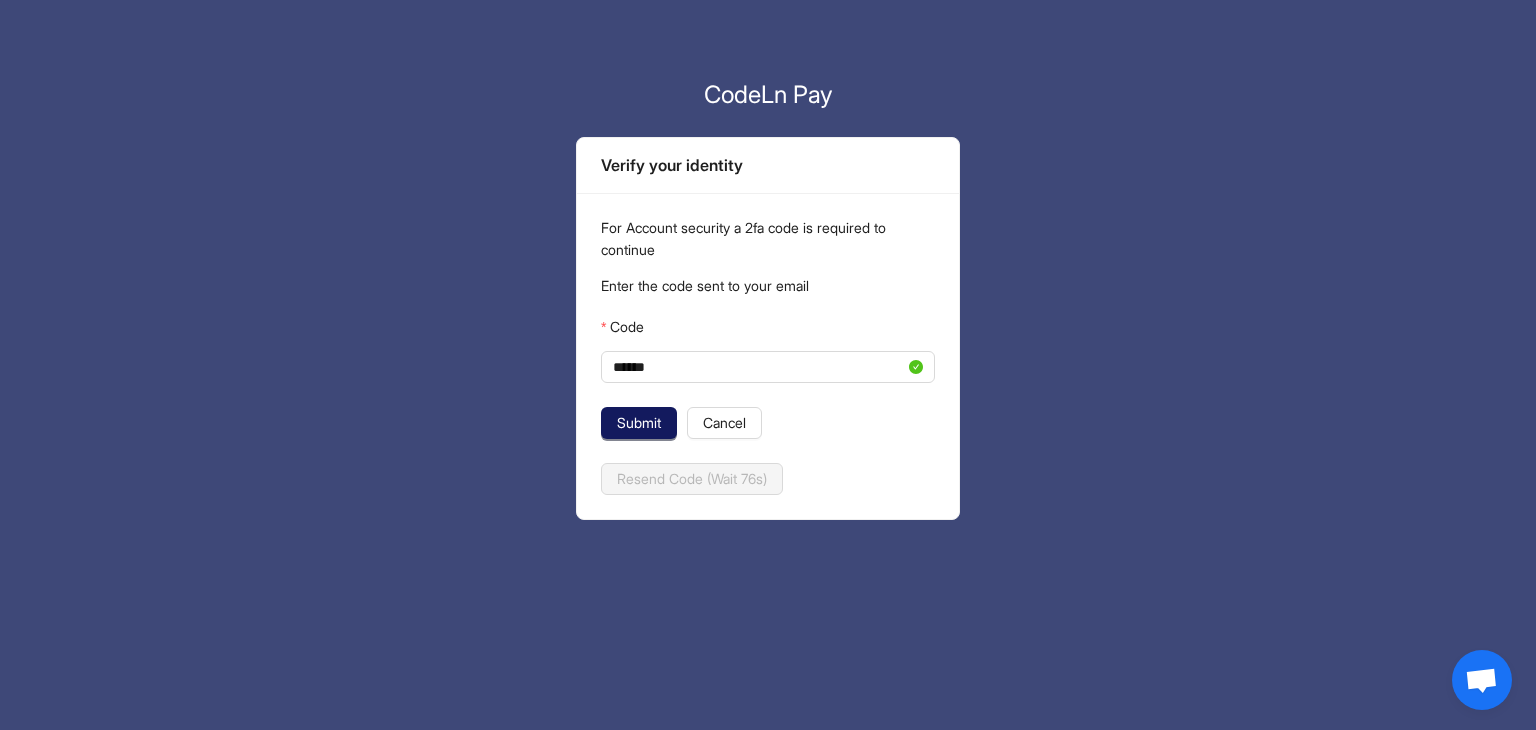 click on "Submit" 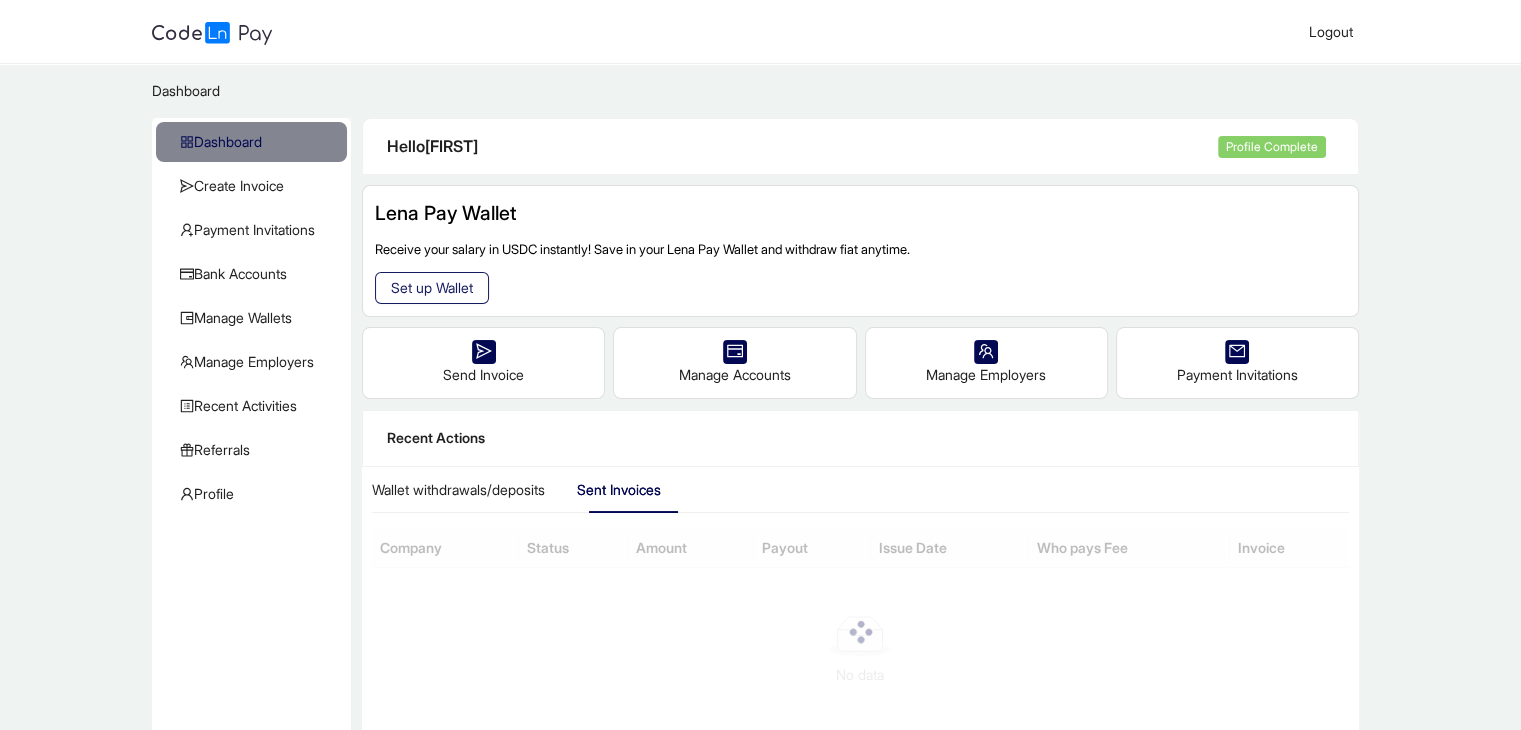 click on "Set up Wallet" 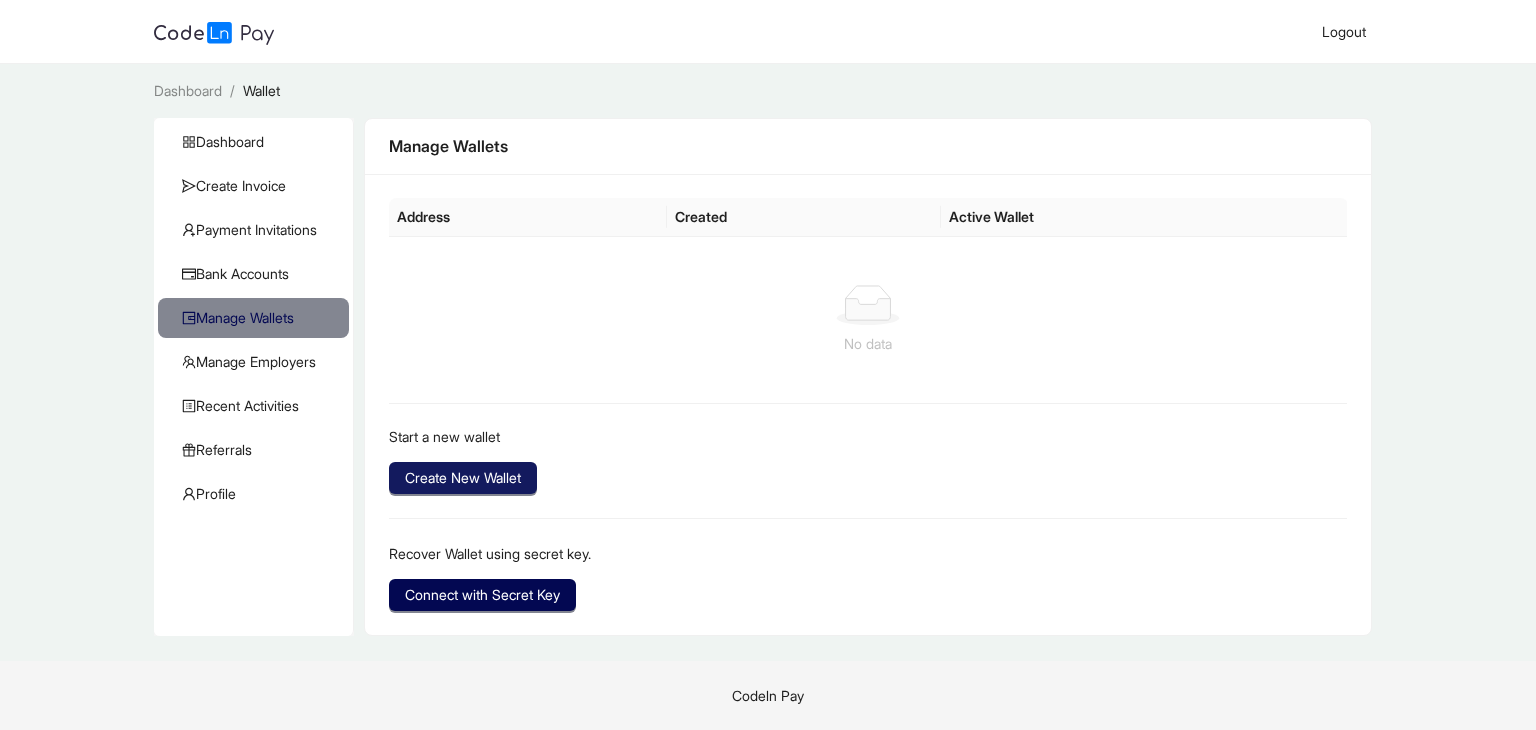 click on "Create New Wallet" at bounding box center (463, 478) 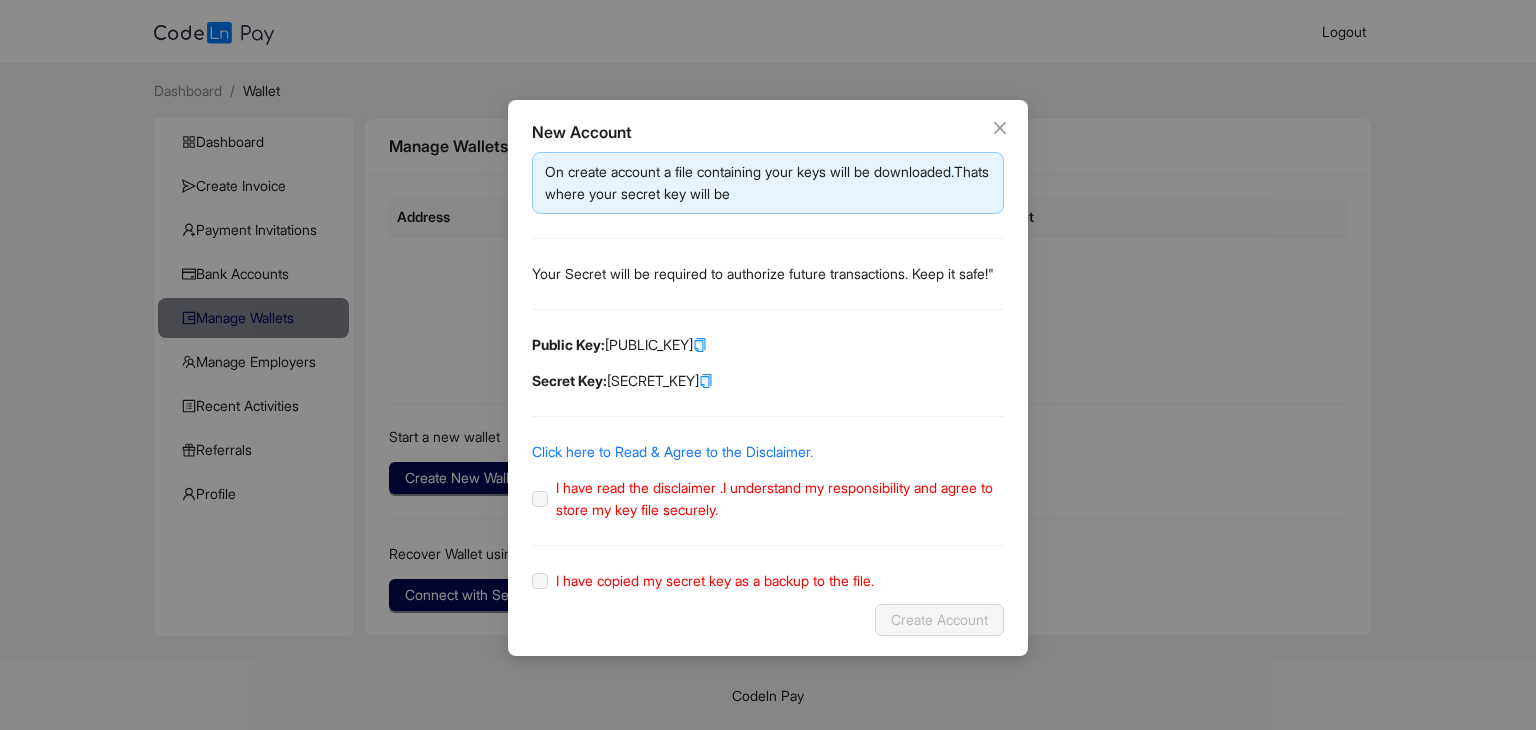 click 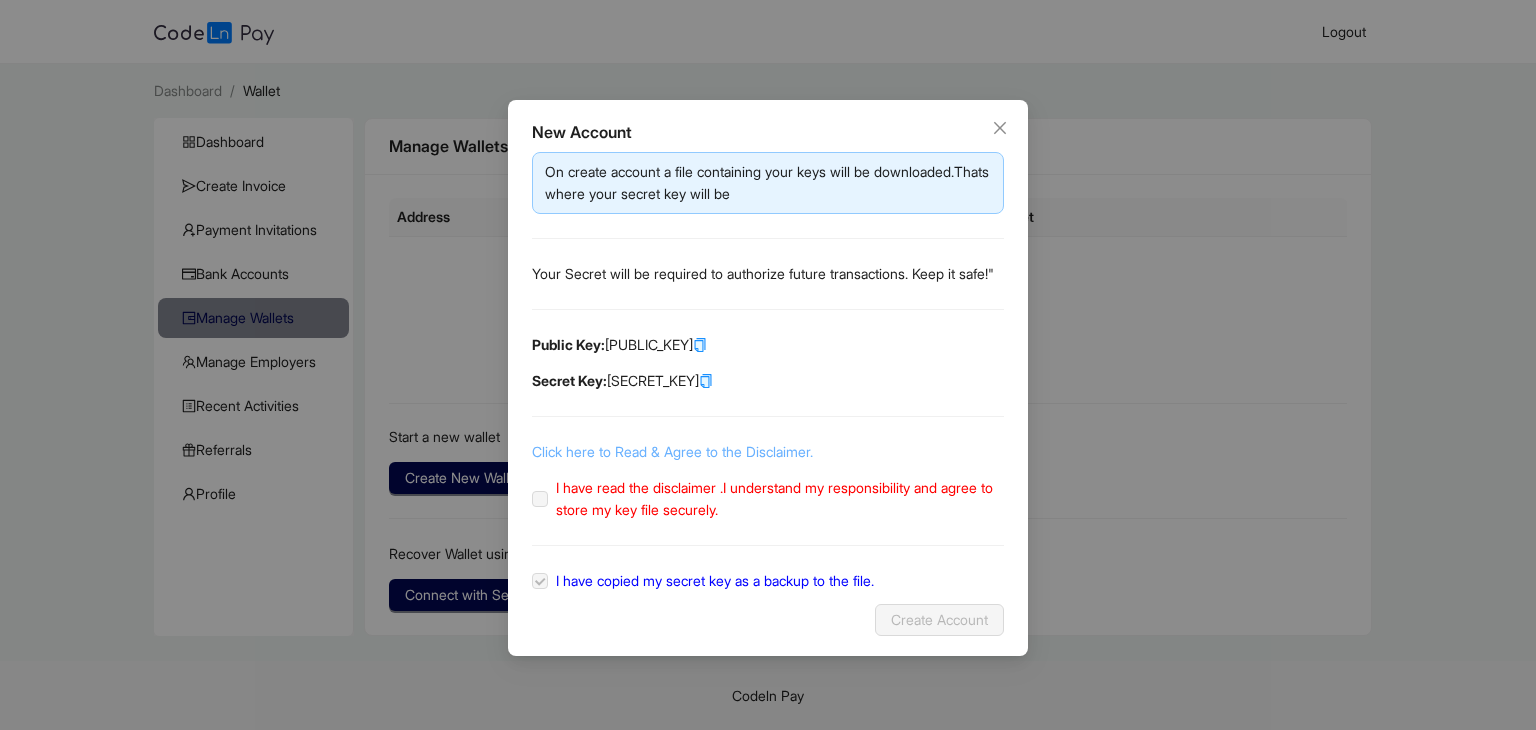 click on "Click here to Read & Agree to the Disclaimer." at bounding box center (672, 451) 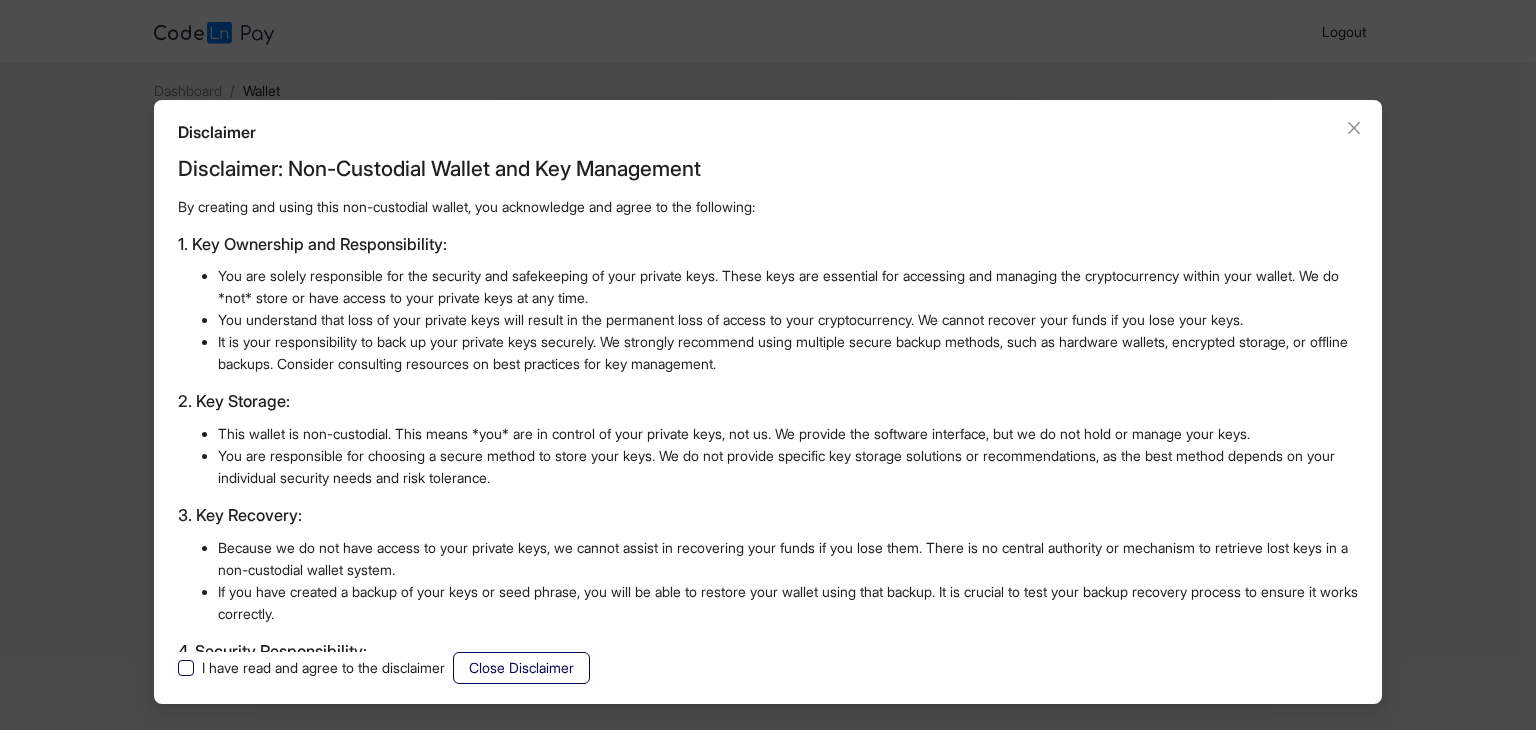 click on "I have read and agree to the disclaimer" at bounding box center [323, 668] 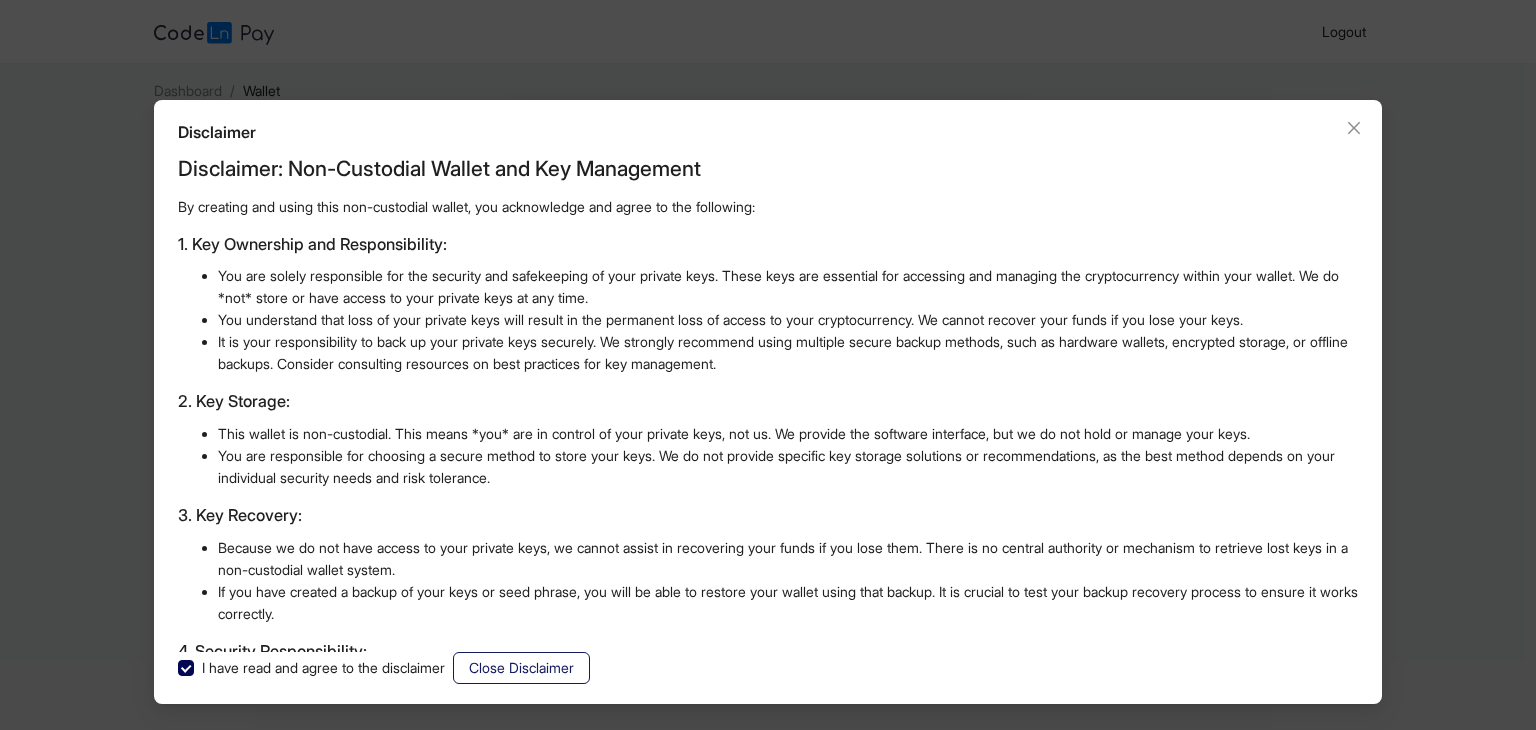 click on "Close Disclaimer" 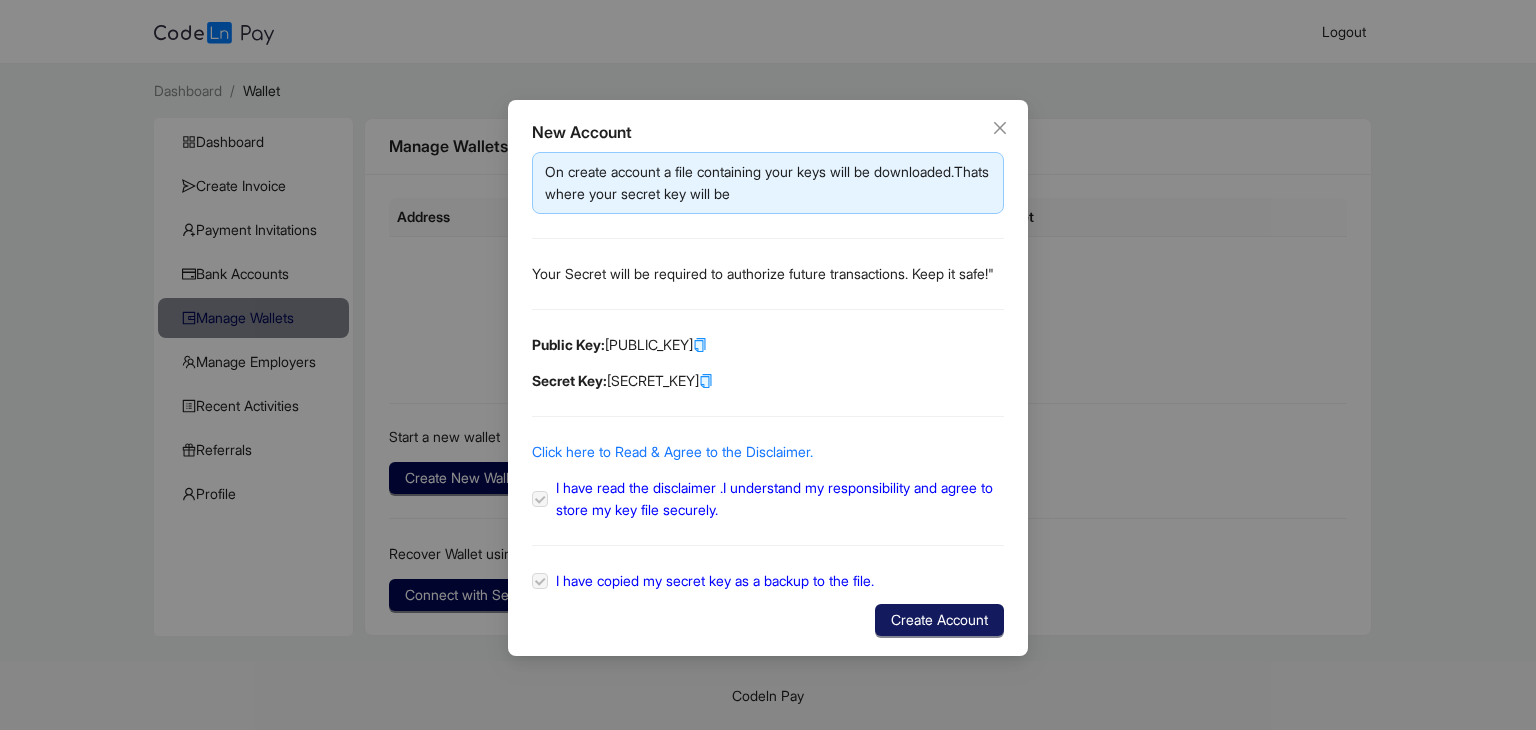 click on "Create Account" 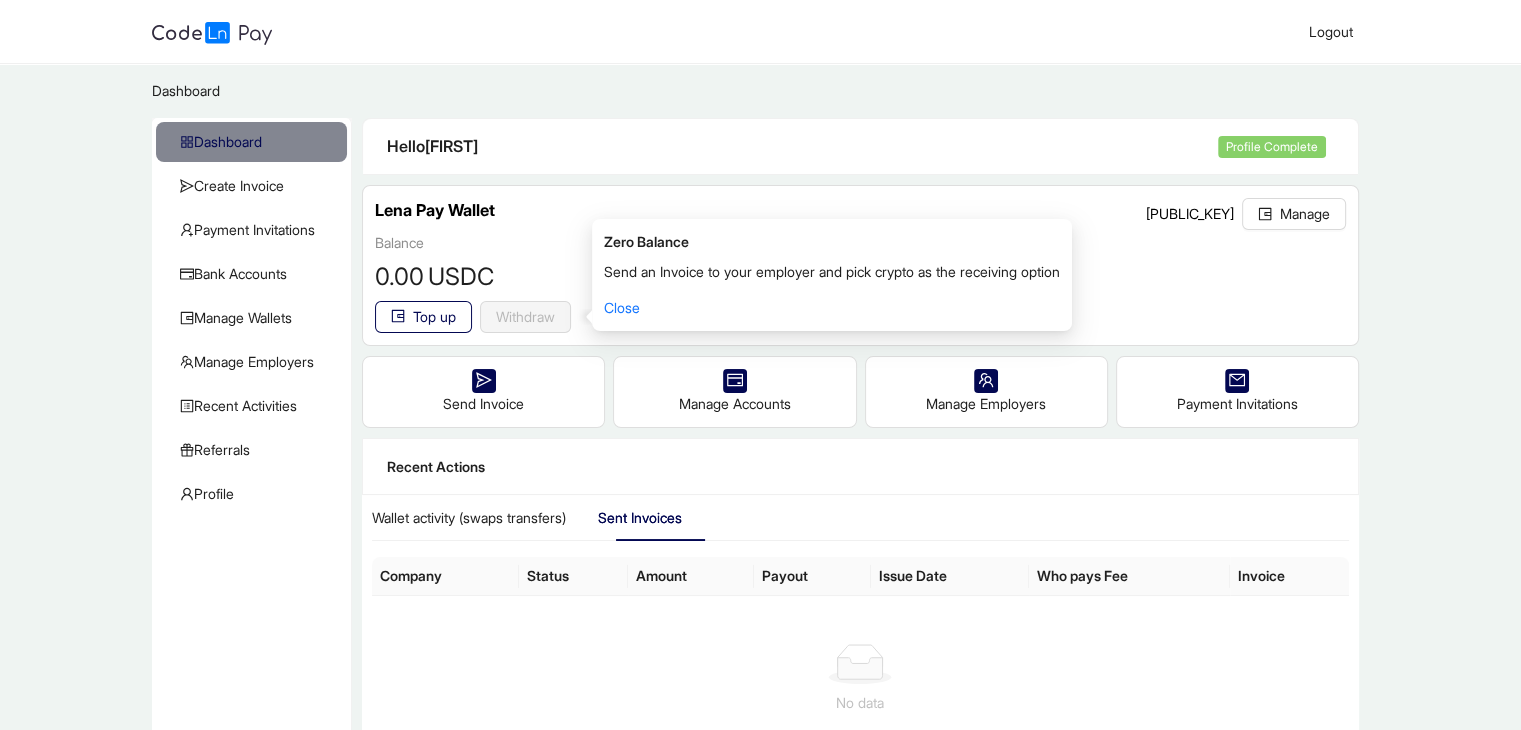 click on "Balance 0 .00 USDC Top up Withdraw reset" at bounding box center [860, 282] 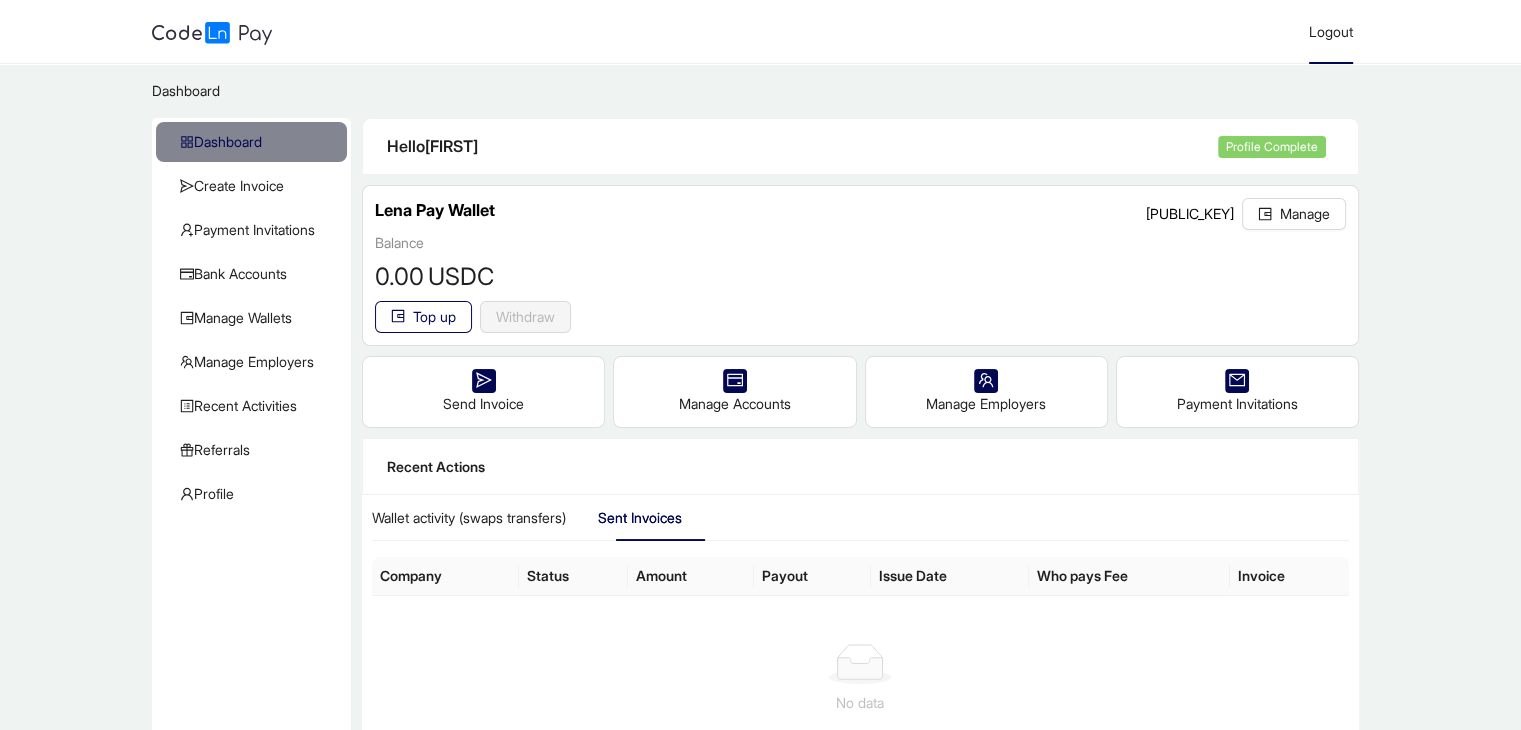 click on "Logout" 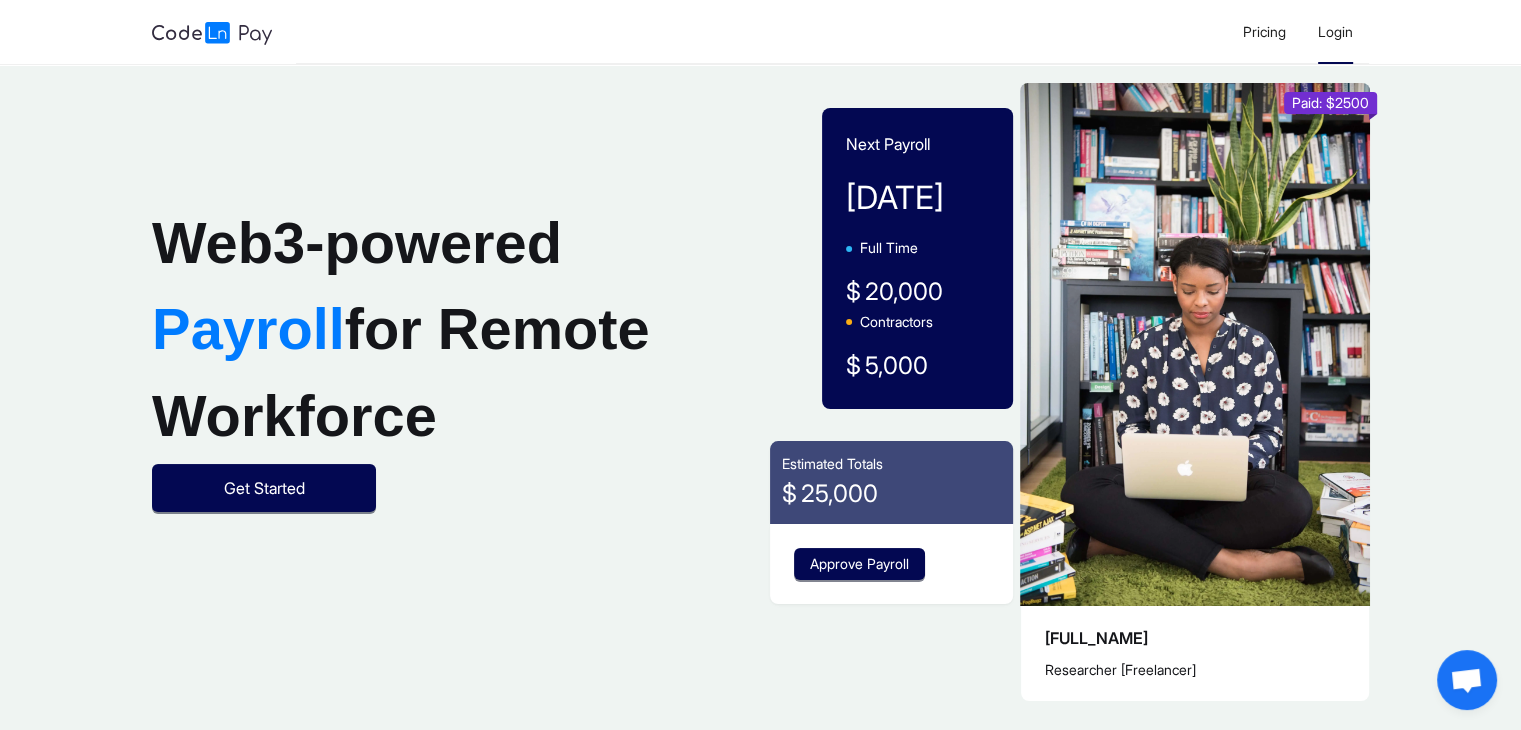click on "Login" 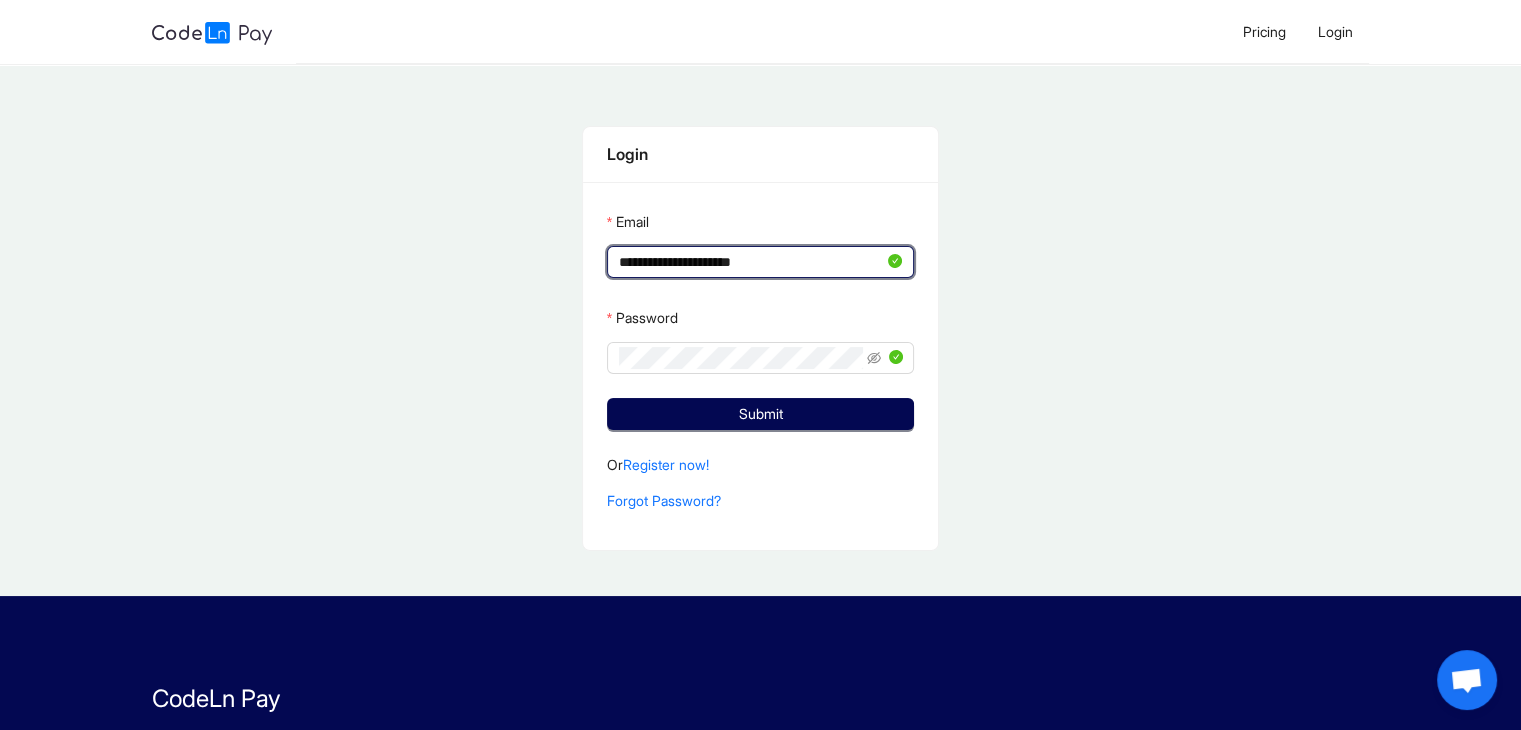 click on "**********" at bounding box center [751, 262] 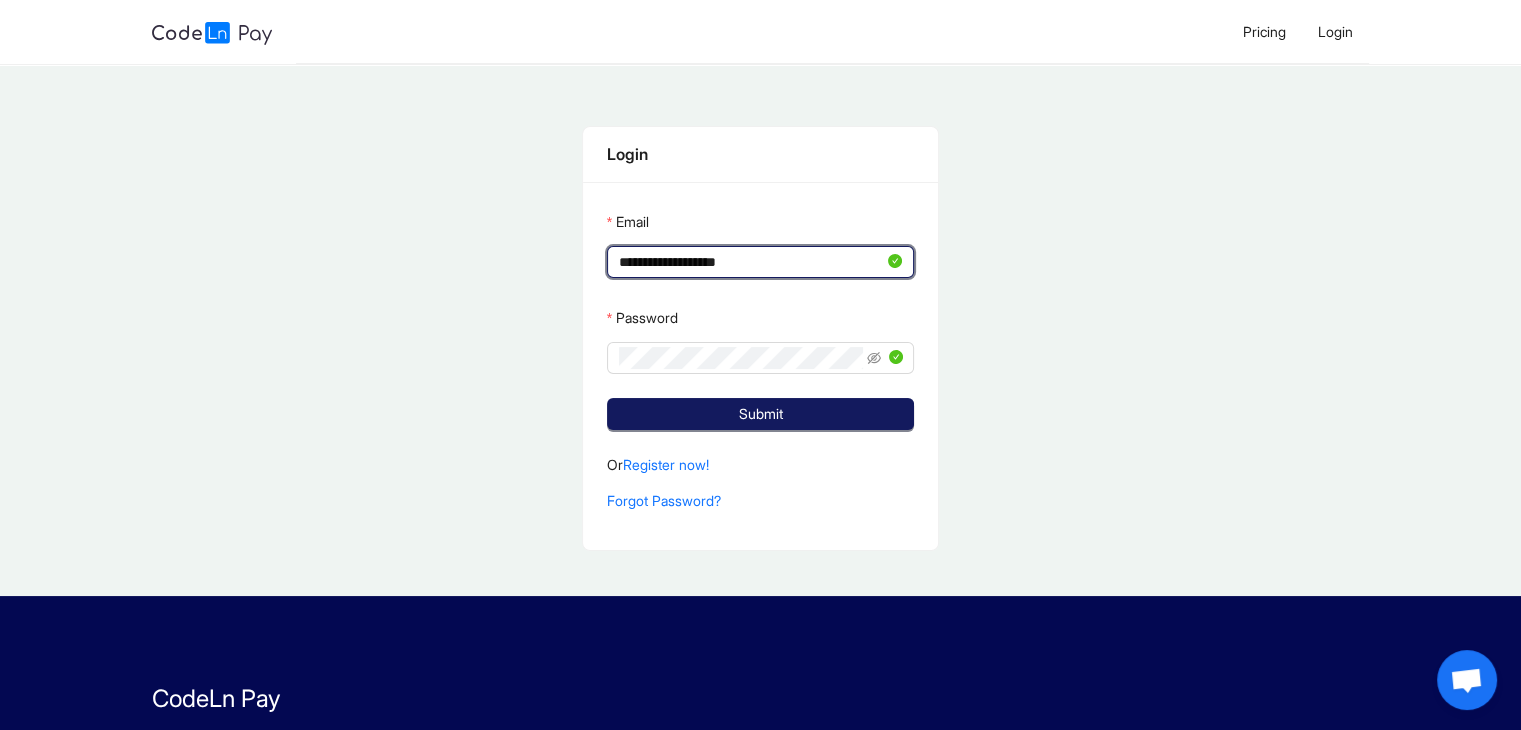 type on "**********" 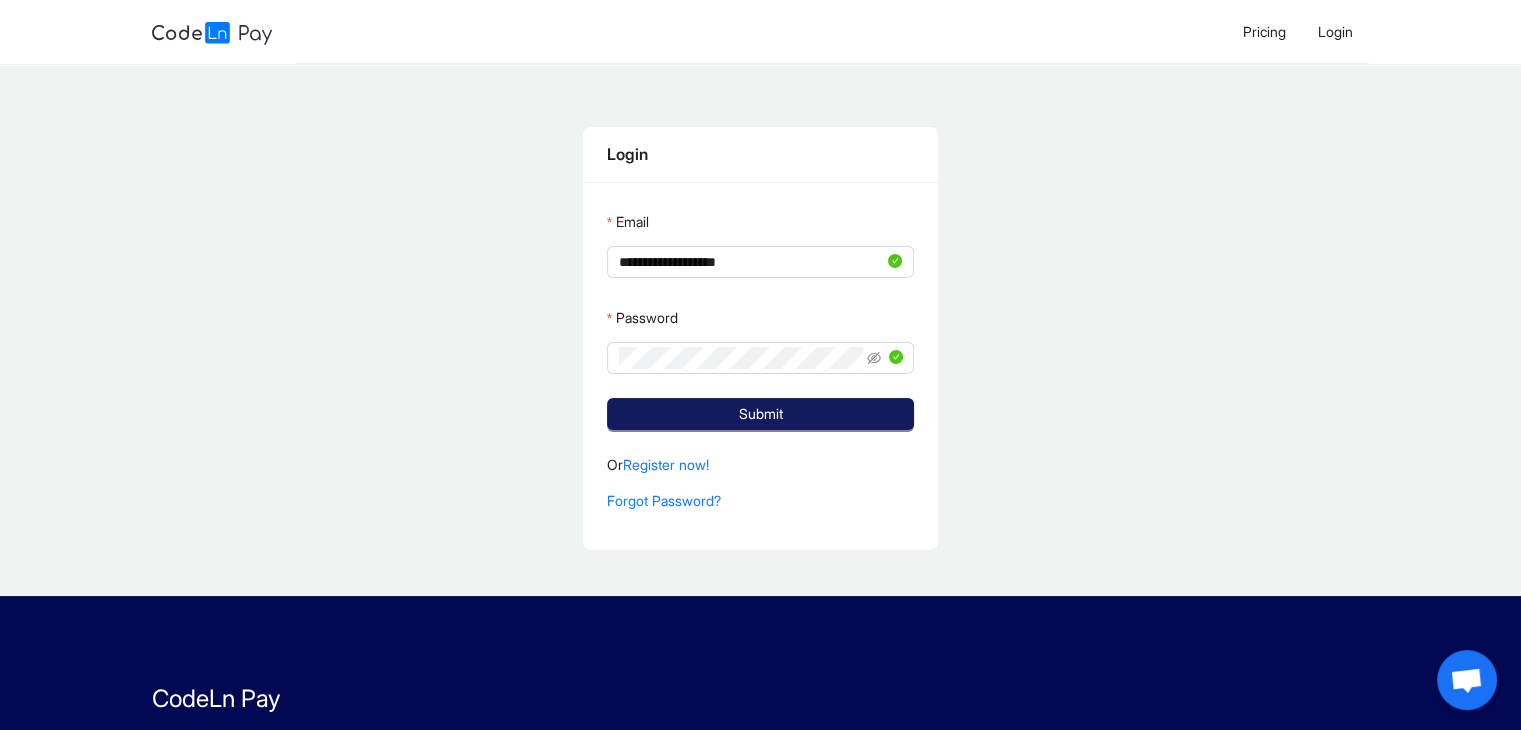 click on "Submit" 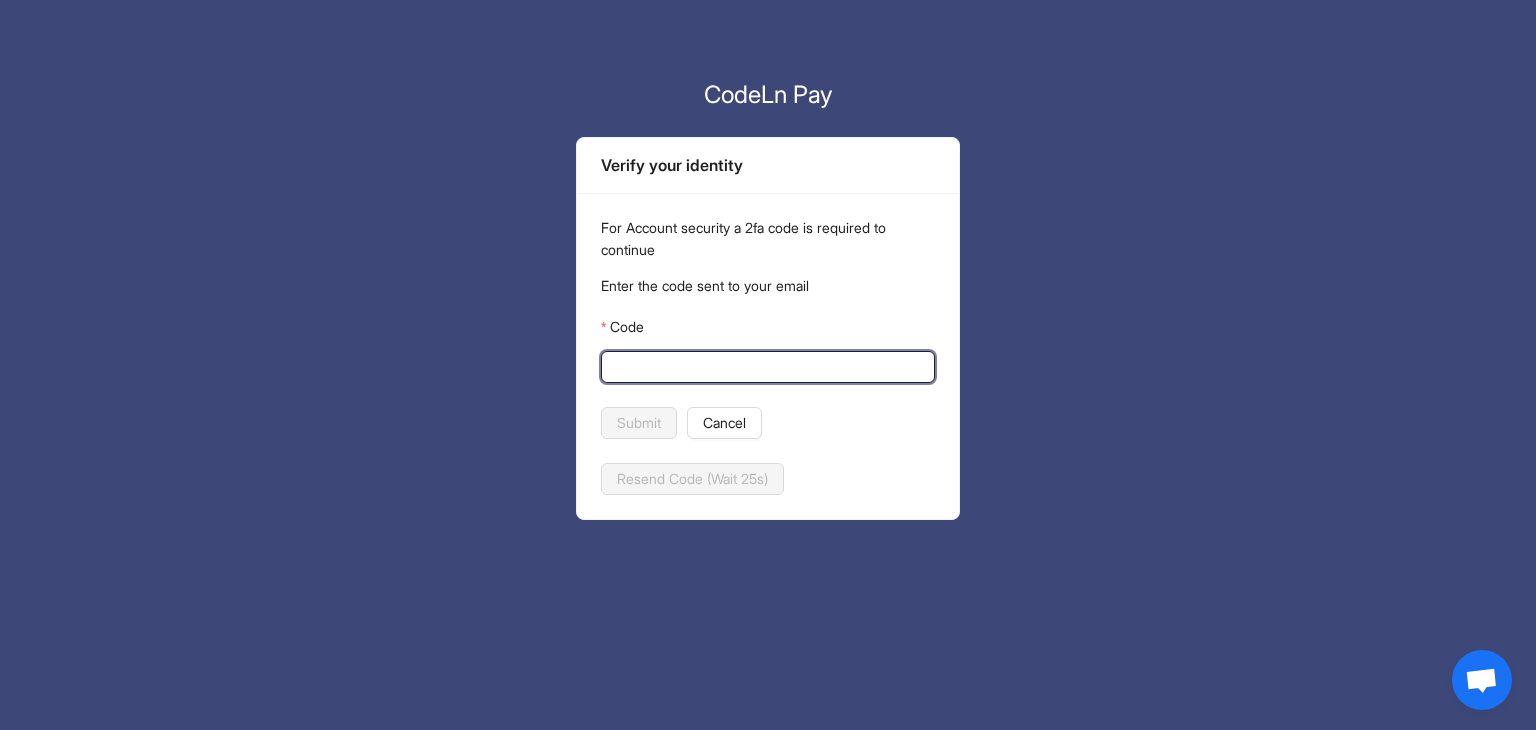 click on "Code" at bounding box center (766, 367) 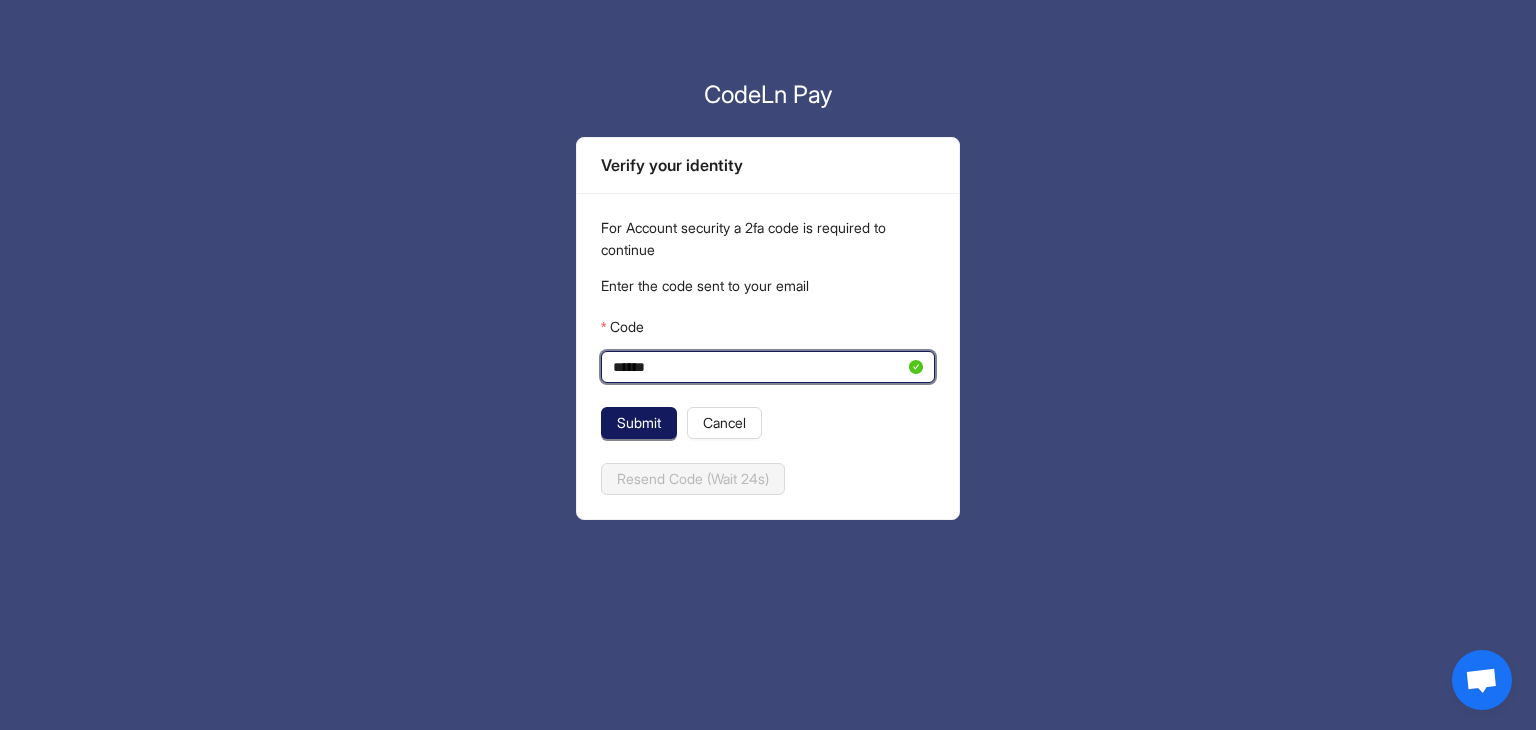 type on "******" 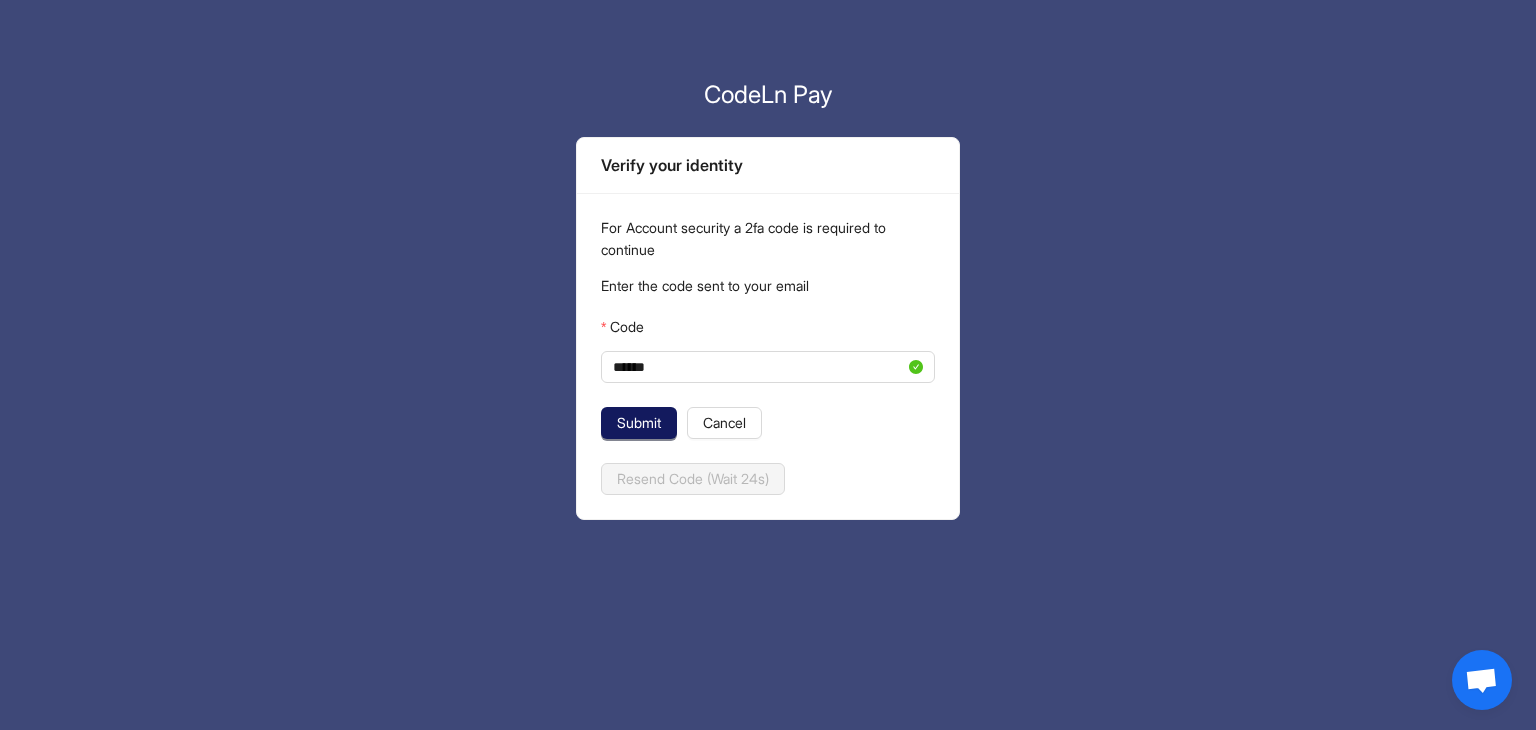 click on "Submit" 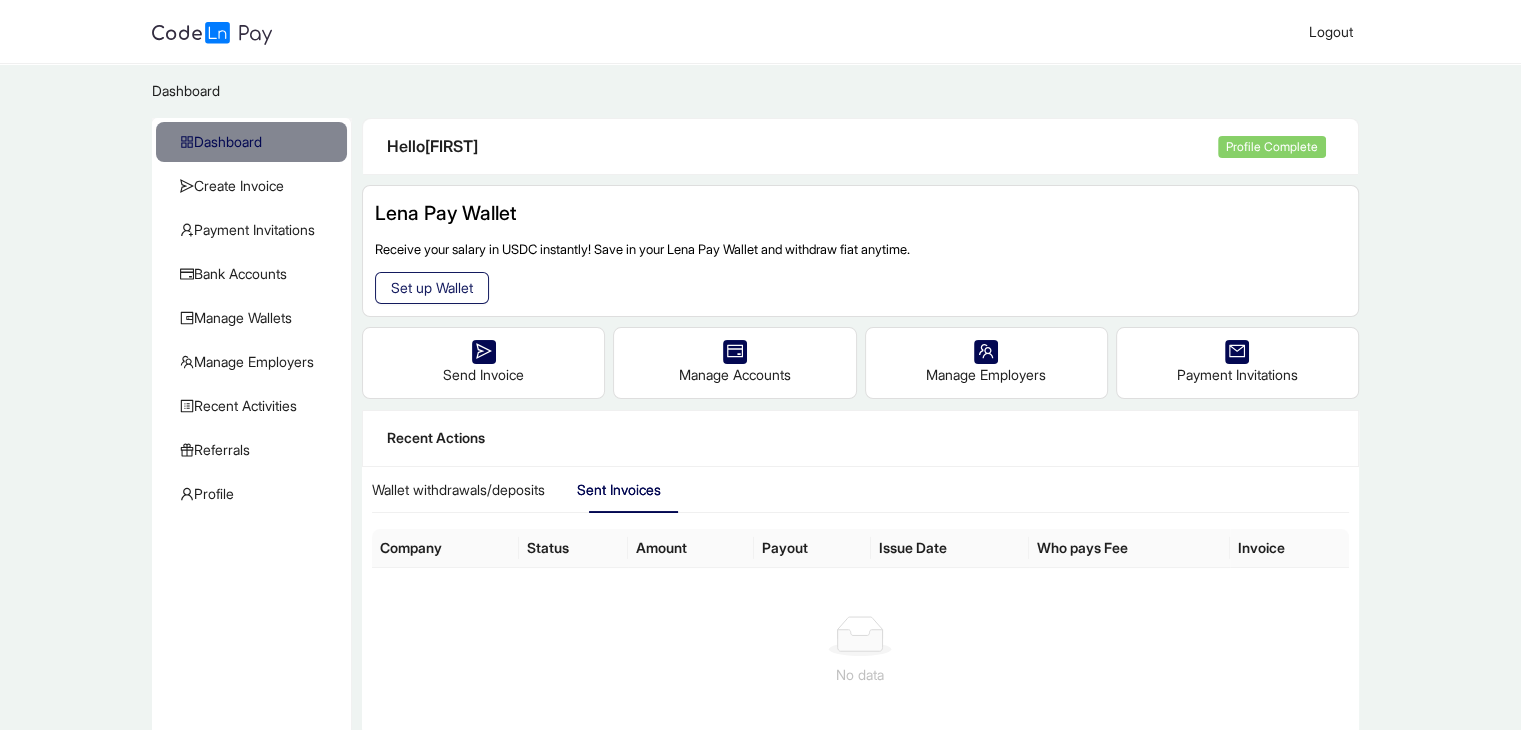 click on "Set up Wallet" 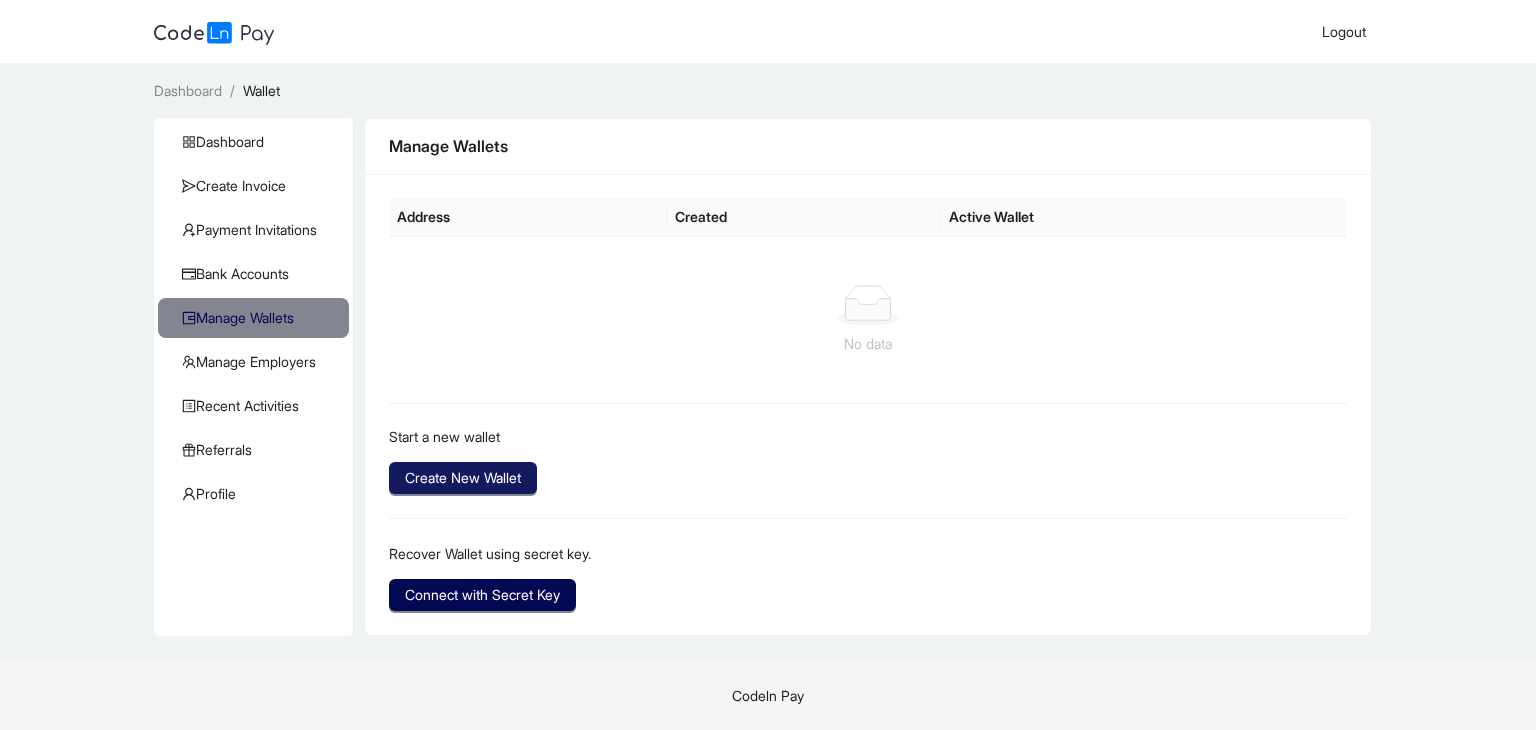 click on "Create New Wallet" 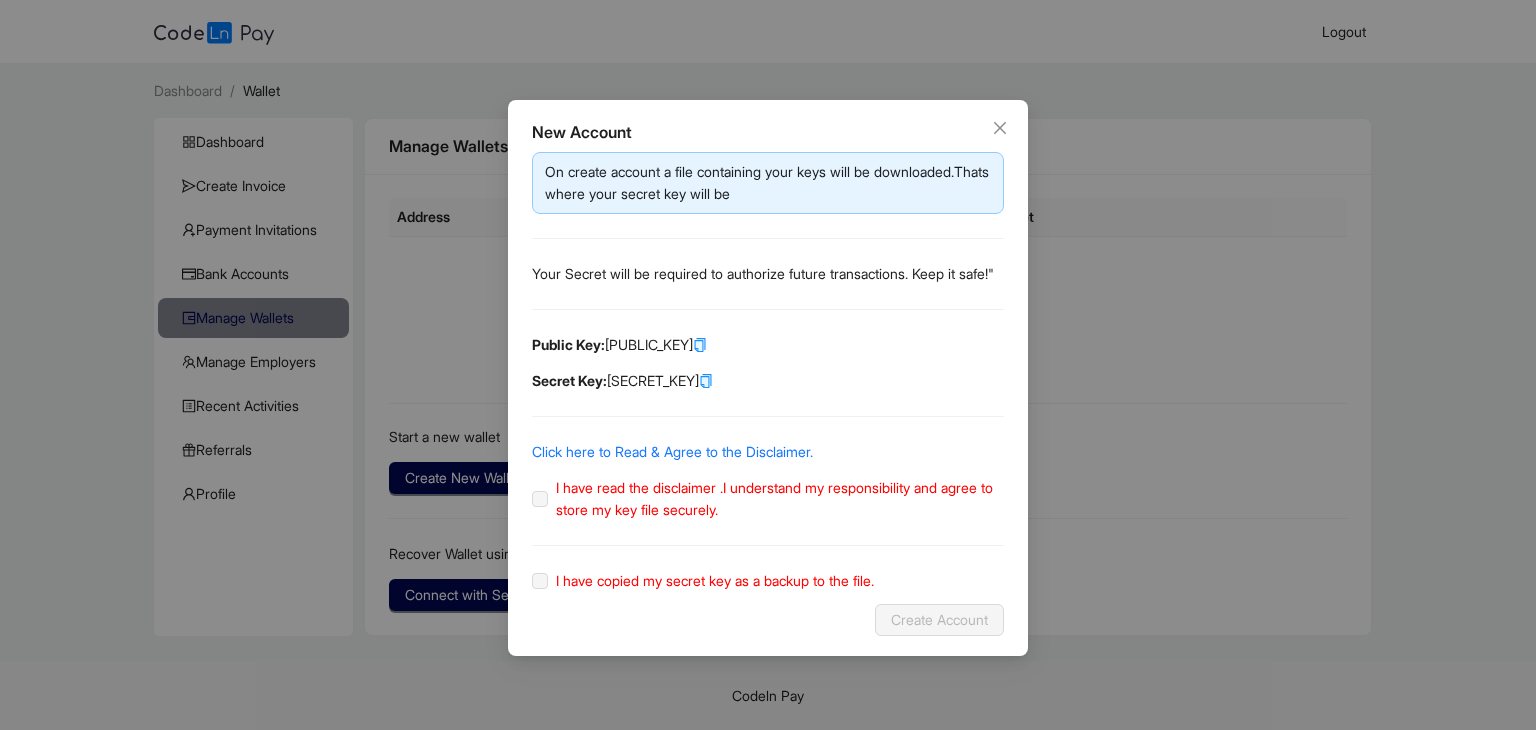click 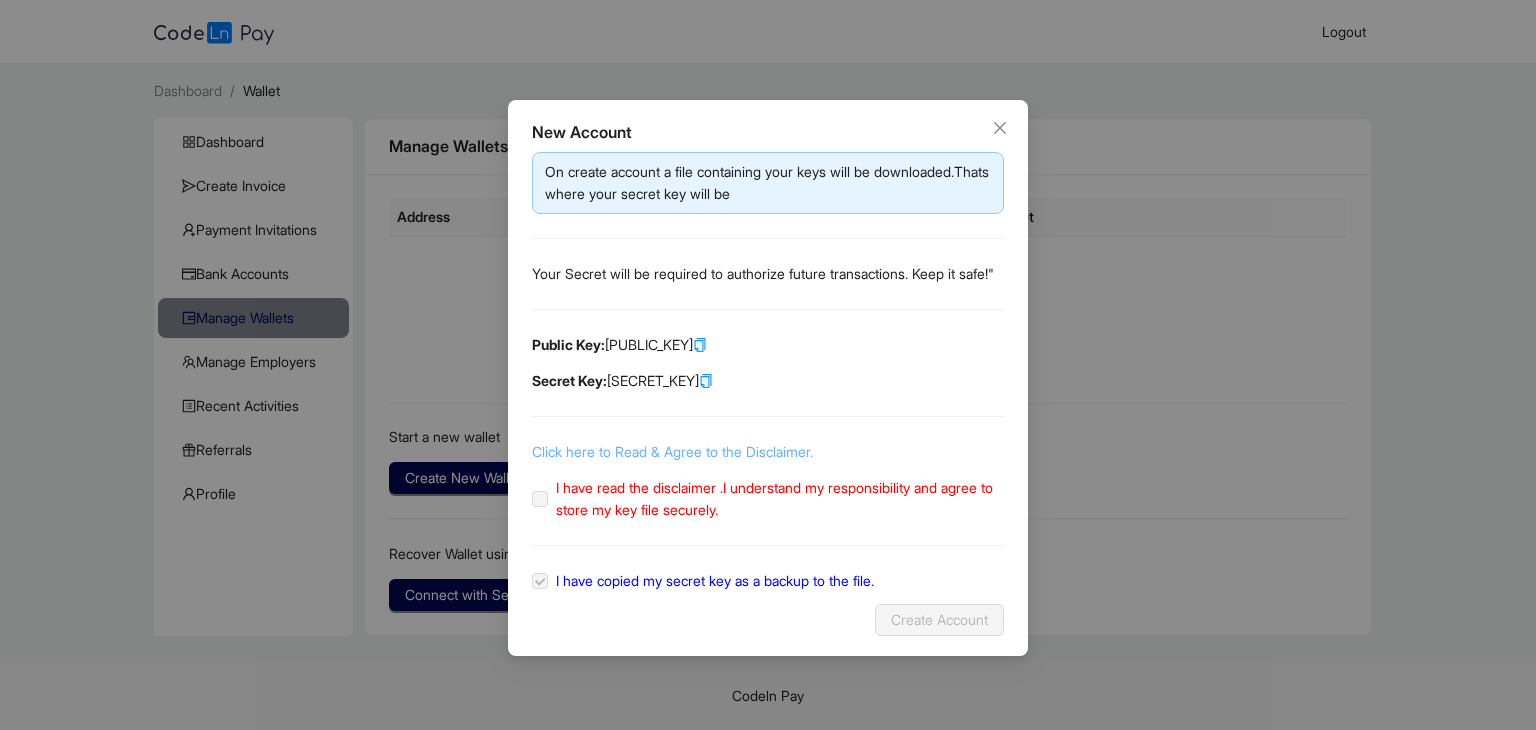 click on "Click here to Read & Agree to the Disclaimer." at bounding box center [672, 451] 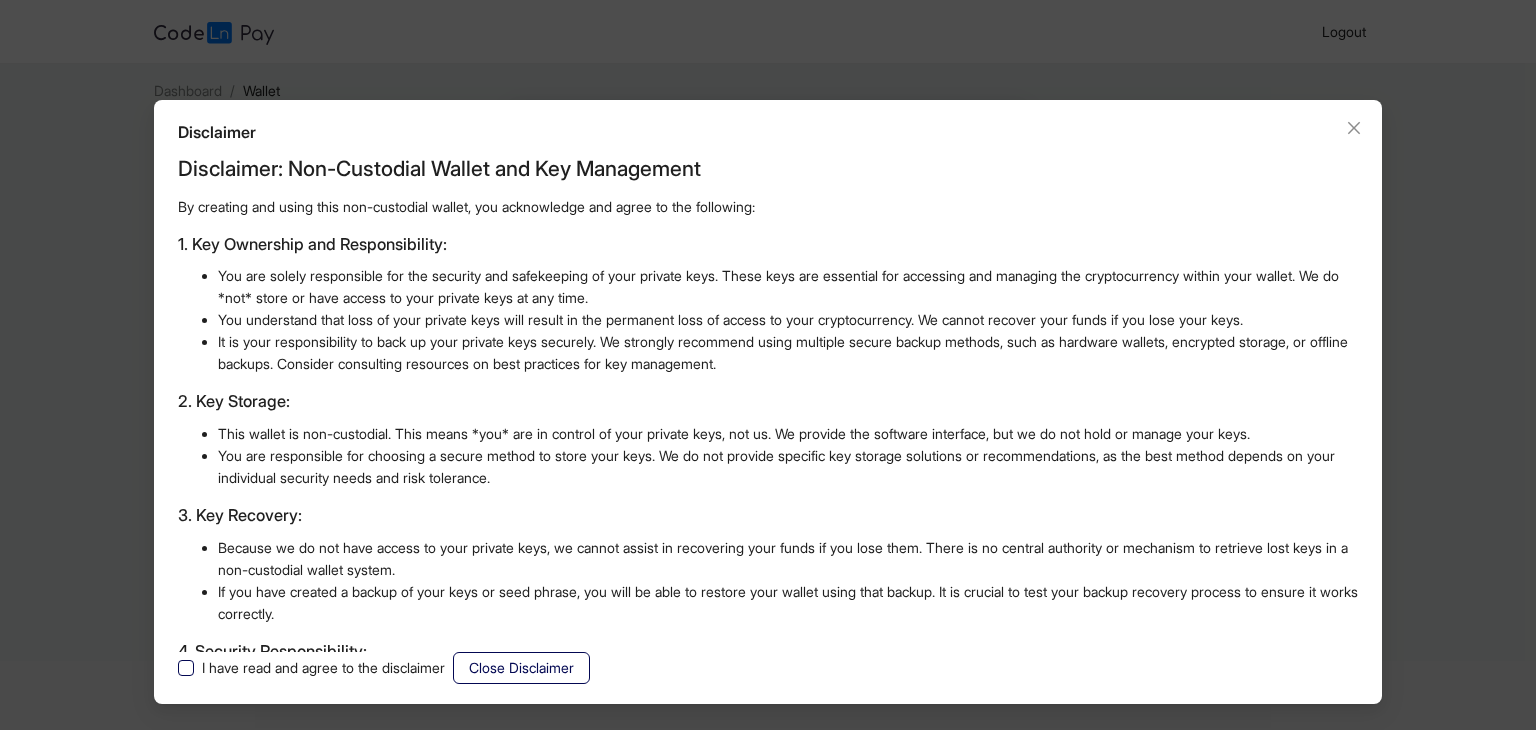 click on "I have read and agree to the disclaimer" at bounding box center (323, 668) 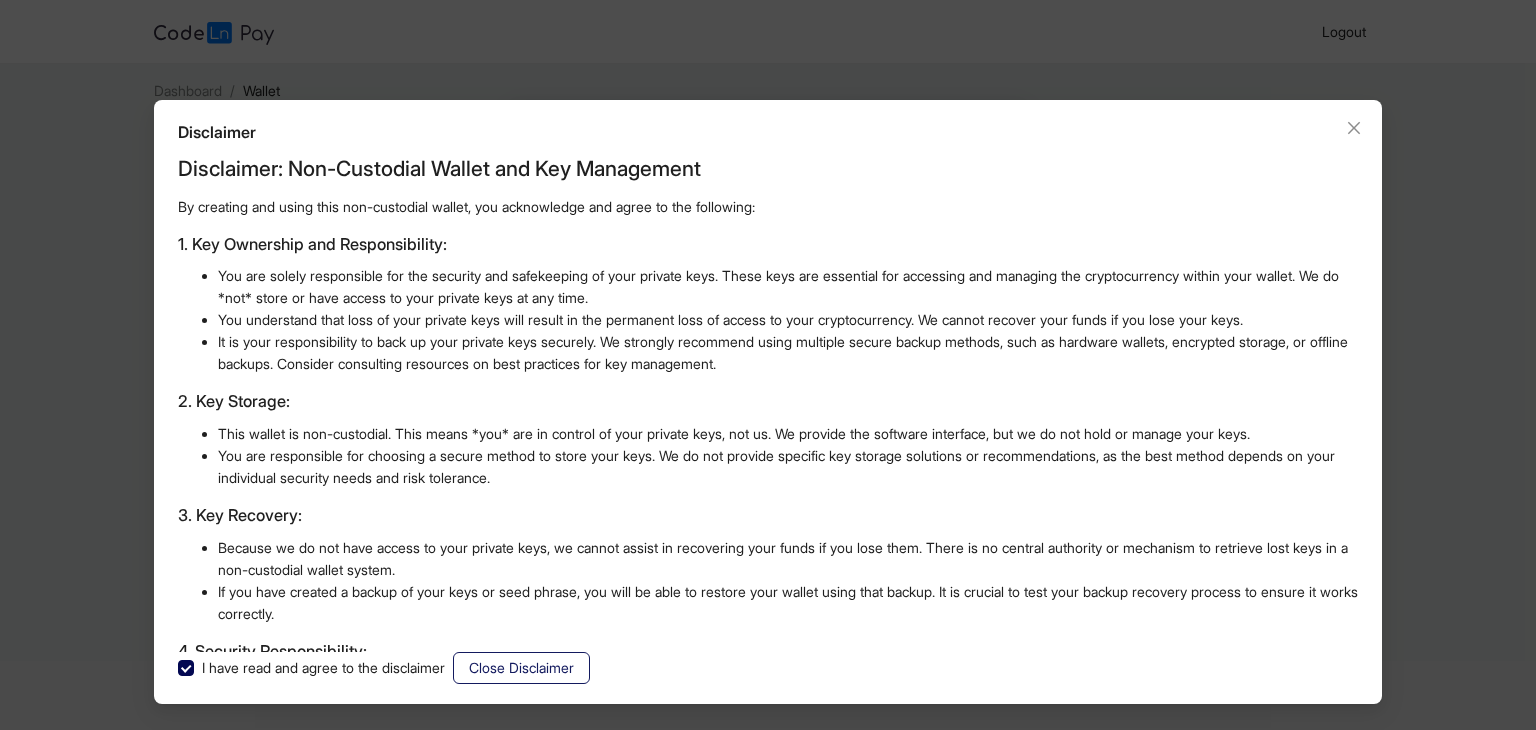 click on "Close Disclaimer" 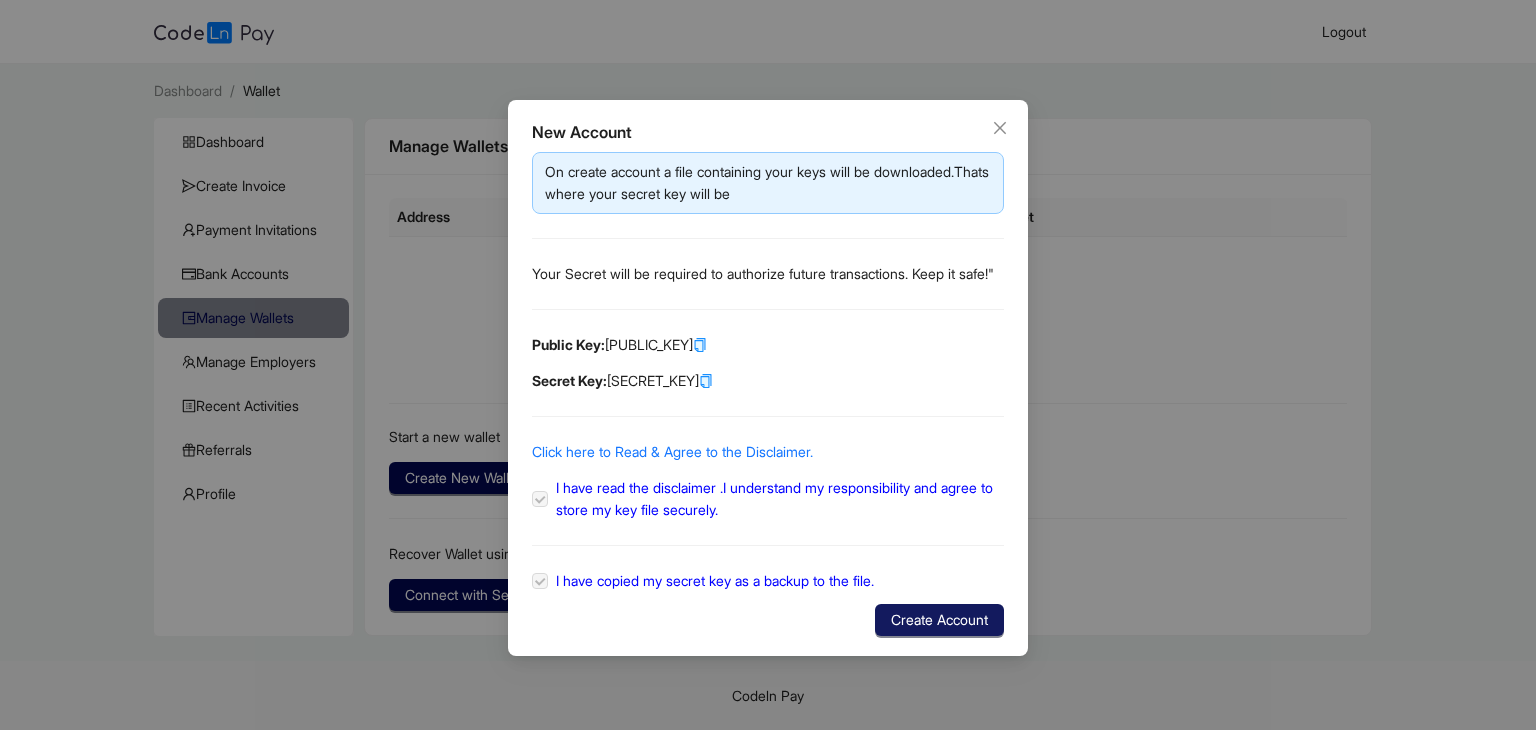click on "Create Account" 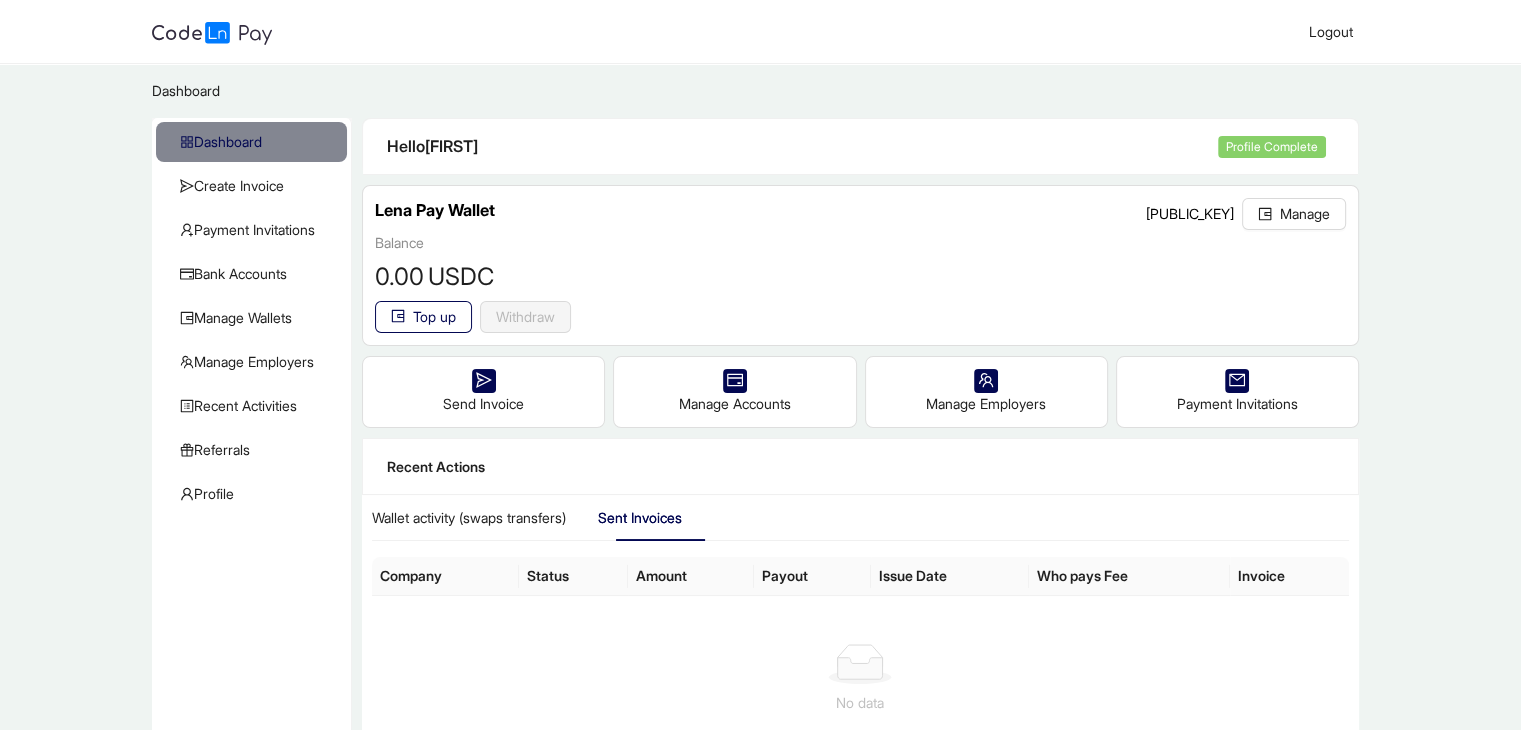 click on "Hello  [FIRST]  Profile Complete" at bounding box center (860, 147) 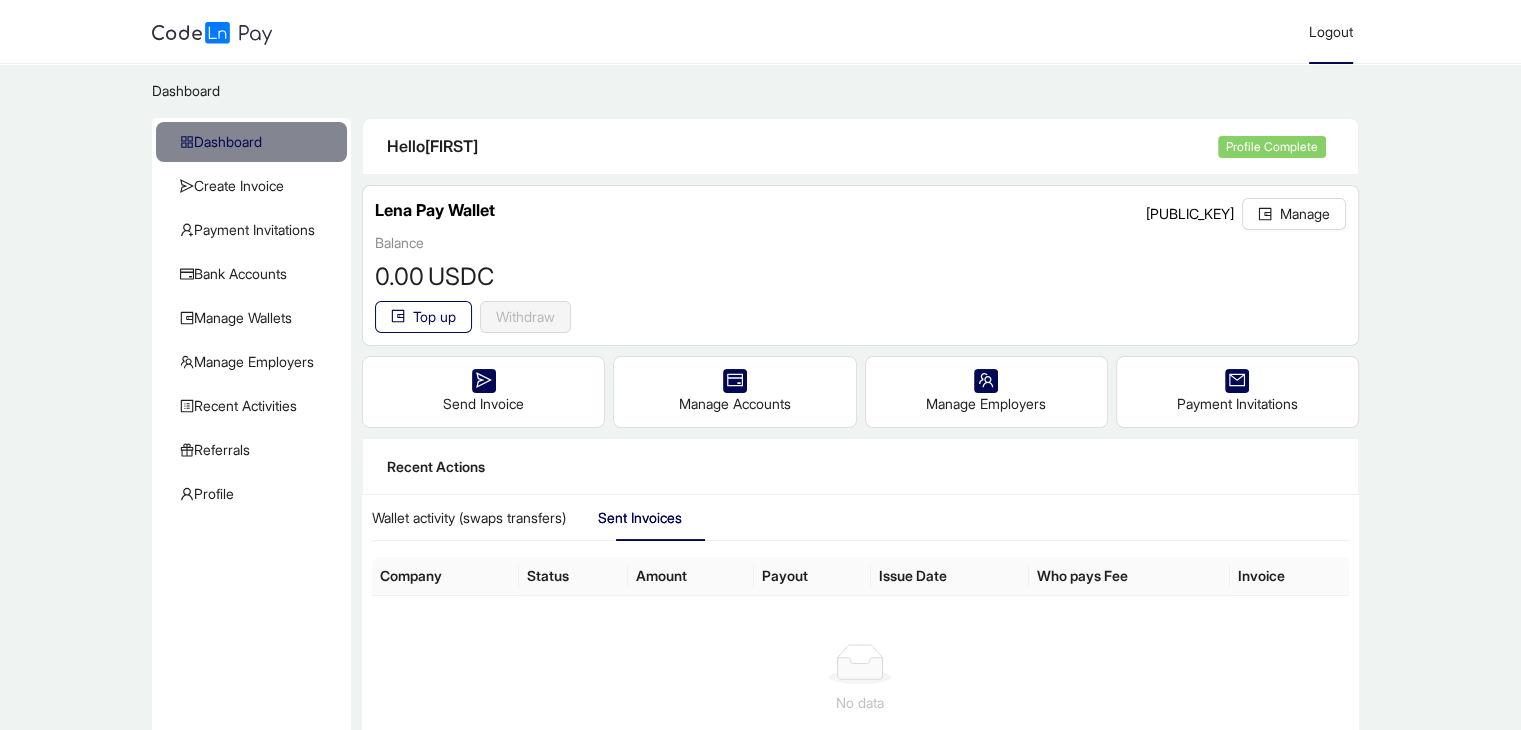 click on "Logout" 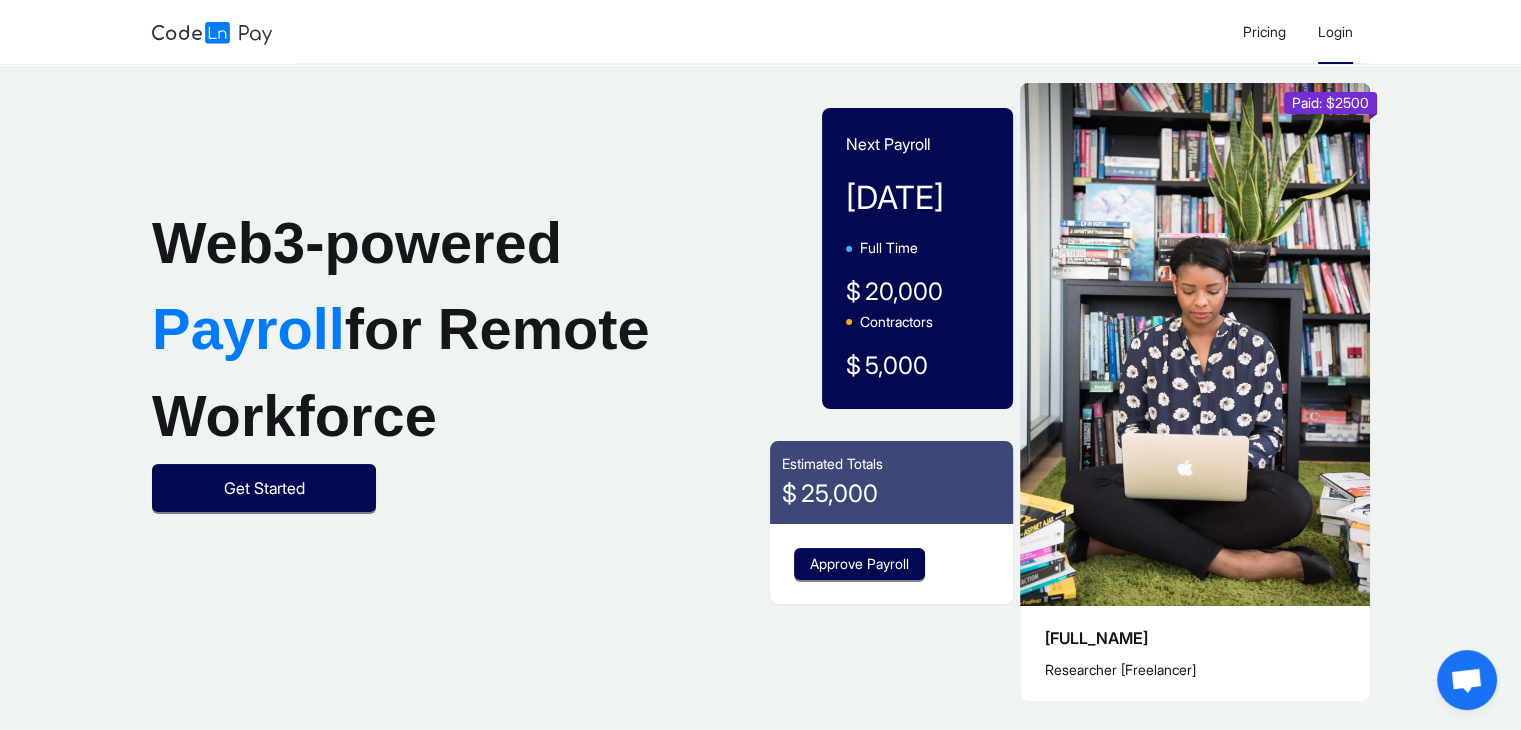 click on "Login" 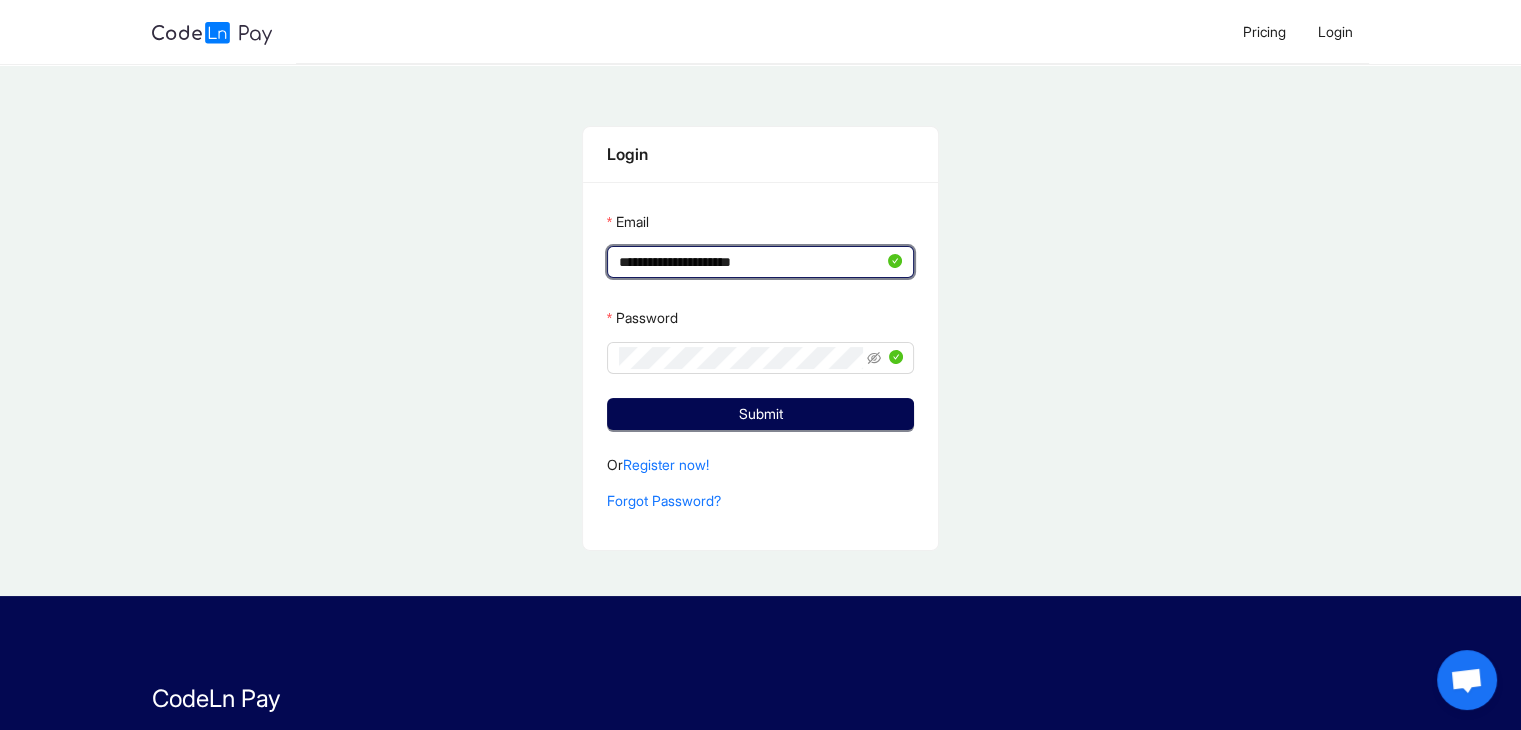 click on "**********" at bounding box center (751, 262) 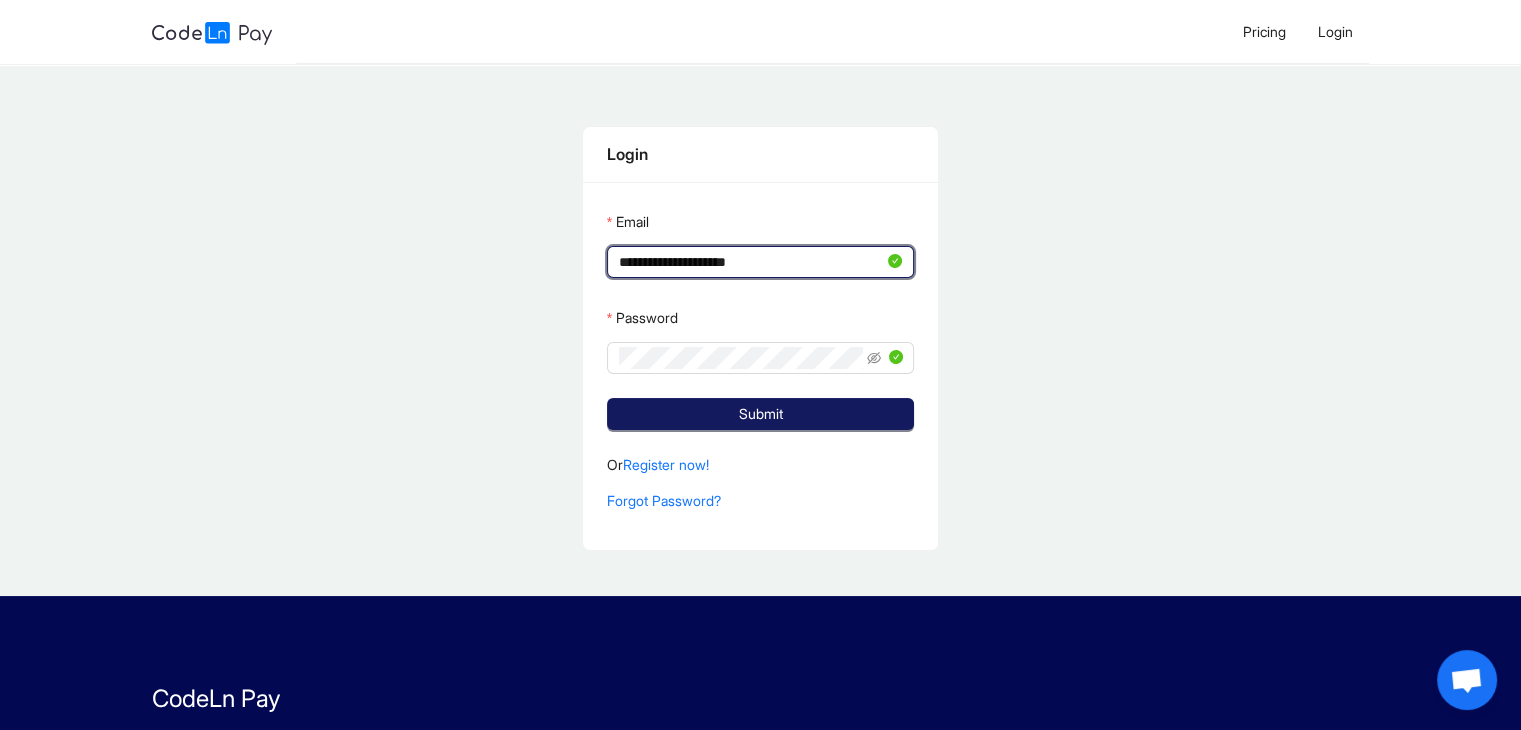 type on "**********" 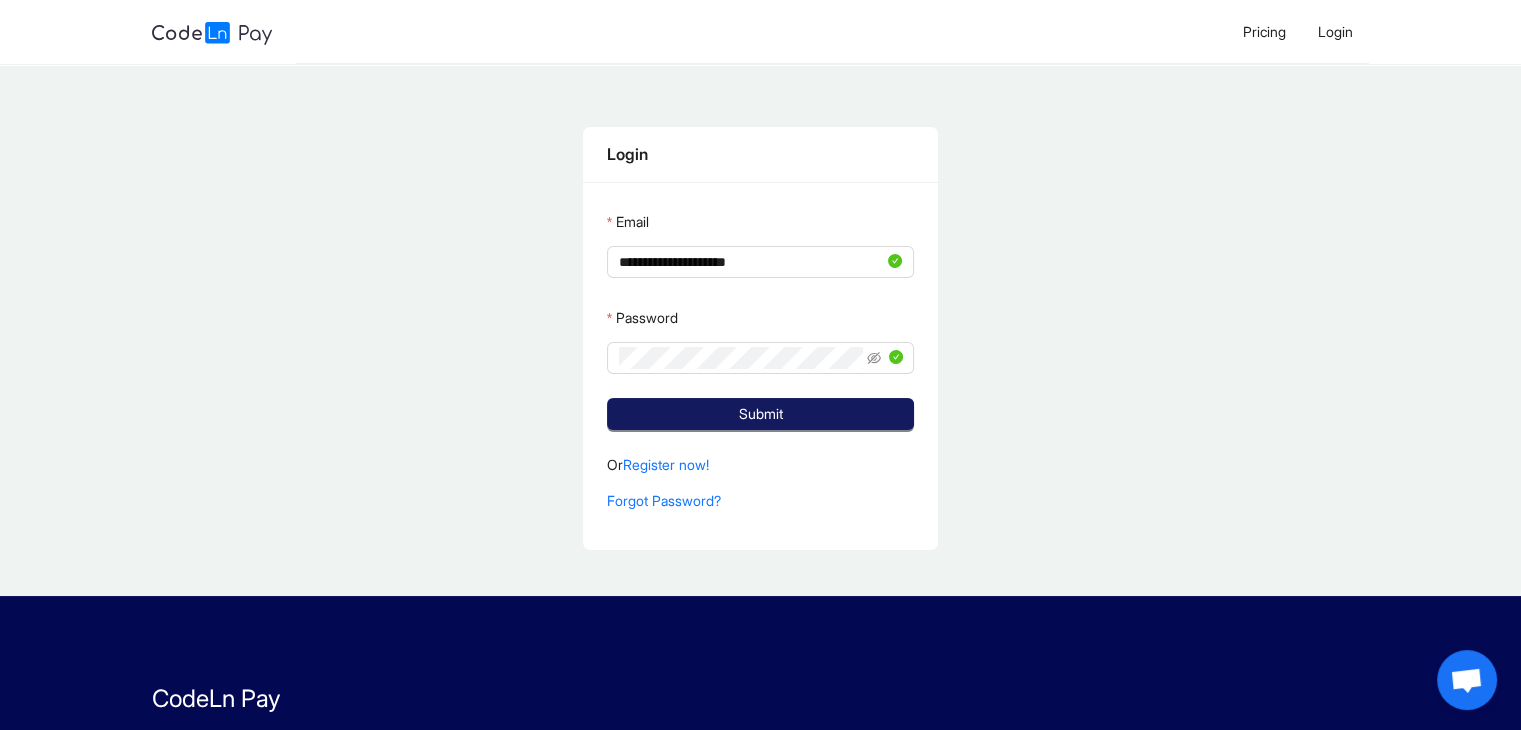 click on "Submit" 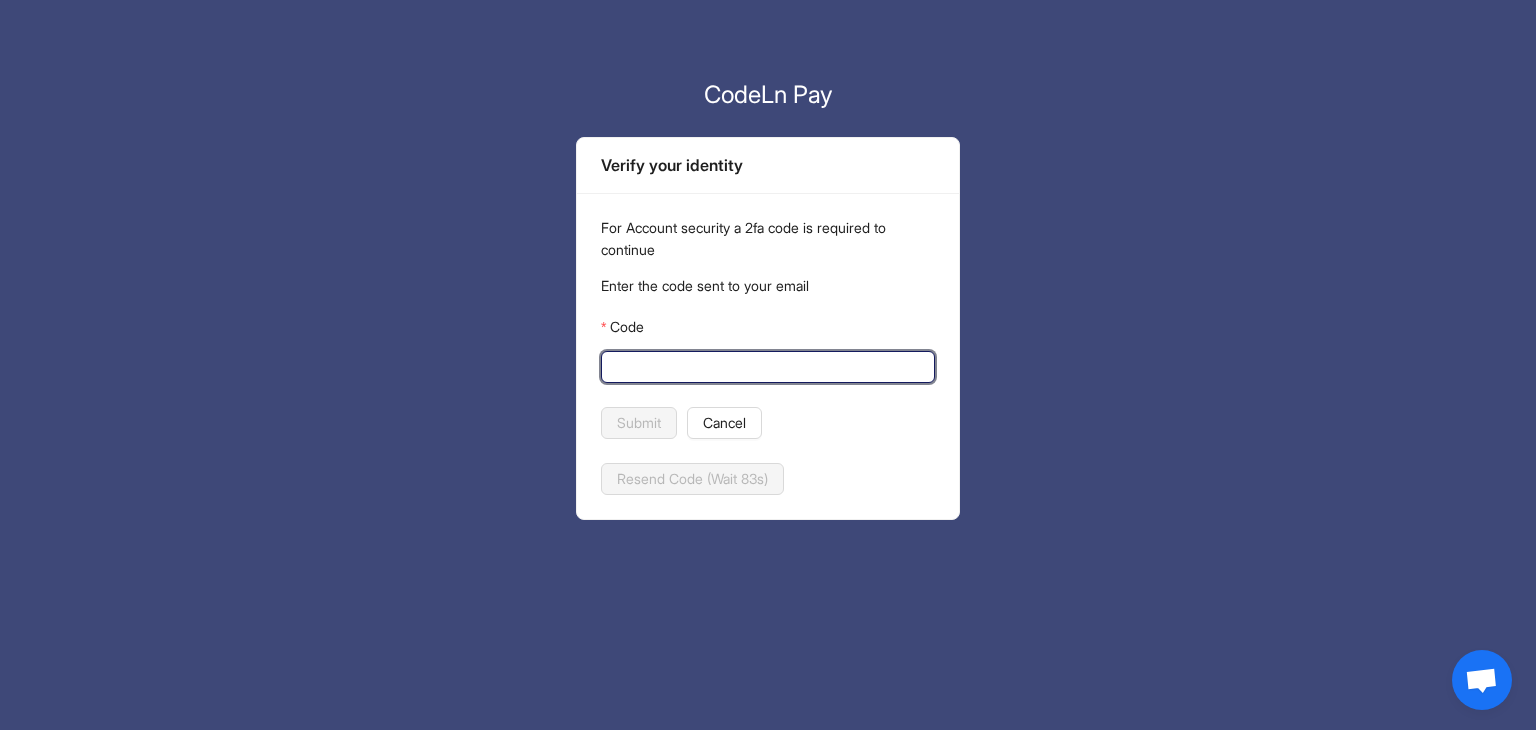click on "Code" at bounding box center [766, 367] 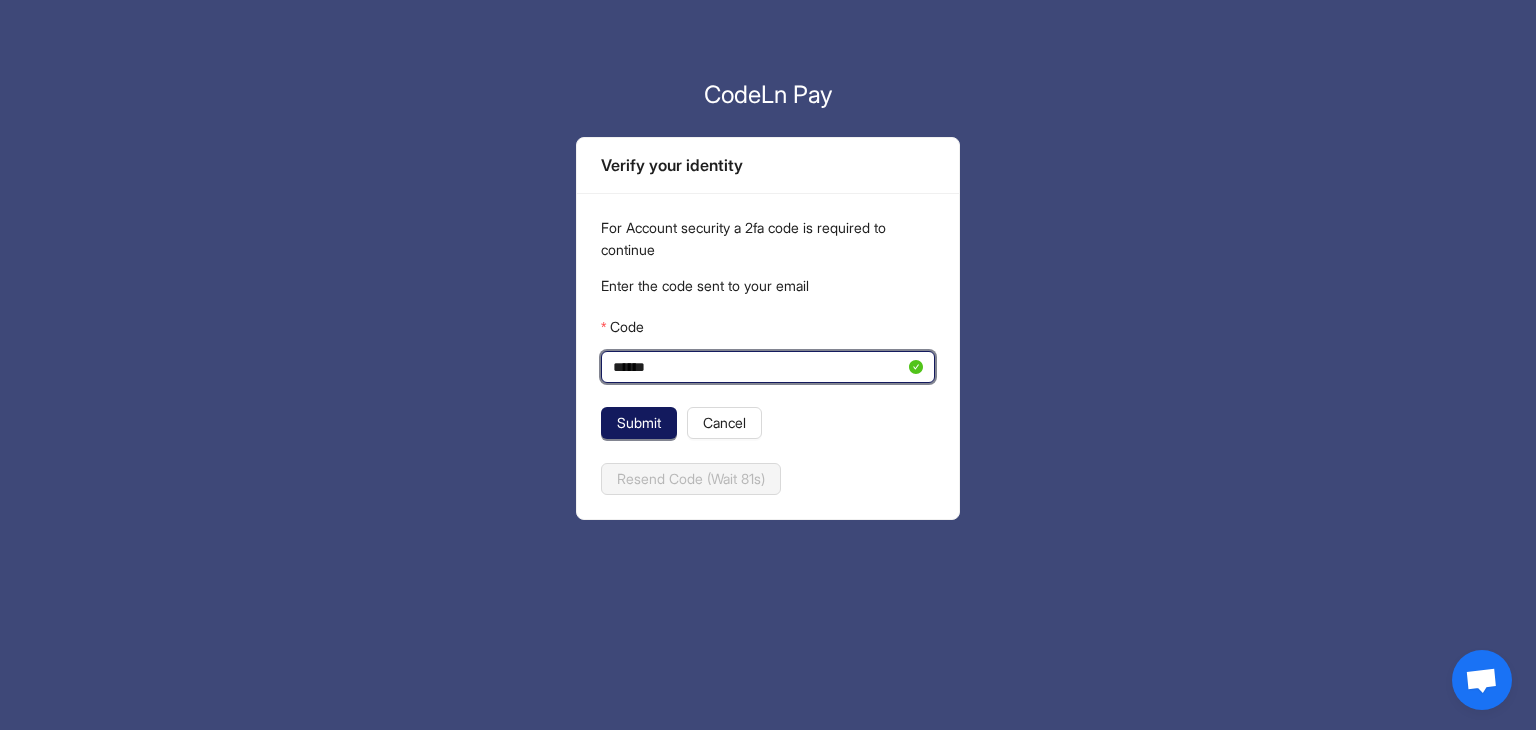 type on "******" 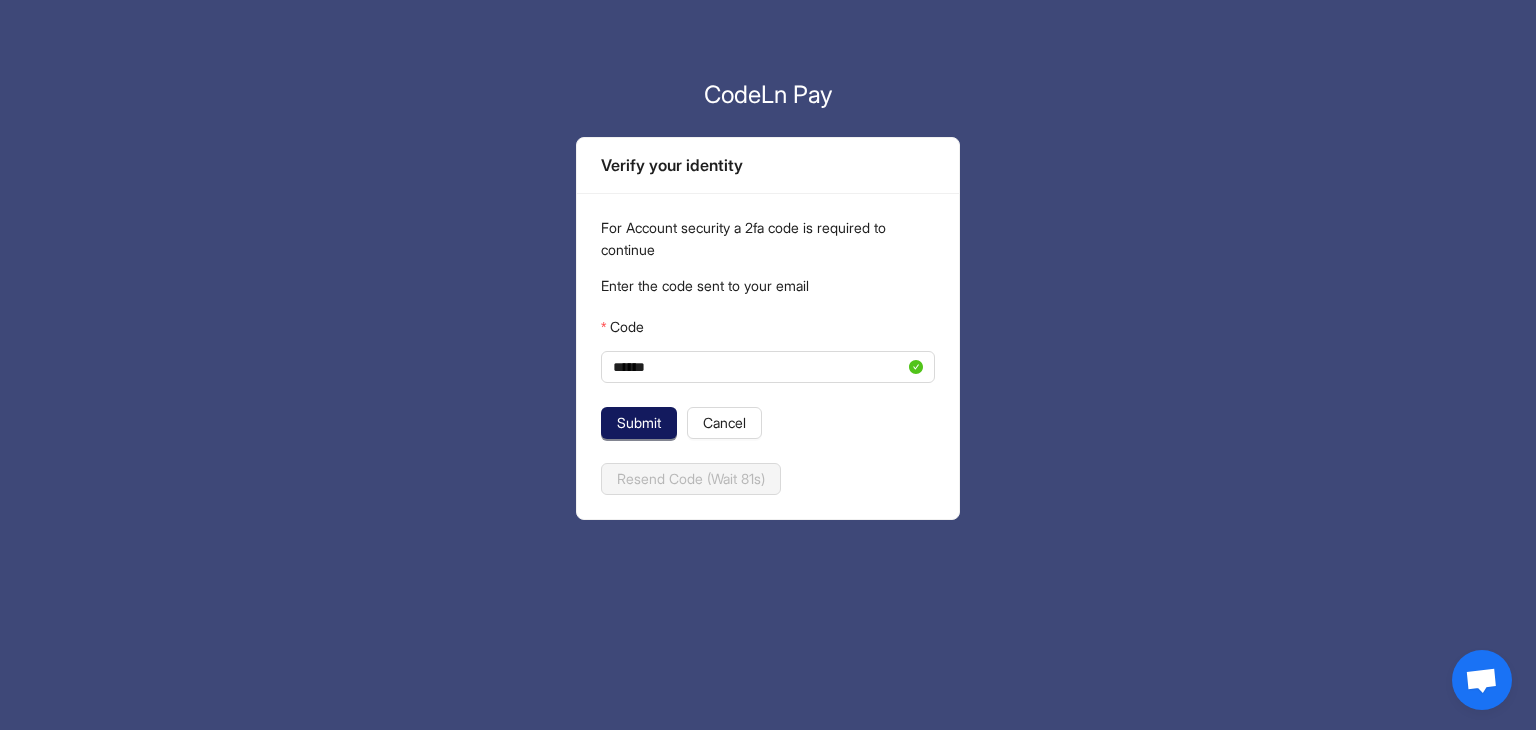 click on "Submit" 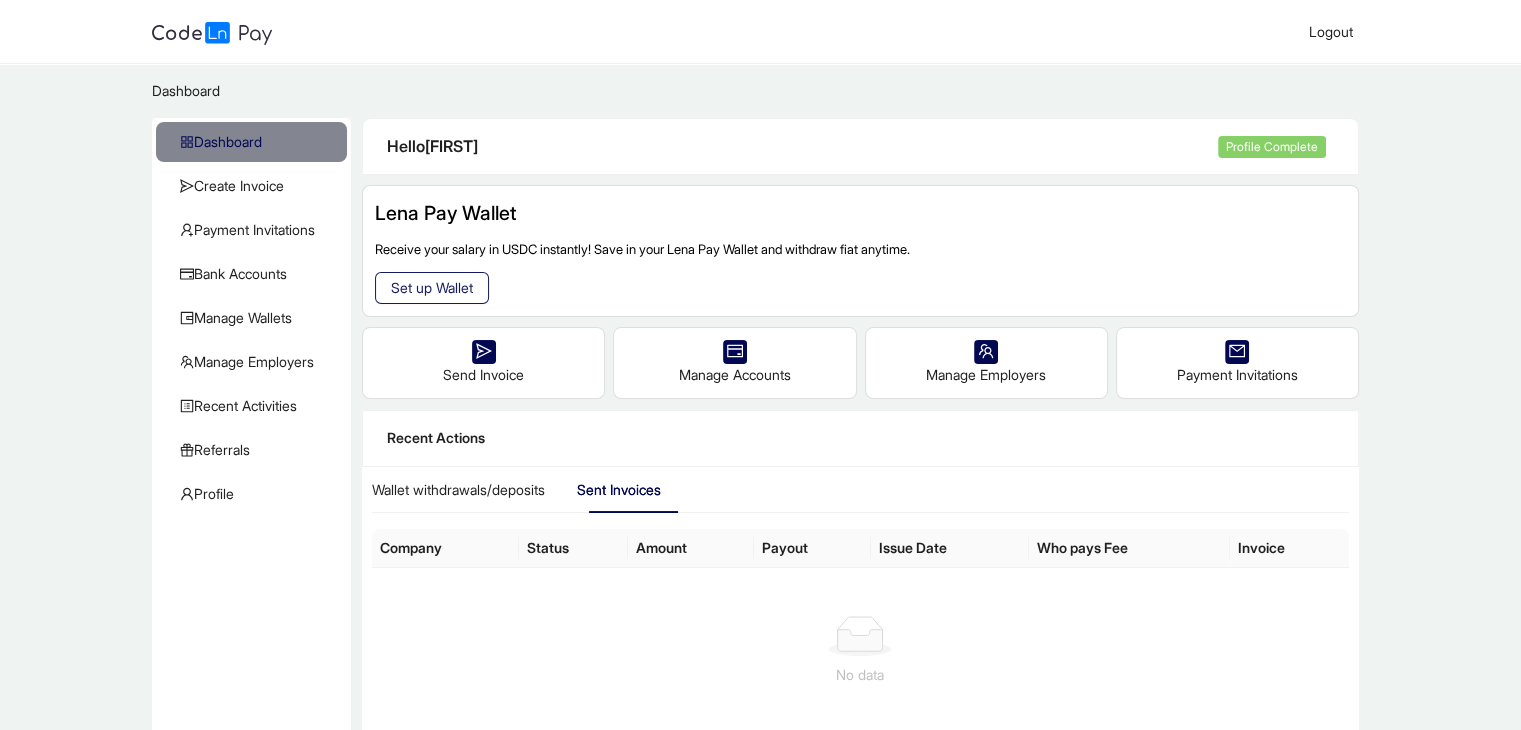click on "Set up Wallet" 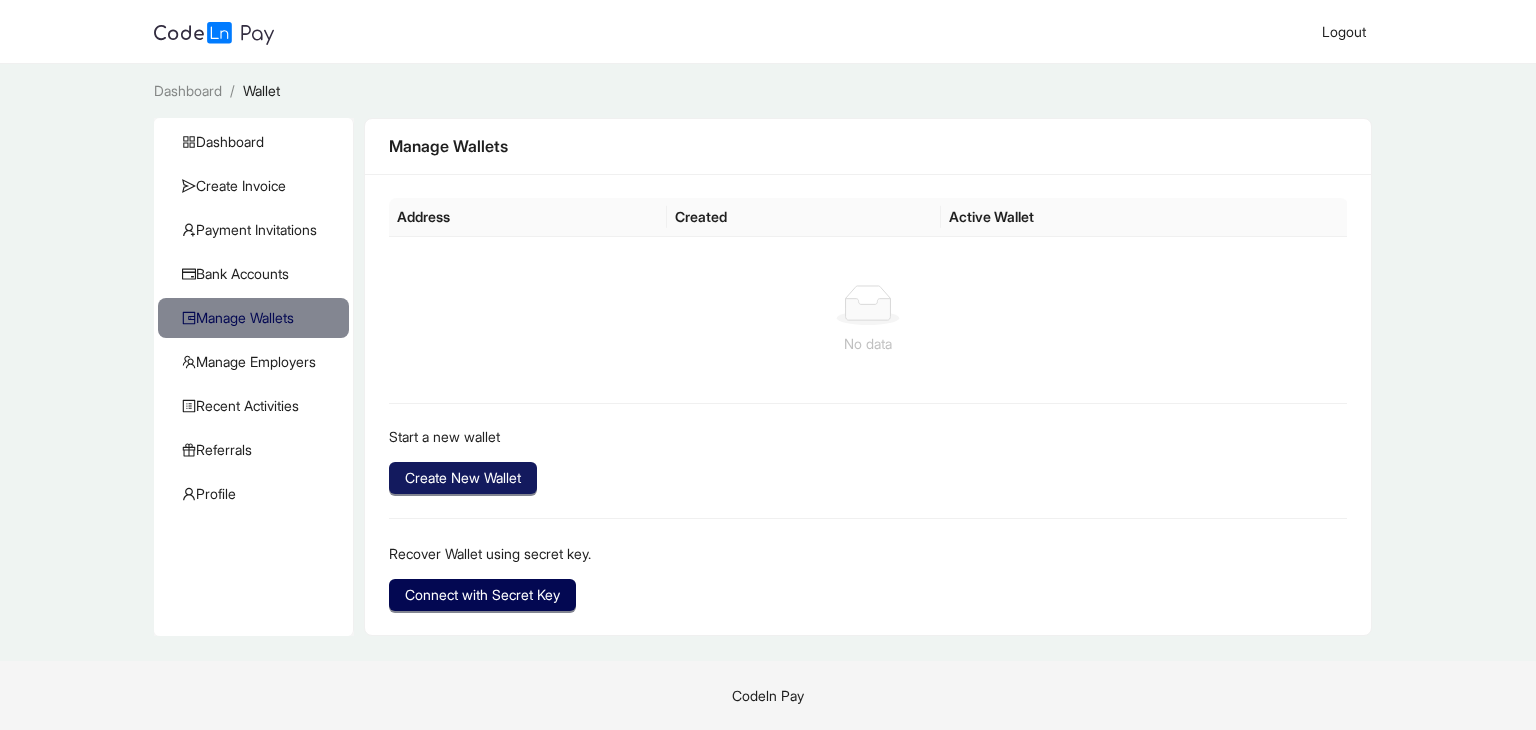 click on "Create New Wallet" 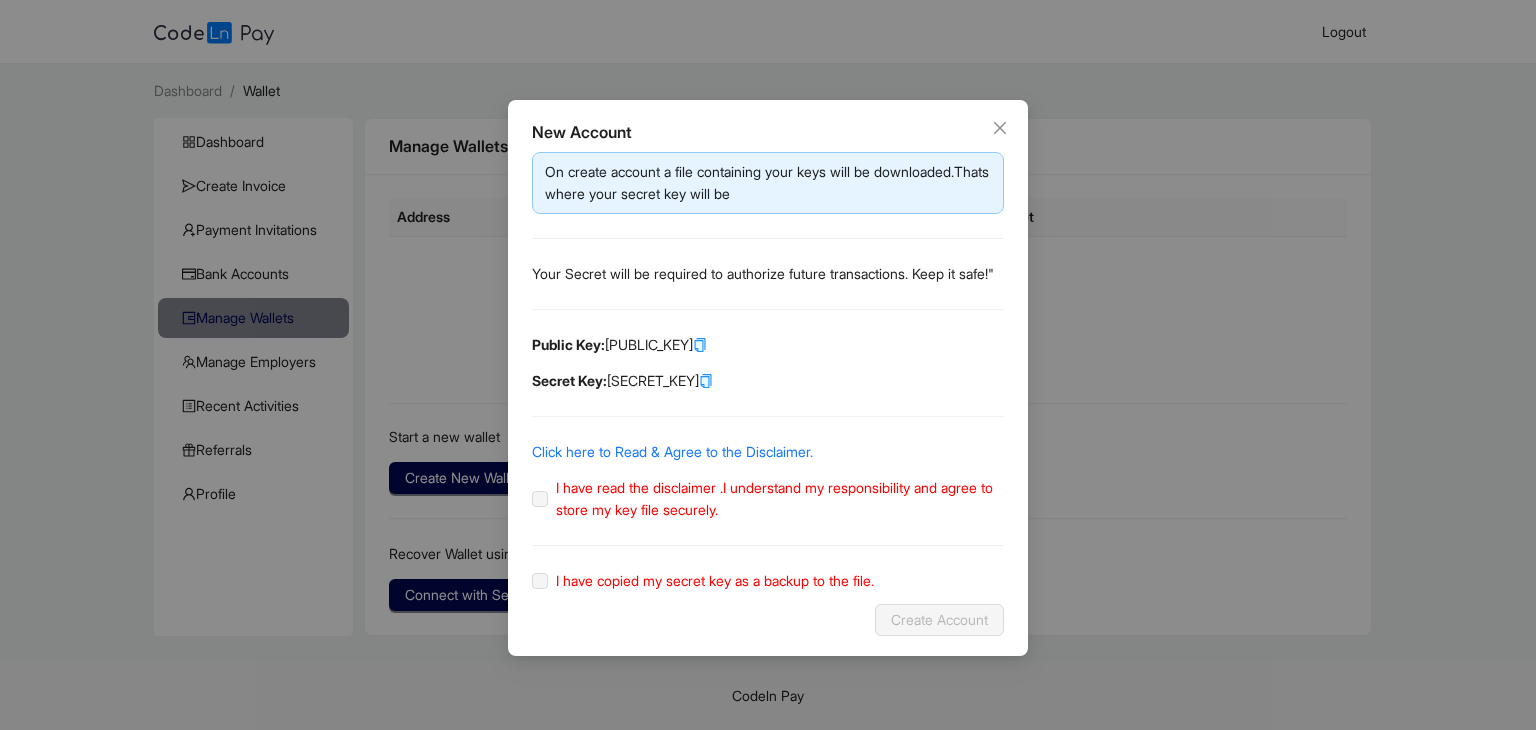 click 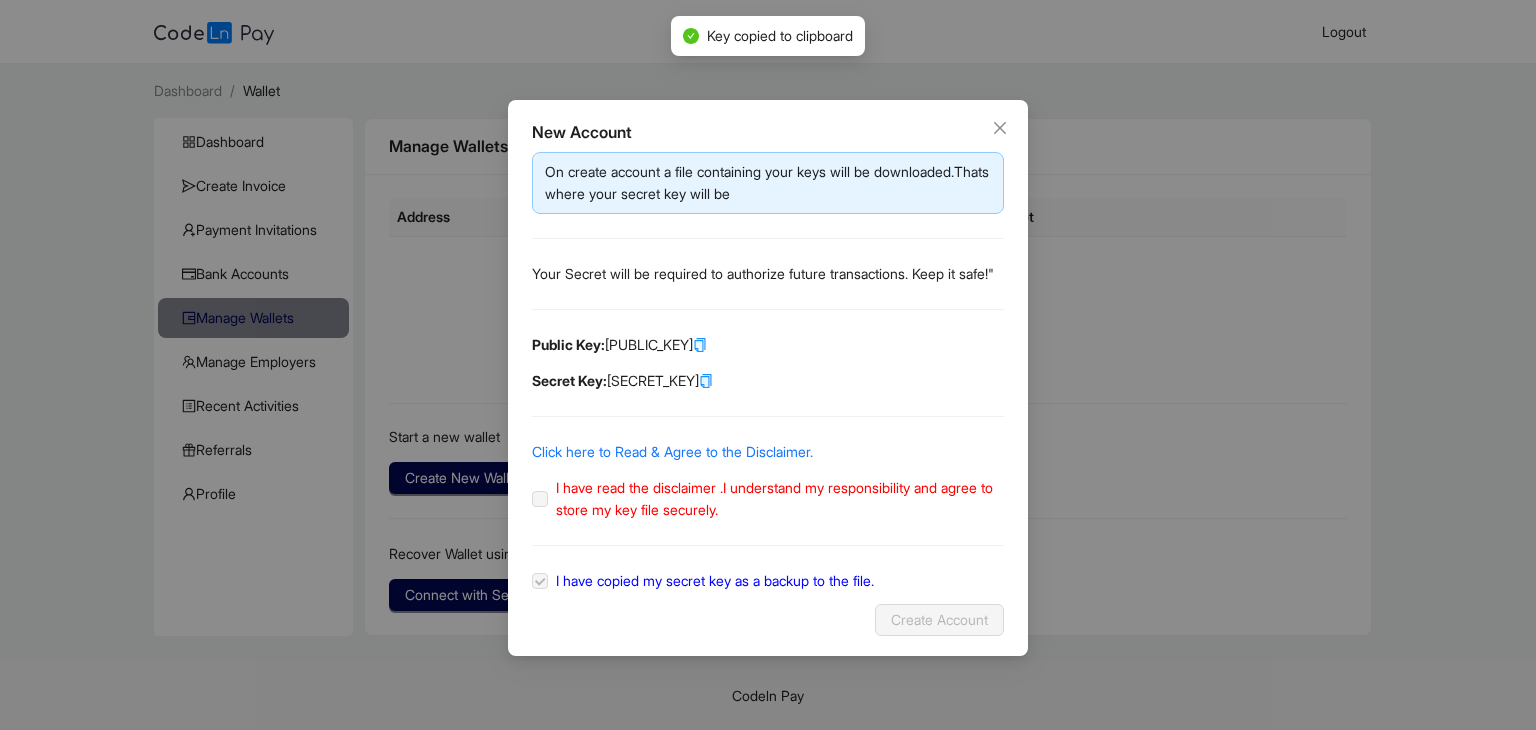 click 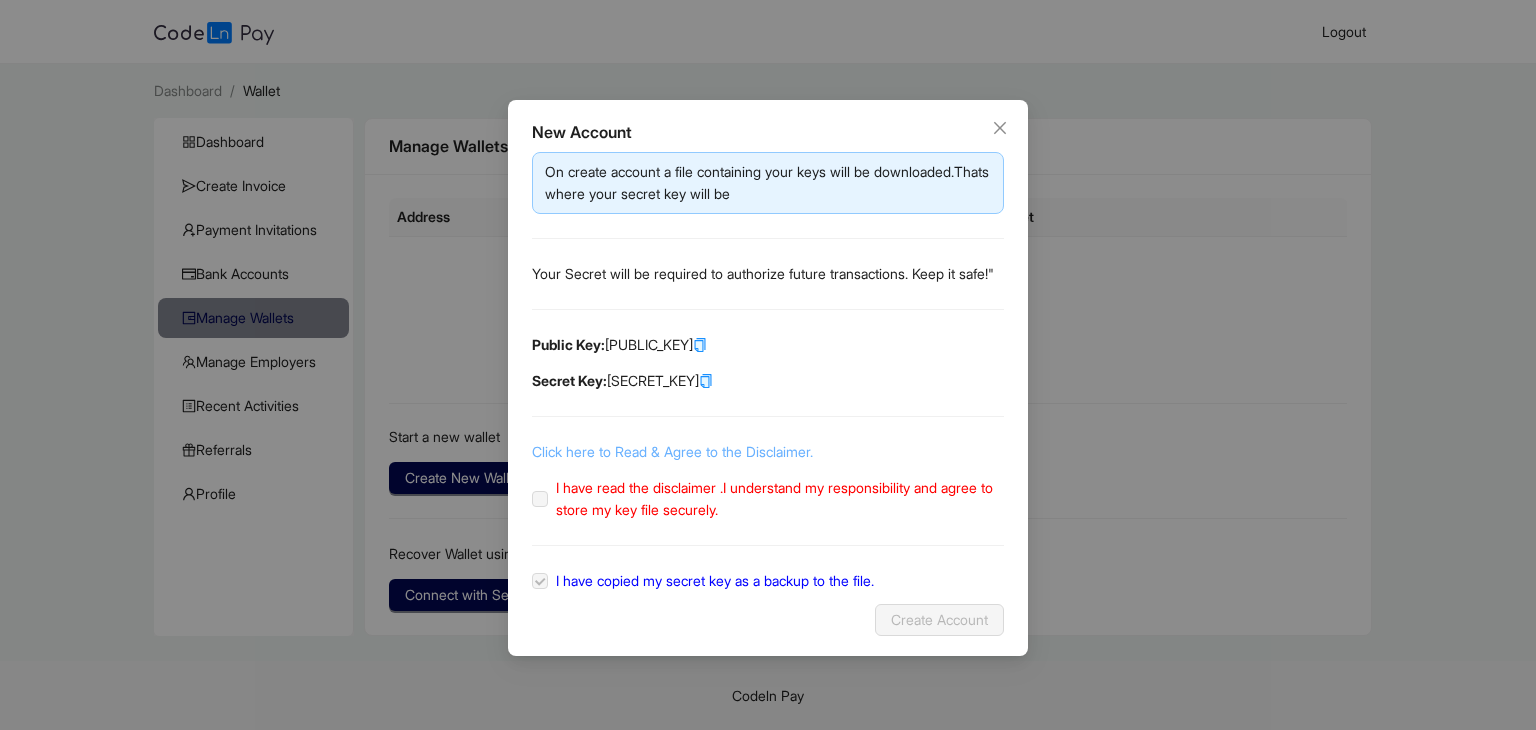 click on "Click here to Read & Agree to the Disclaimer." at bounding box center [672, 451] 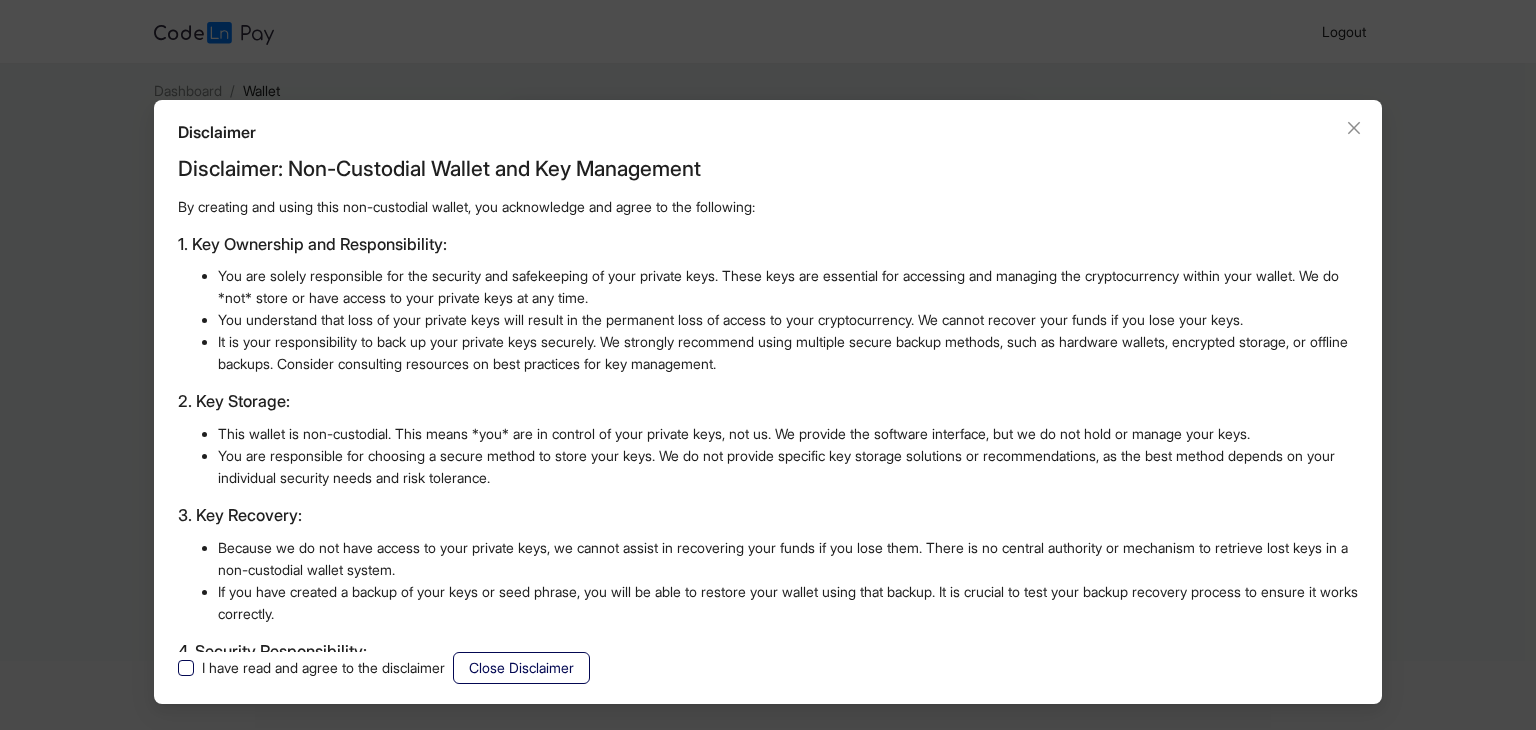 click on "I have read and agree to the disclaimer" at bounding box center [323, 668] 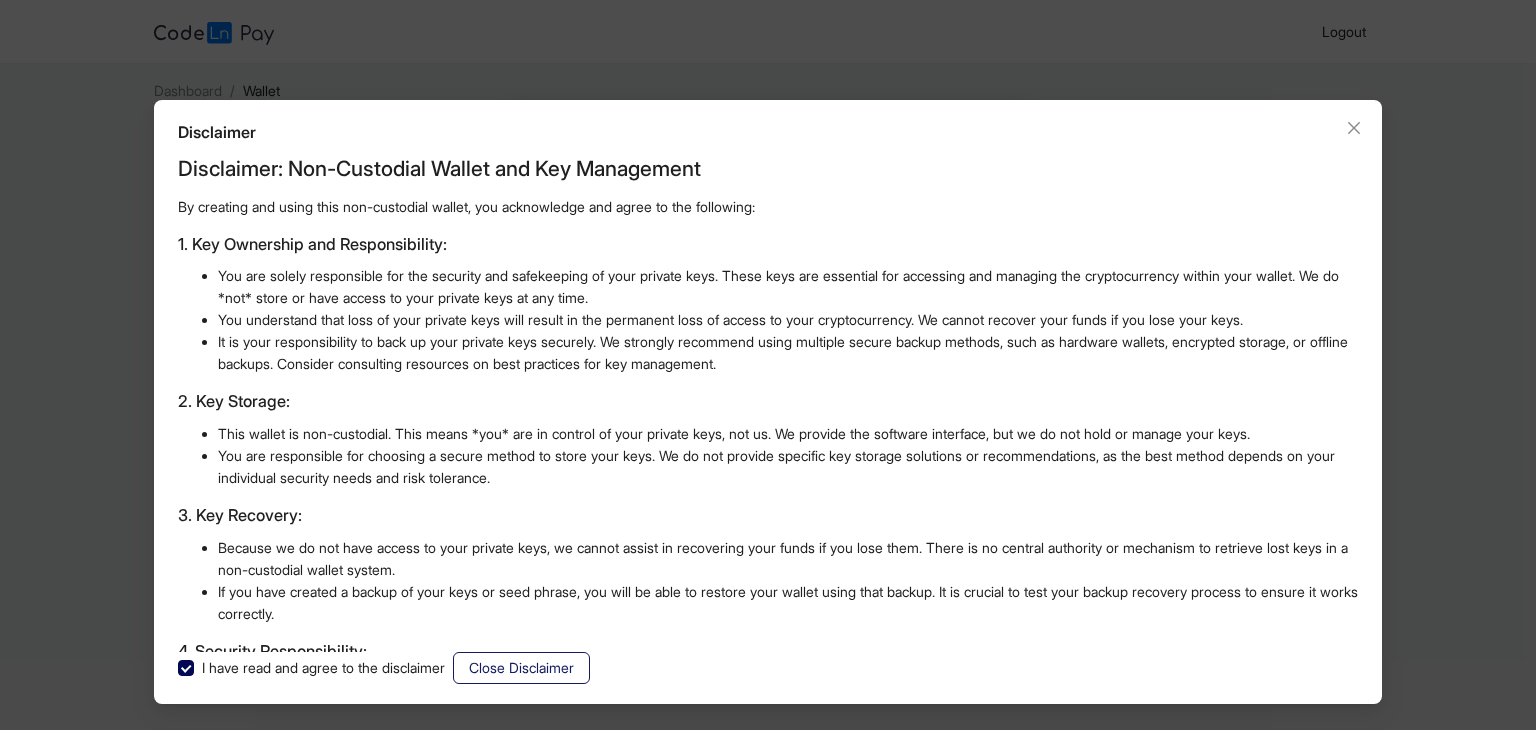 click on "Close Disclaimer" 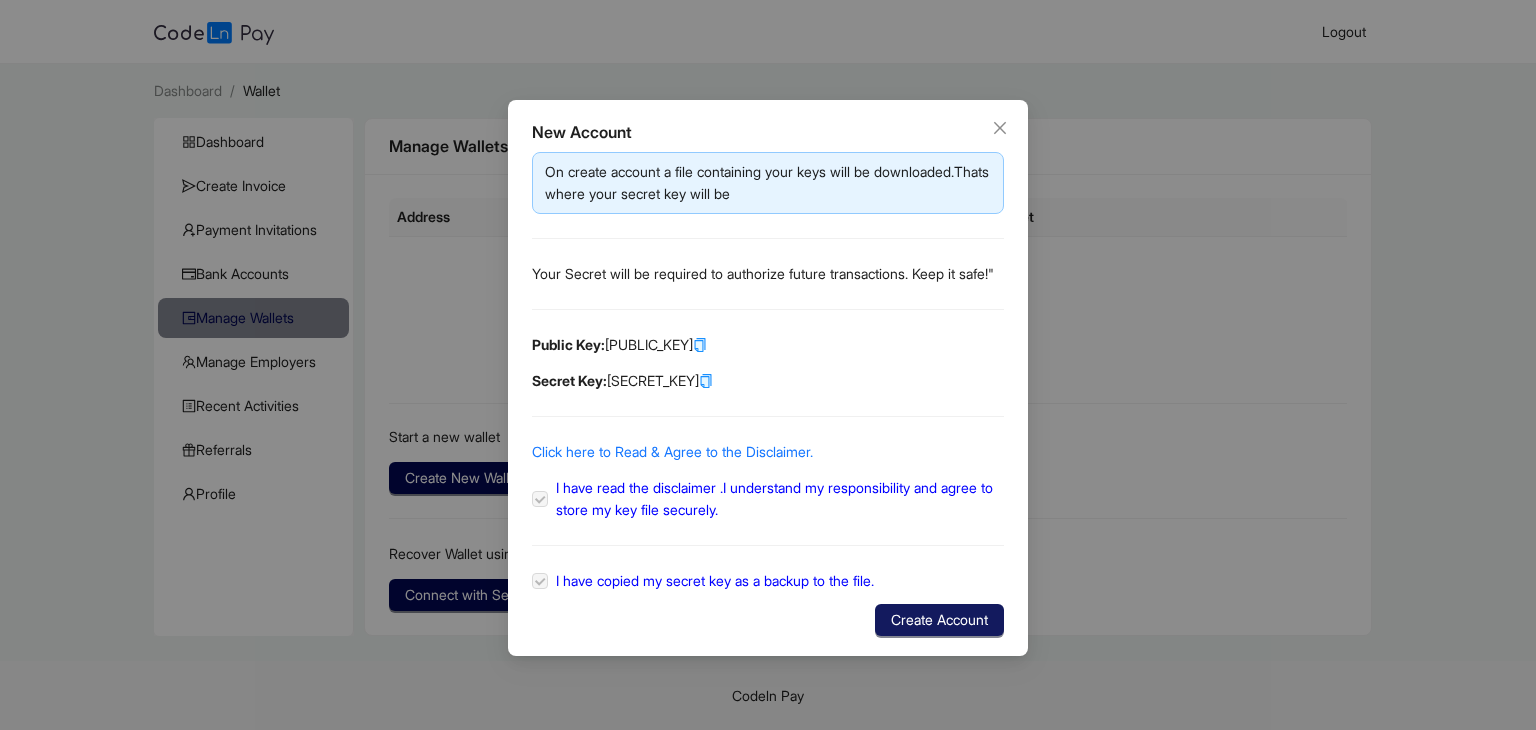 click on "Create Account" 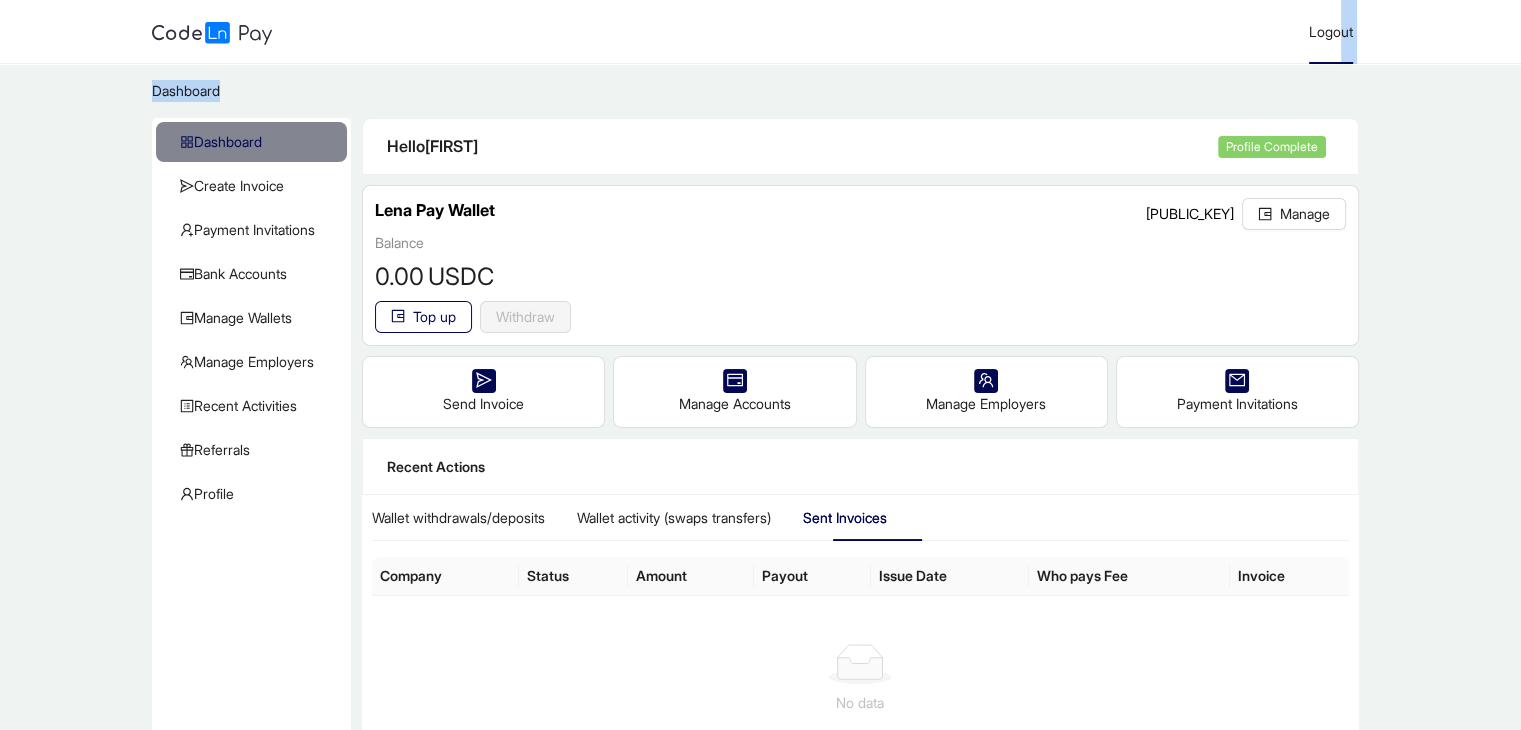 drag, startPoint x: 1015, startPoint y: 72, endPoint x: 1343, endPoint y: 26, distance: 331.2099 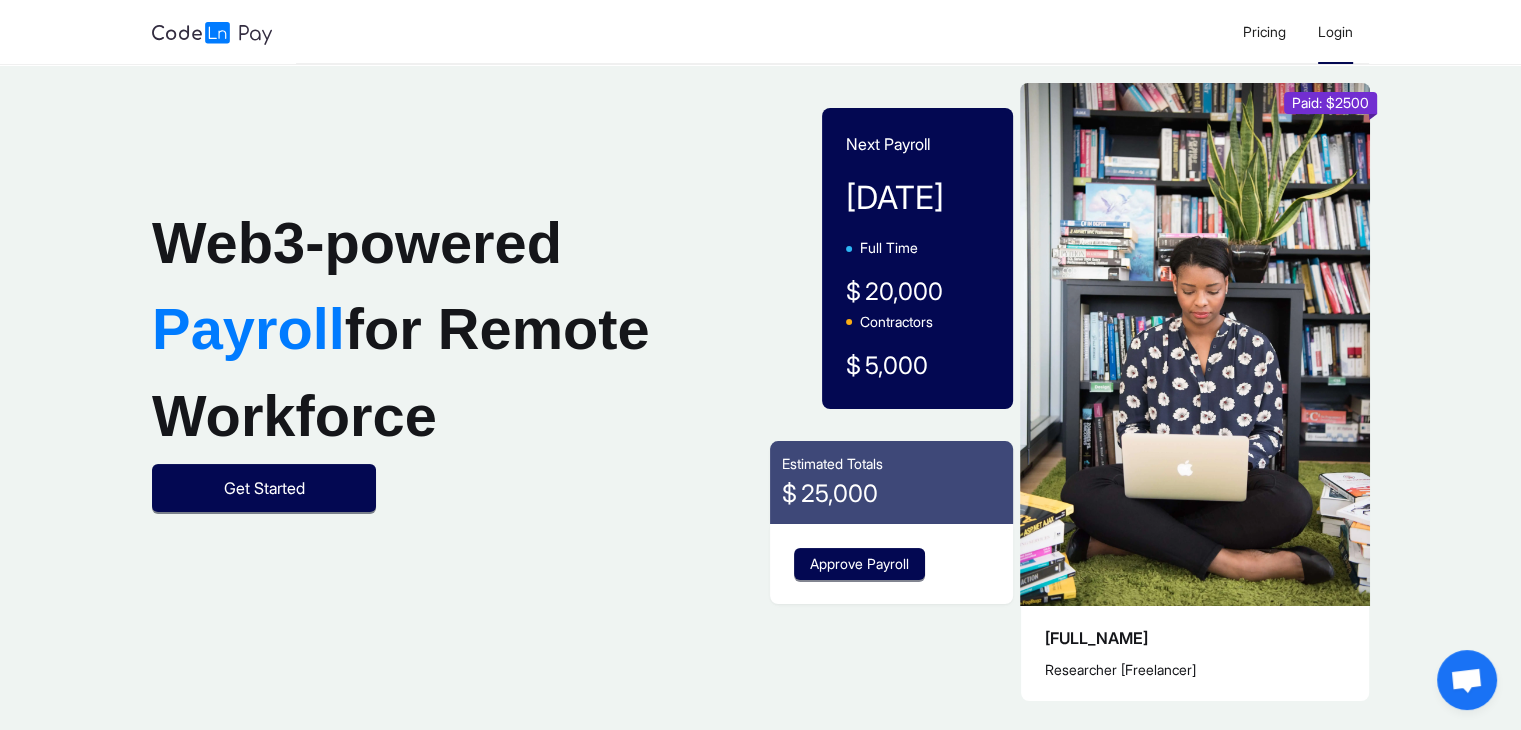click on "Login" 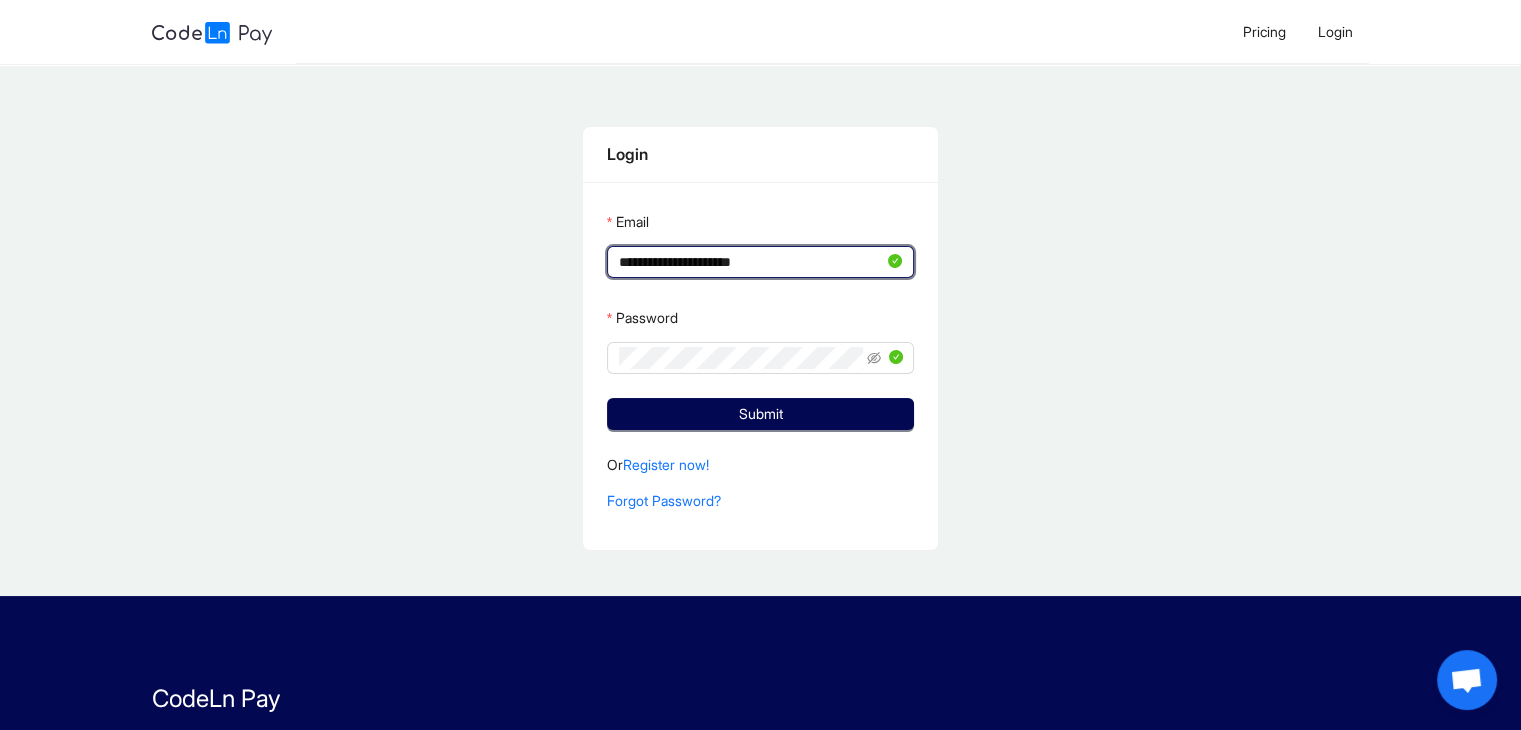 click on "**********" at bounding box center (751, 262) 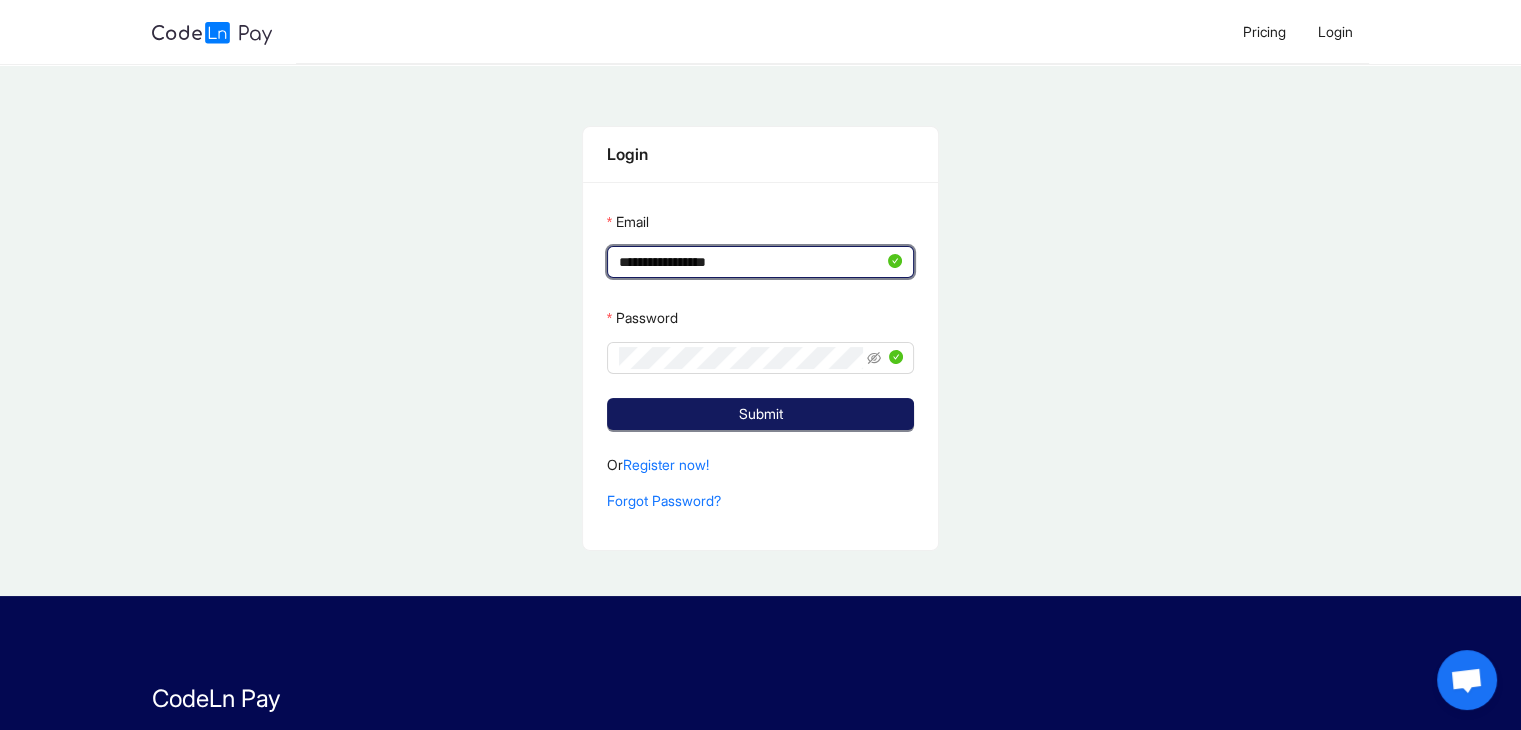 type on "**********" 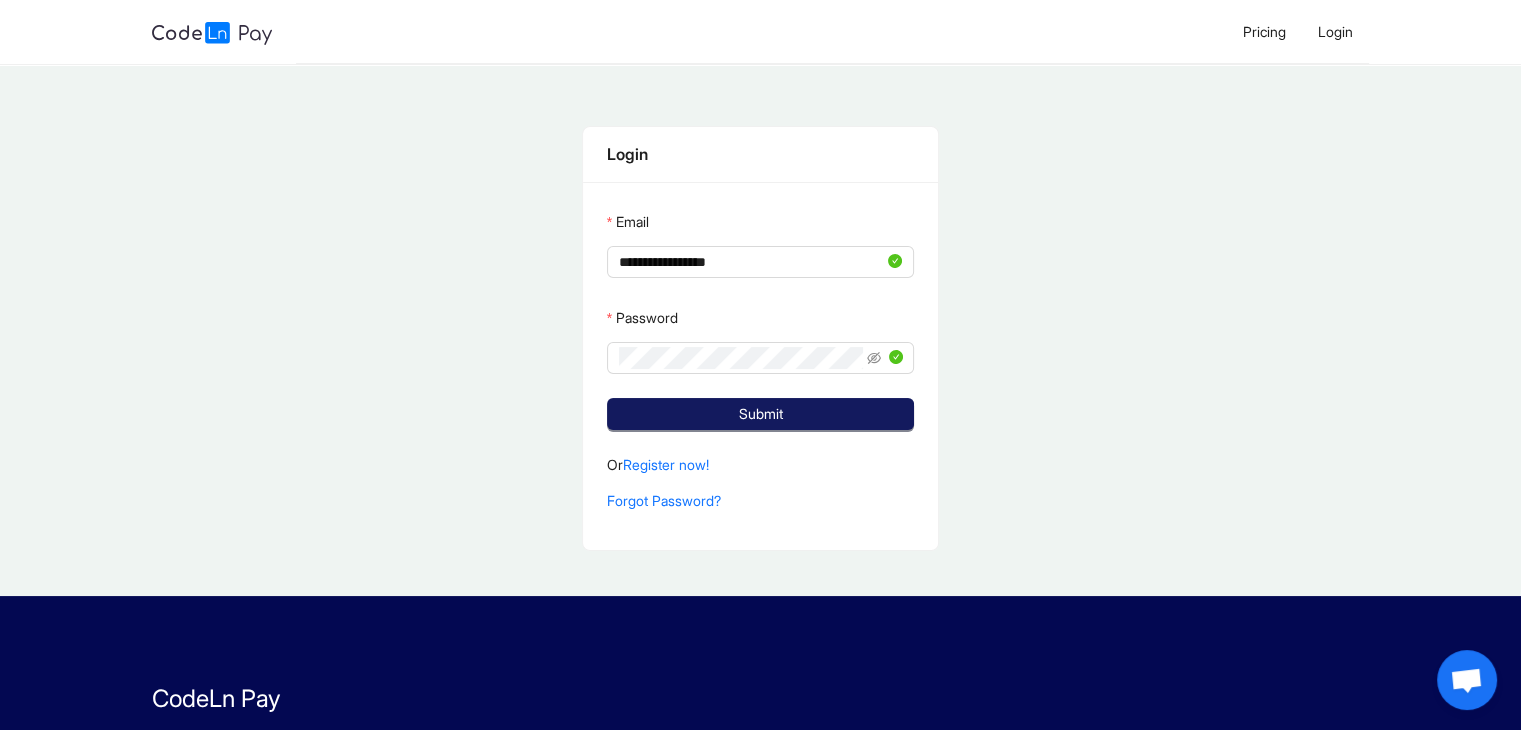 click on "Submit" 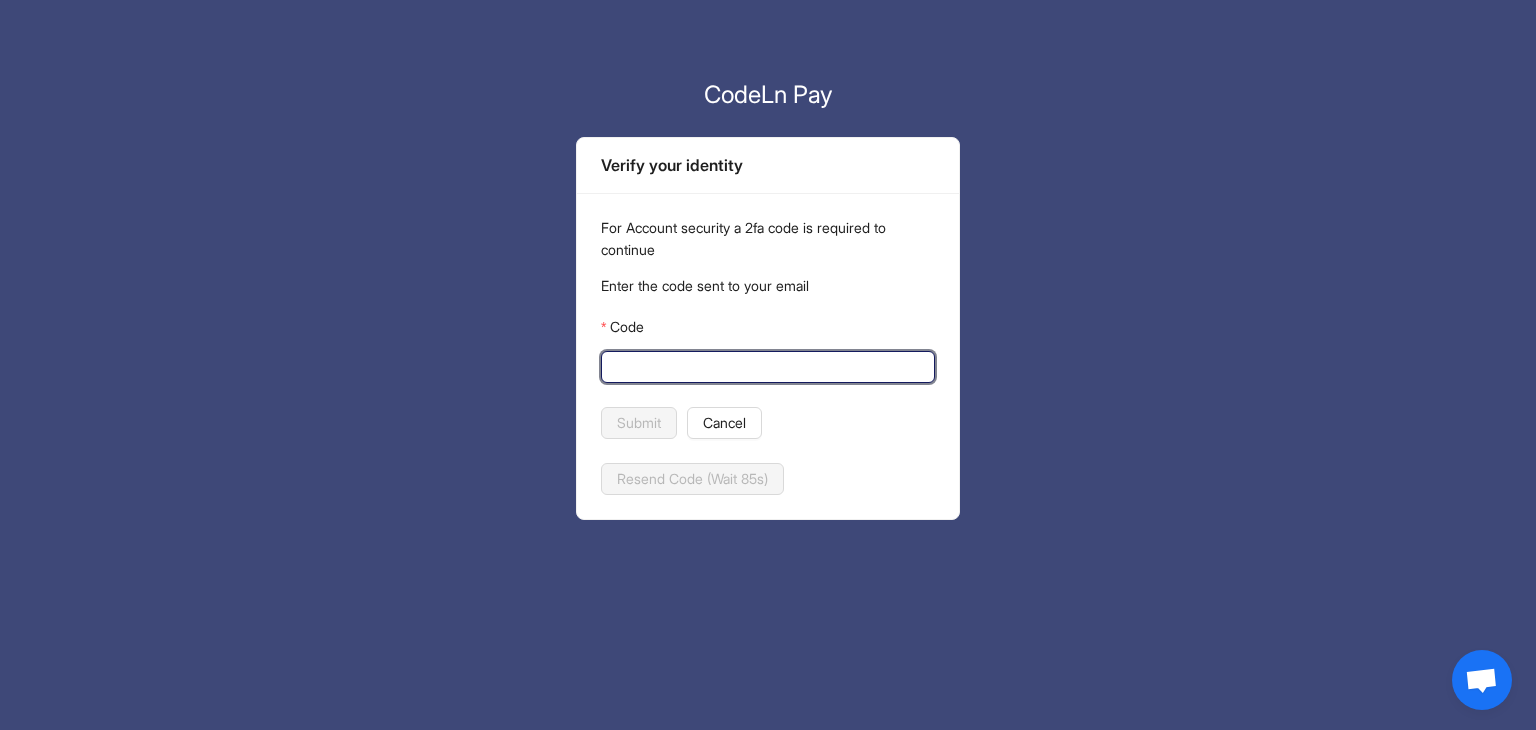 click on "Code" at bounding box center (766, 367) 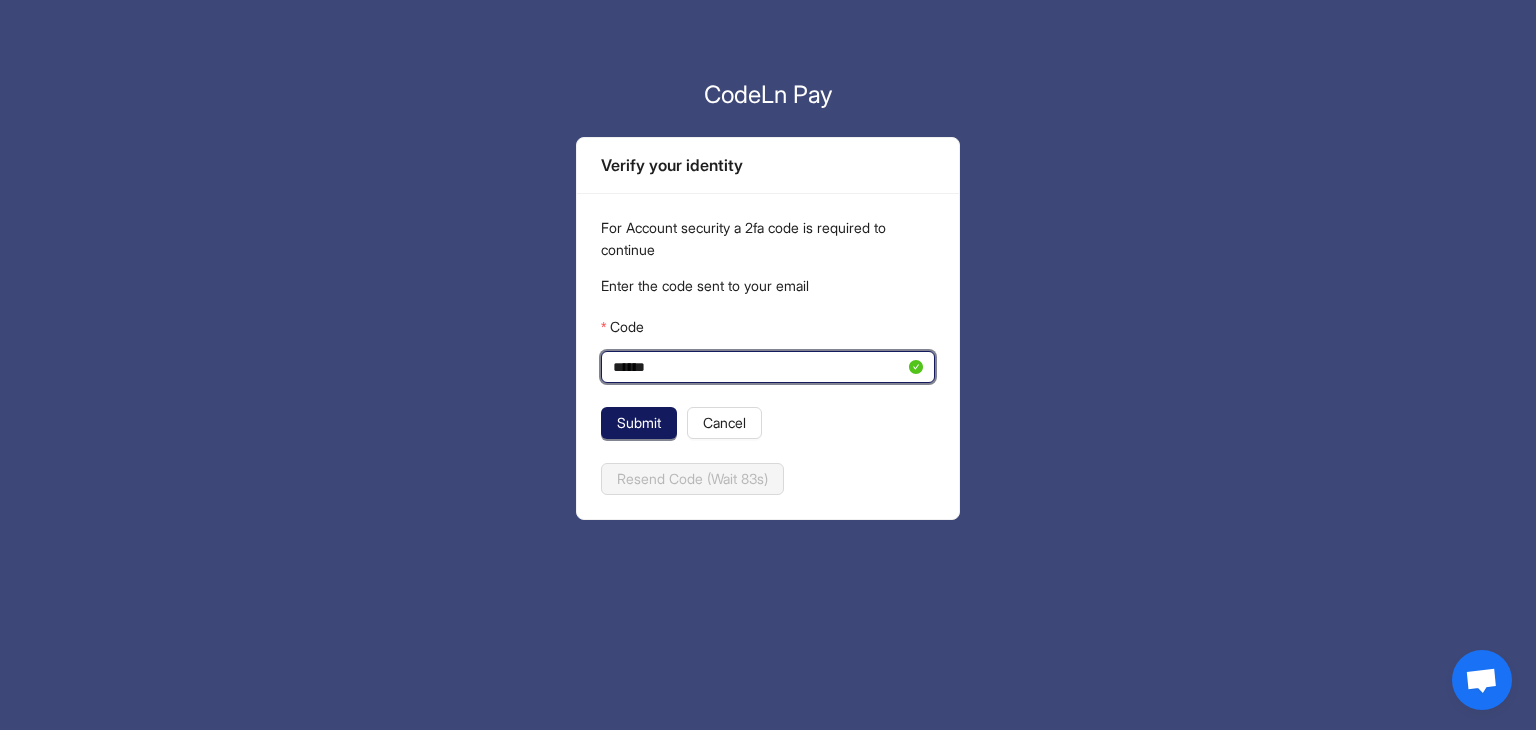 type on "******" 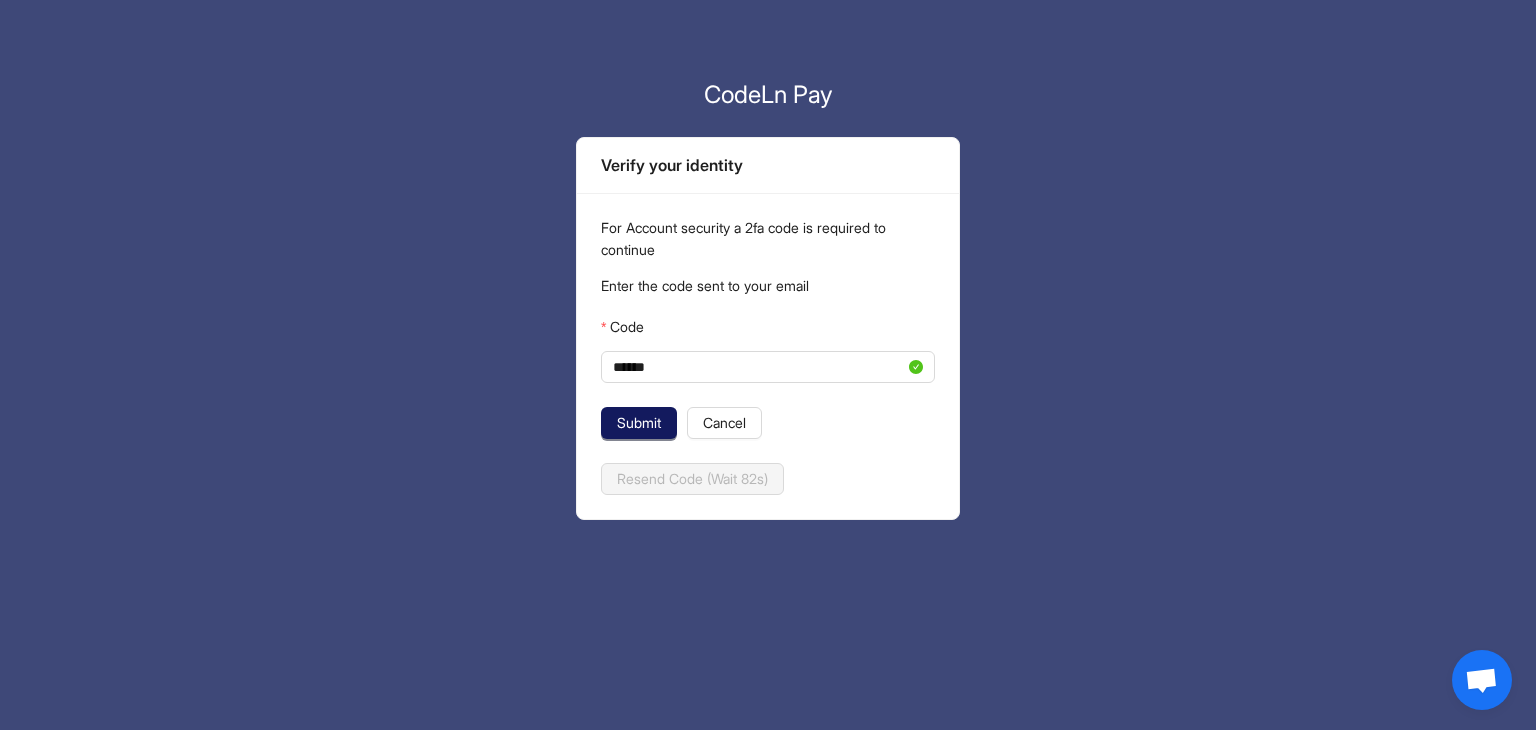 click on "Submit" 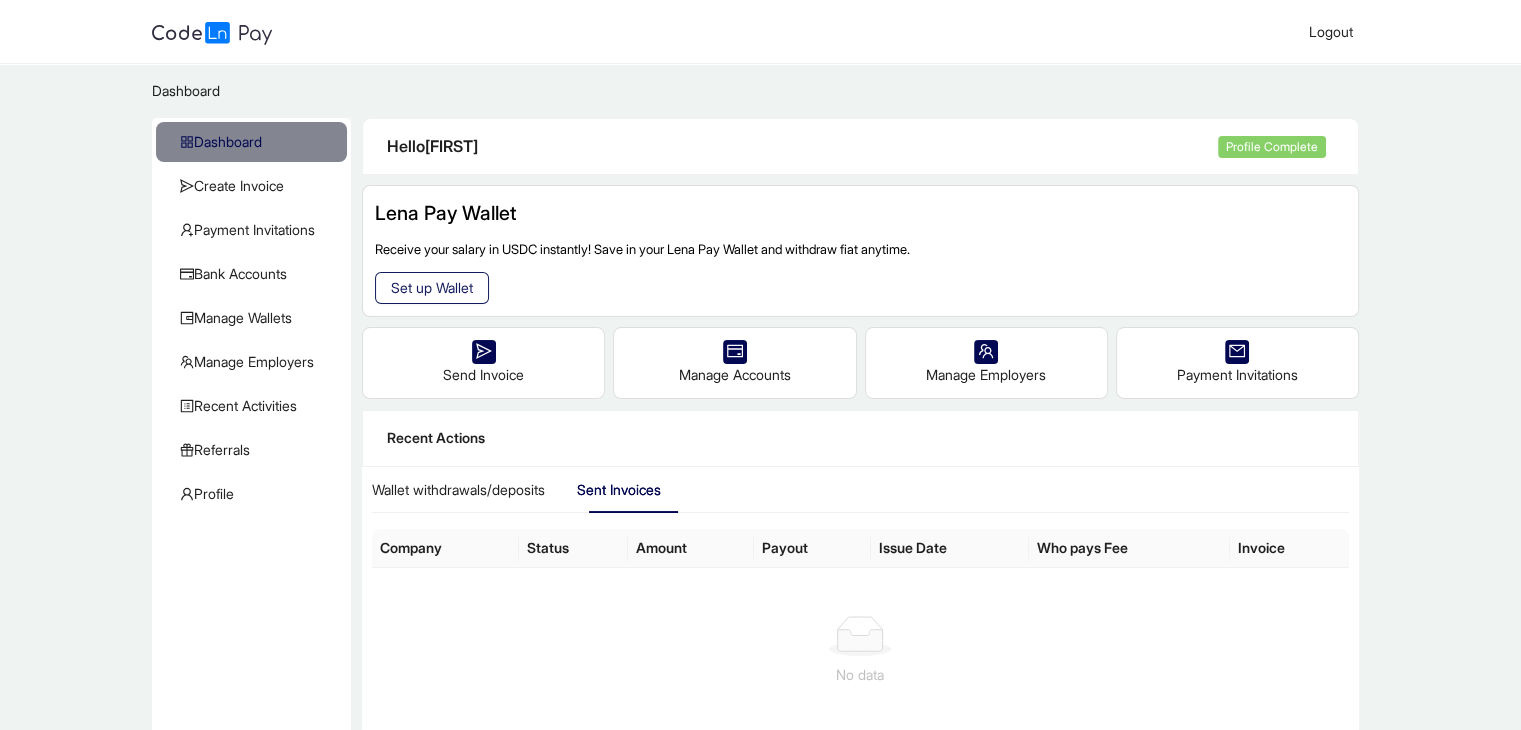 click on "Set up Wallet" 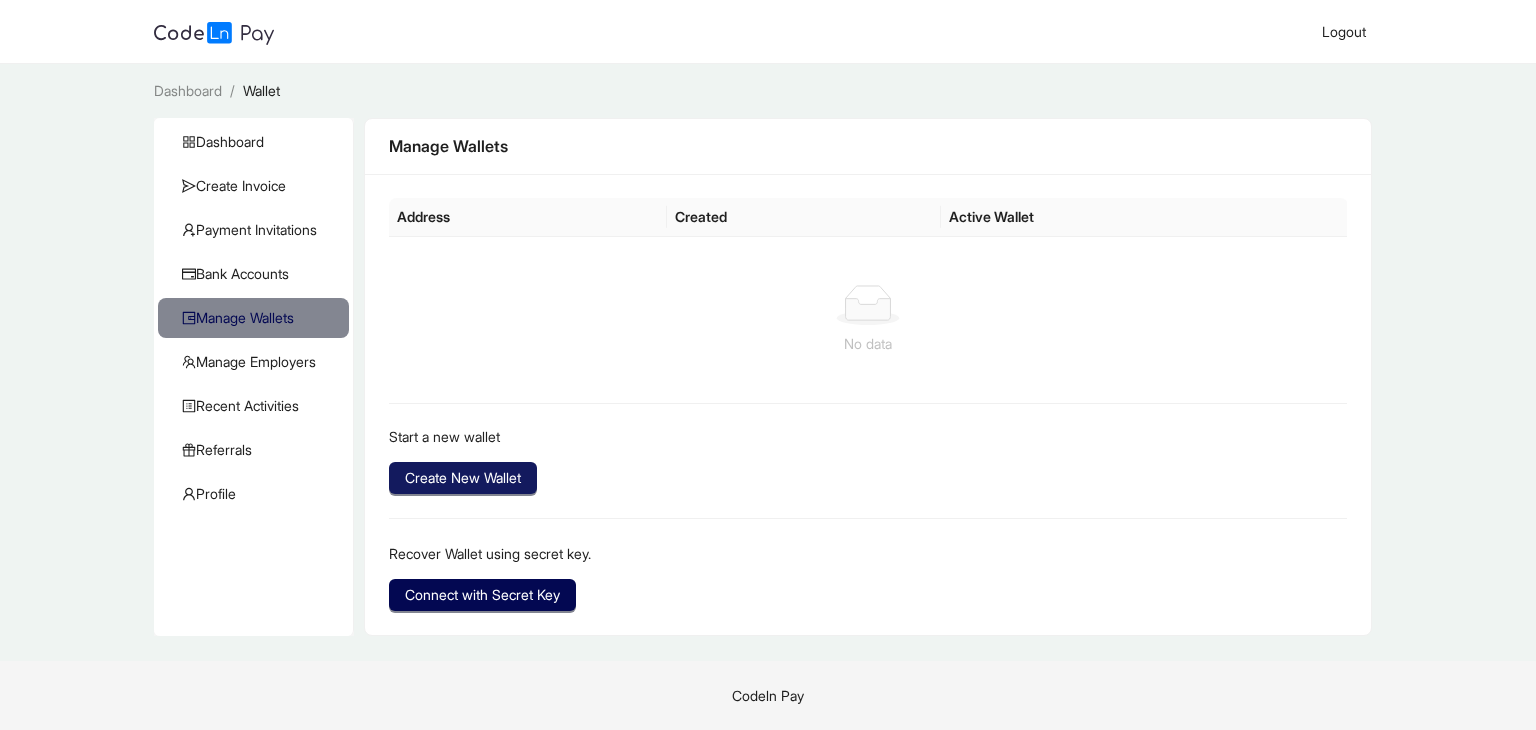 click on "Create New Wallet" at bounding box center [463, 478] 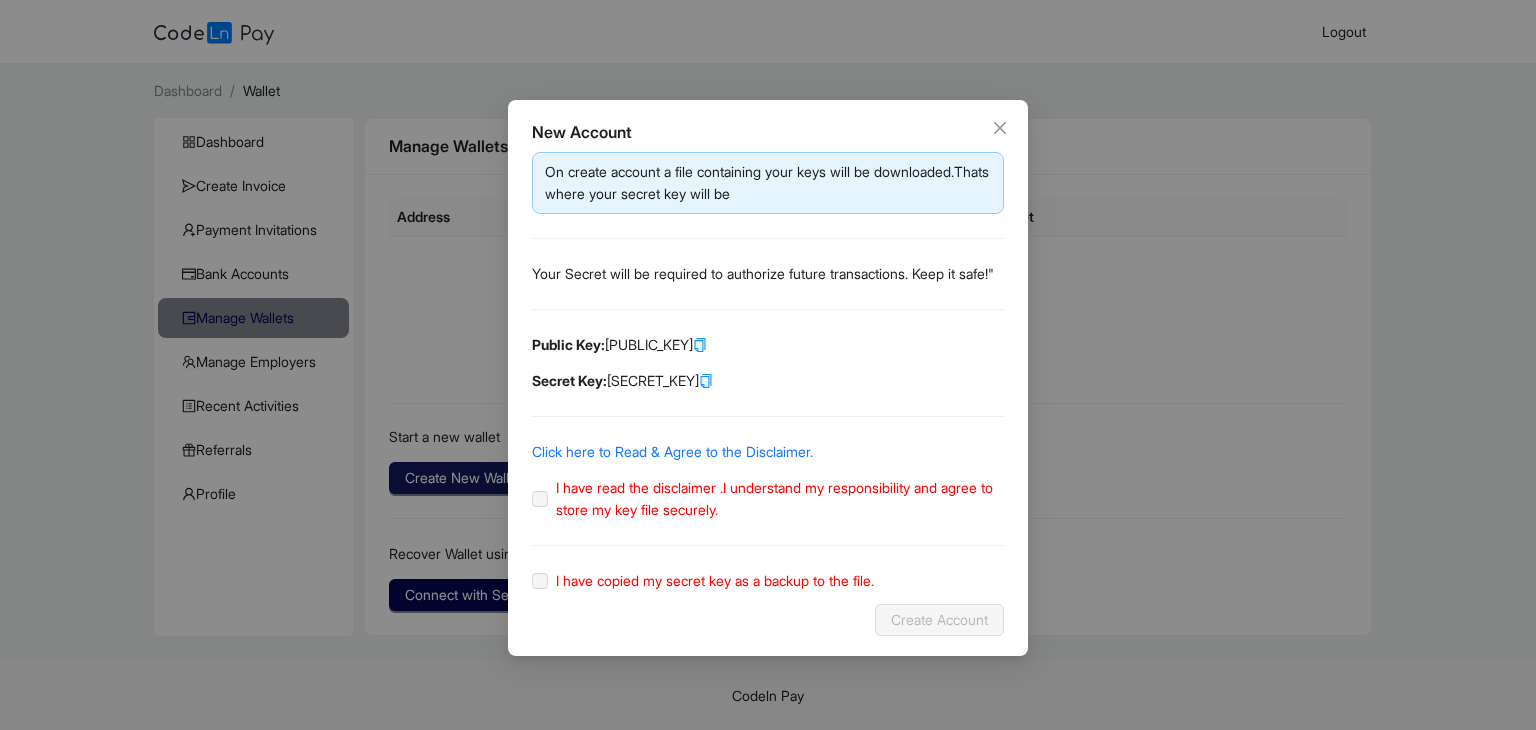 click on "New Account On create account  a file containing your keys will be downloaded.Thats where your secret key will be  Your Secret will be required to authorize future transactions. Keep it safe!"  Public Key:  [PUBLIC_KEY]  Secret Key:  [SECRET_KEY]   Click here to Read & Agree to the Disclaimer.   I have read the disclaimer .I understand my responsibility and agree to store my key file securely.   I have copied my secret key as a backup to the file.  Create Account" at bounding box center [768, 365] 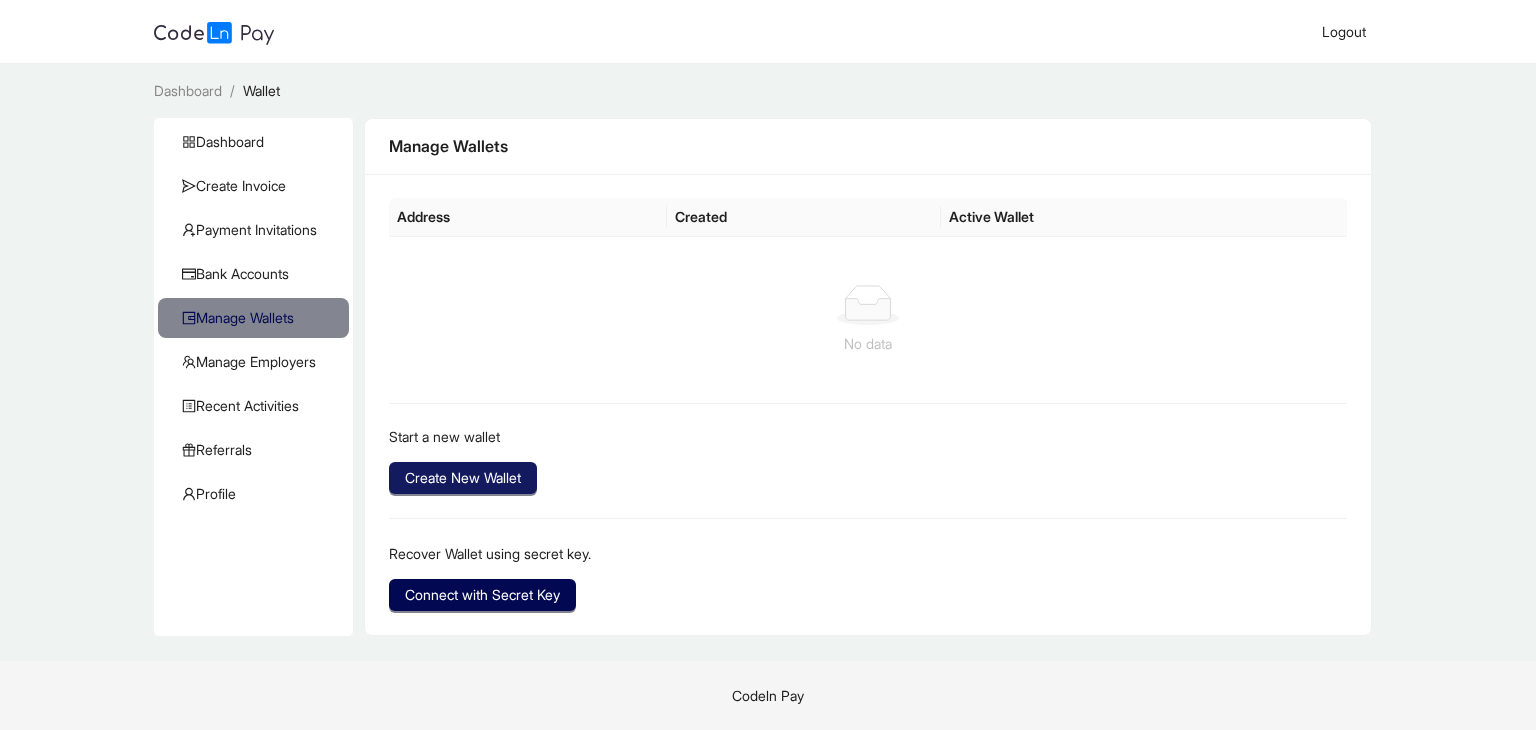 click on "Create New Wallet" 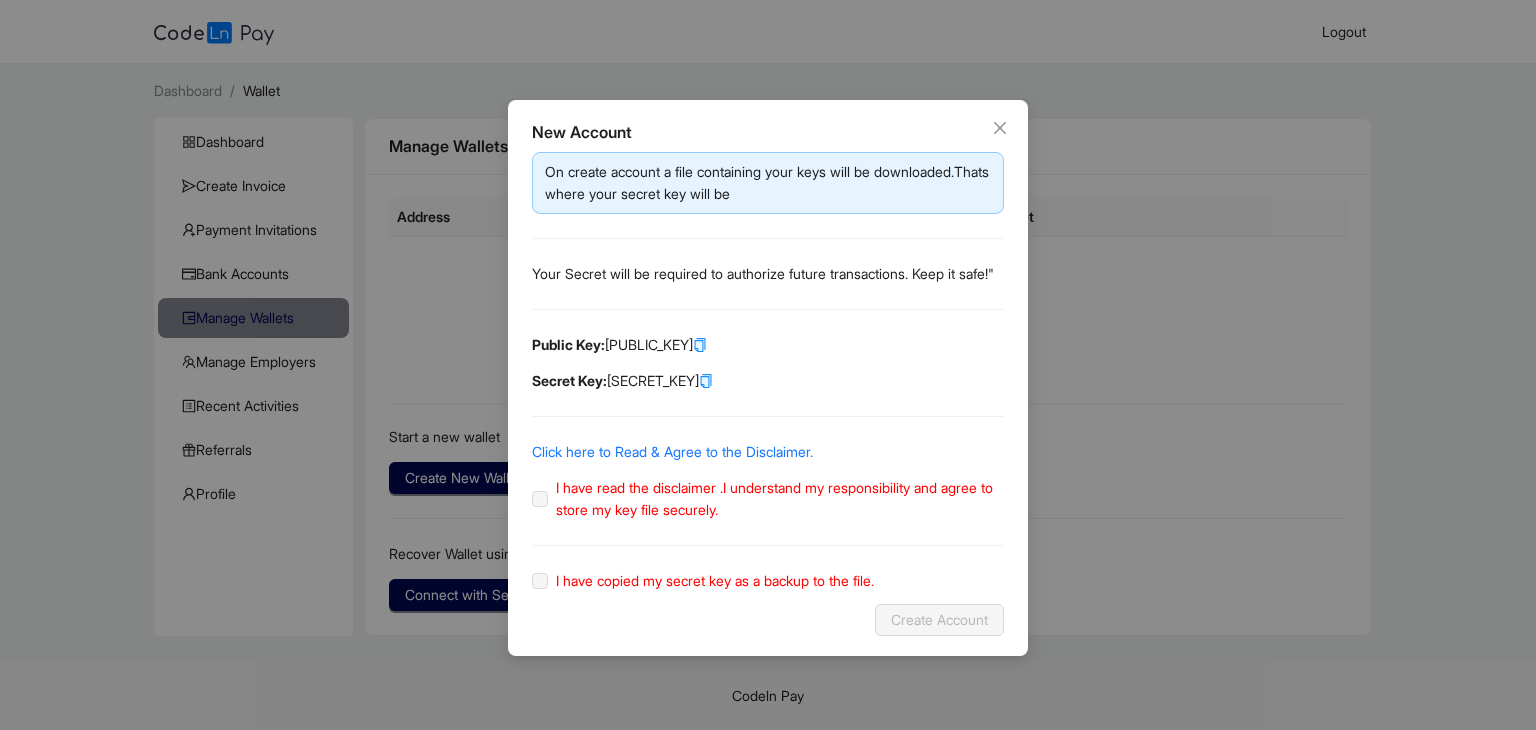 click 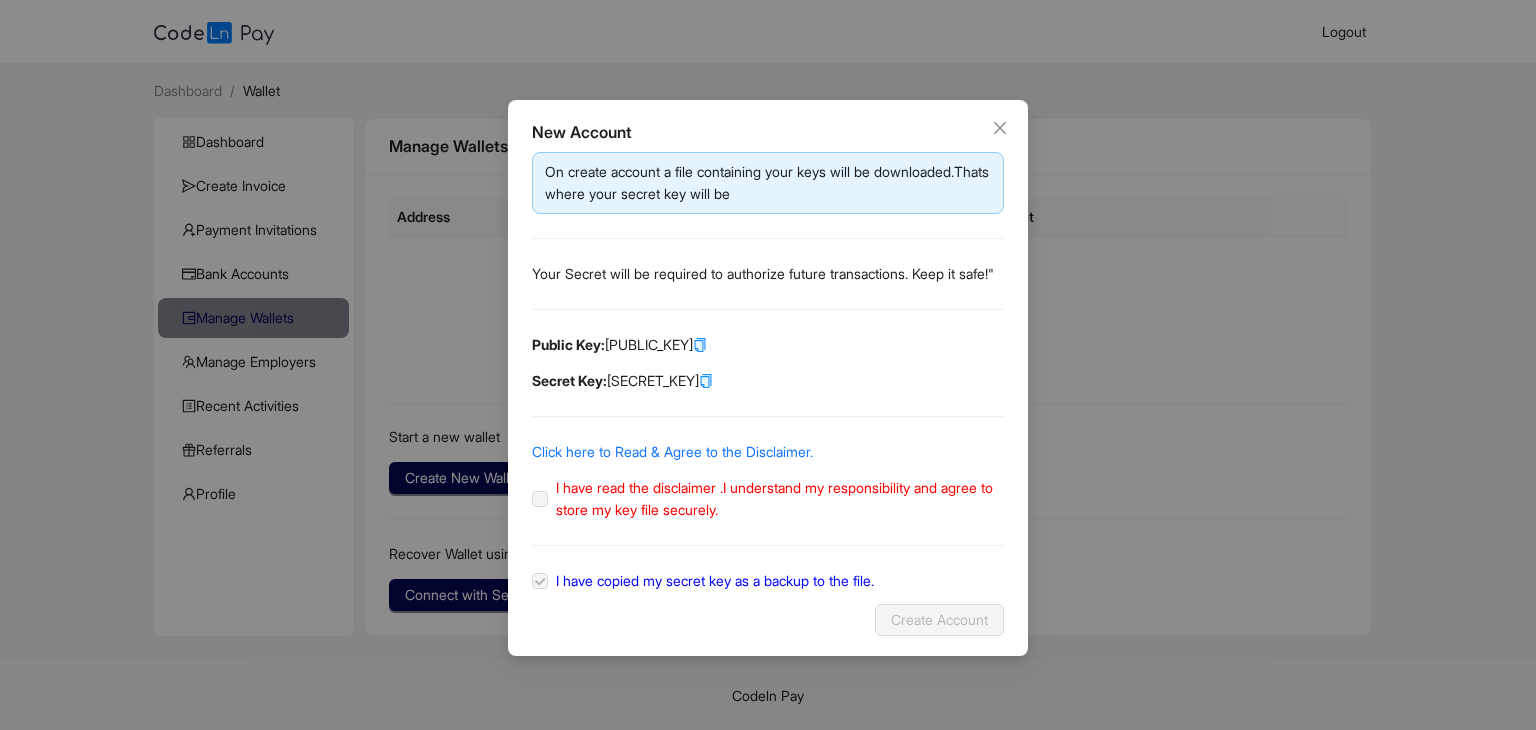 click on "I have read the disclaimer .I understand my responsibility and agree to store my key file securely." 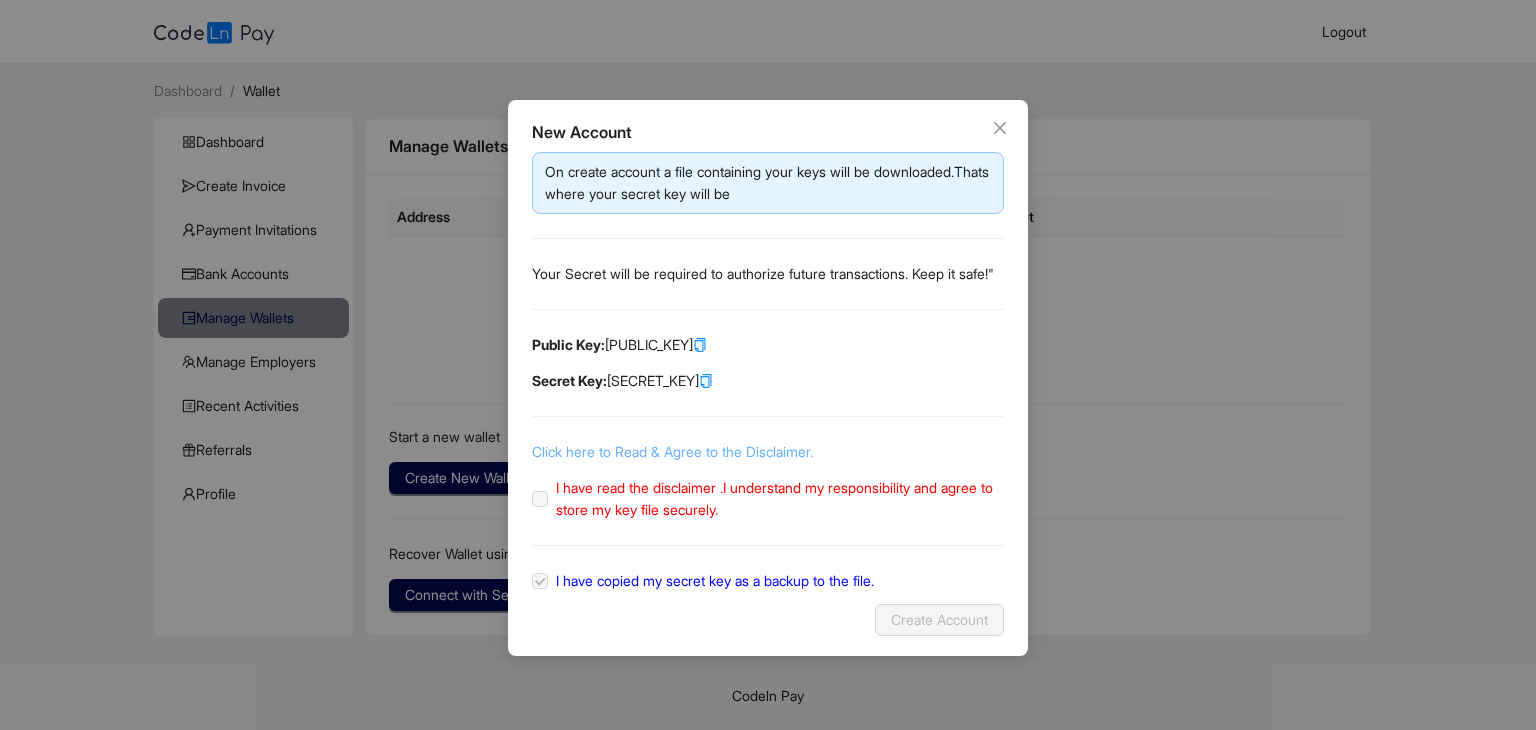click on "Click here to Read & Agree to the Disclaimer." at bounding box center (672, 451) 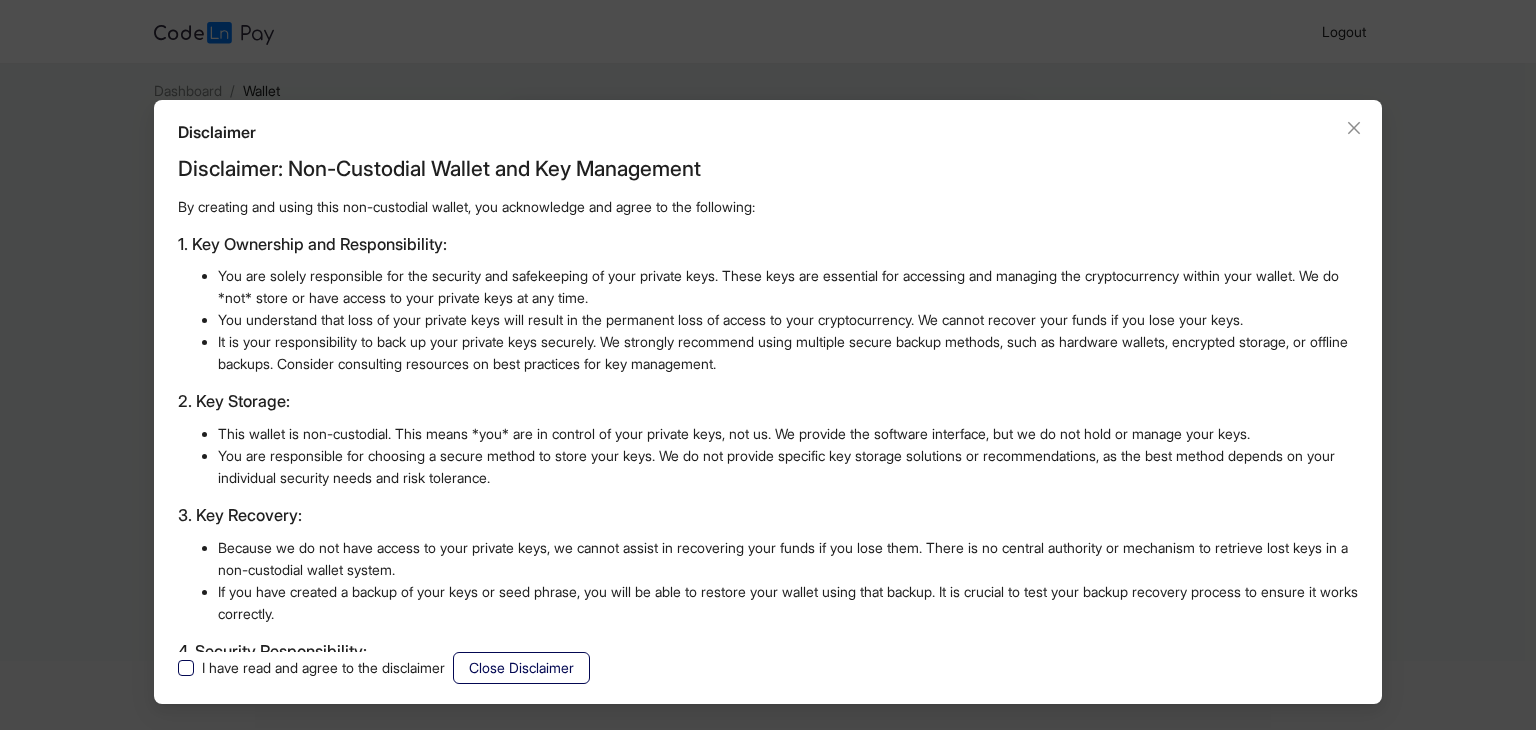 click on "I have read and agree to the disclaimer" at bounding box center [323, 668] 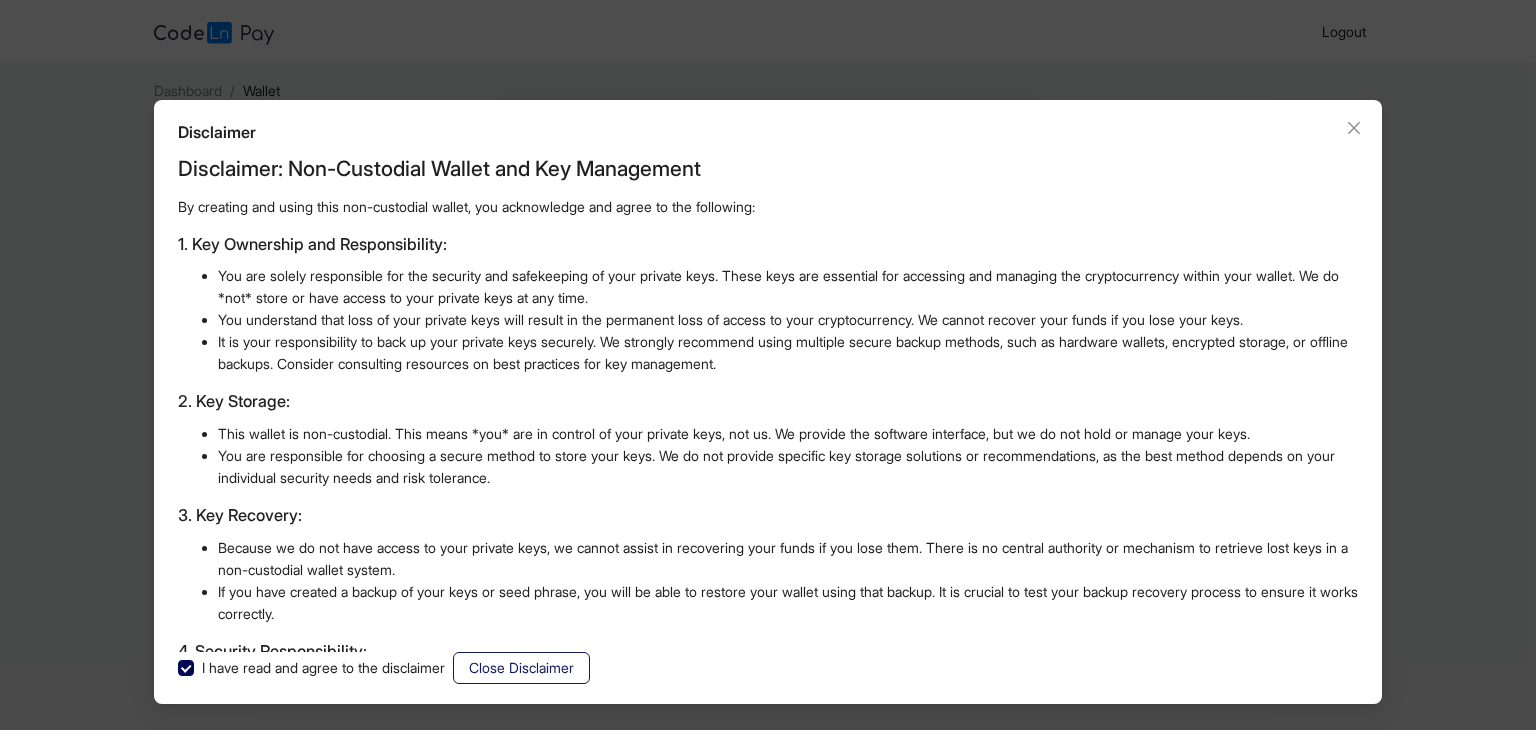 click on "Close Disclaimer" 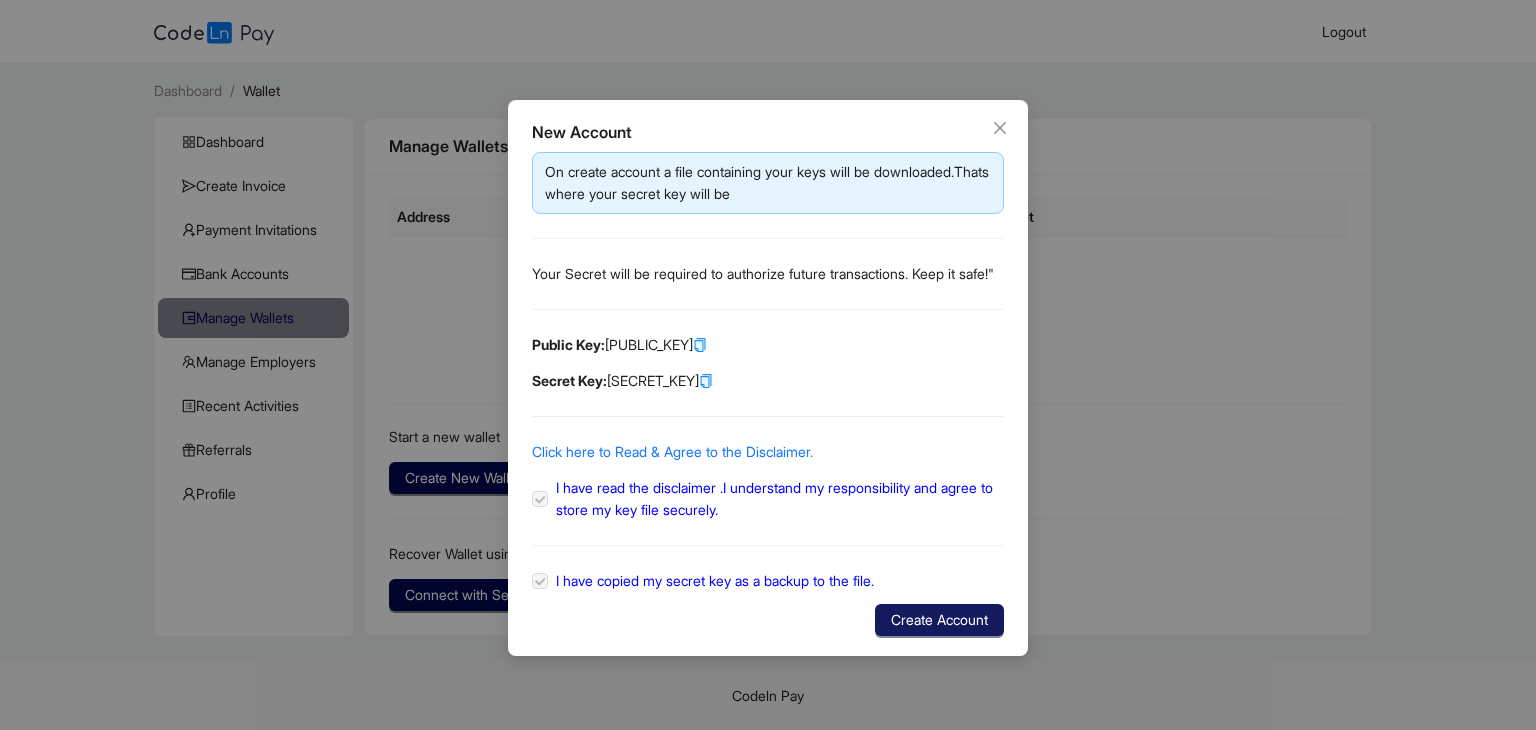 click on "Create Account" 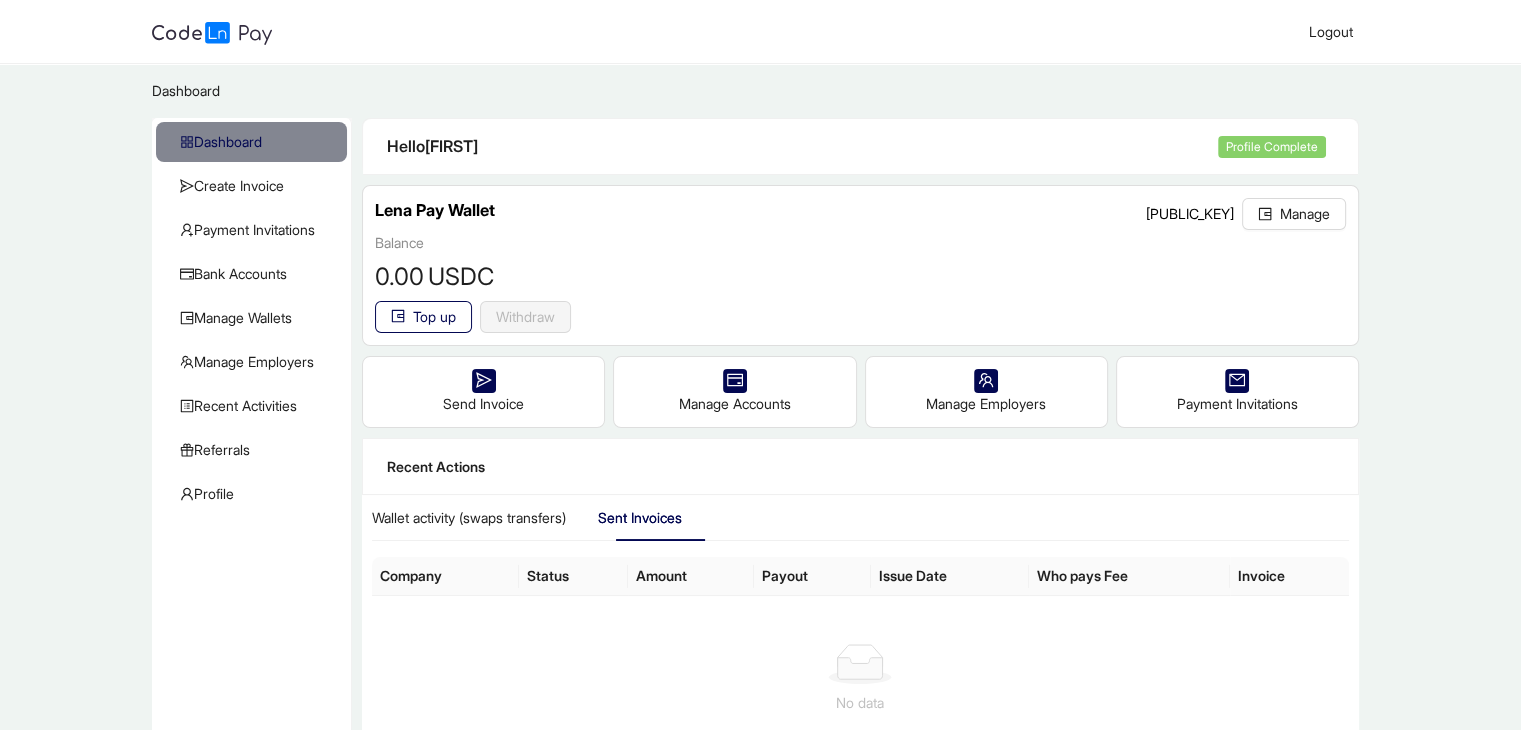click on "Hello  [FIRST]" at bounding box center [802, 146] 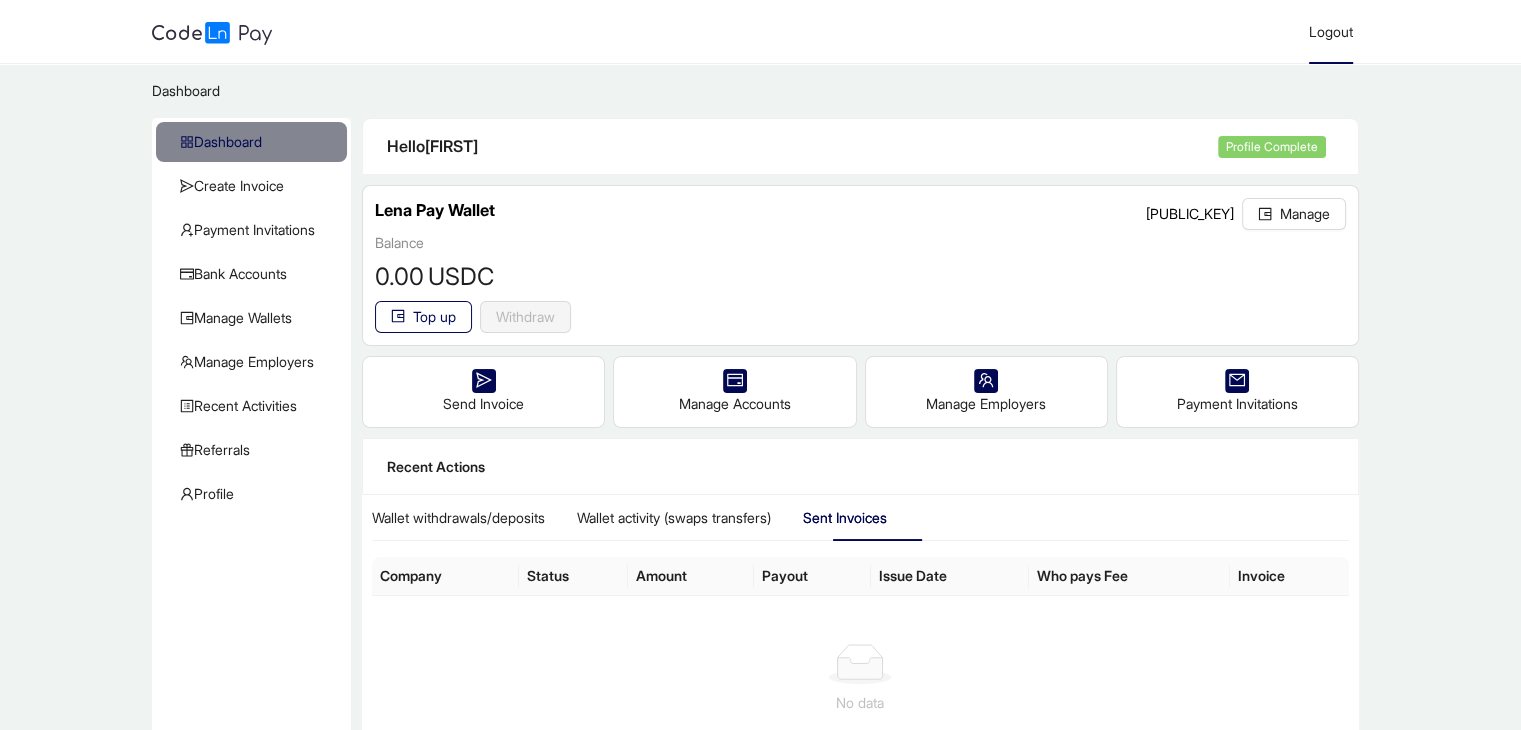 click on "Logout" 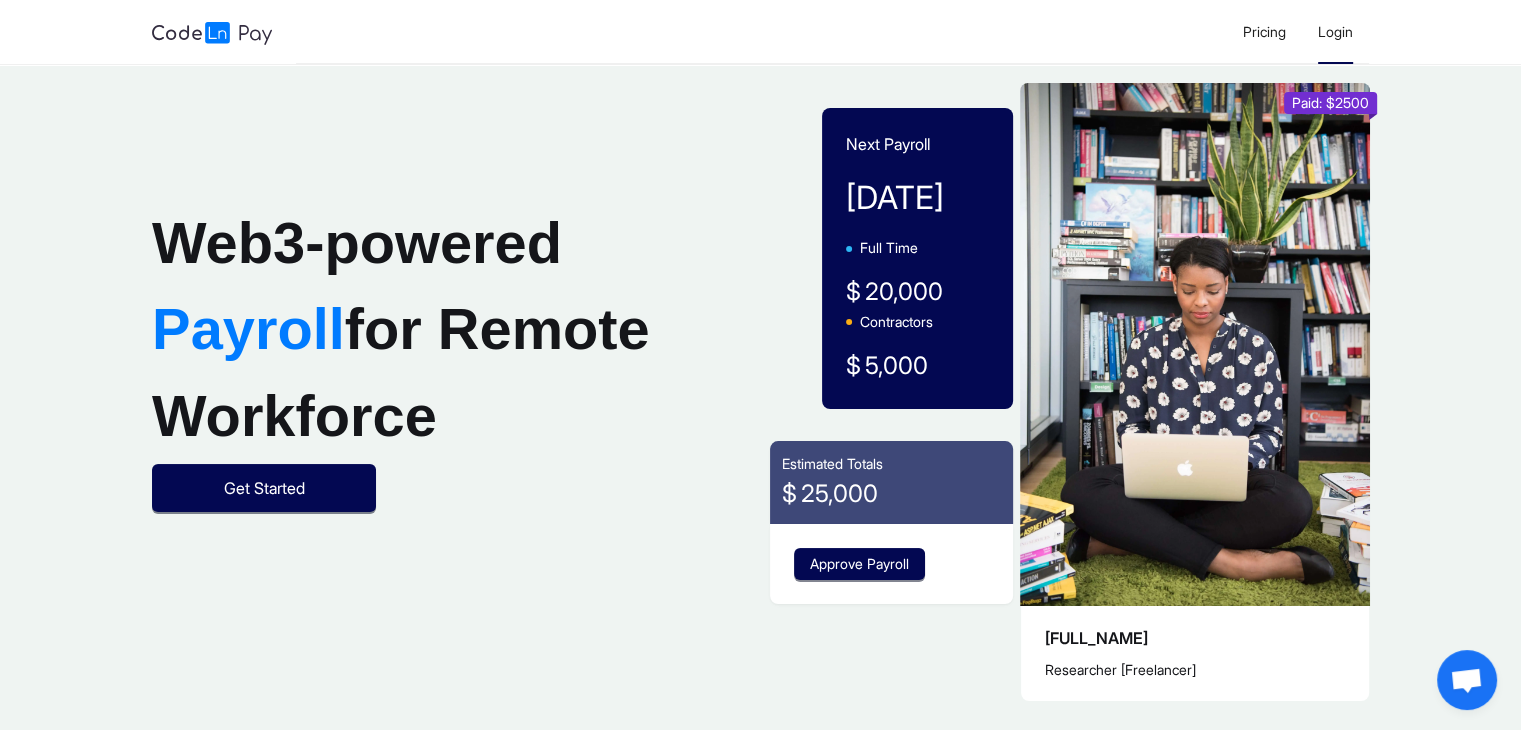 click on "Login" 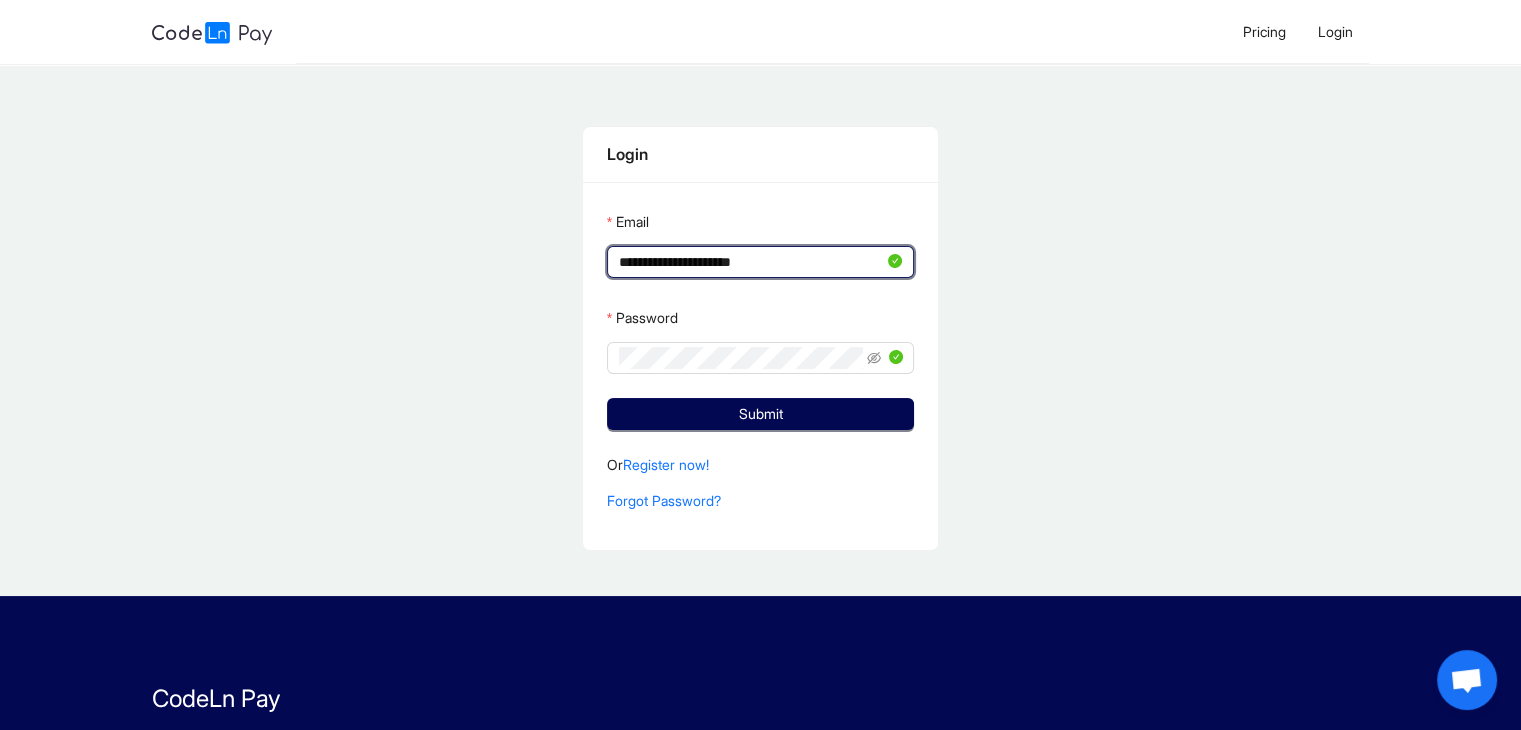 click on "**********" at bounding box center (751, 262) 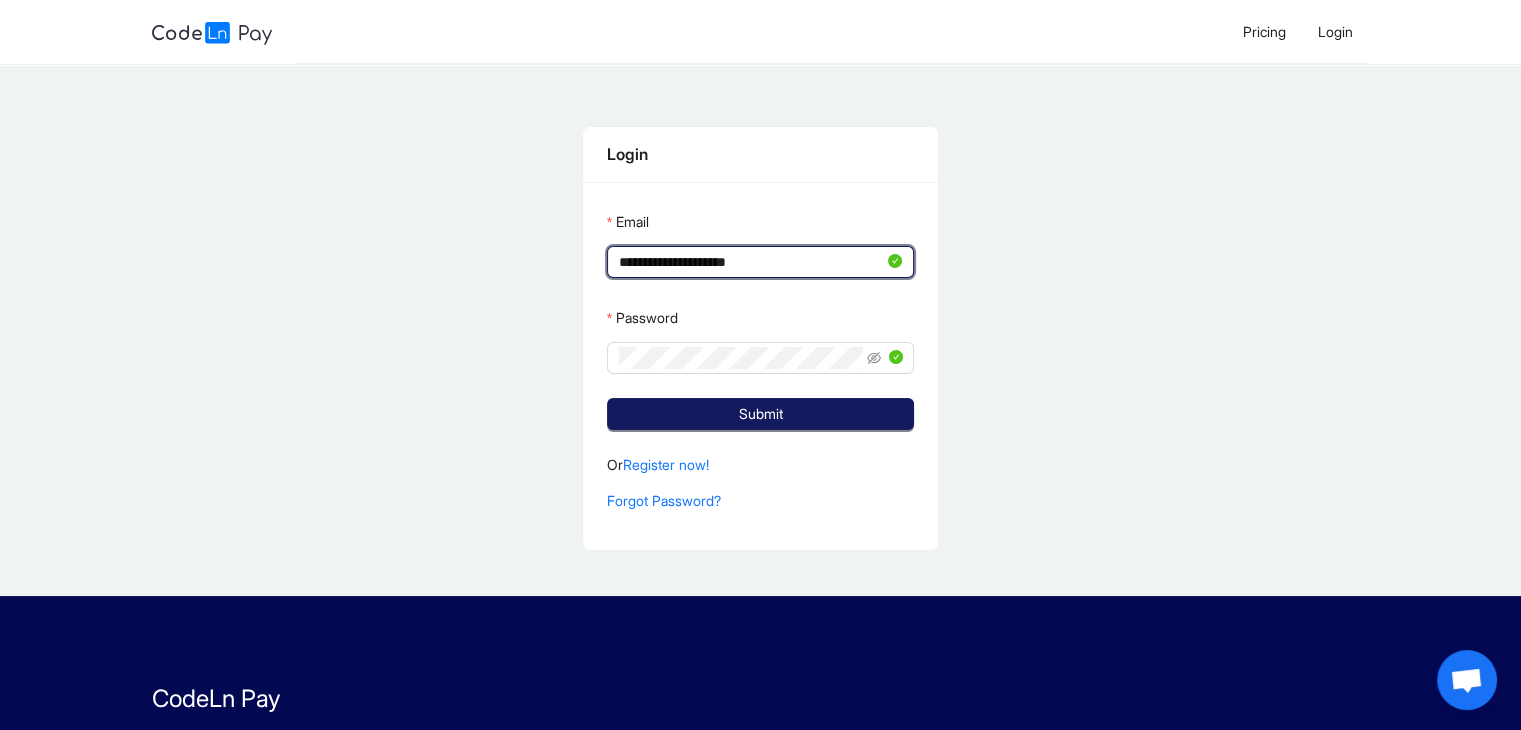 type on "**********" 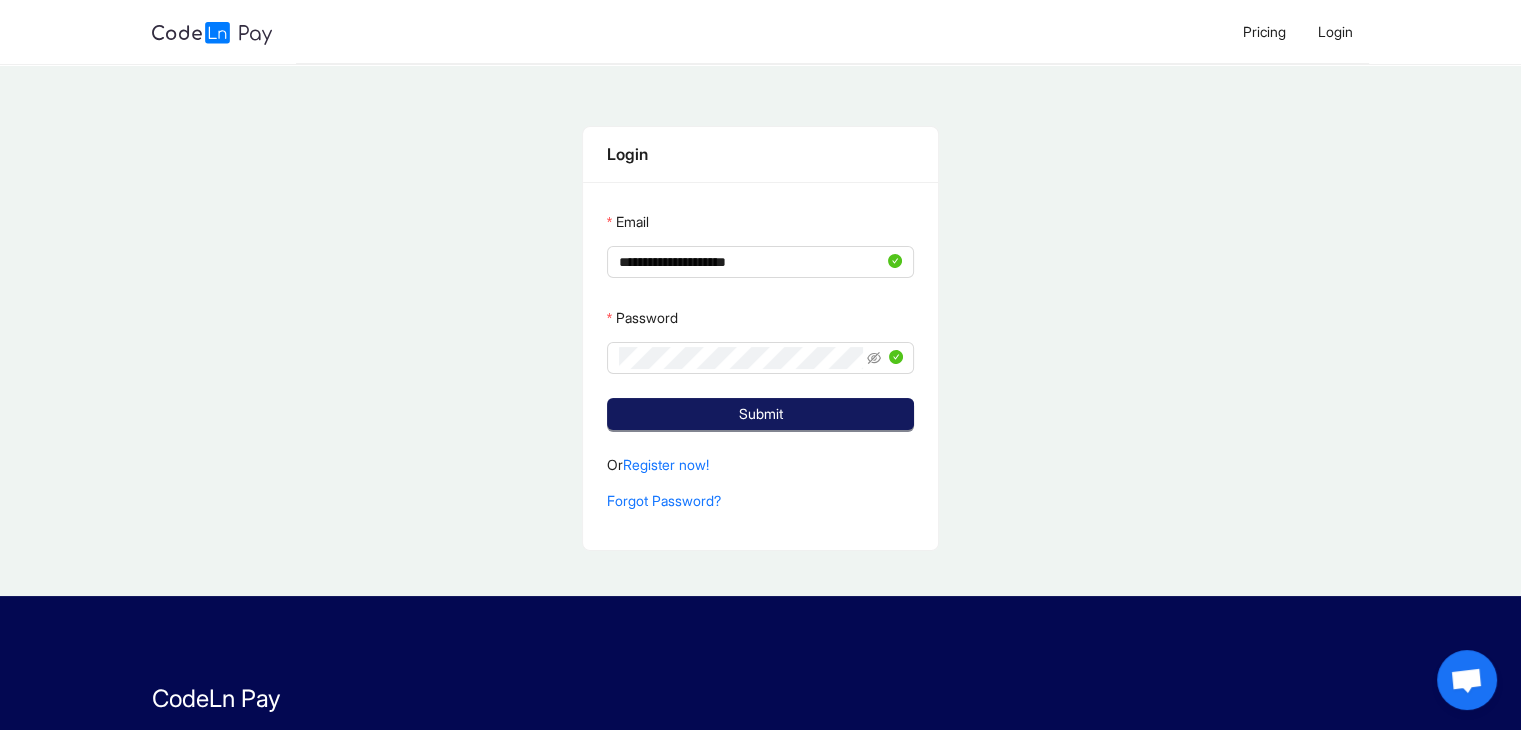 click on "Submit" 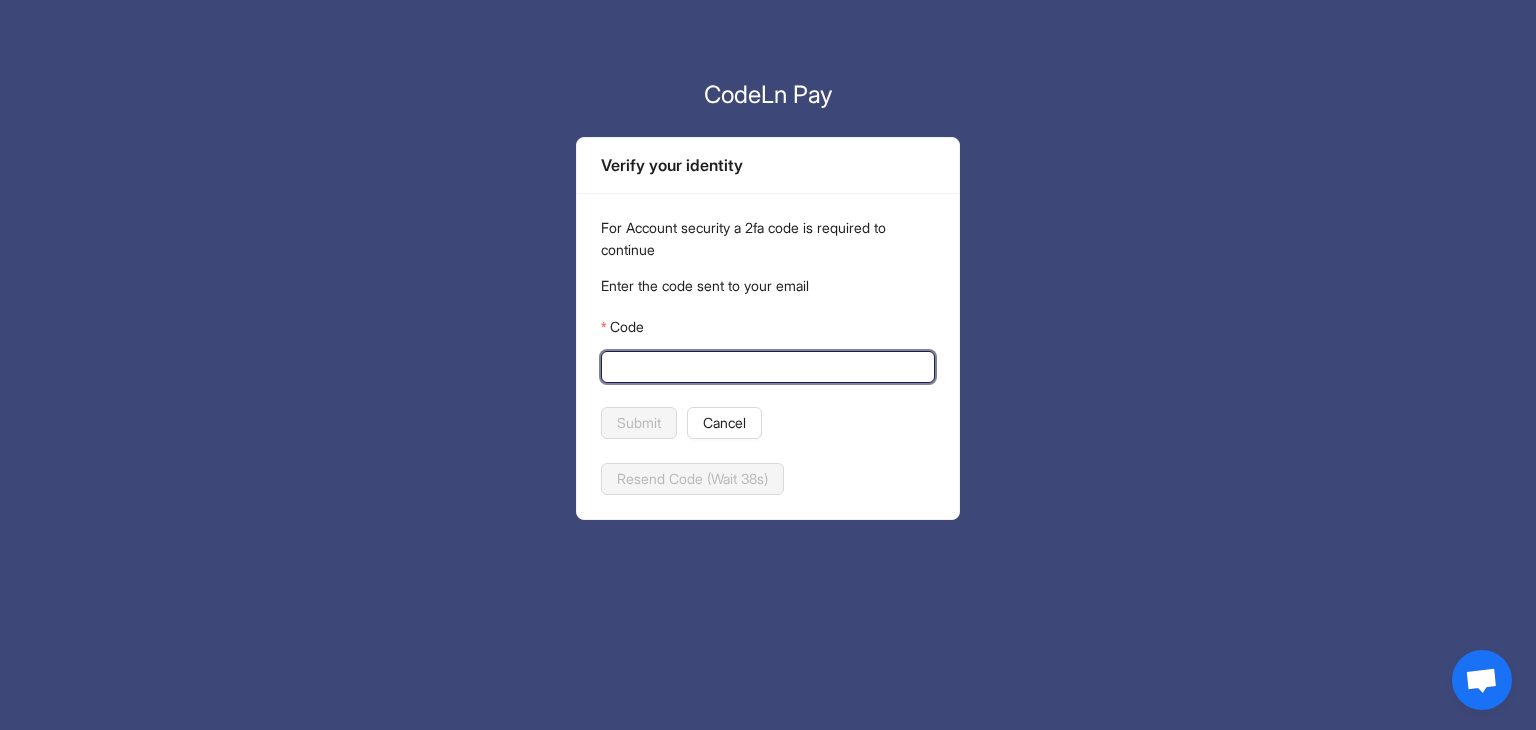 click on "Code" at bounding box center (766, 367) 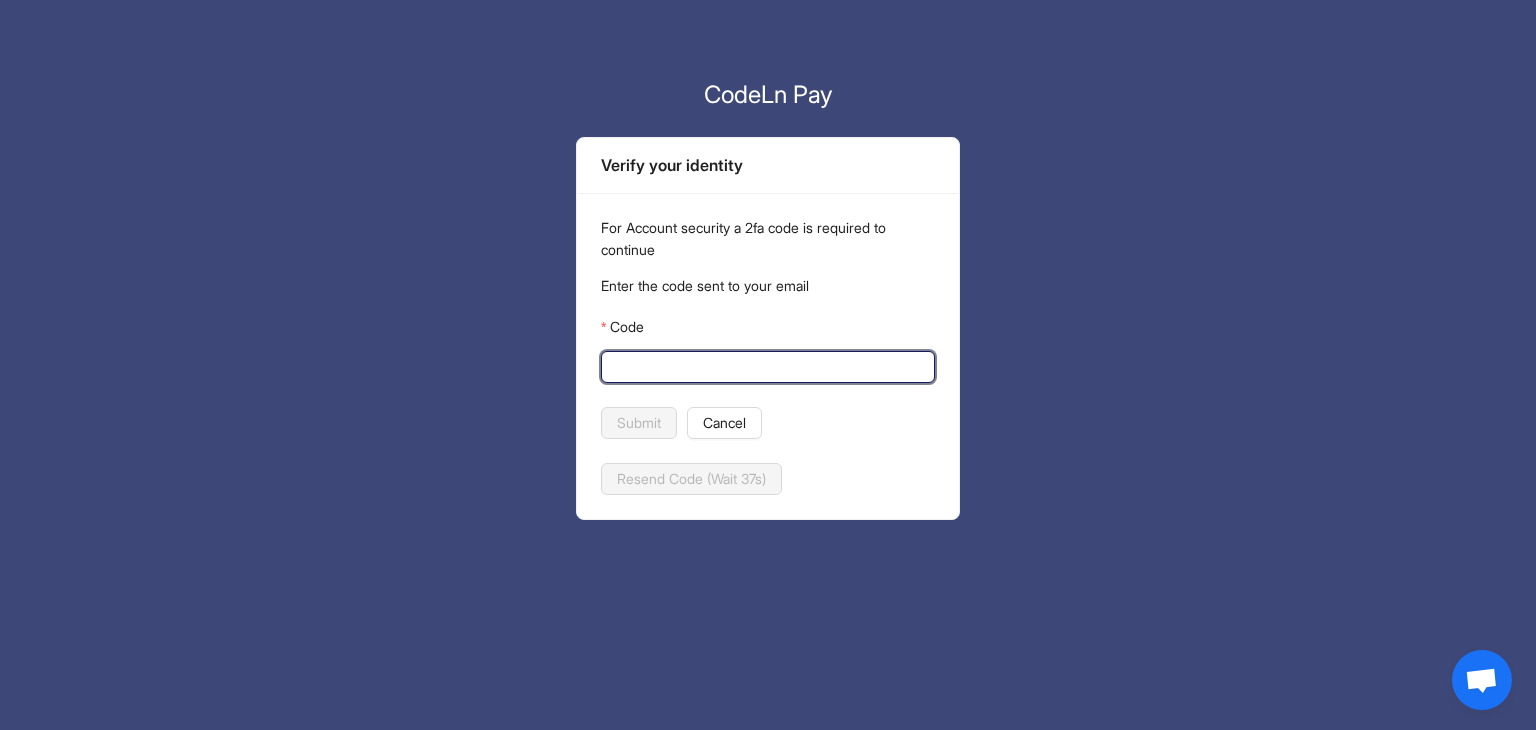 paste on "******" 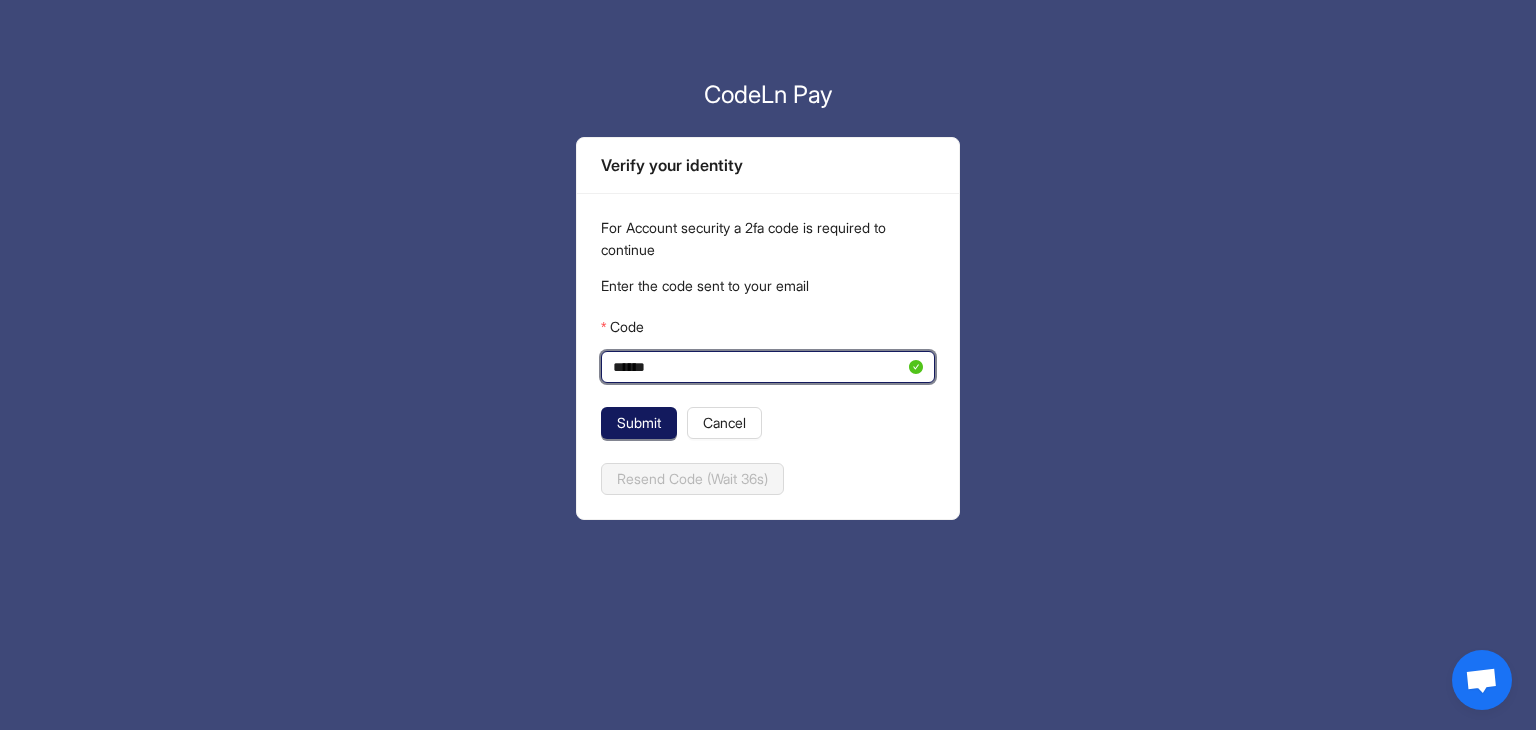 type on "******" 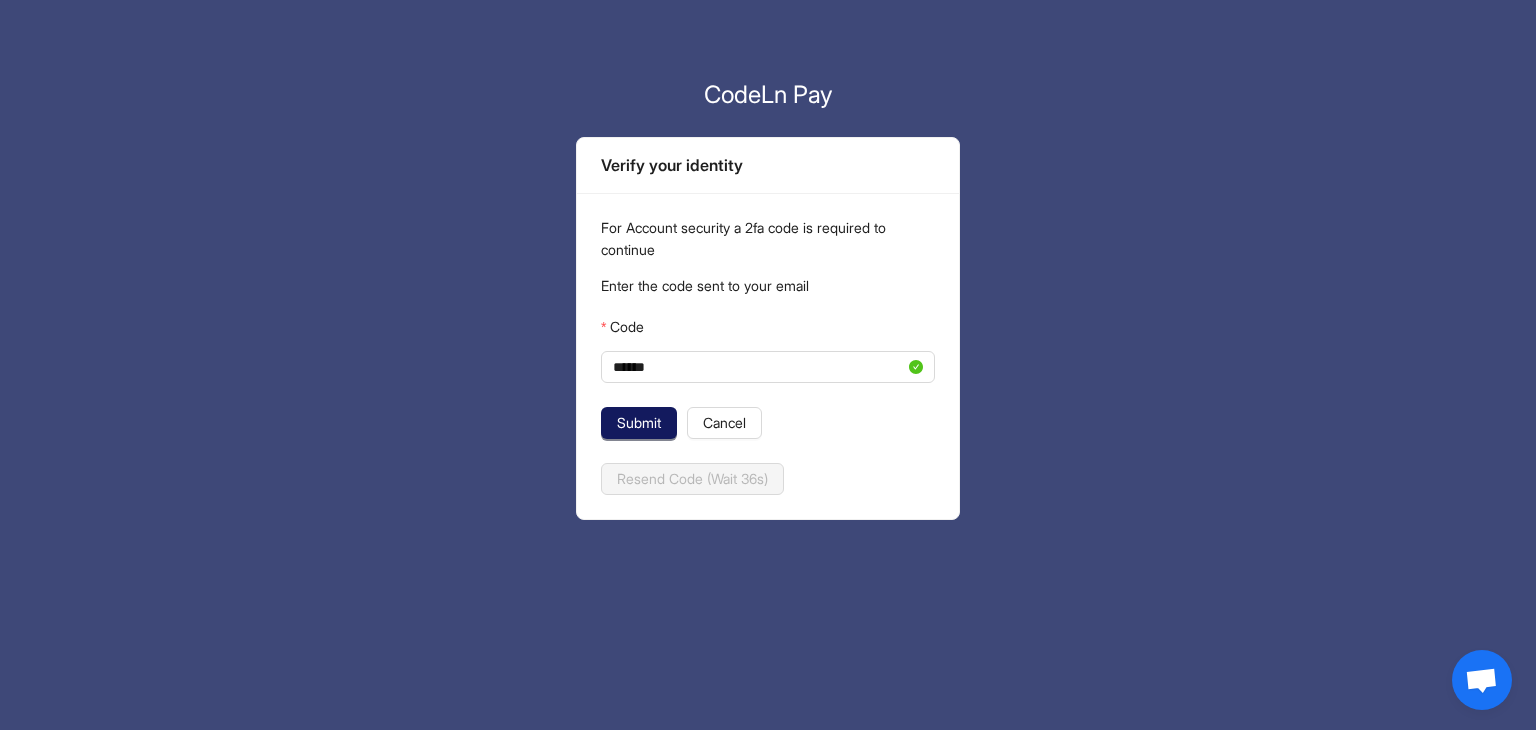 click on "Submit" 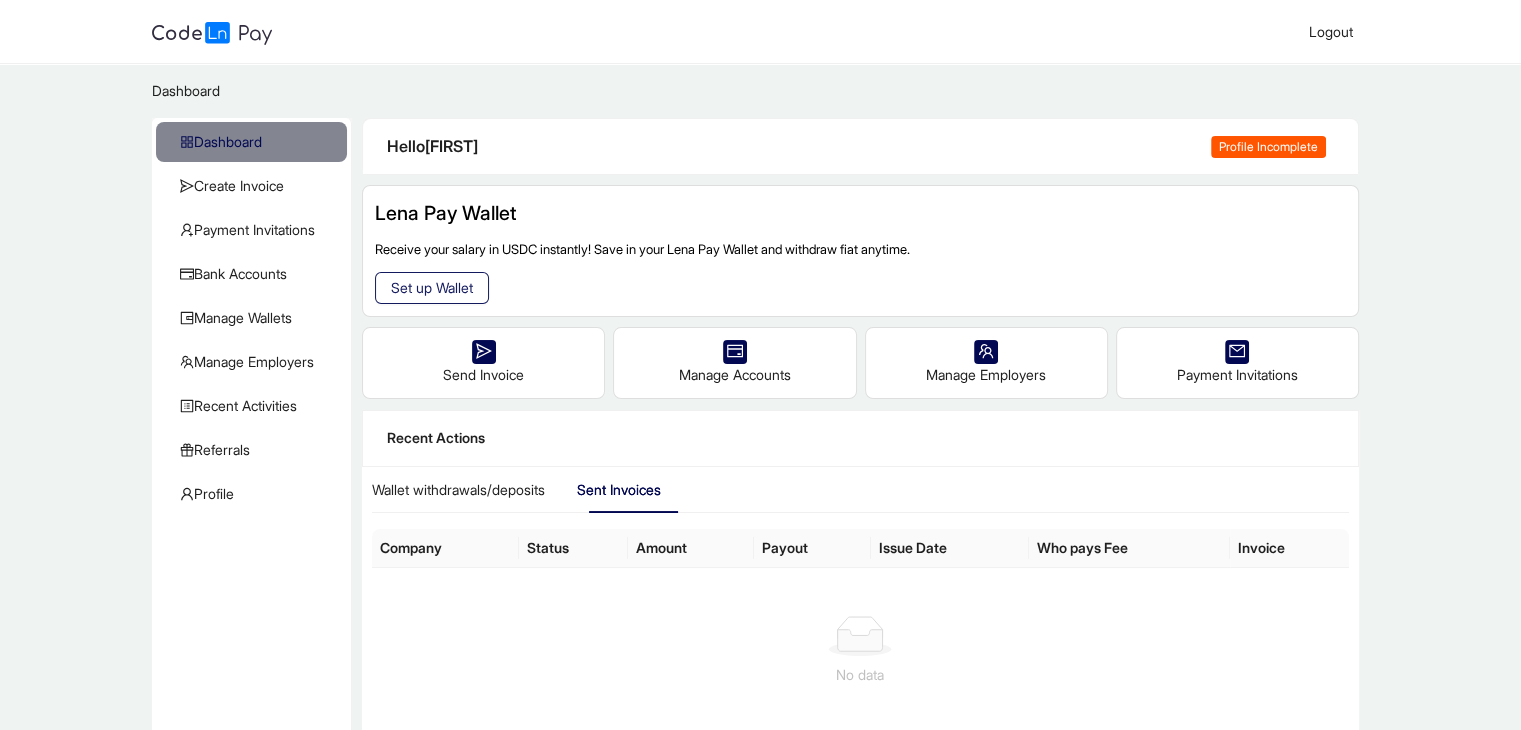 click on "Set up Wallet" 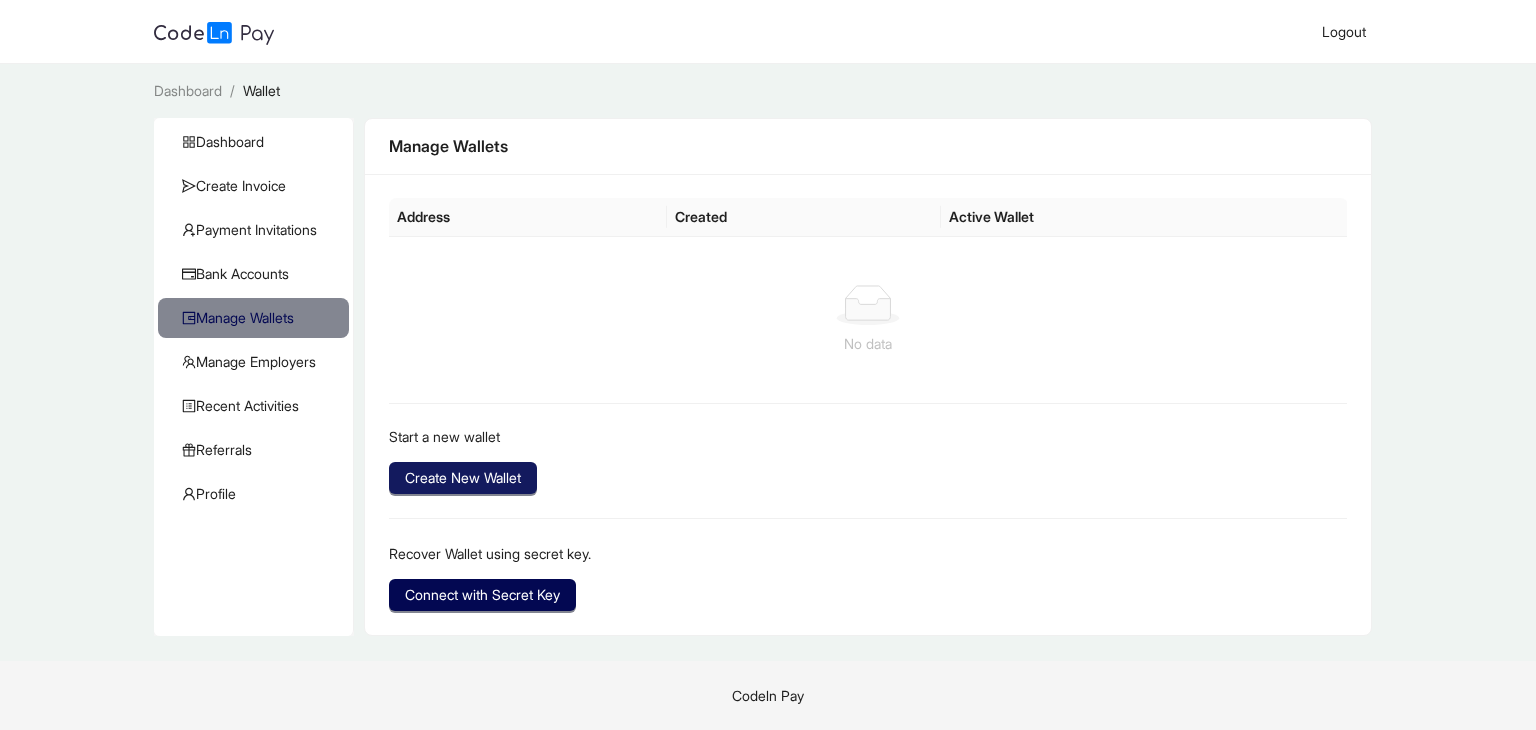 click on "Create New Wallet" 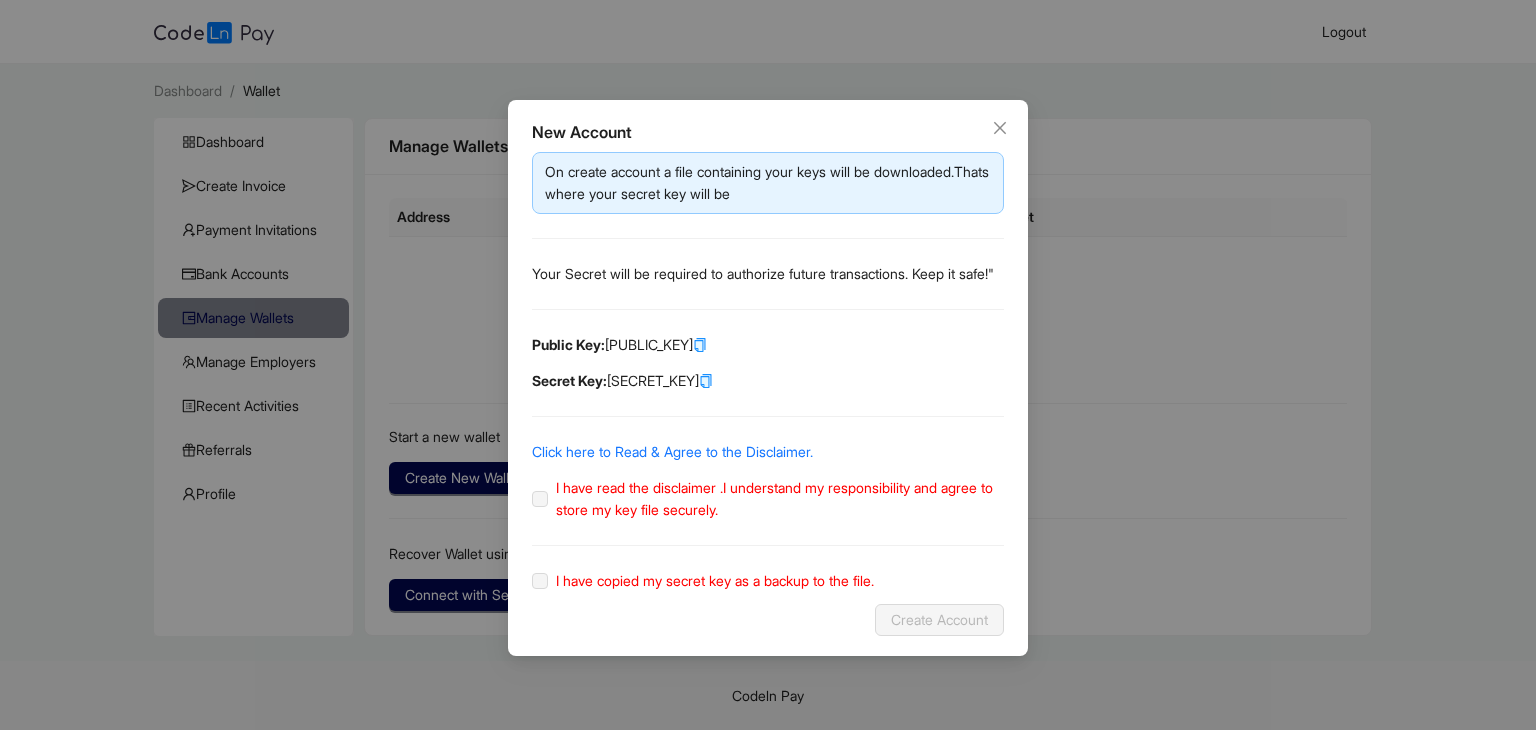 click 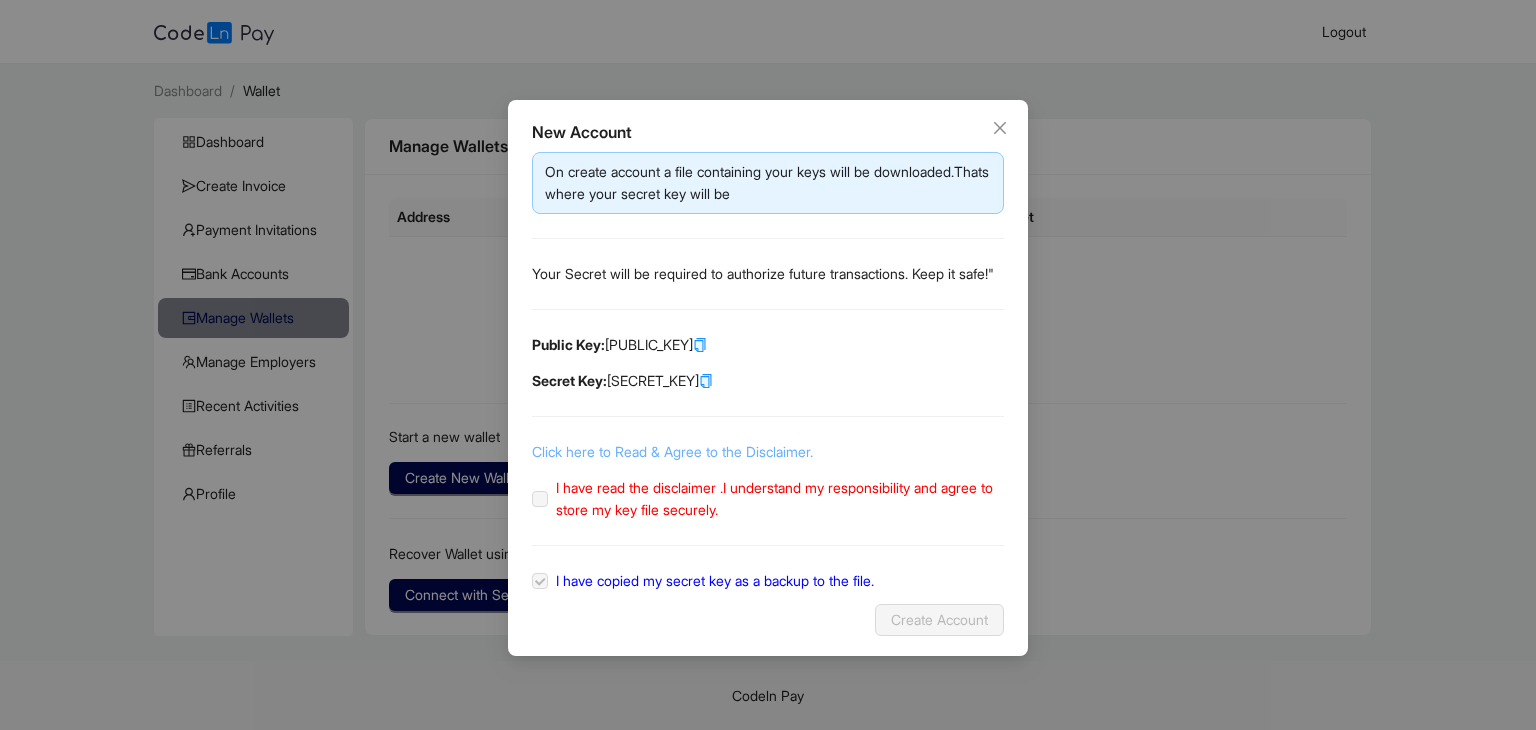 click on "Click here to Read & Agree to the Disclaimer." at bounding box center (672, 451) 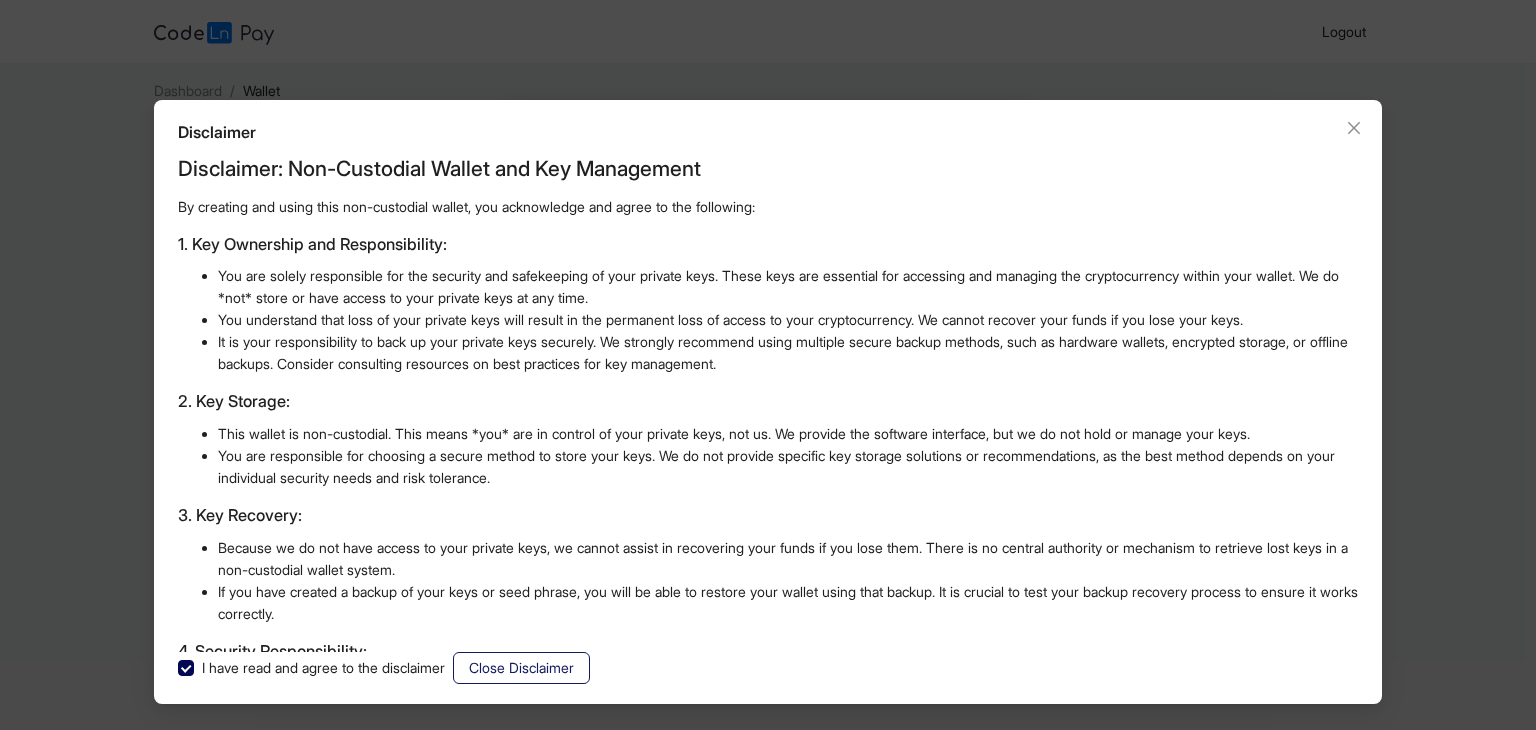 click on "Close Disclaimer" 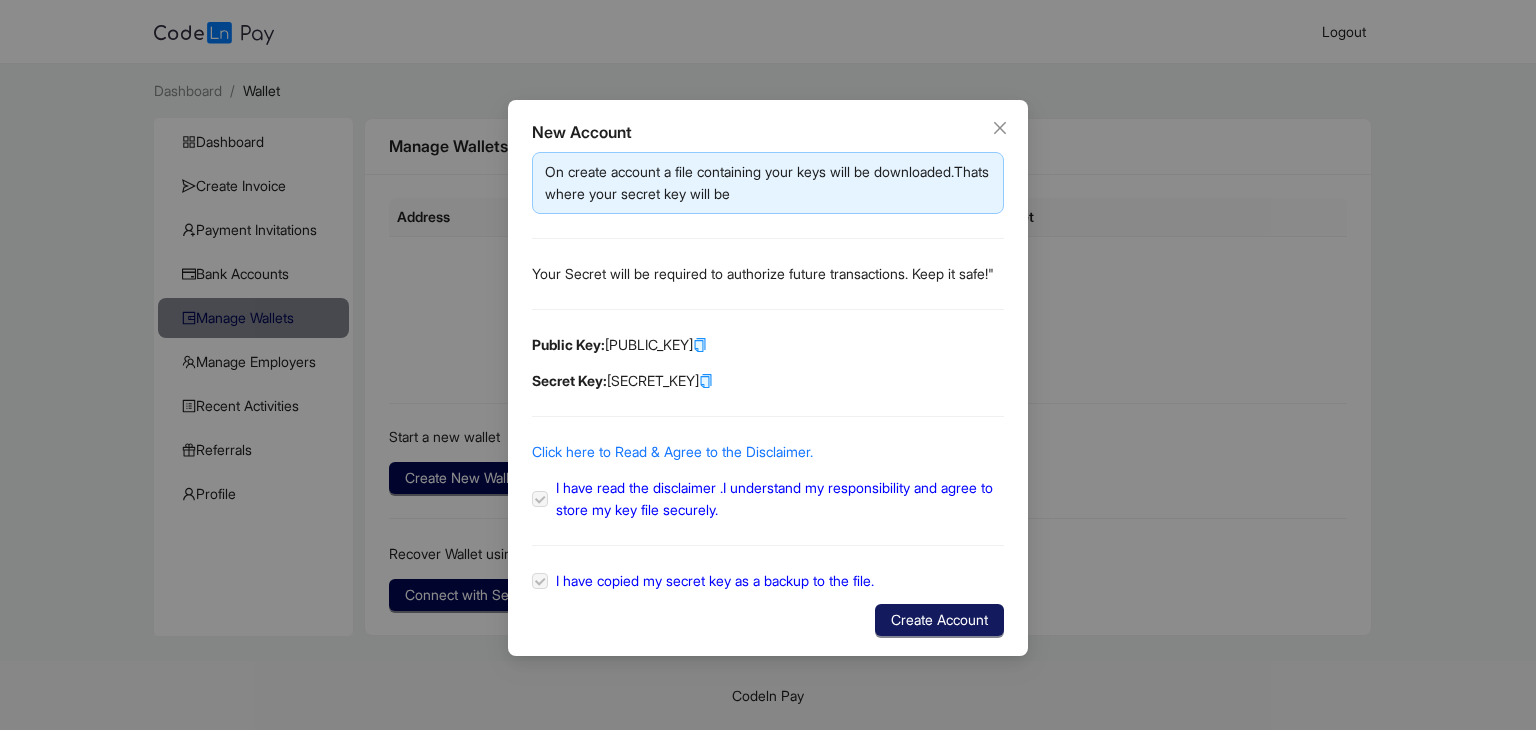 click on "Create Account" 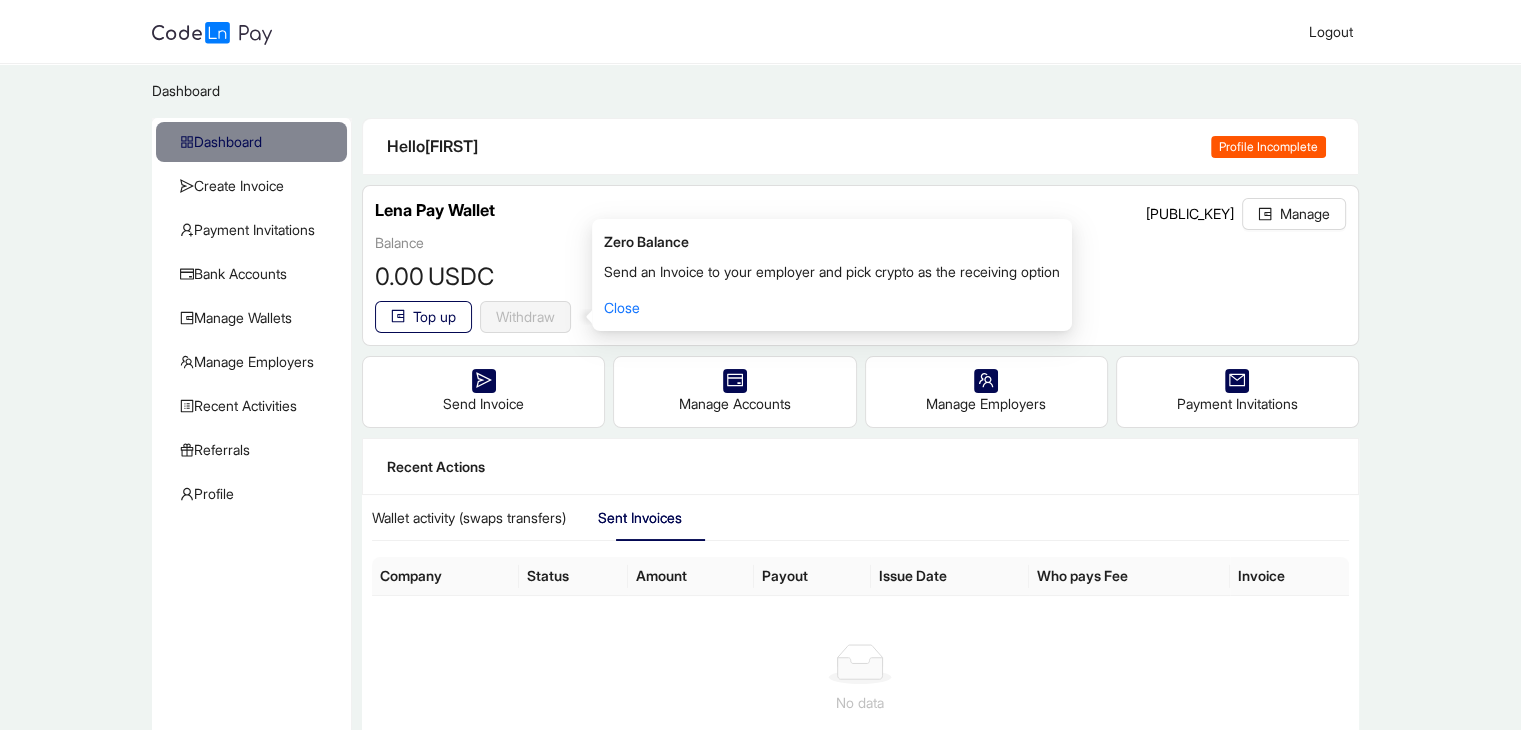 click on "Hello  [FIRST]  Profile Incomplete" at bounding box center [860, 146] 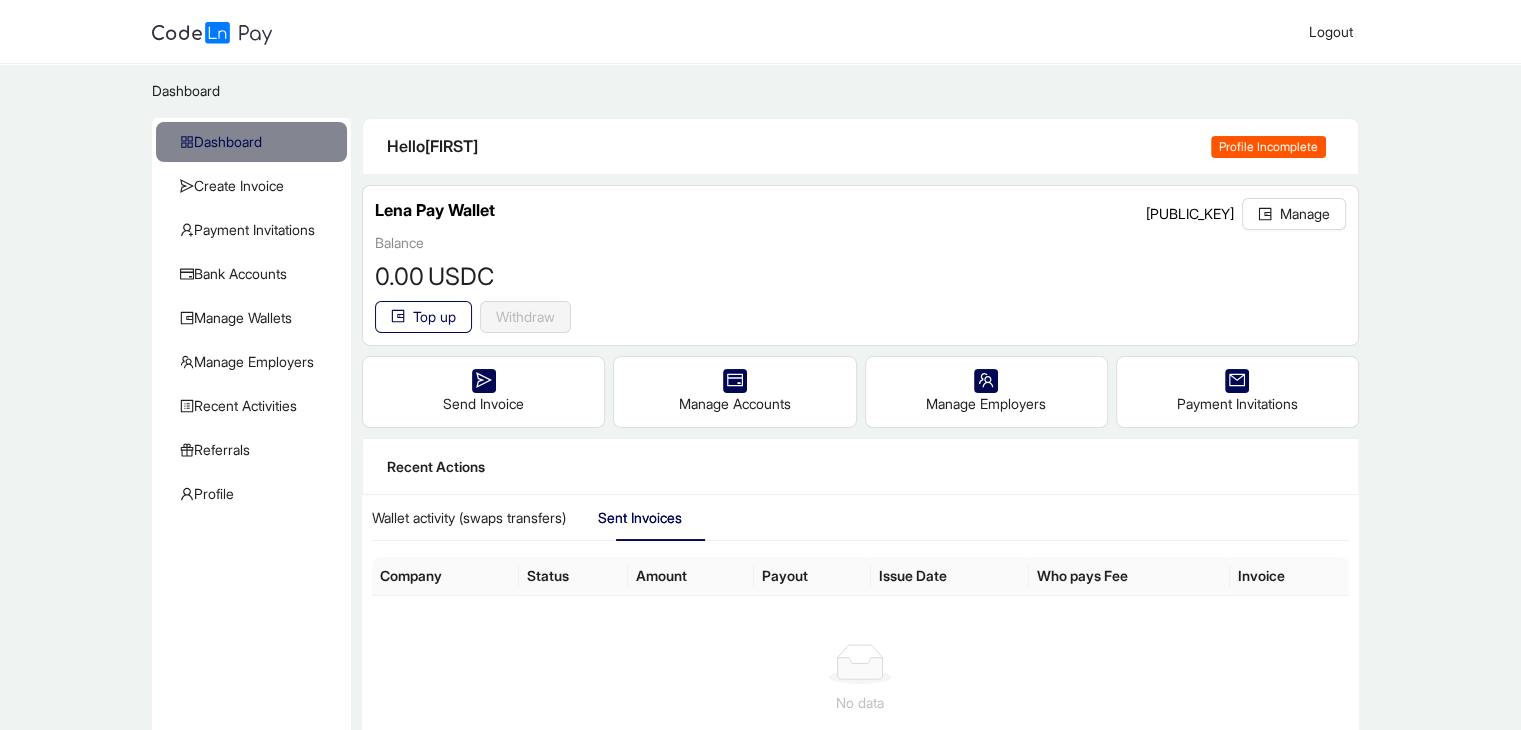 click on "Profile Incomplete" at bounding box center [1268, 147] 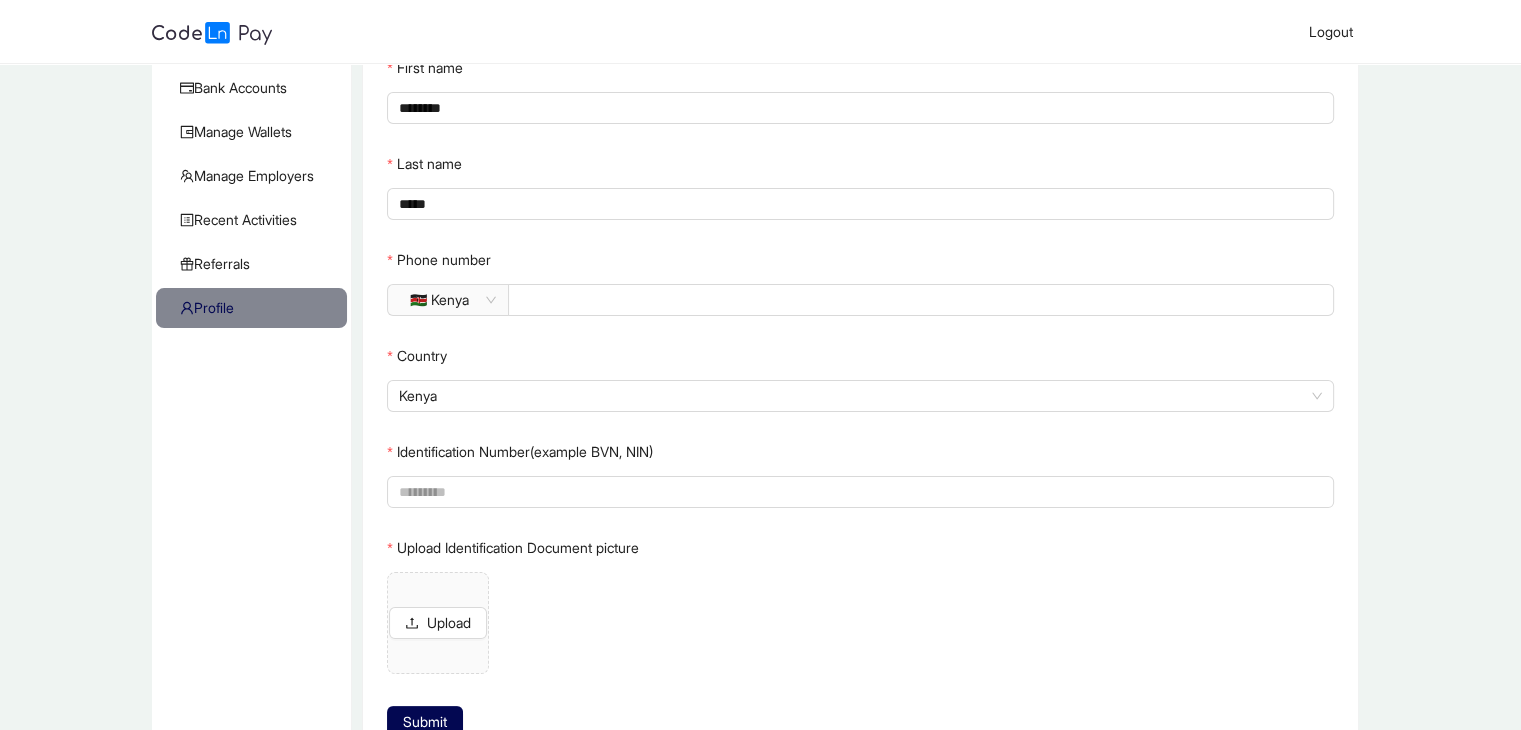 scroll, scrollTop: 190, scrollLeft: 0, axis: vertical 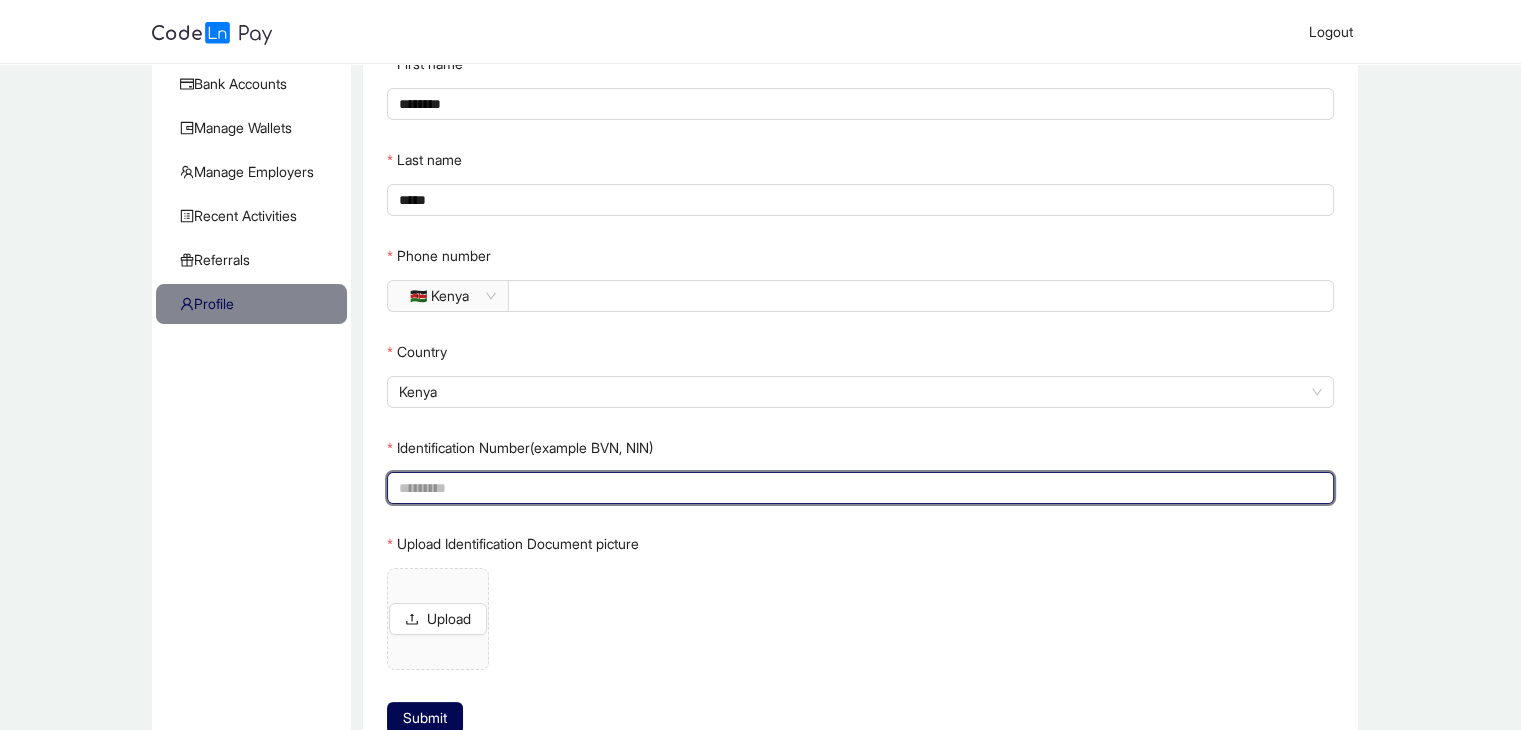click on "Identification Number(example BVN, NIN)" at bounding box center (858, 488) 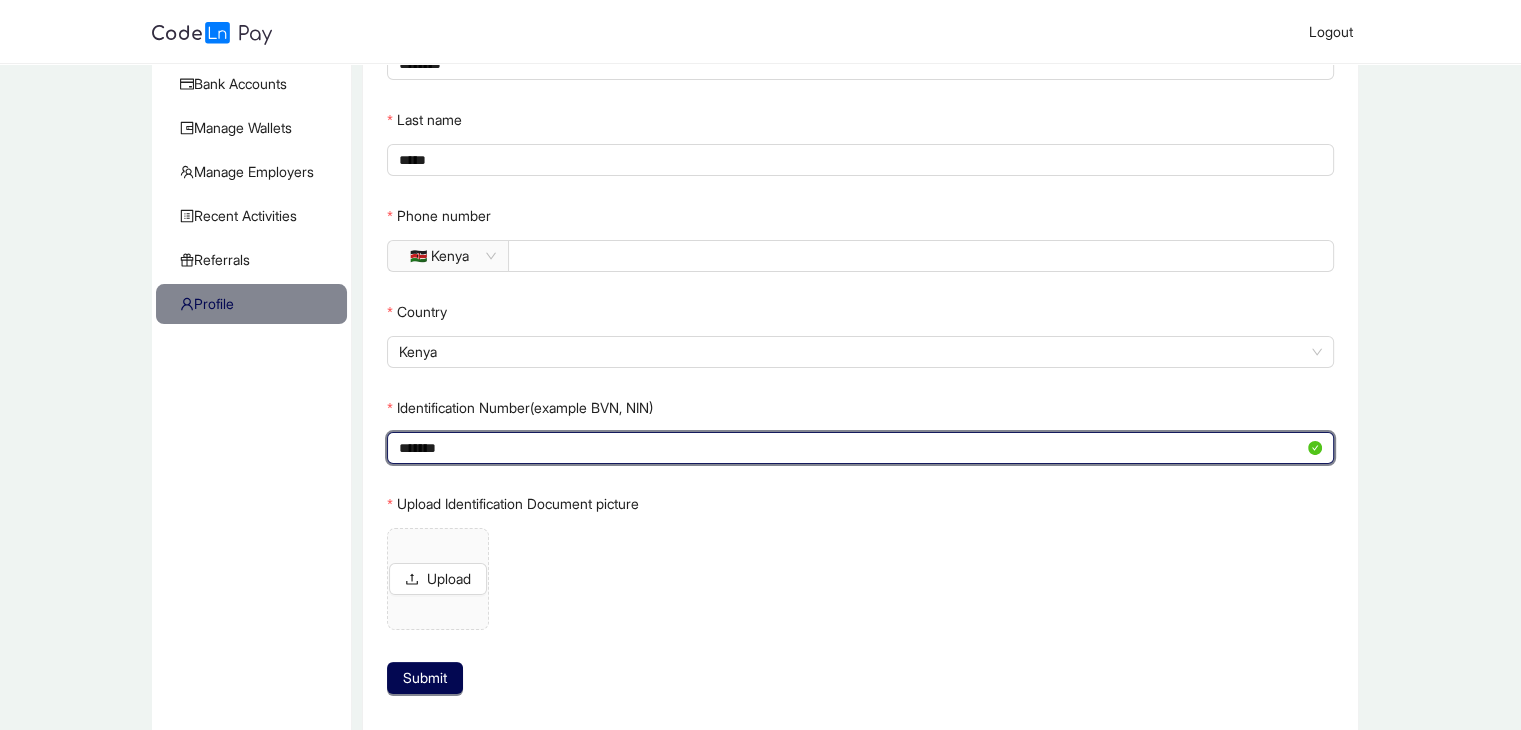 type on "*******" 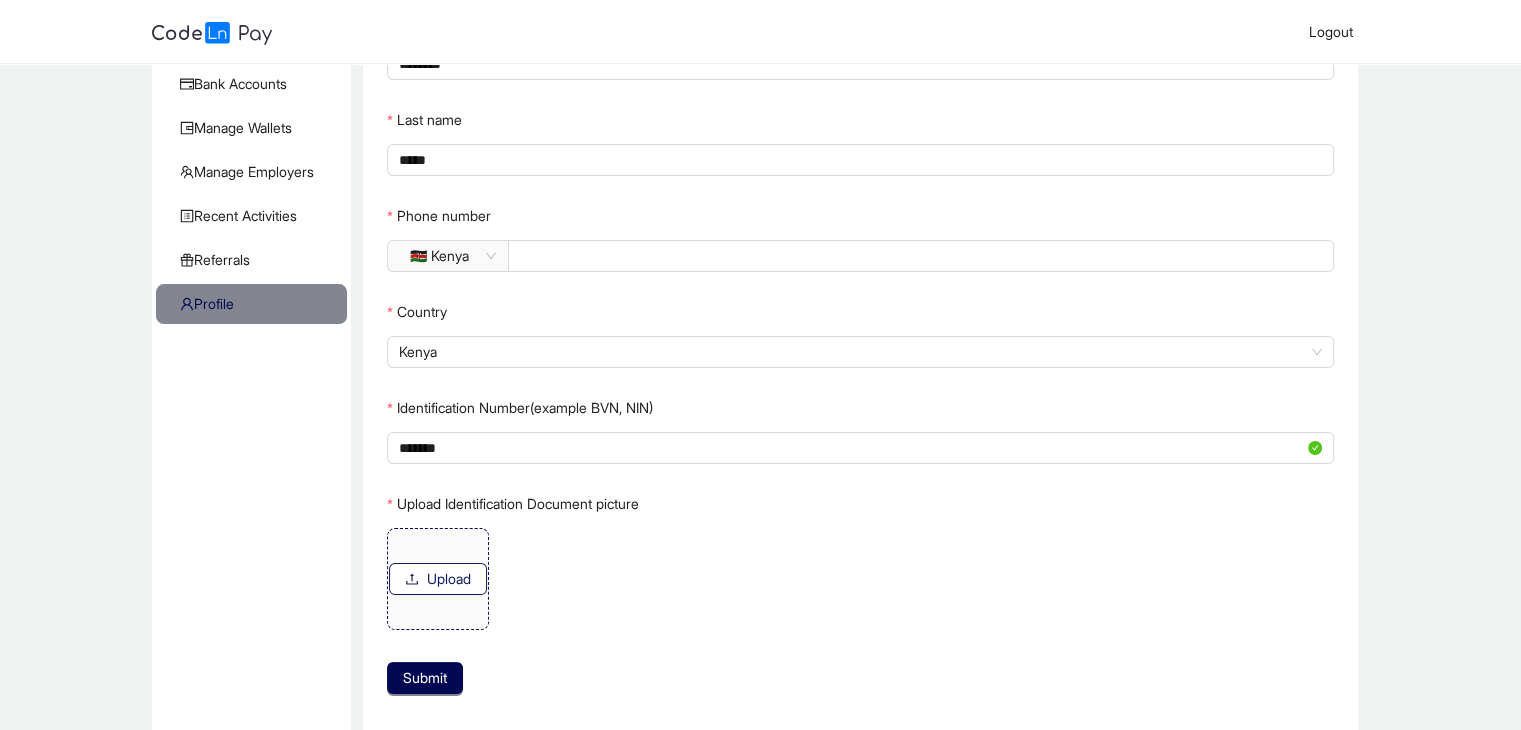 click on "Upload" 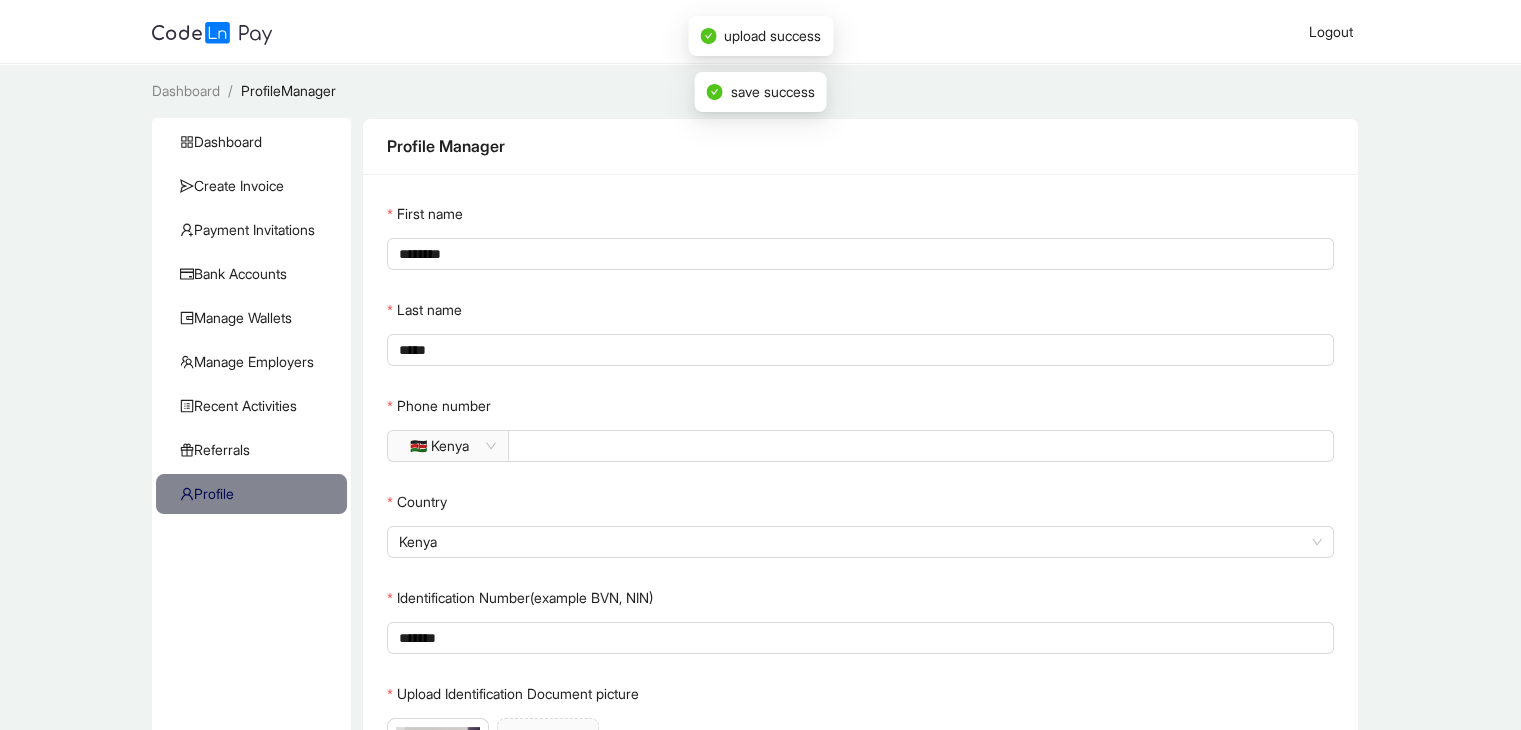 scroll, scrollTop: 272, scrollLeft: 0, axis: vertical 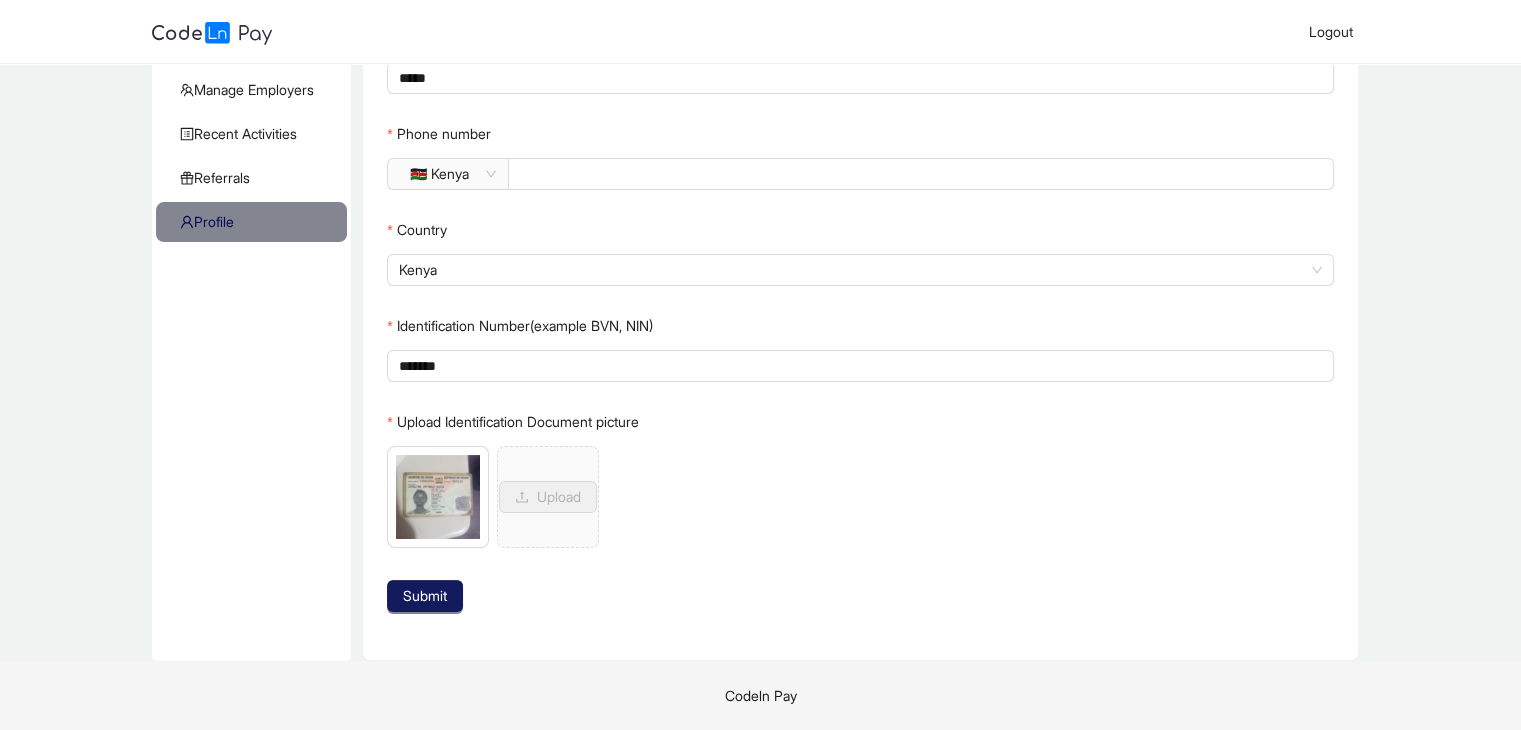 click on "Submit" 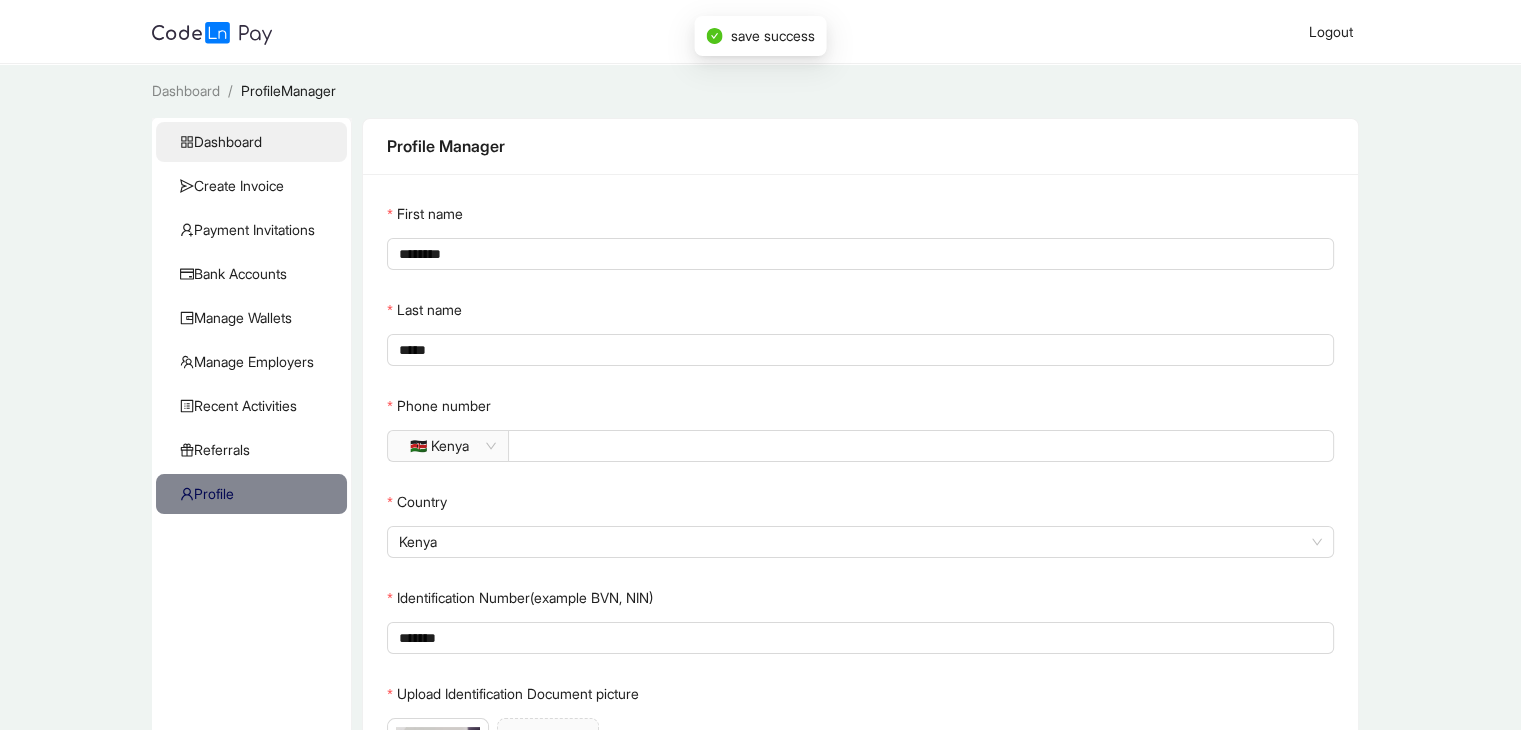 click on "Dashboard" 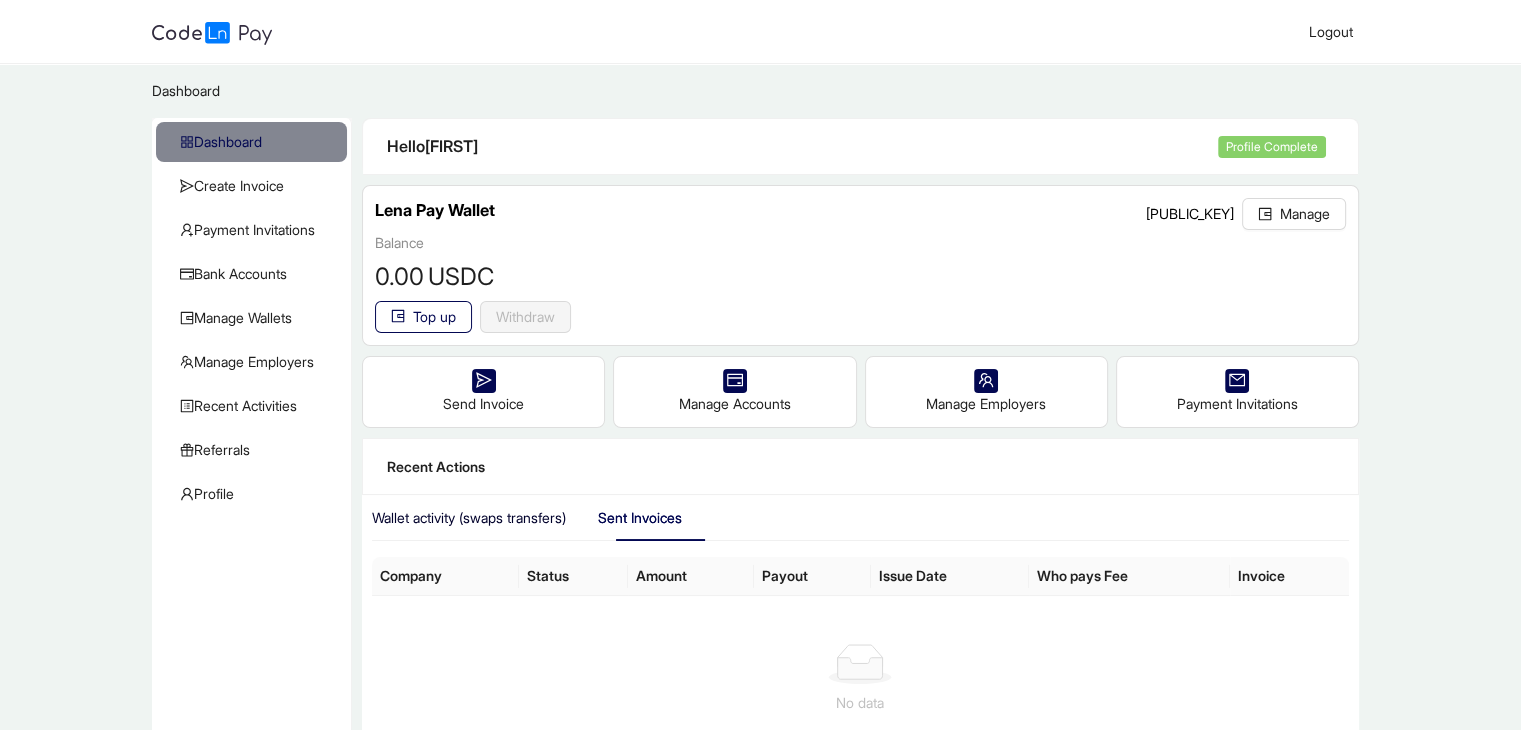 click on "Wallet activity (swaps transfers)" at bounding box center (469, 518) 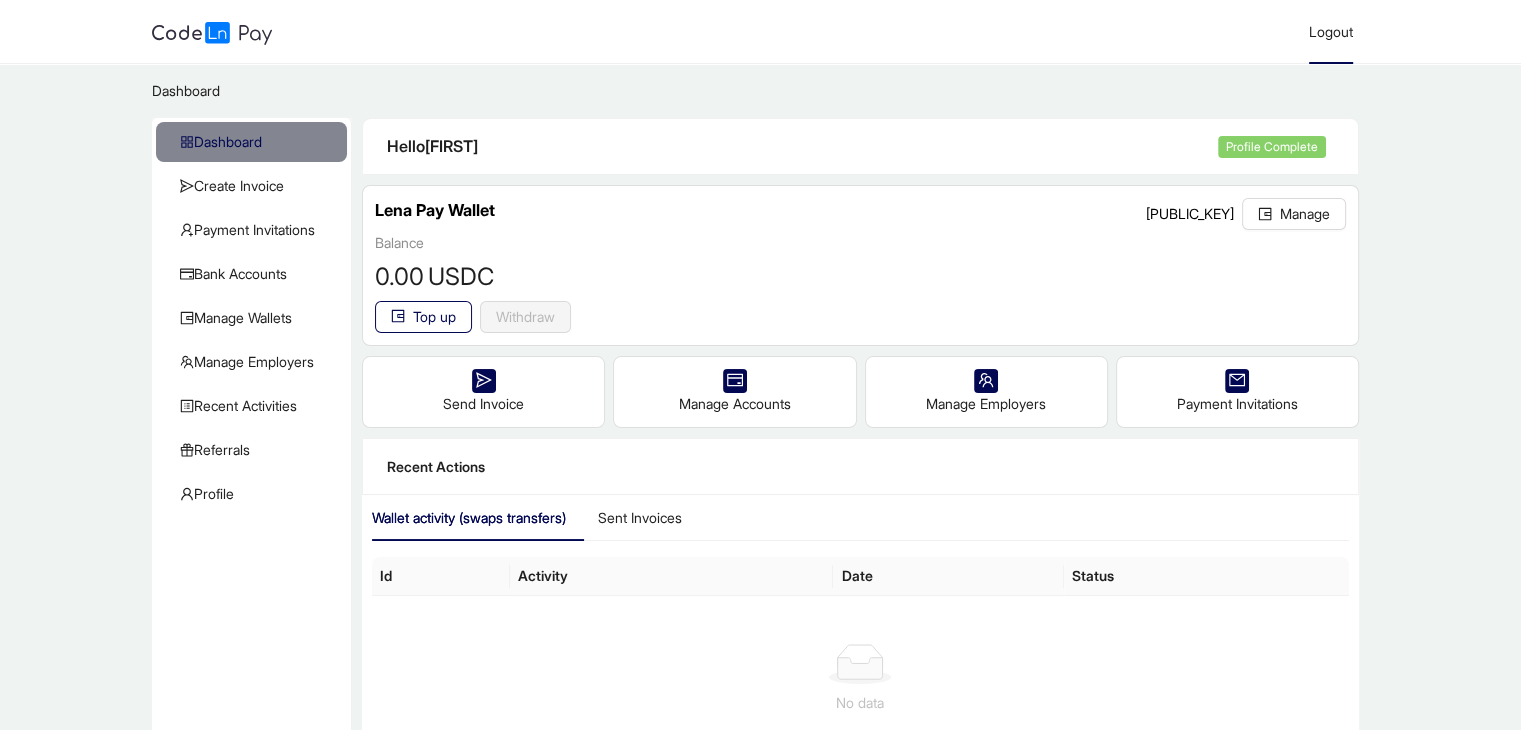 click on "Logout" 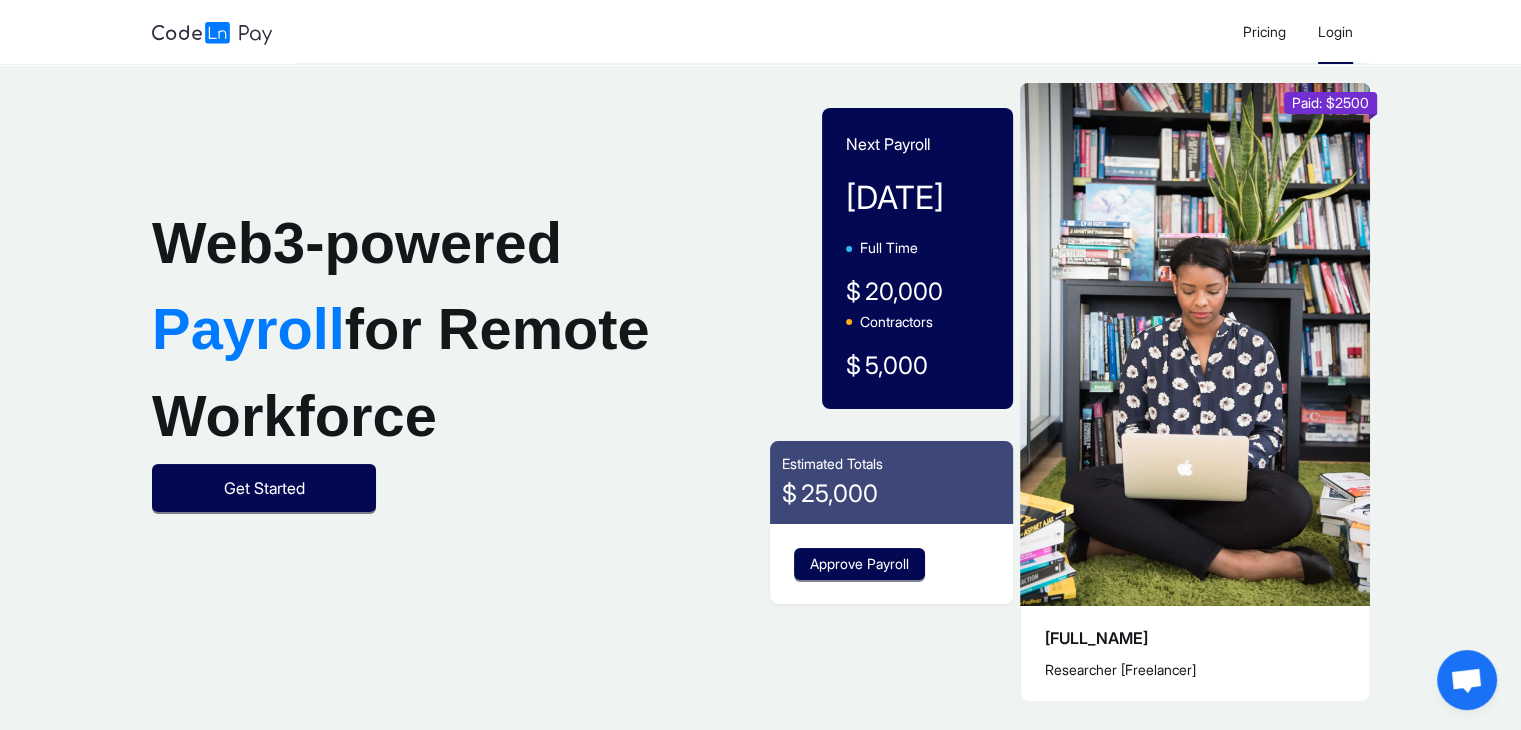 click on "Login" 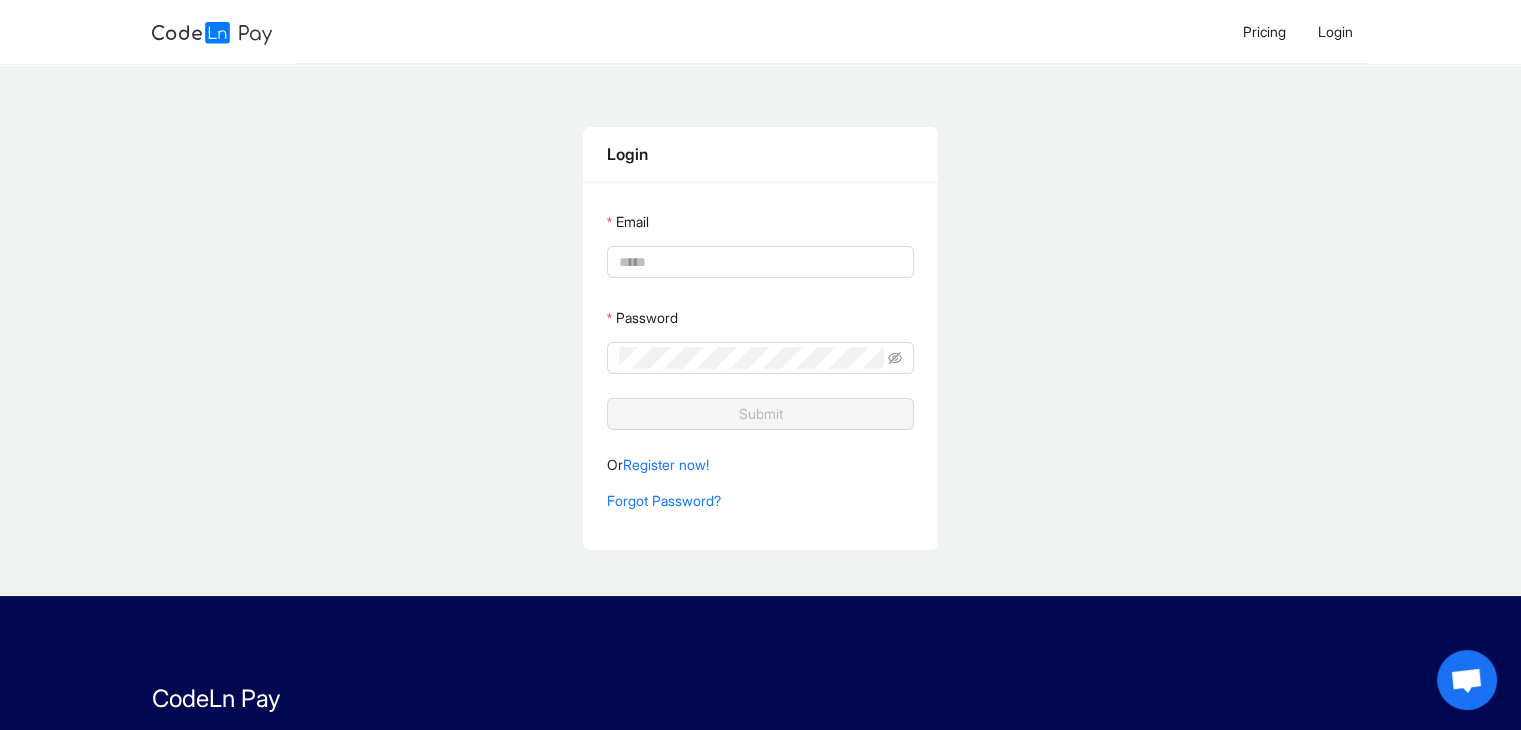 type on "**********" 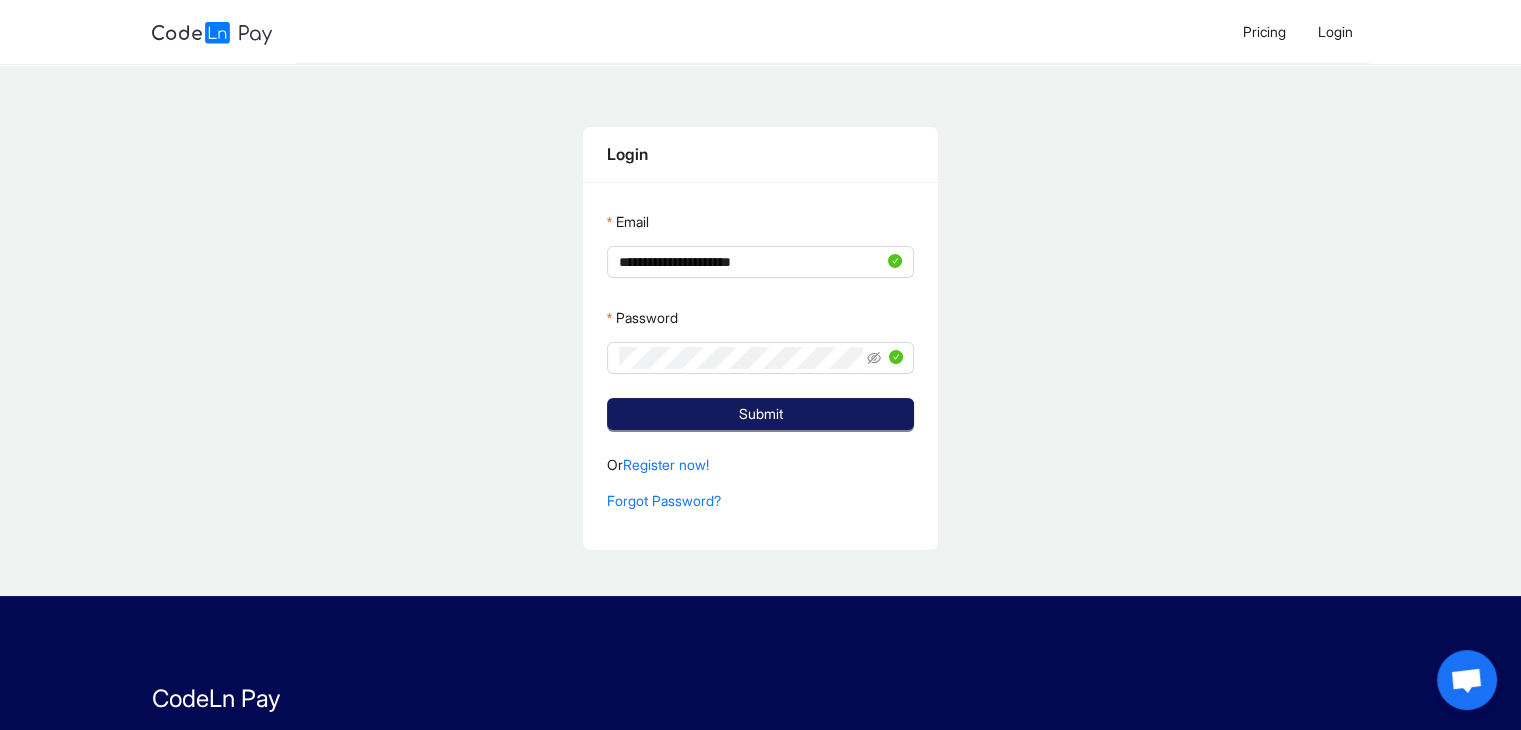 click on "Submit" 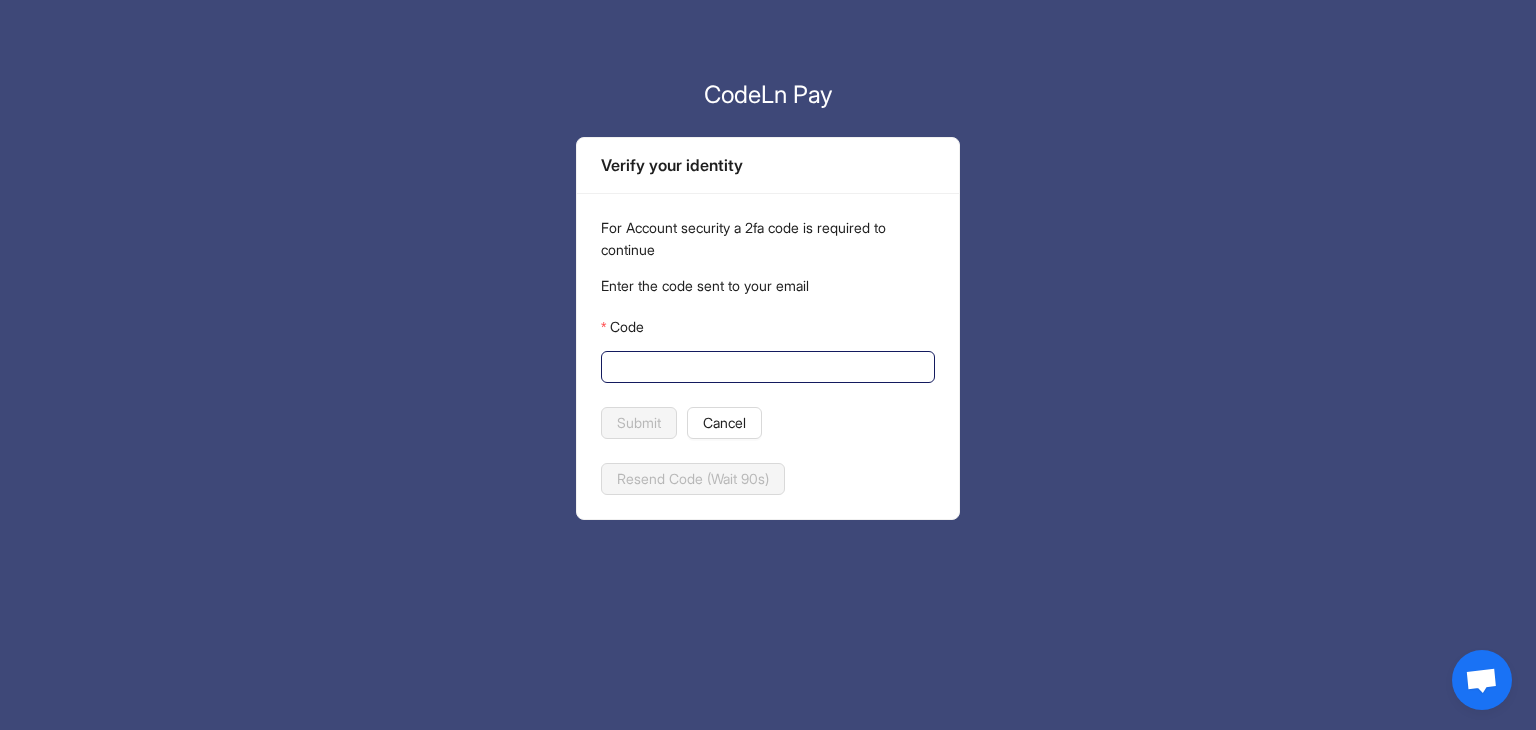 click 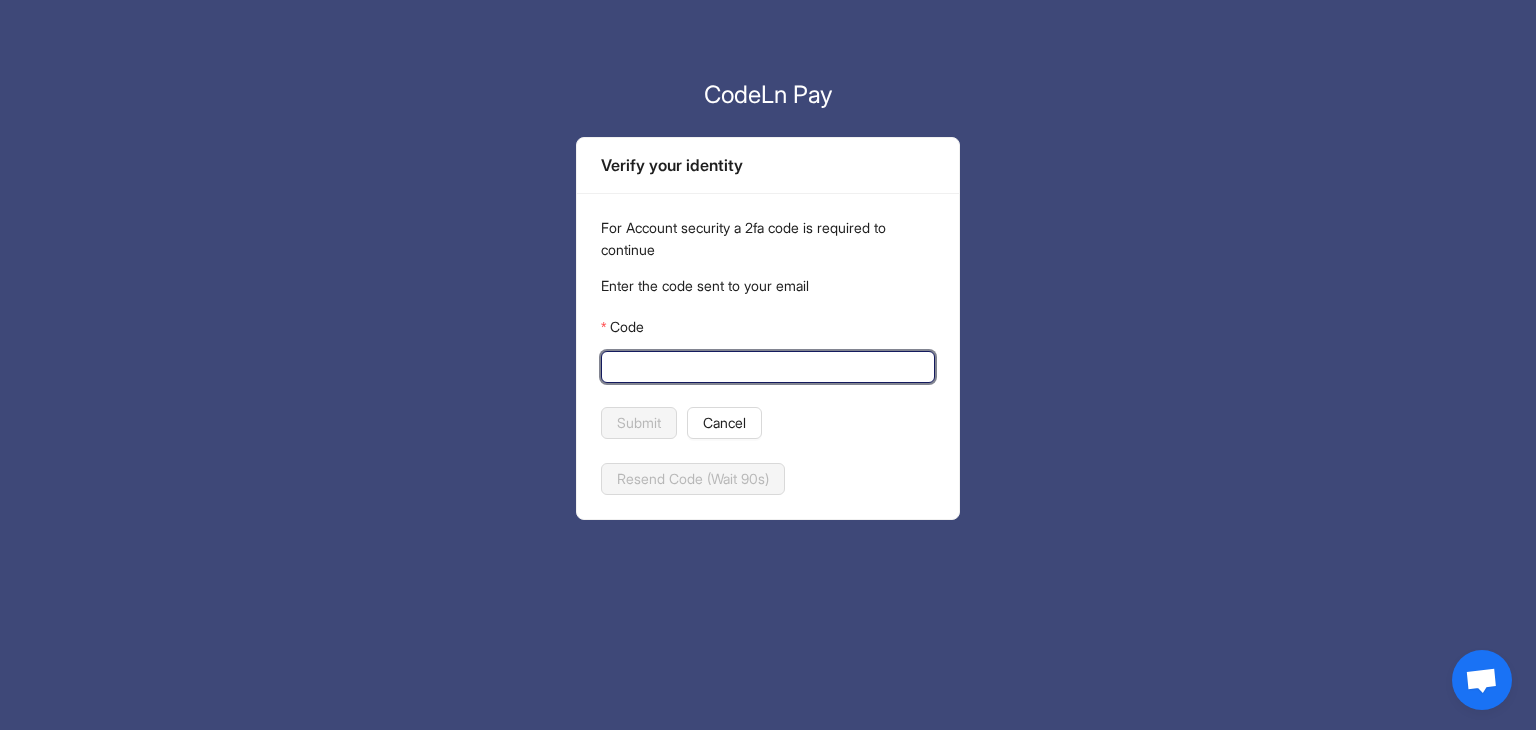 click on "Code" at bounding box center [766, 367] 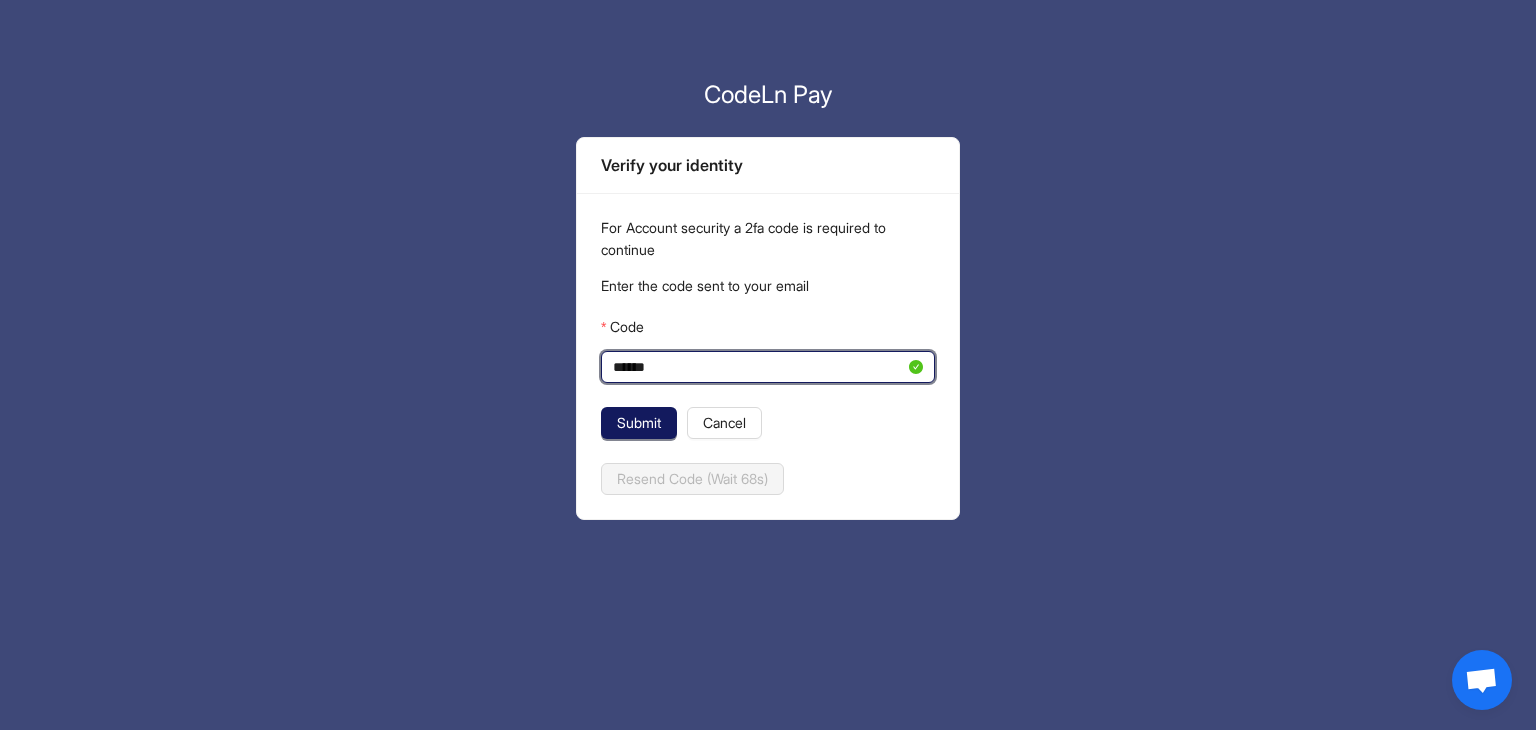 type on "******" 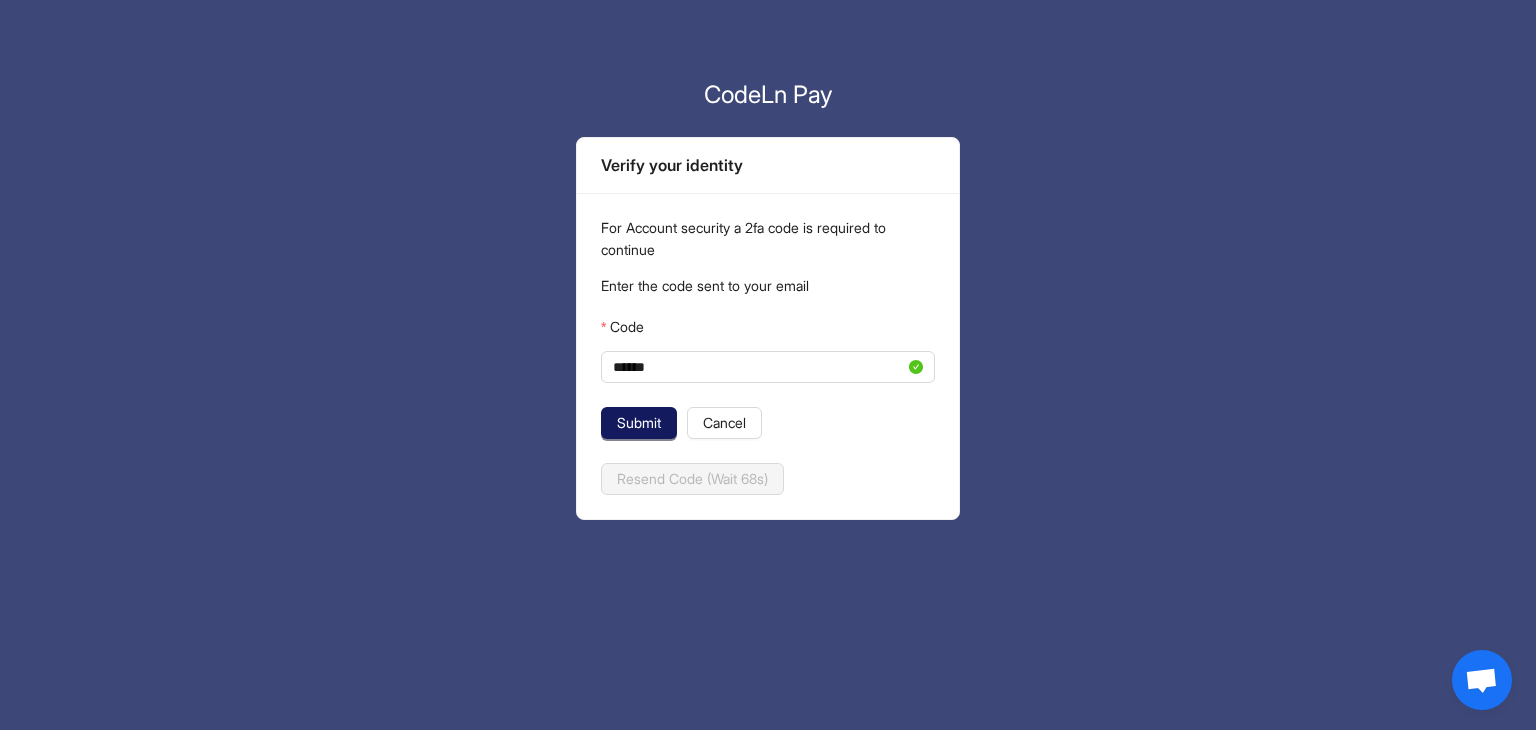 click on "Submit" 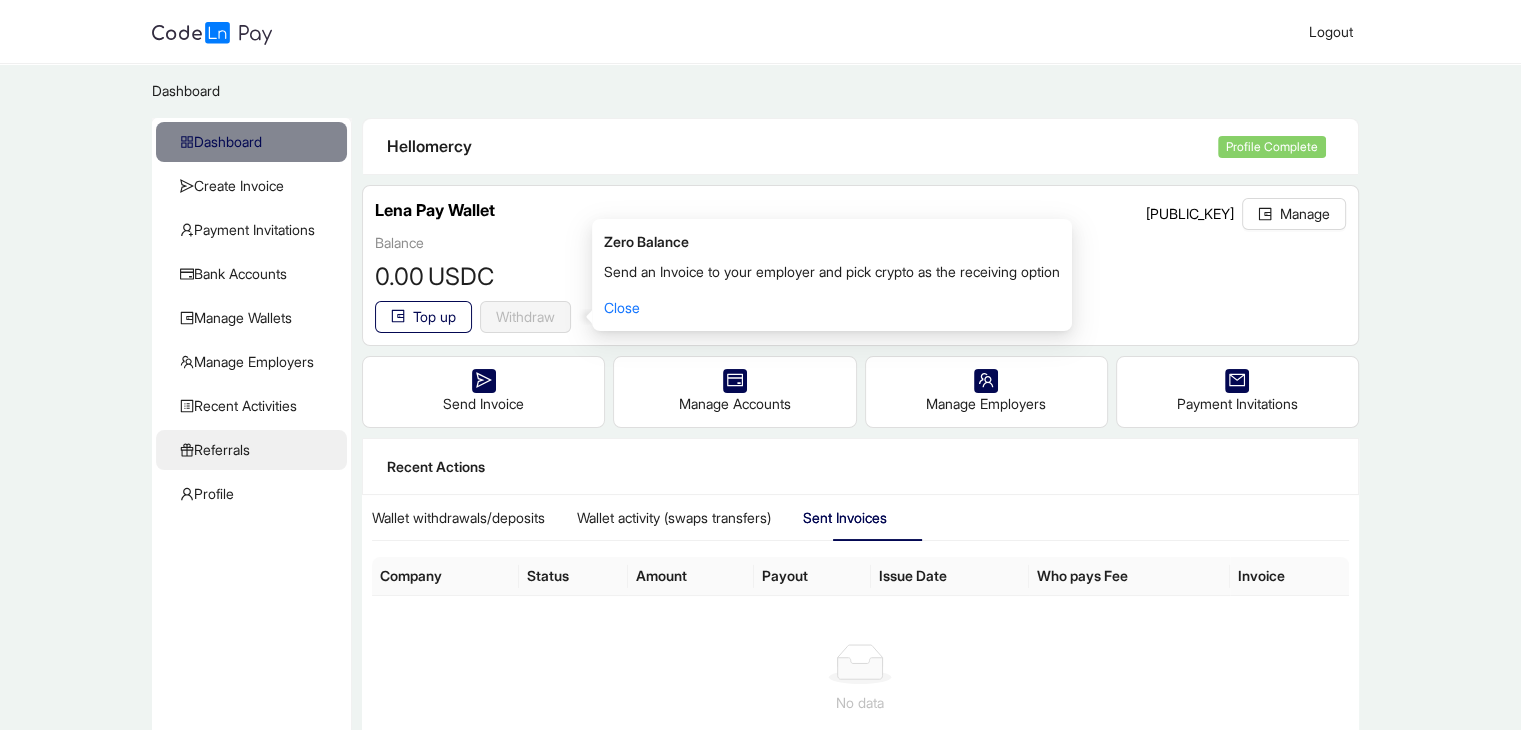 click on "Referrals" 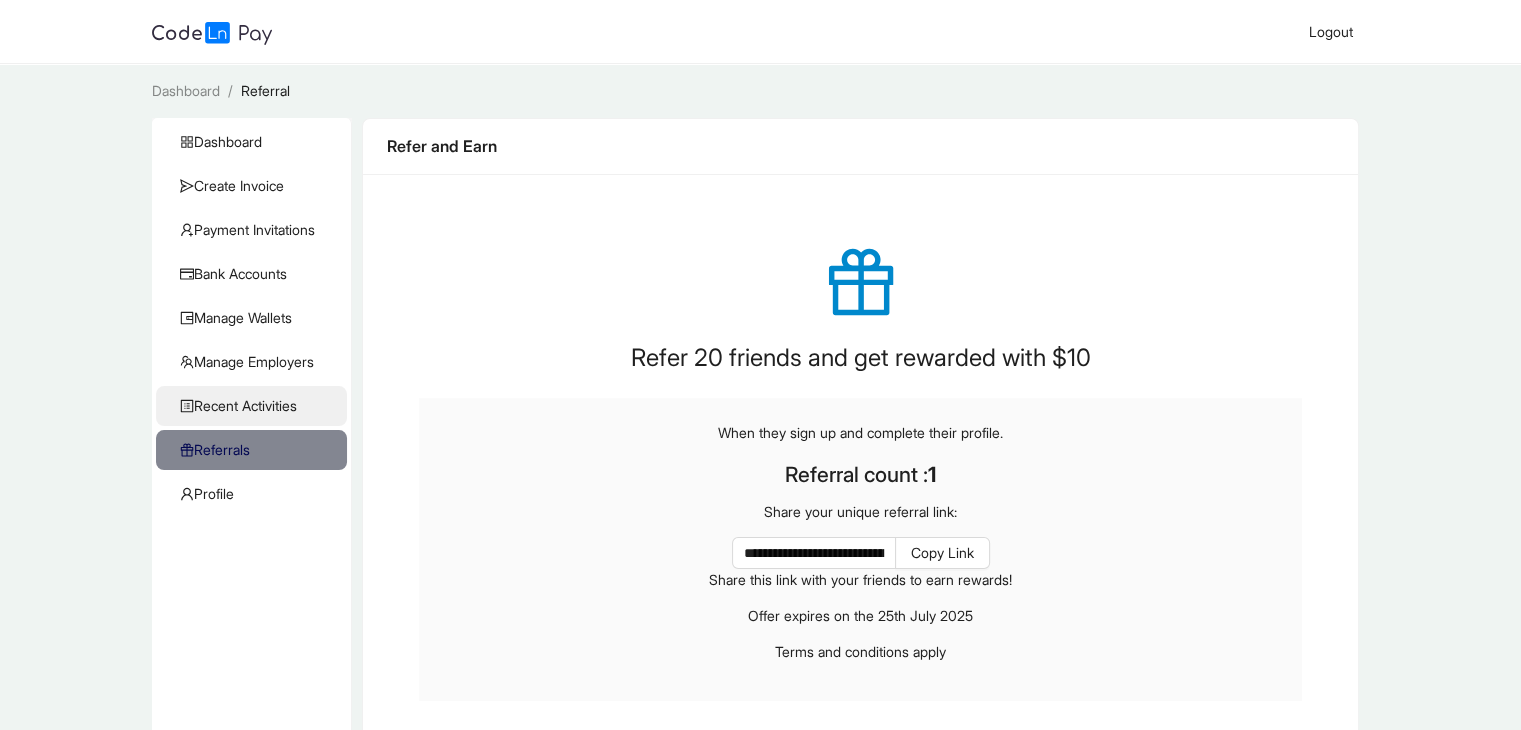 click on "Recent Activities" 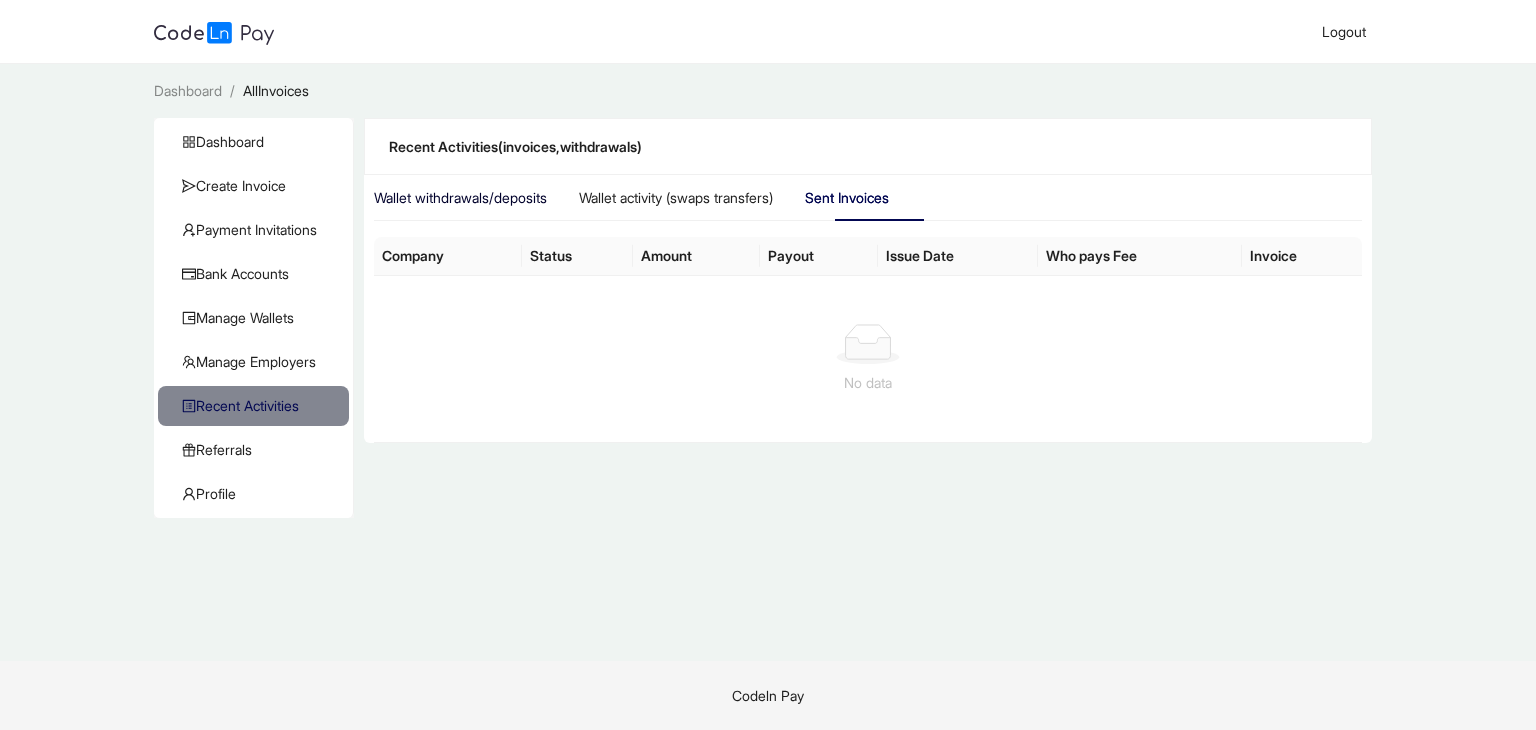 click on "Wallet  withdrawals/deposits" at bounding box center (460, 198) 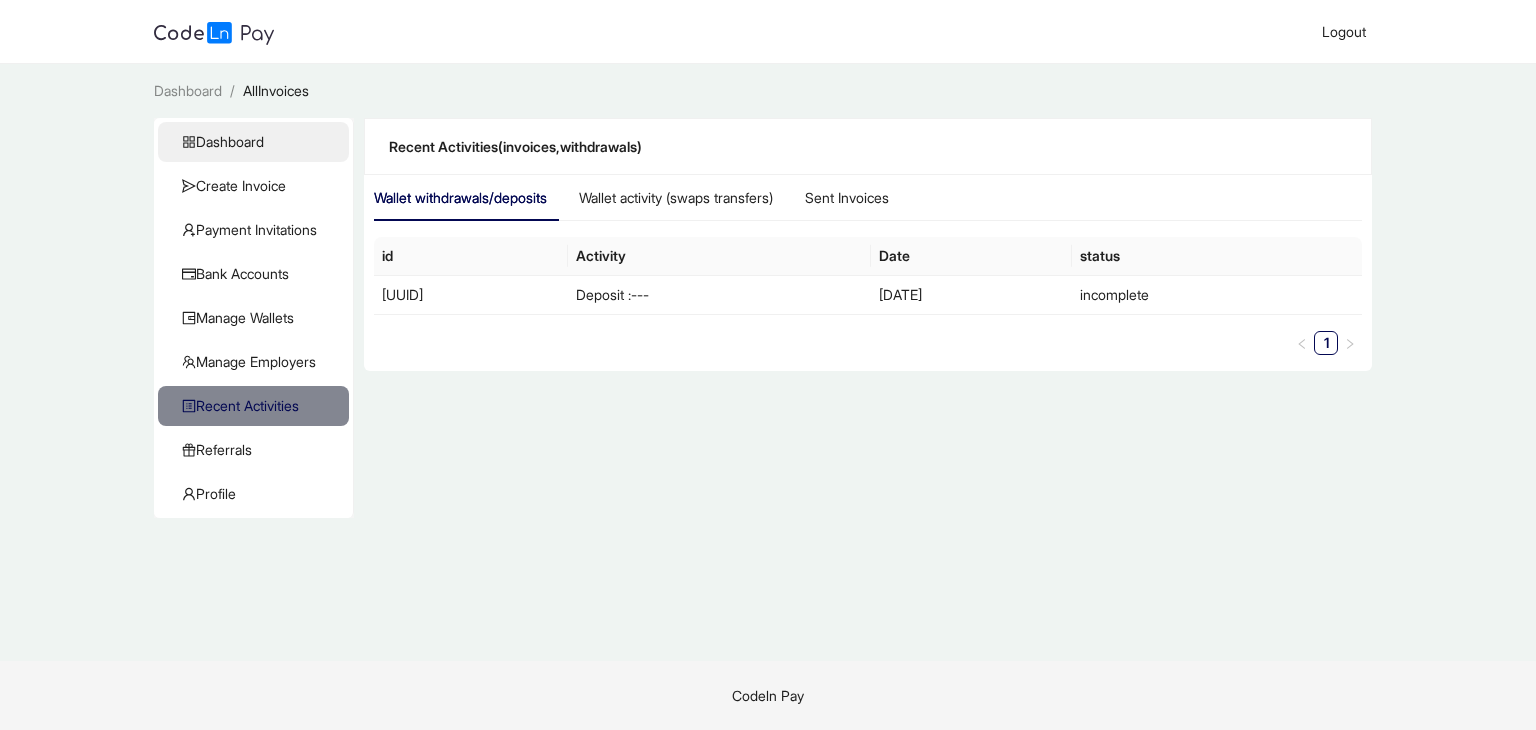click on "Dashboard" 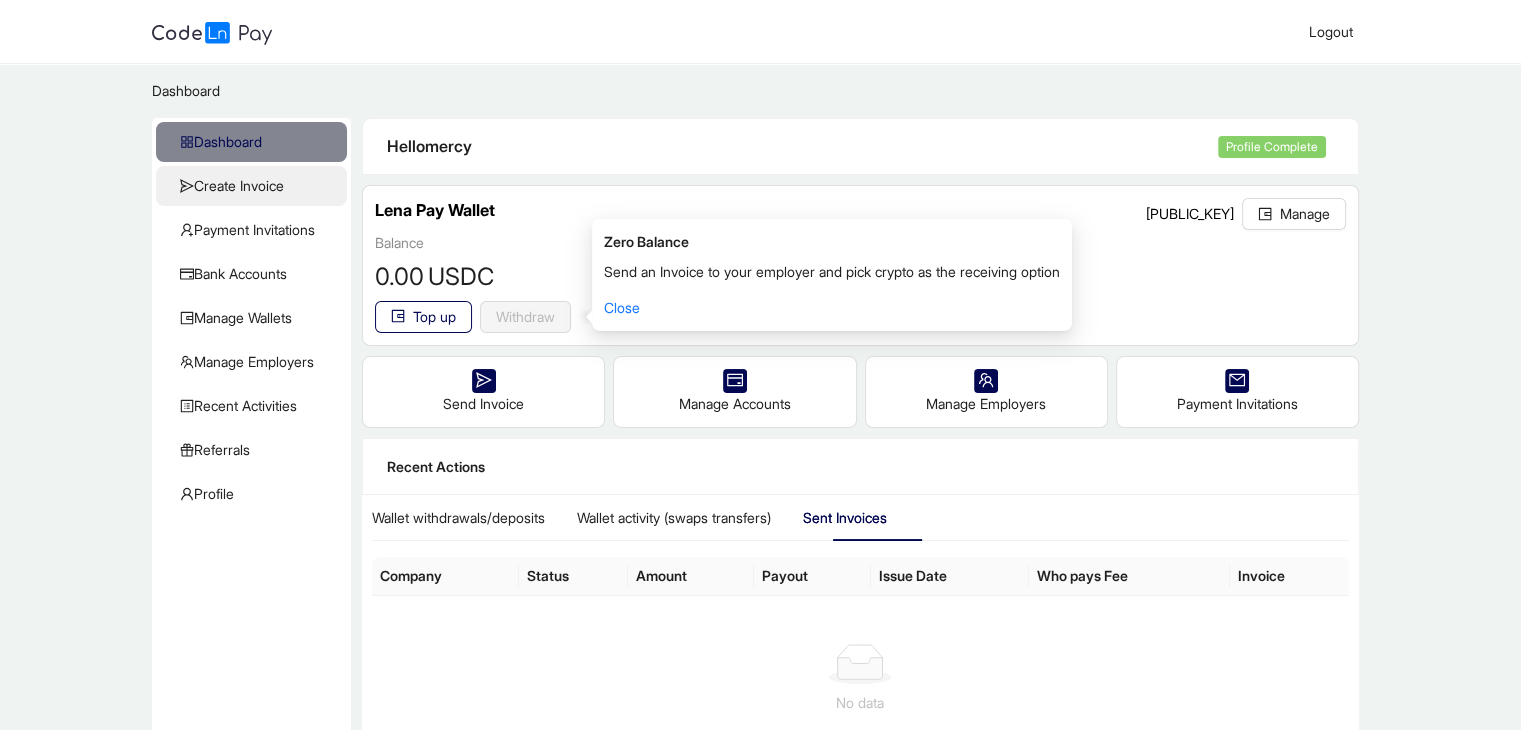 click on "Create Invoice" 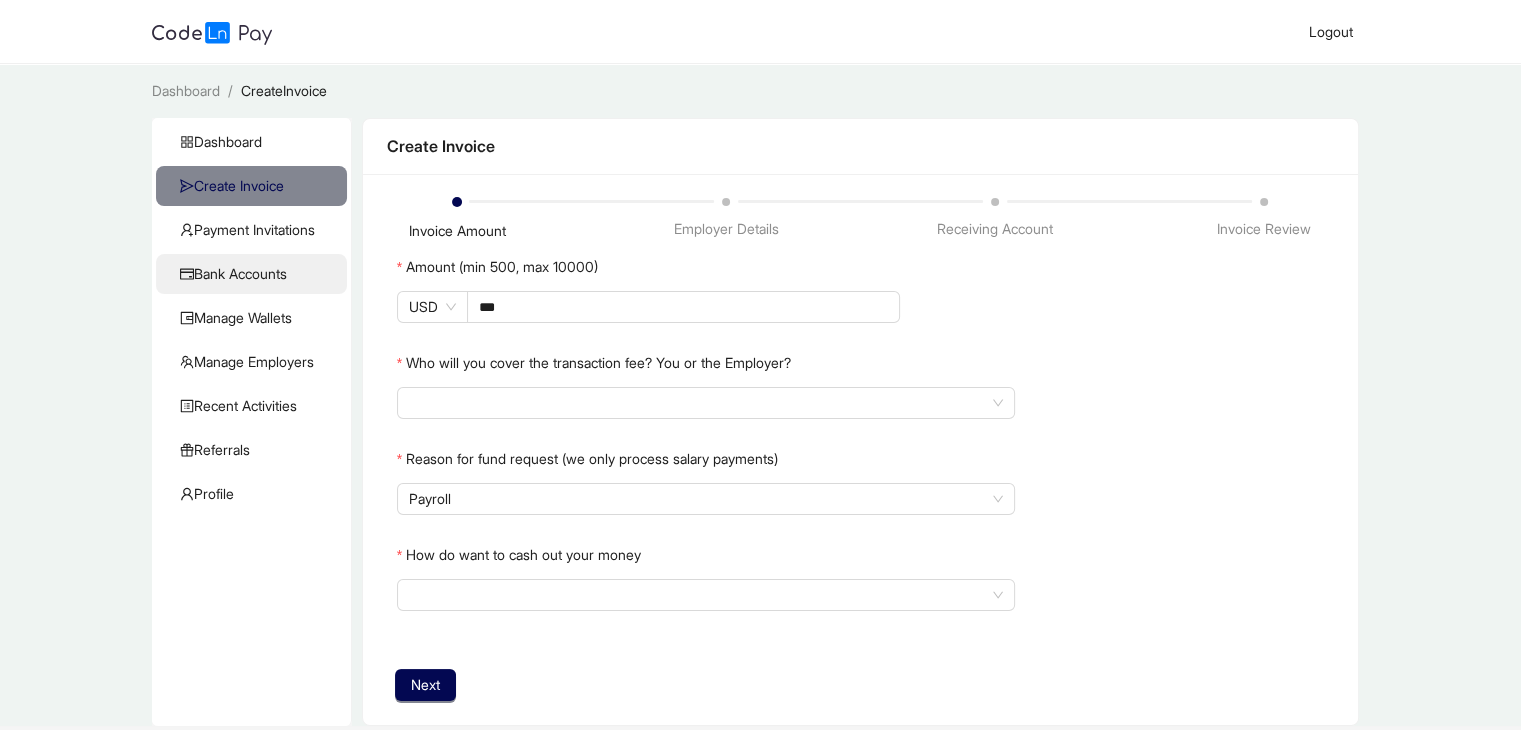 click on "Bank Accounts" 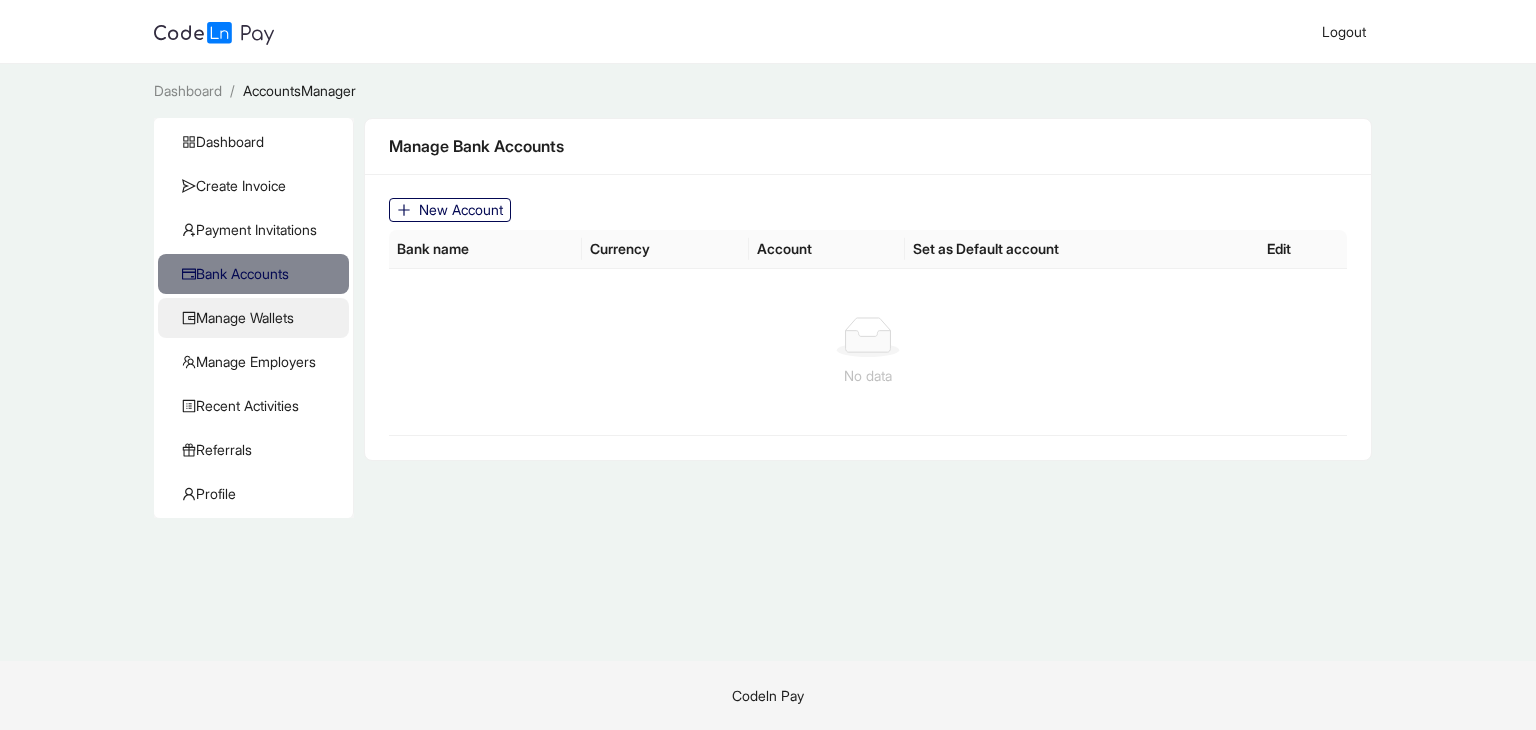 click on "Manage Wallets" 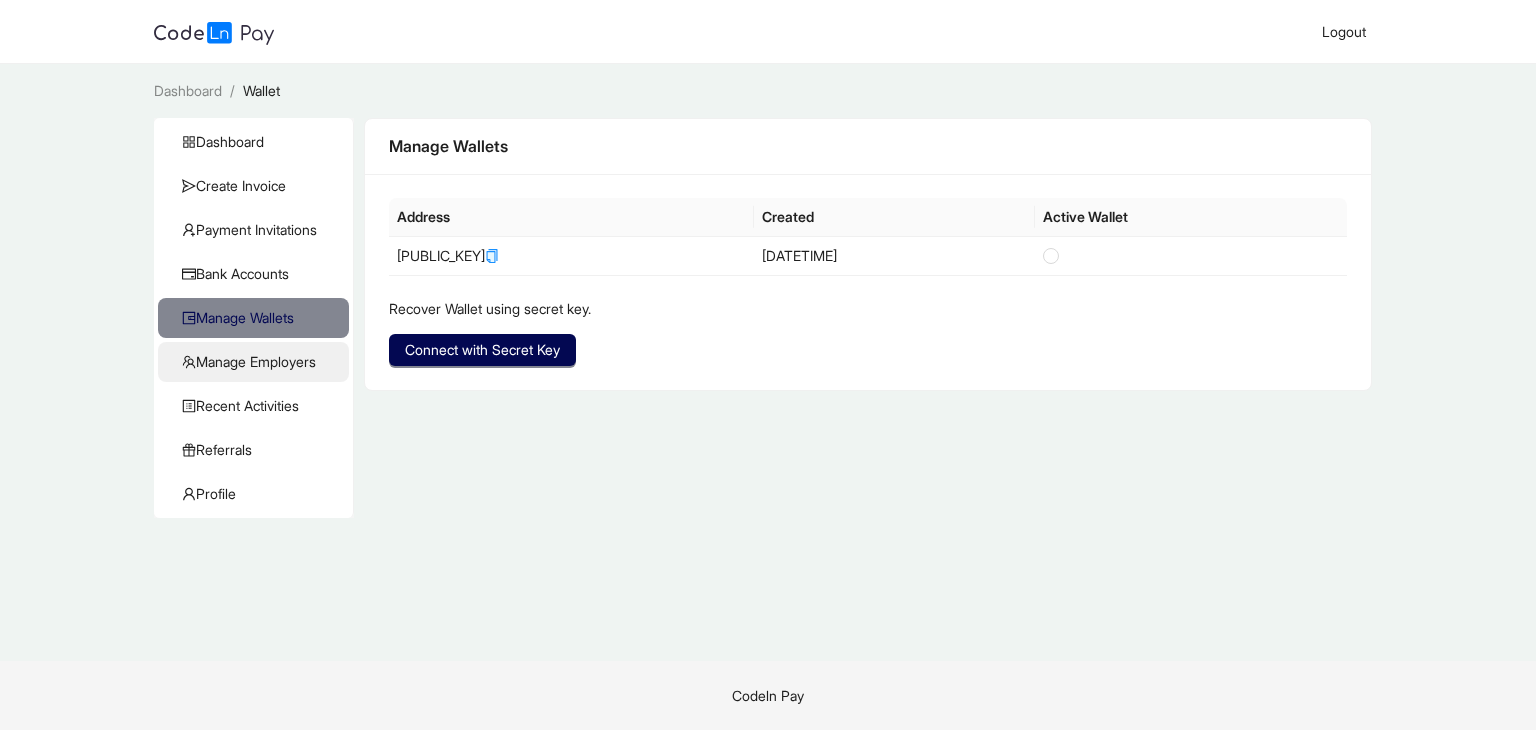 click on "Manage Employers" 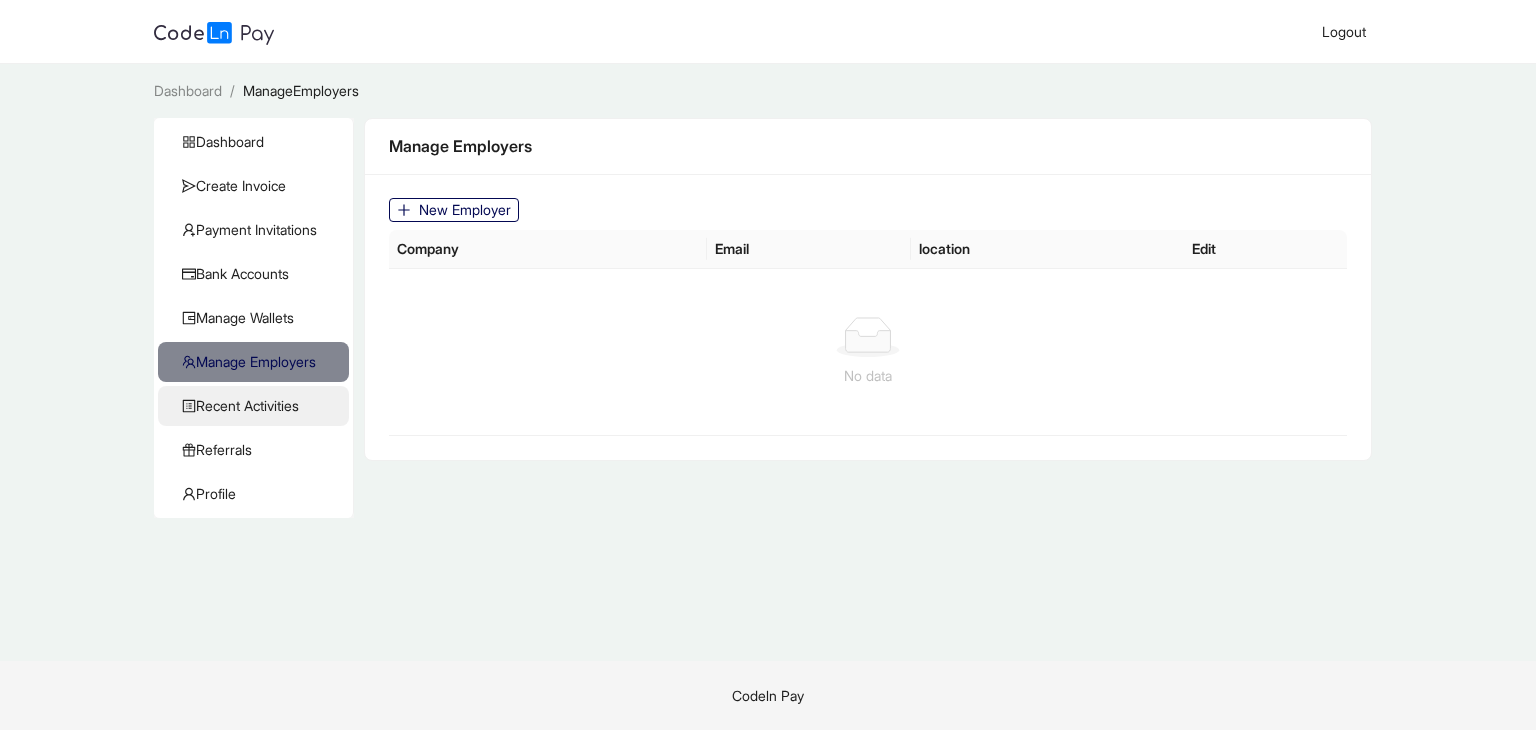 click on "Recent Activities" 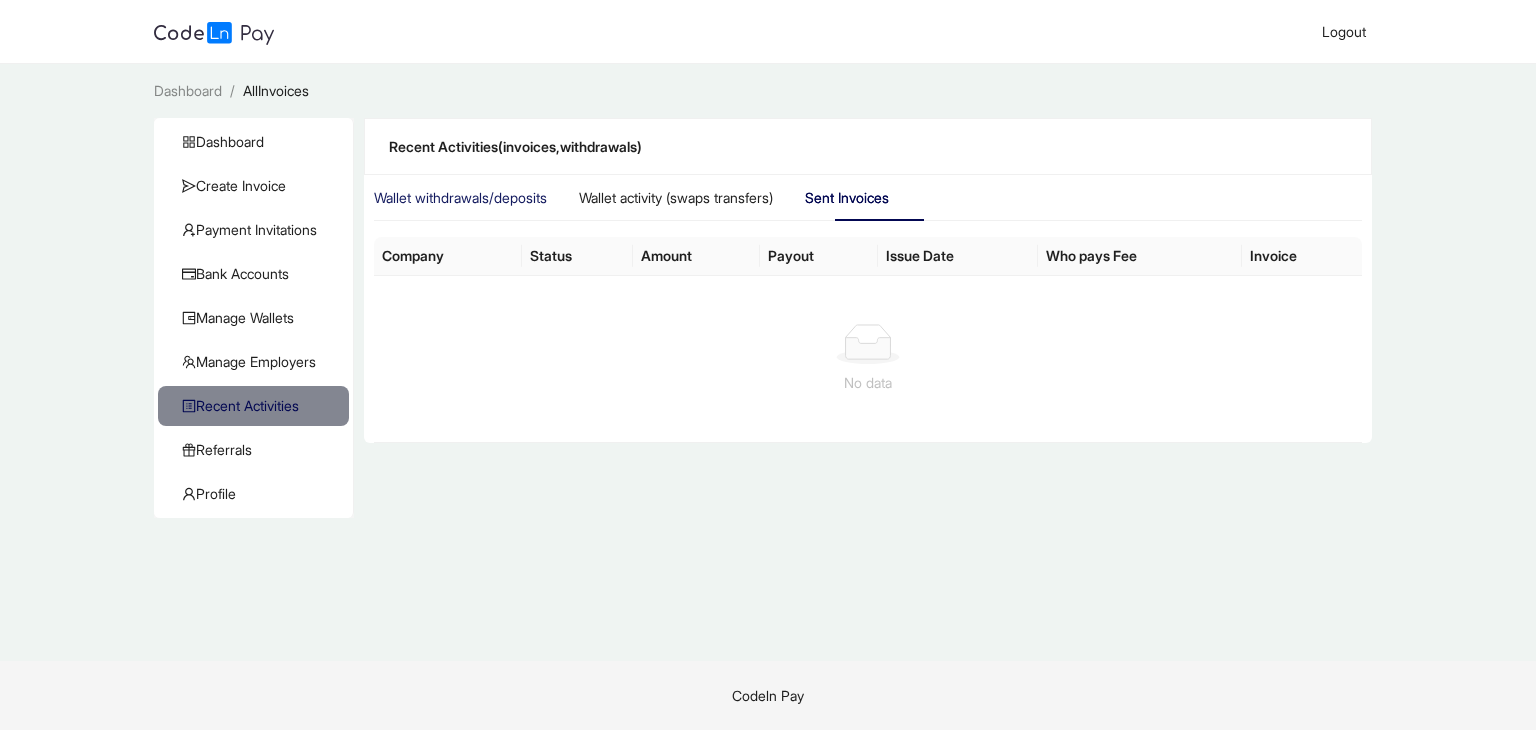 click on "Wallet  withdrawals/deposits" 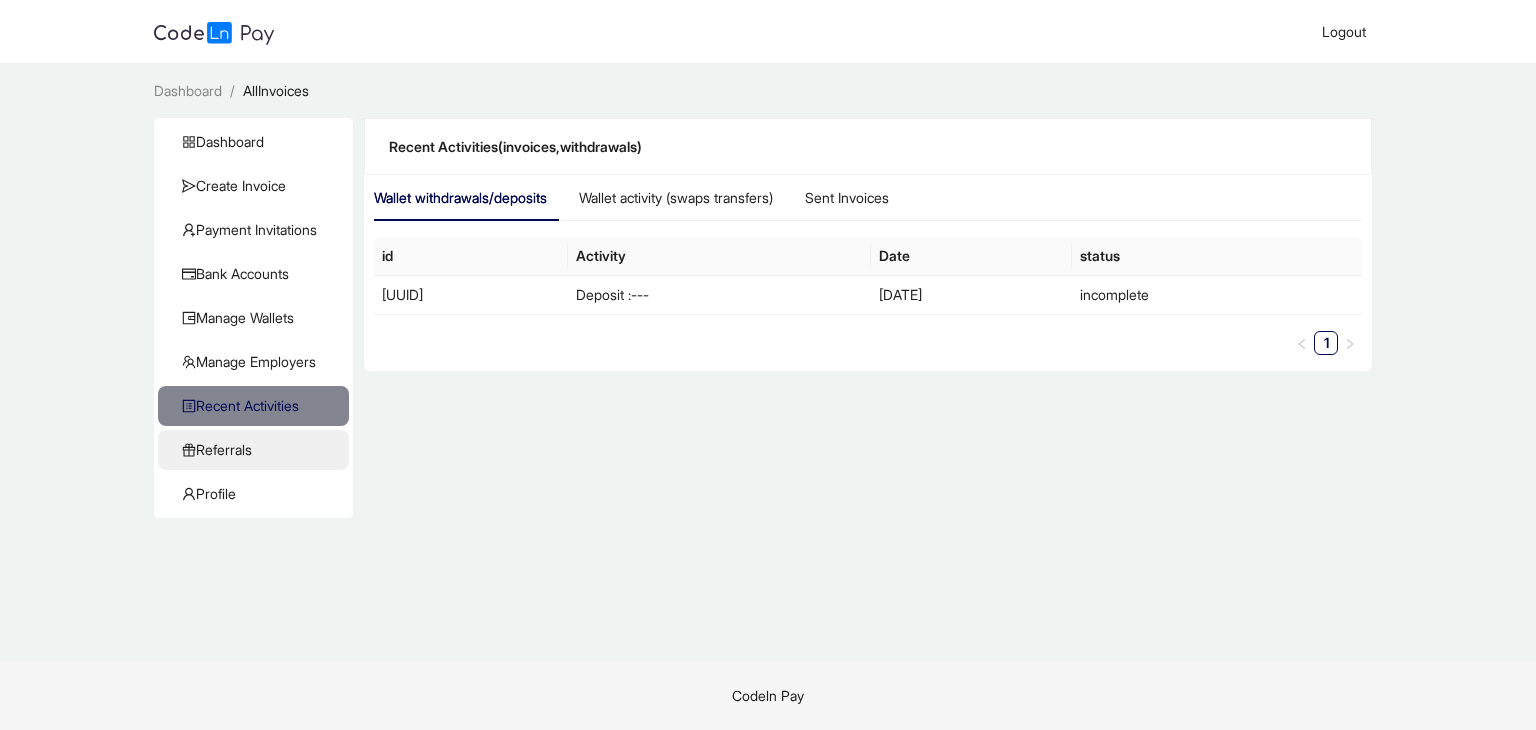 click on "Referrals" 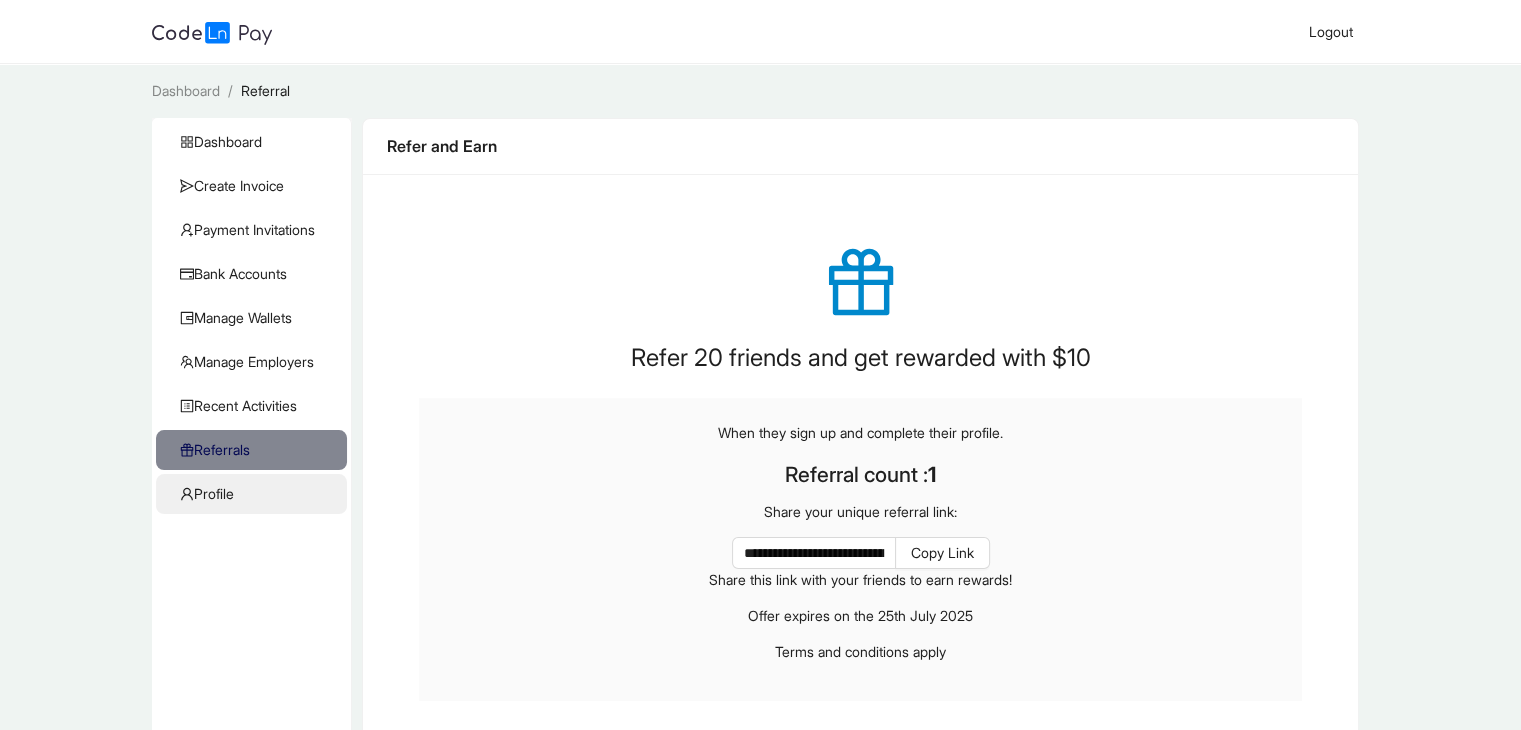 click on "Profile" 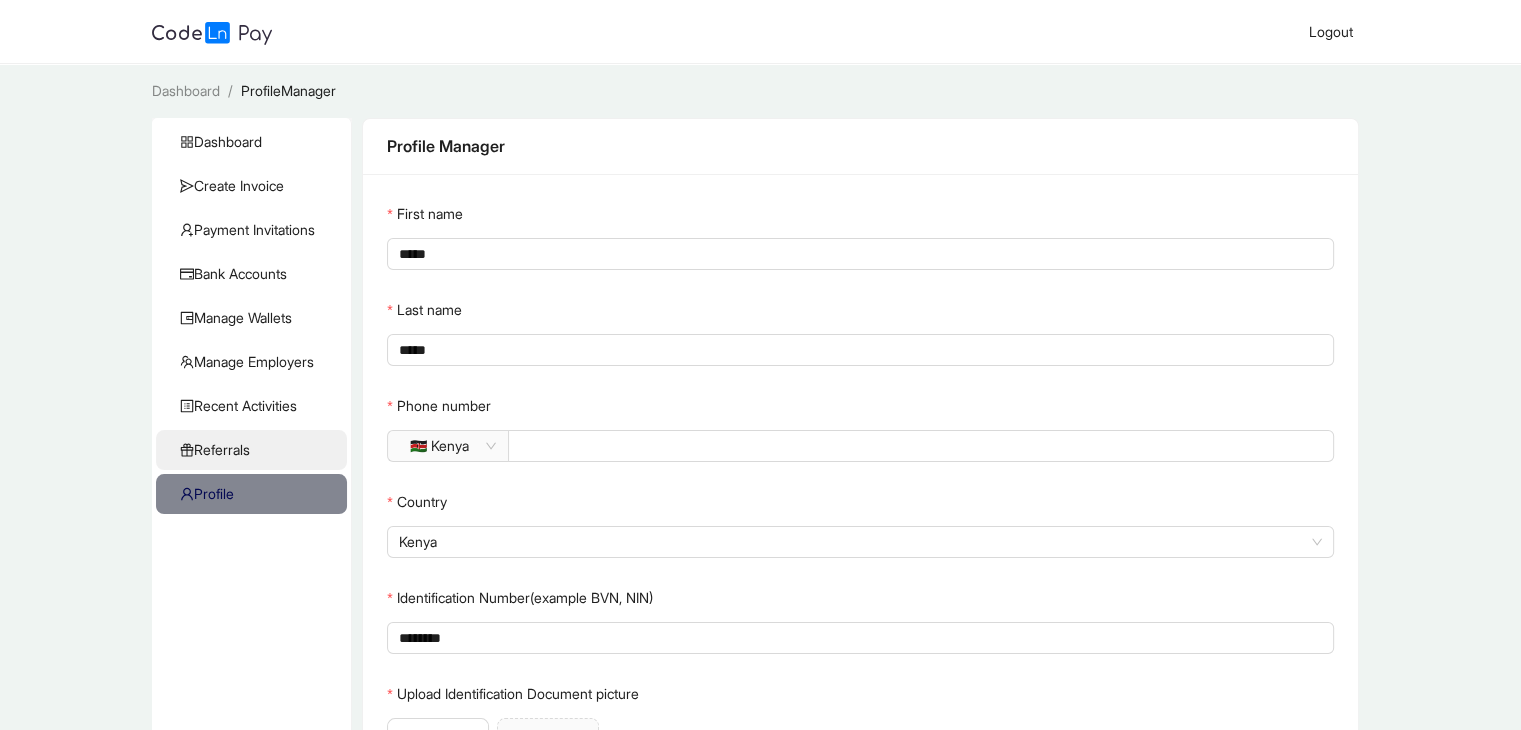 click on "Referrals" 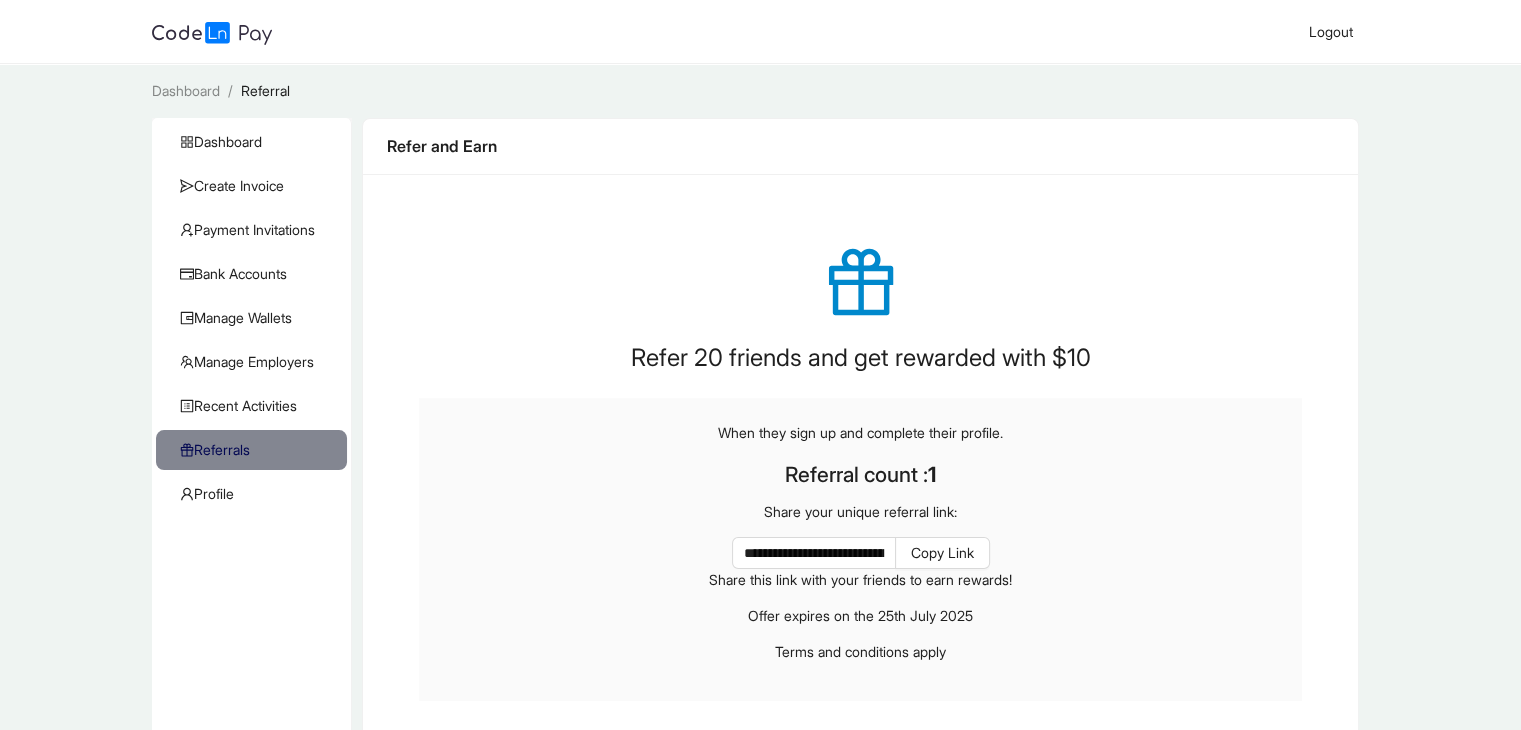 click on "Referrals" 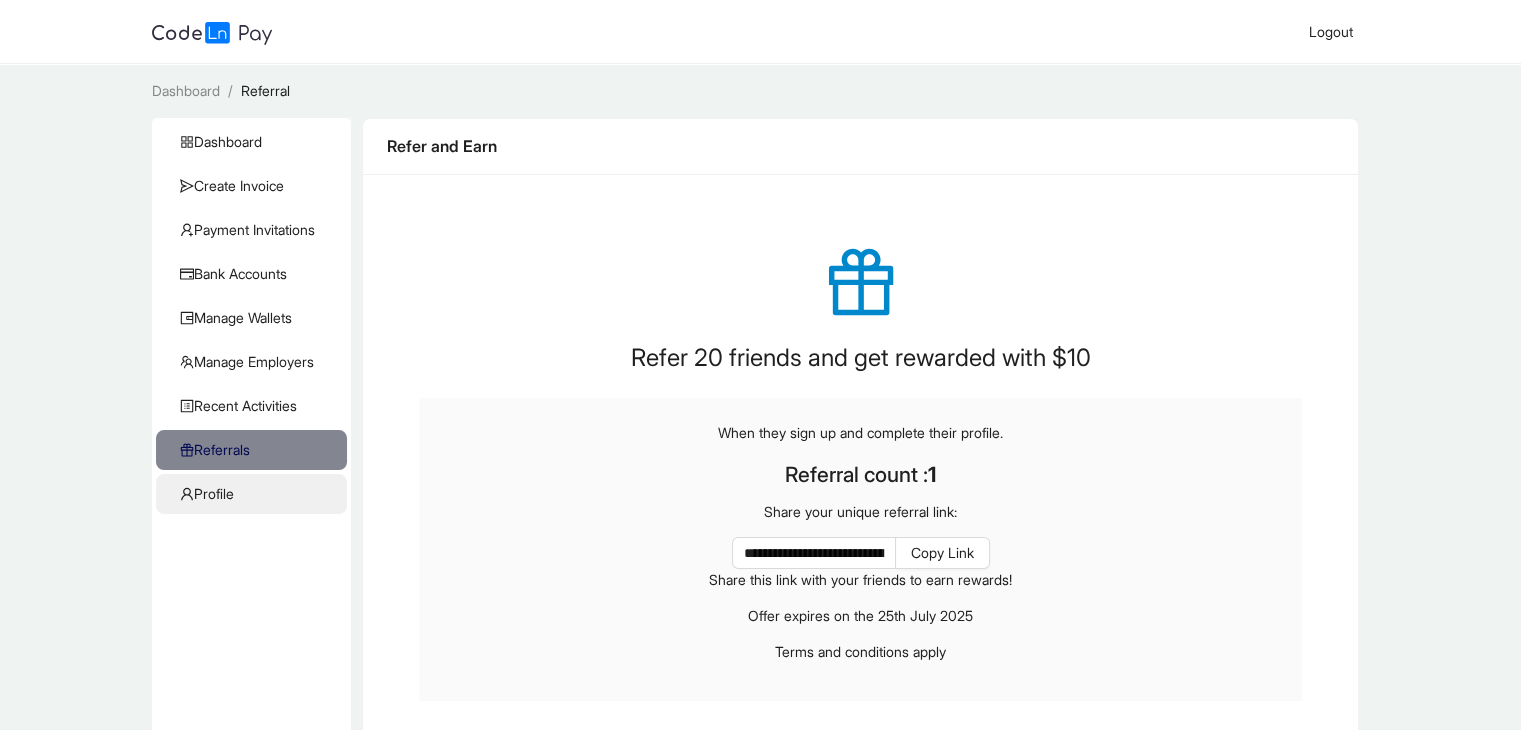 click on "Profile" 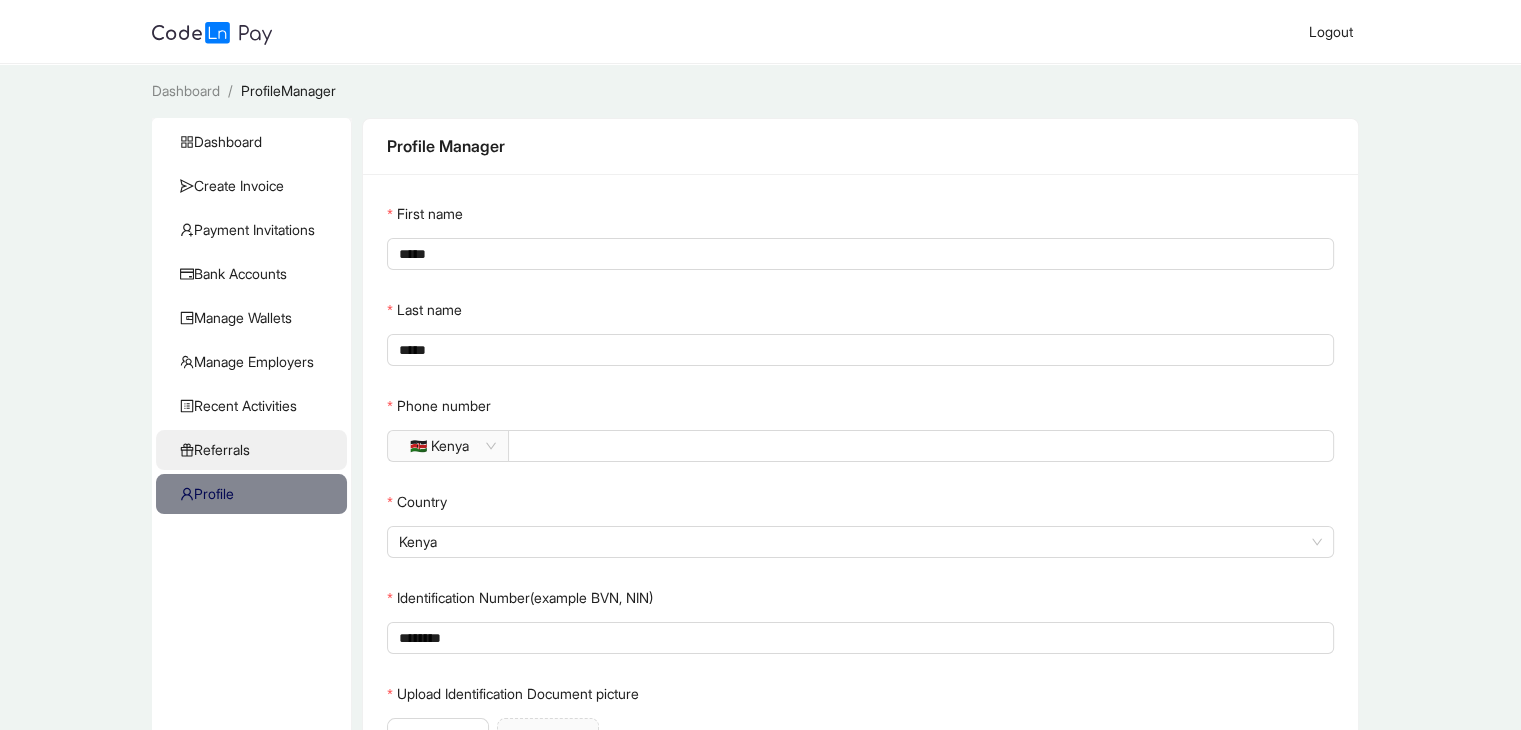 click on "Referrals" 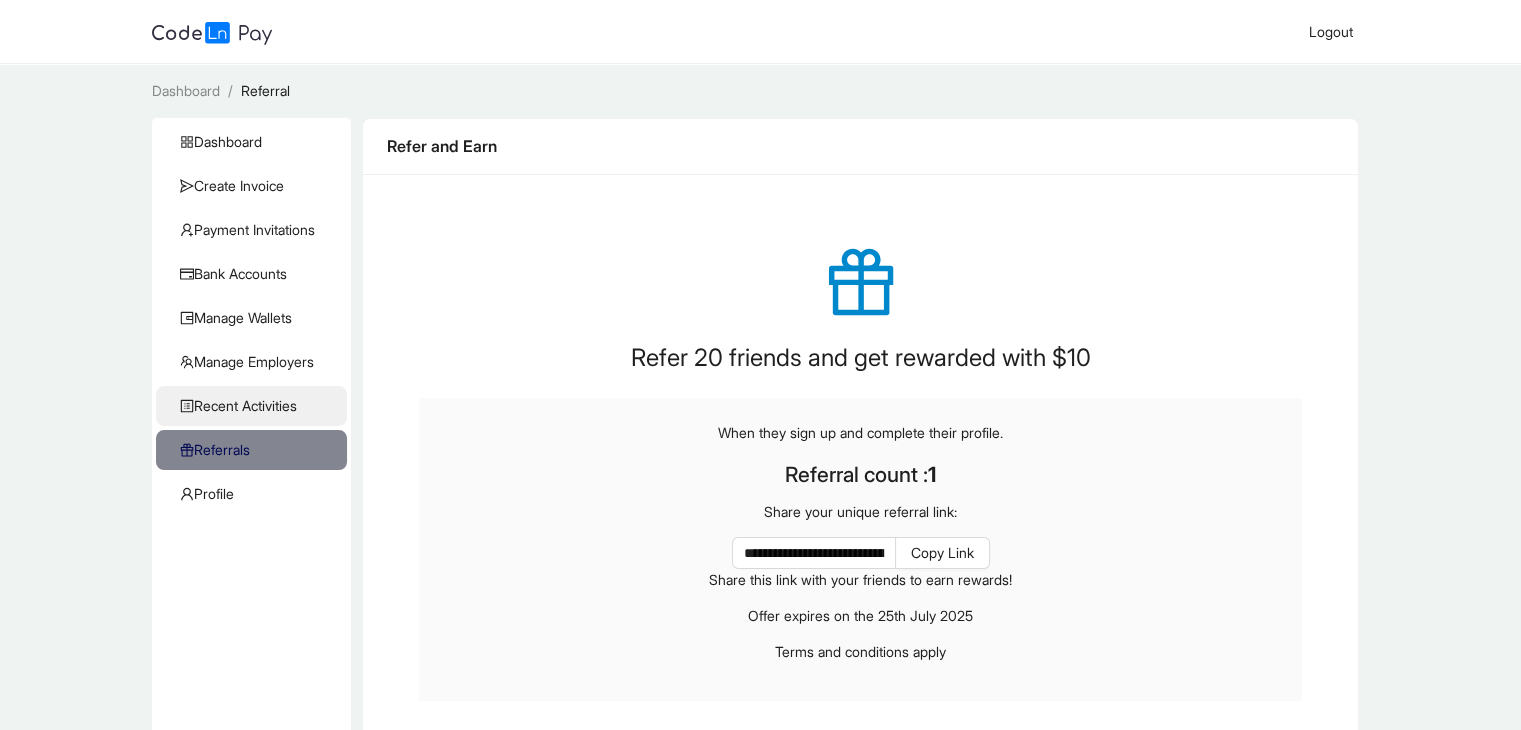 click on "Recent Activities" 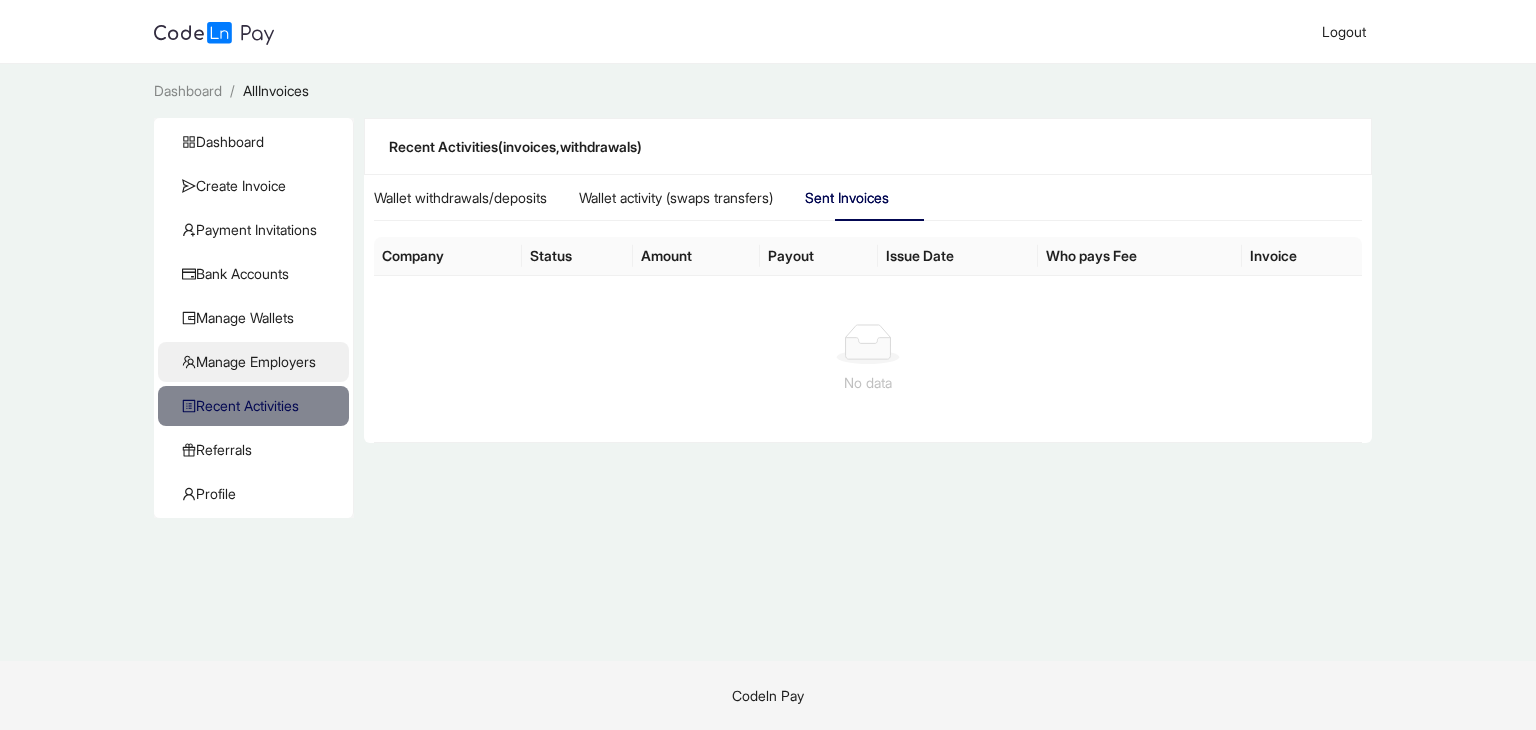 click on "Manage Employers" 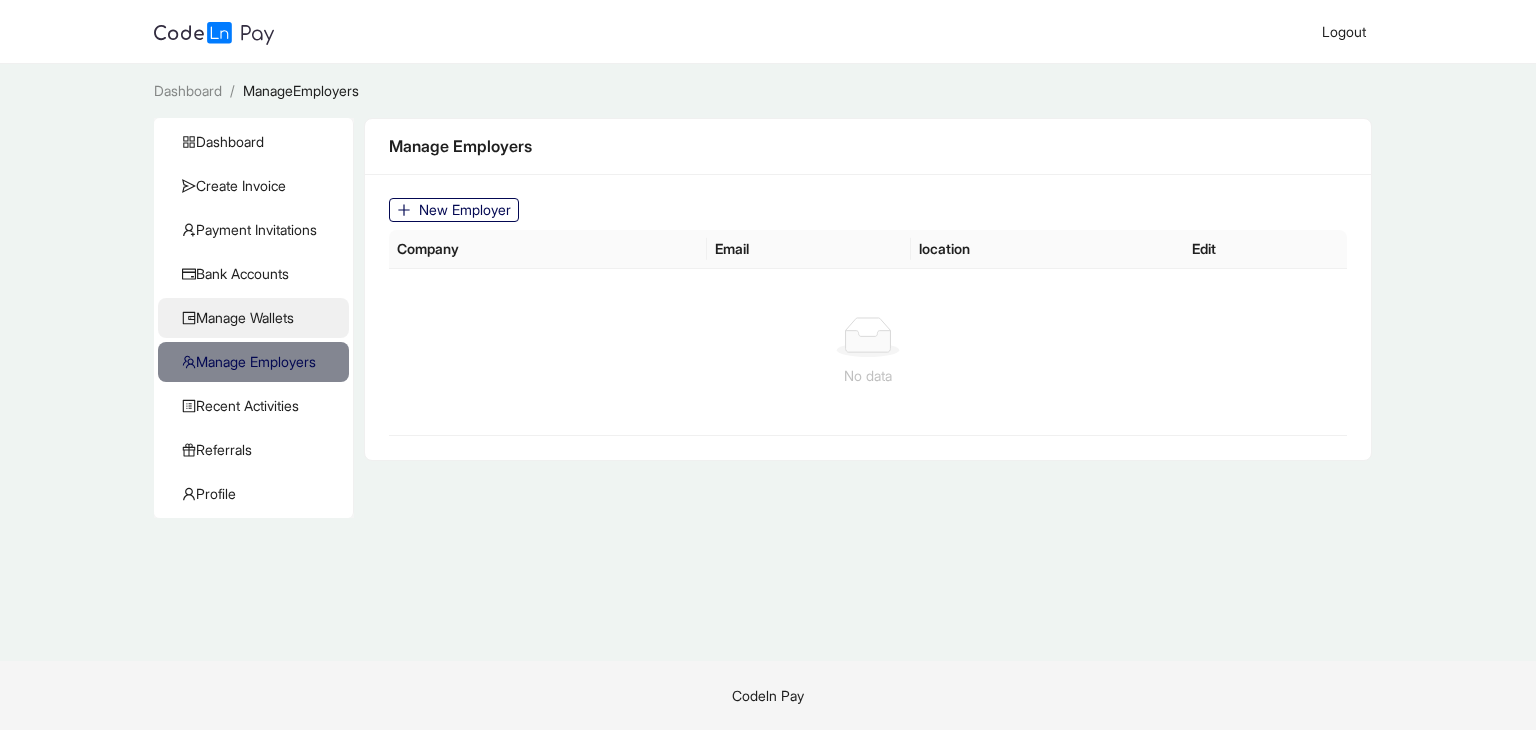 click on "Manage Wallets" 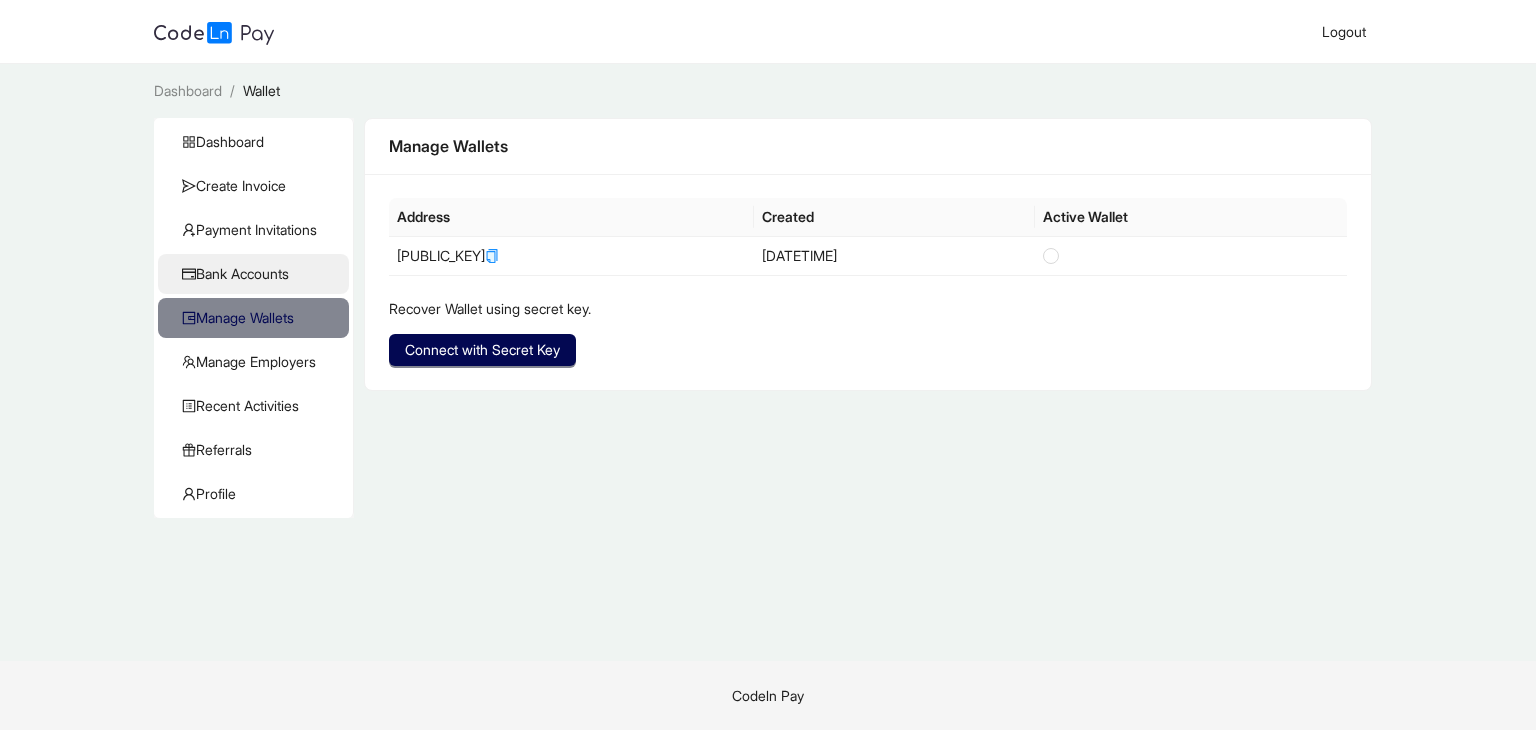 click on "Bank Accounts" 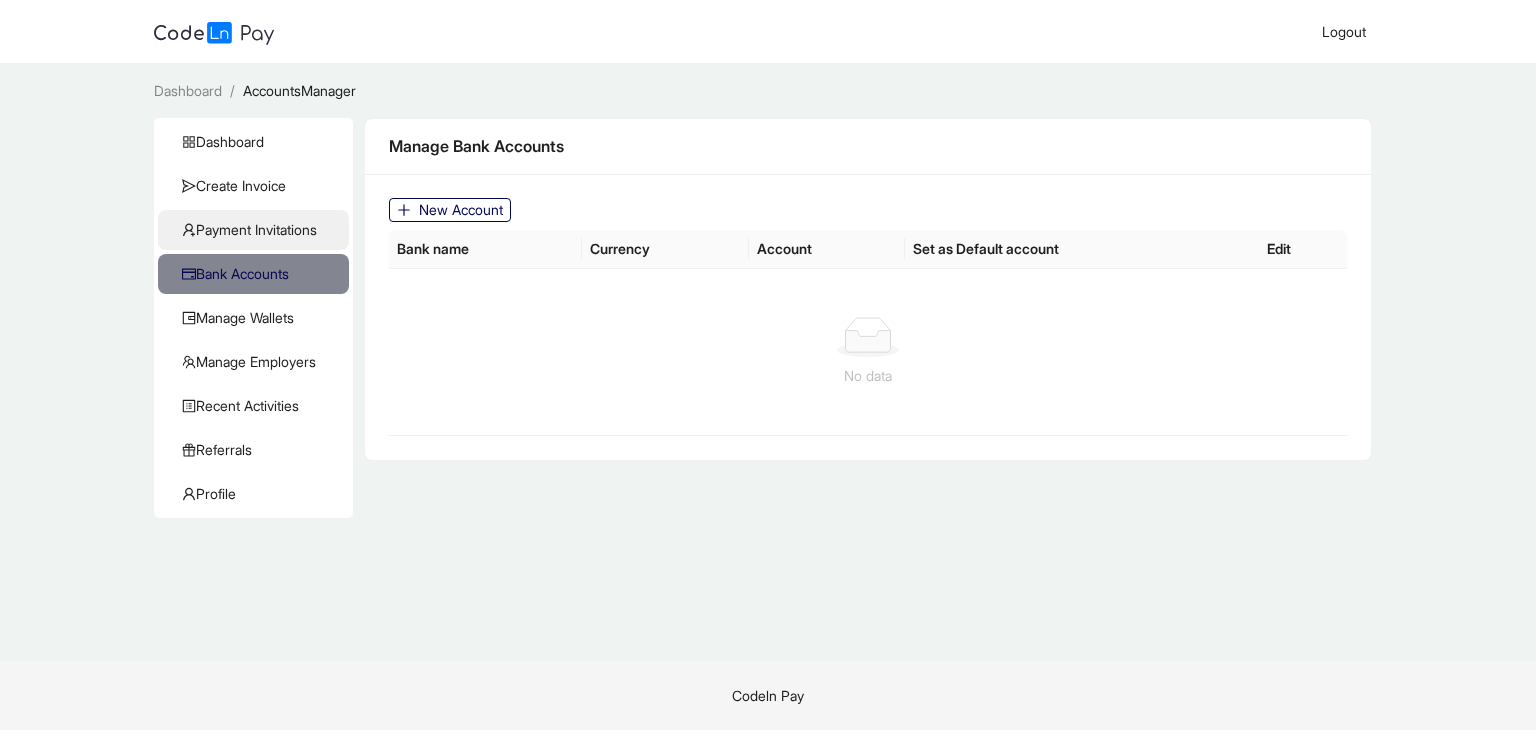 click on "Payment Invitations" 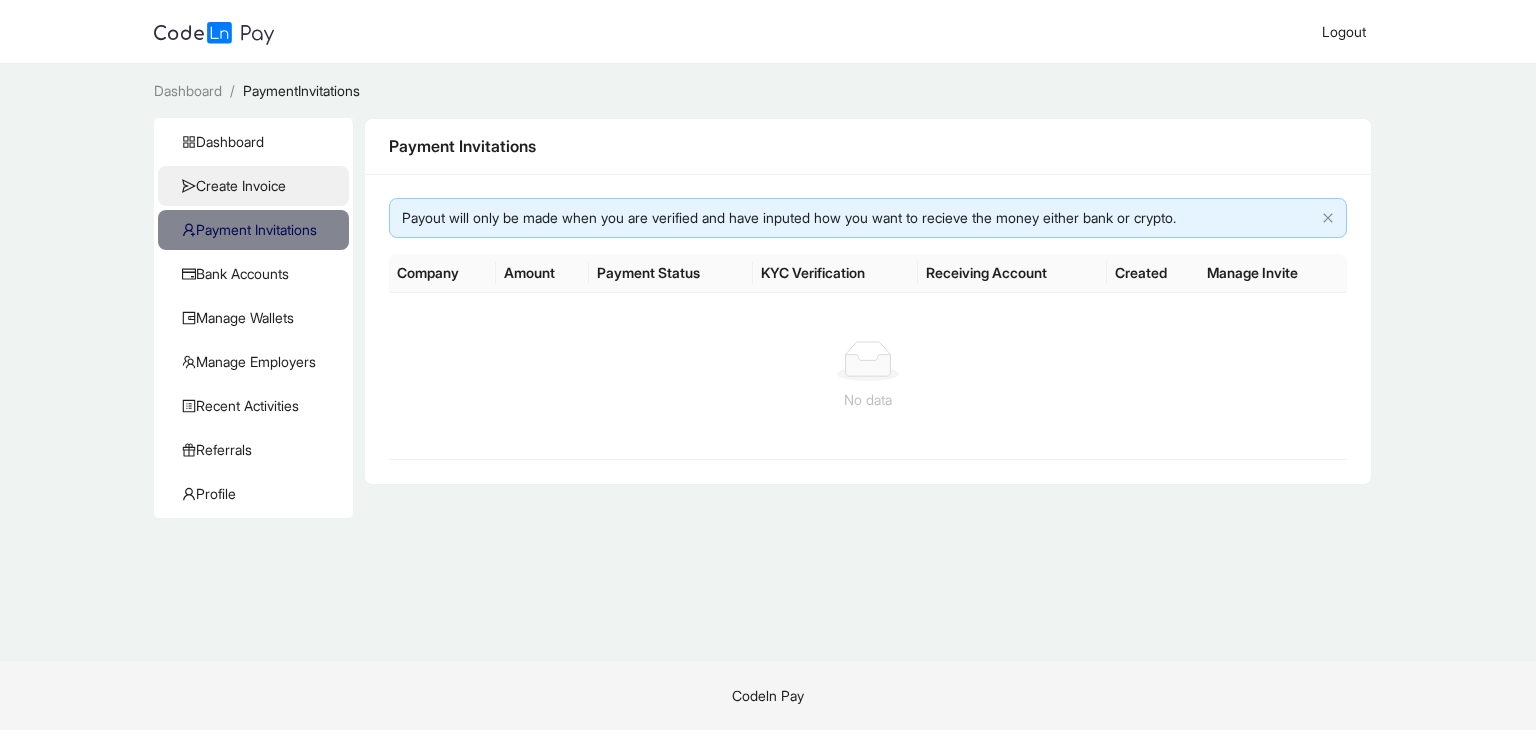 click on "Create Invoice" 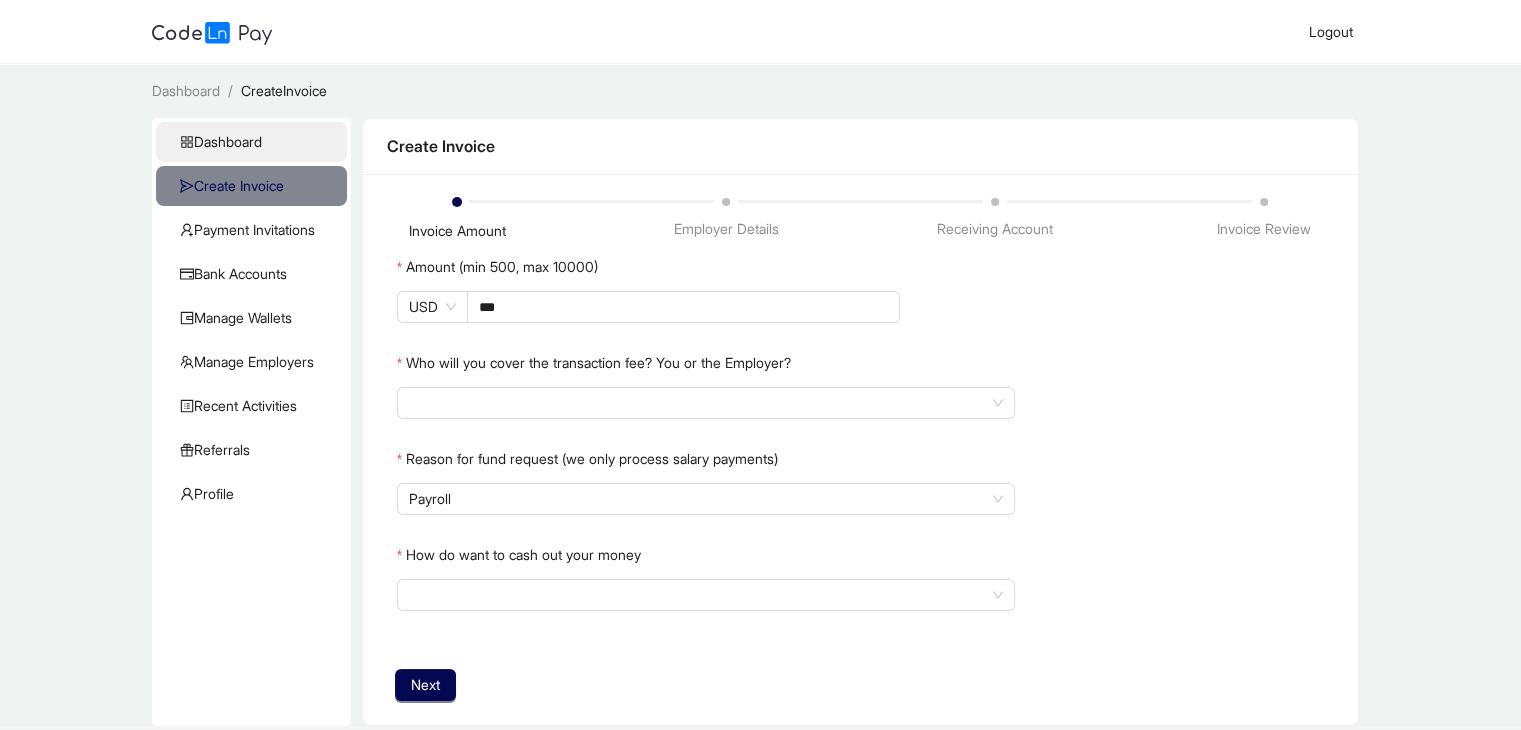 click on "Dashboard" 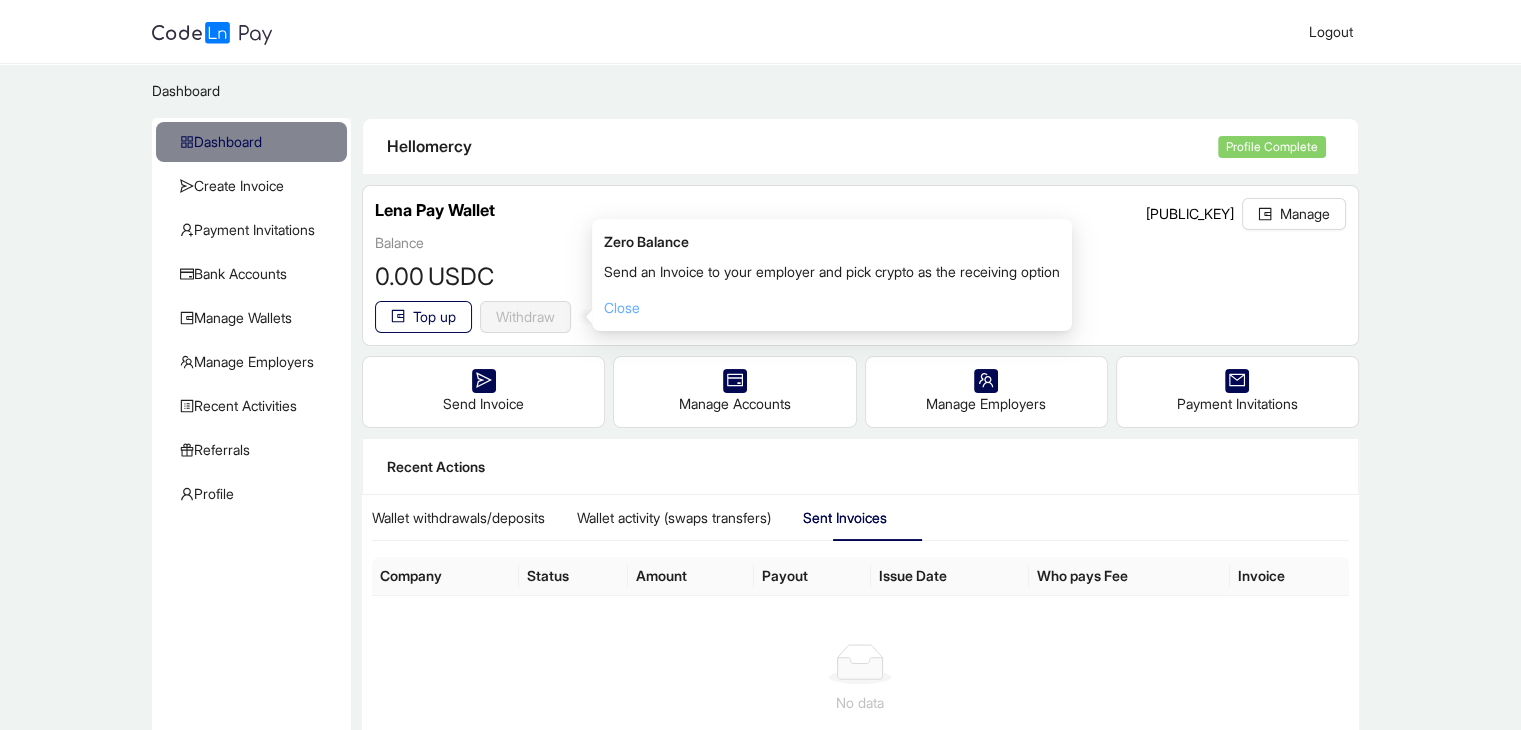 click on "Close" 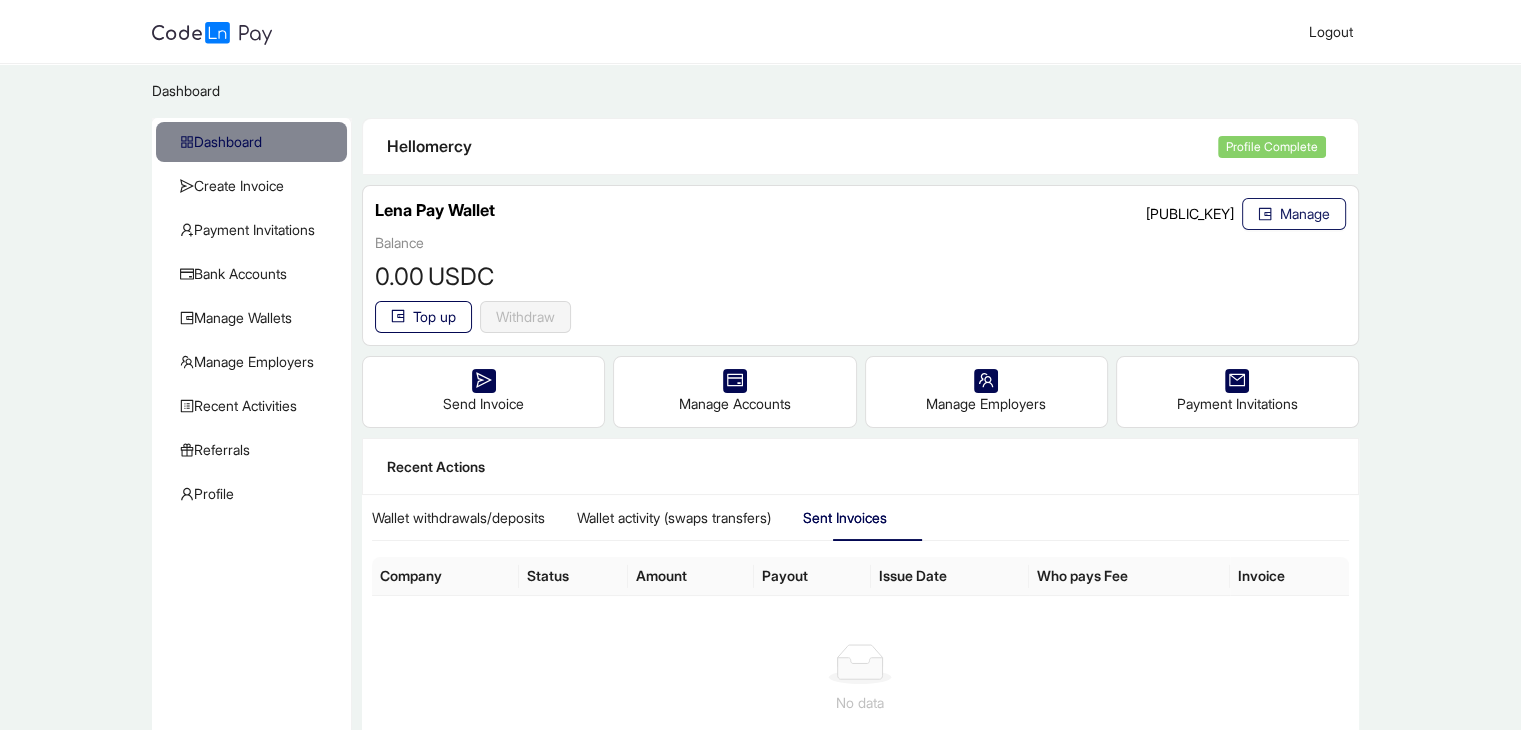 click on "Manage" 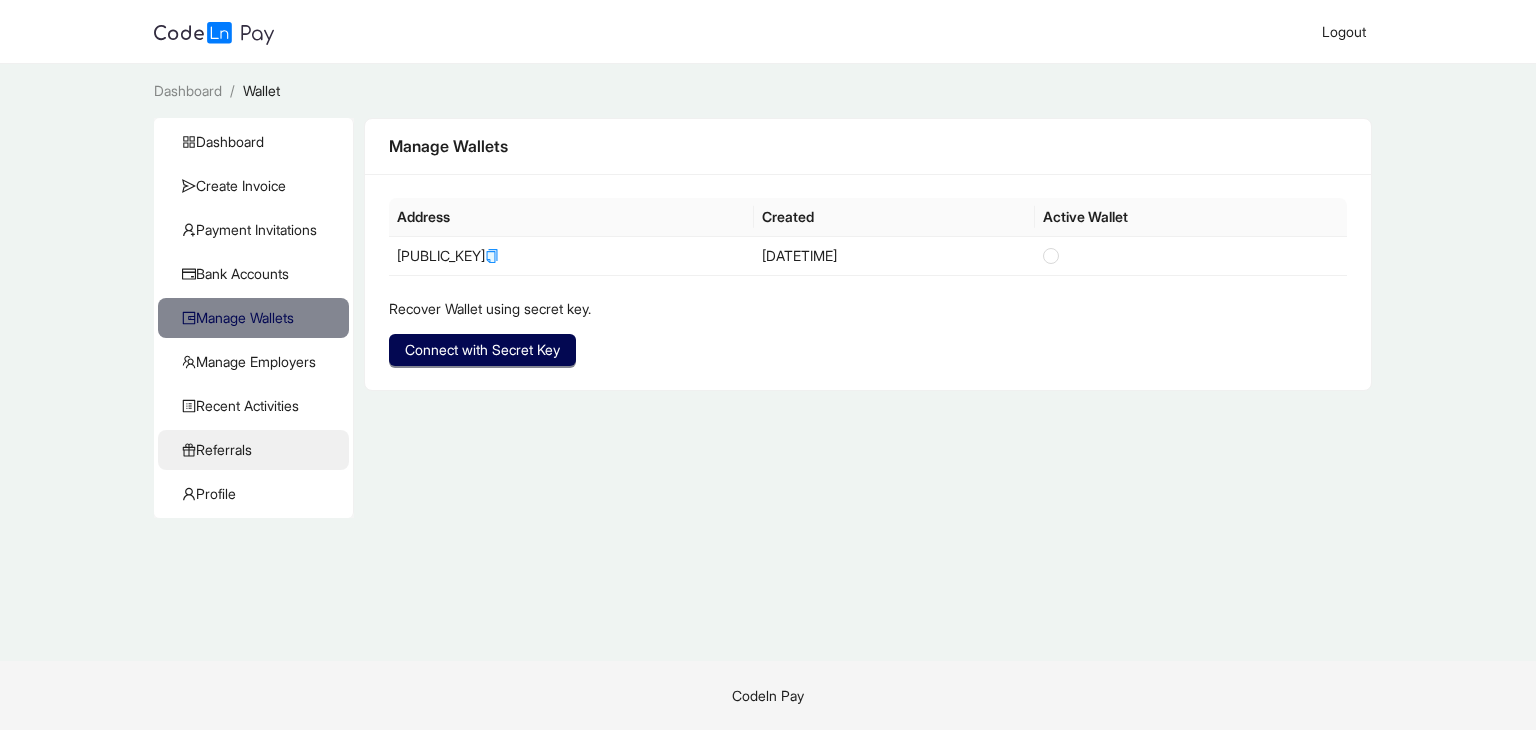click on "Referrals" 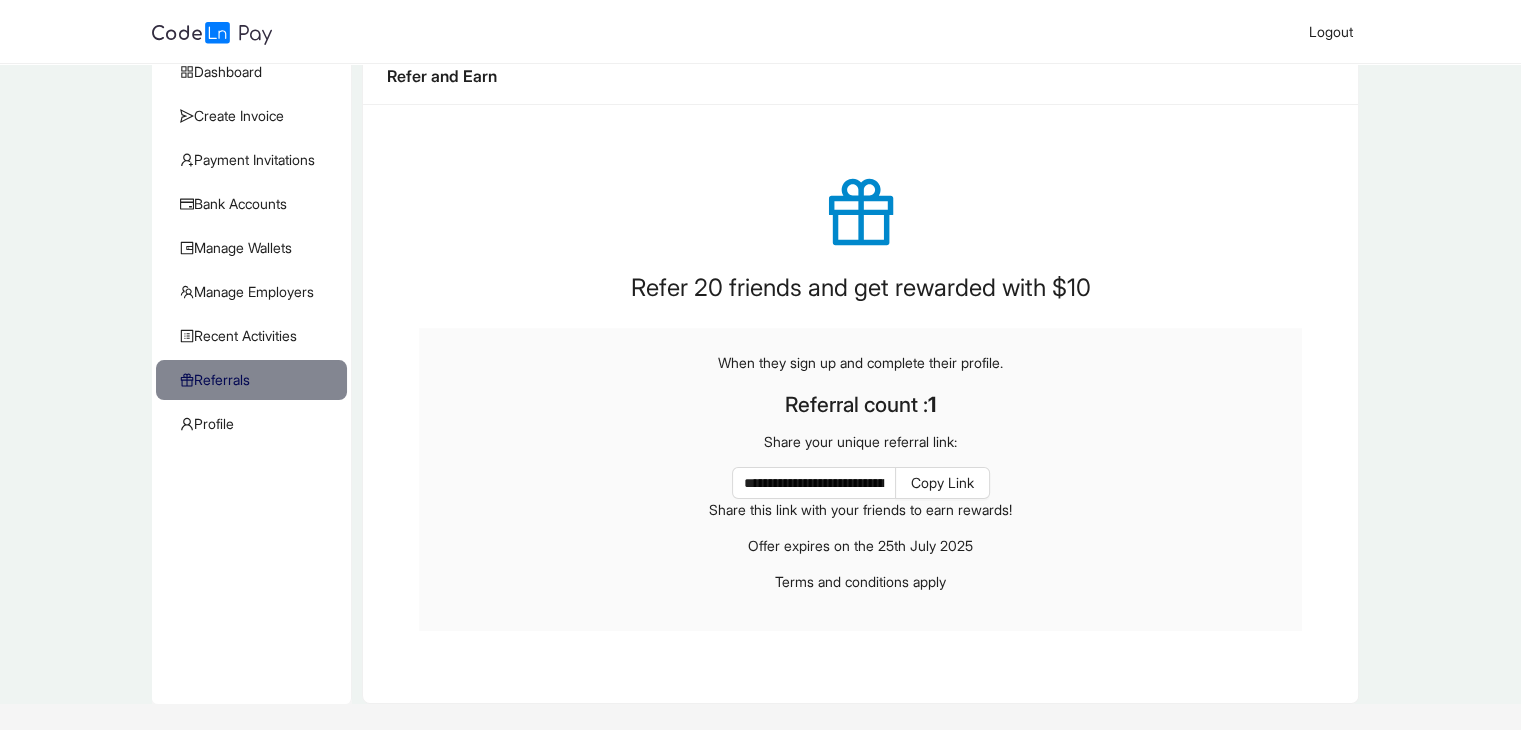 scroll, scrollTop: 72, scrollLeft: 0, axis: vertical 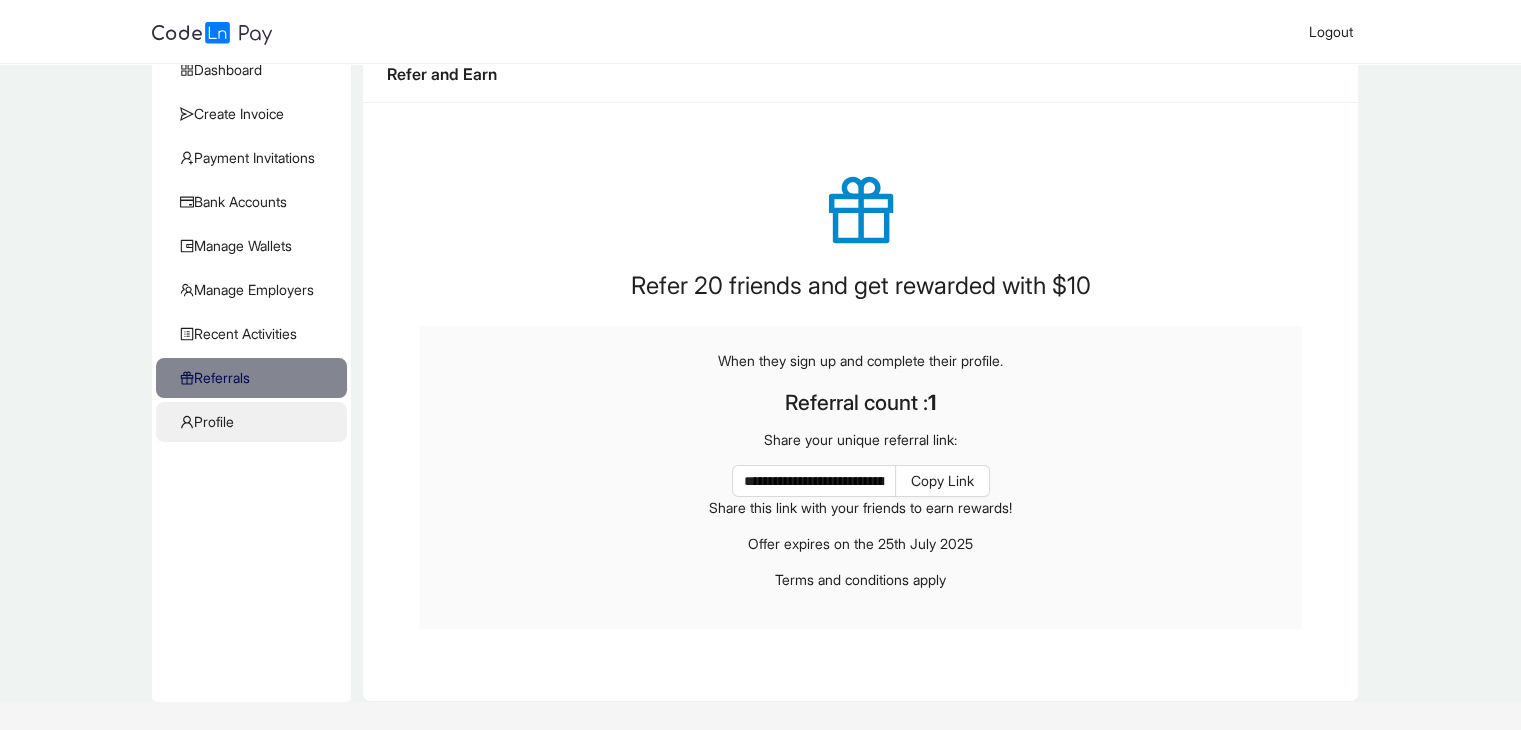 click on "Profile" 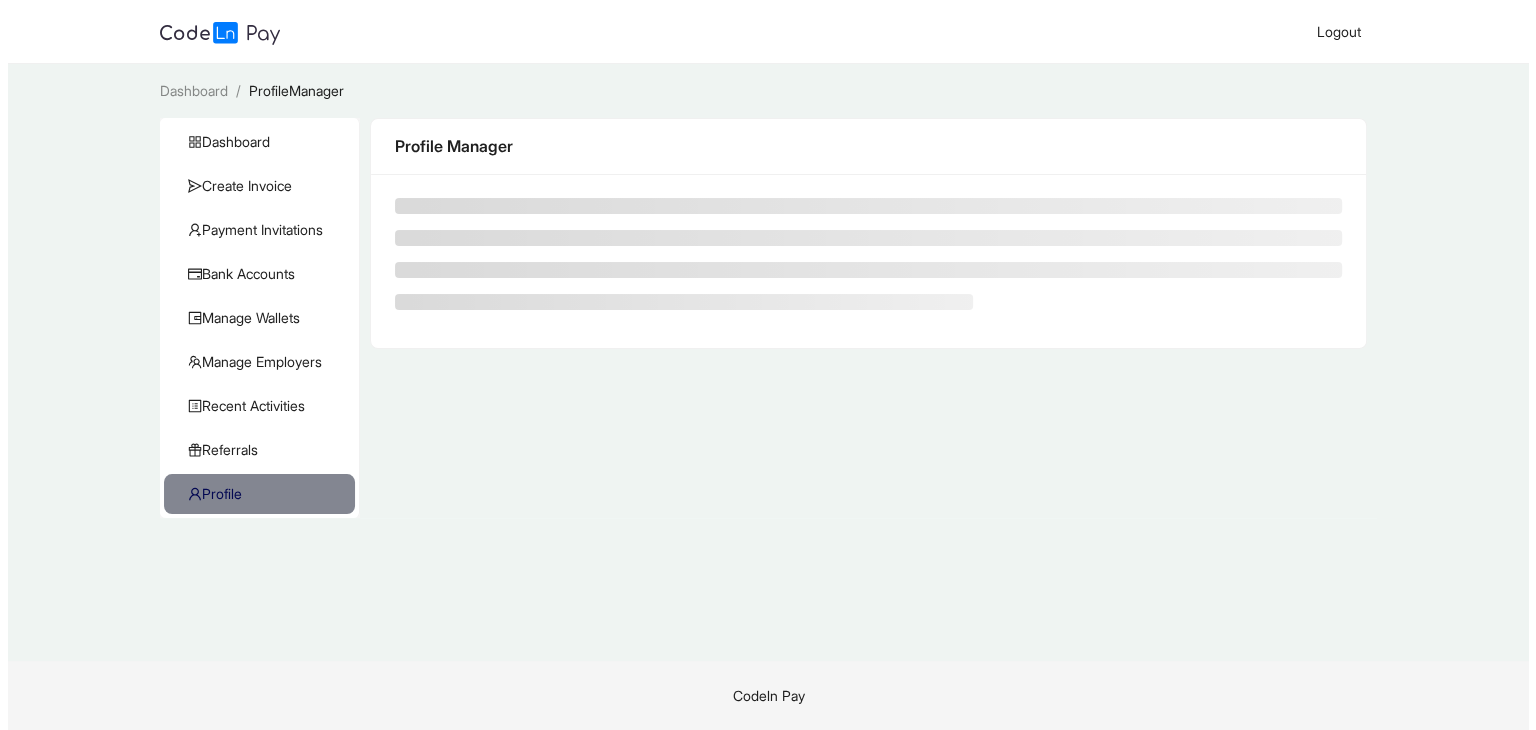 scroll, scrollTop: 0, scrollLeft: 0, axis: both 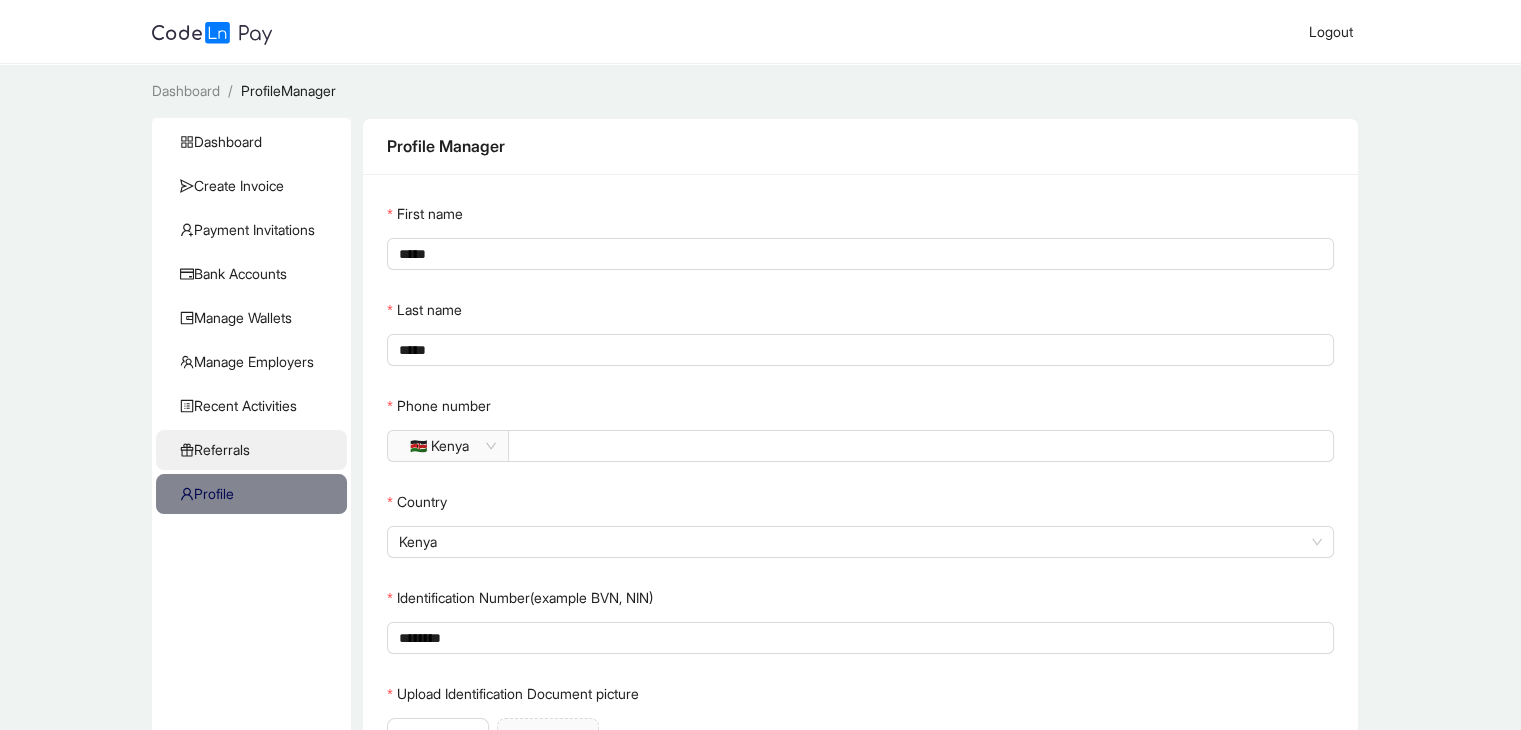 click on "Referrals" 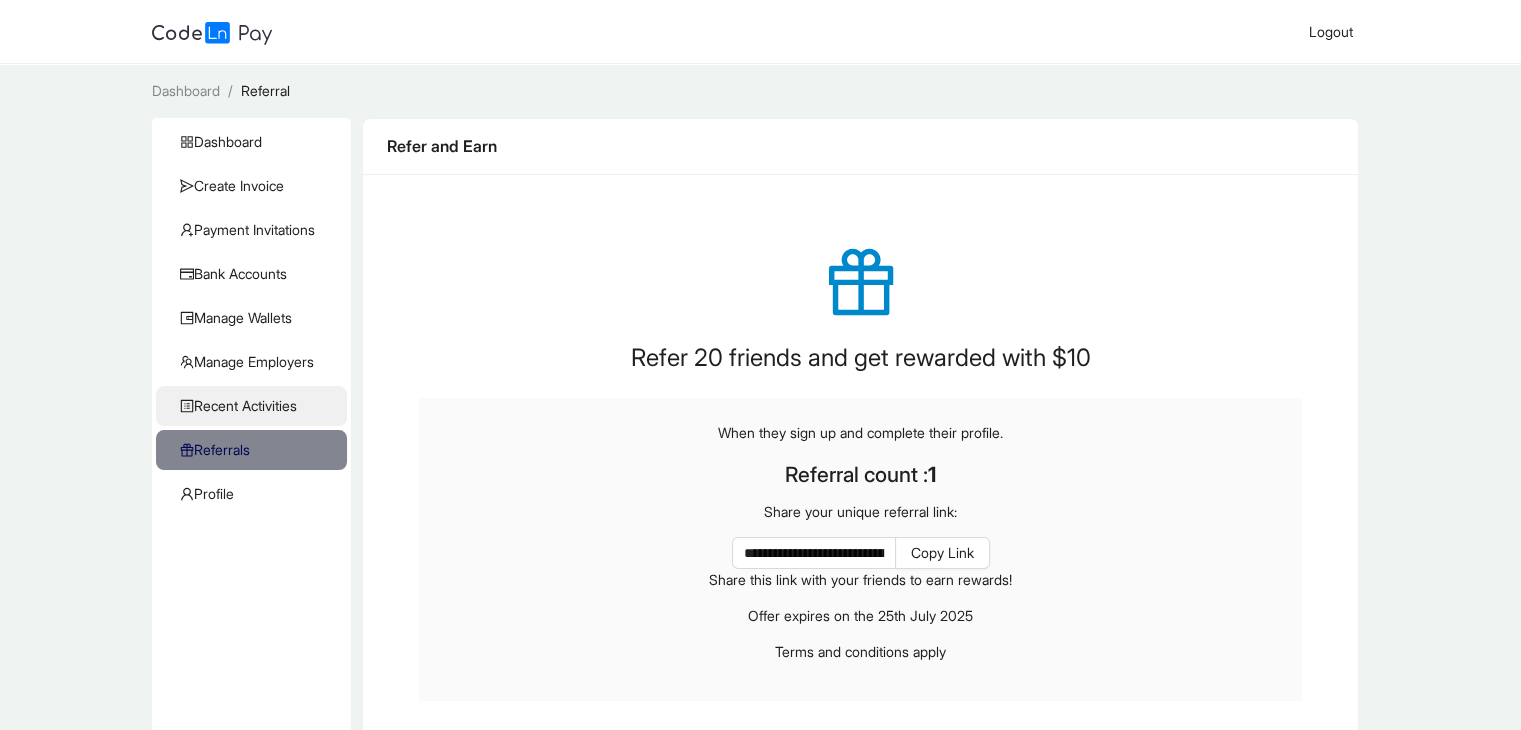 click on "Recent Activities" 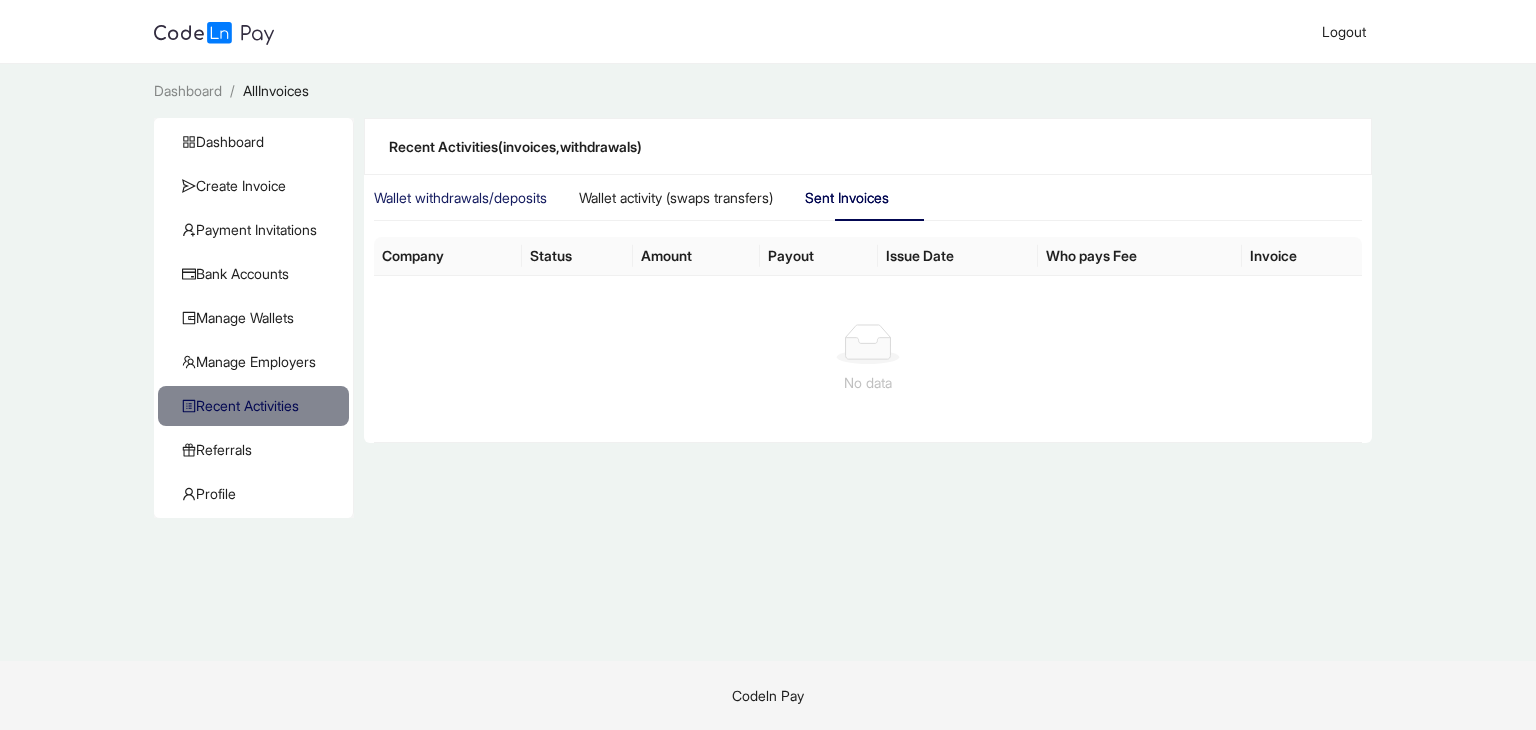 click on "Wallet  withdrawals/deposits" 